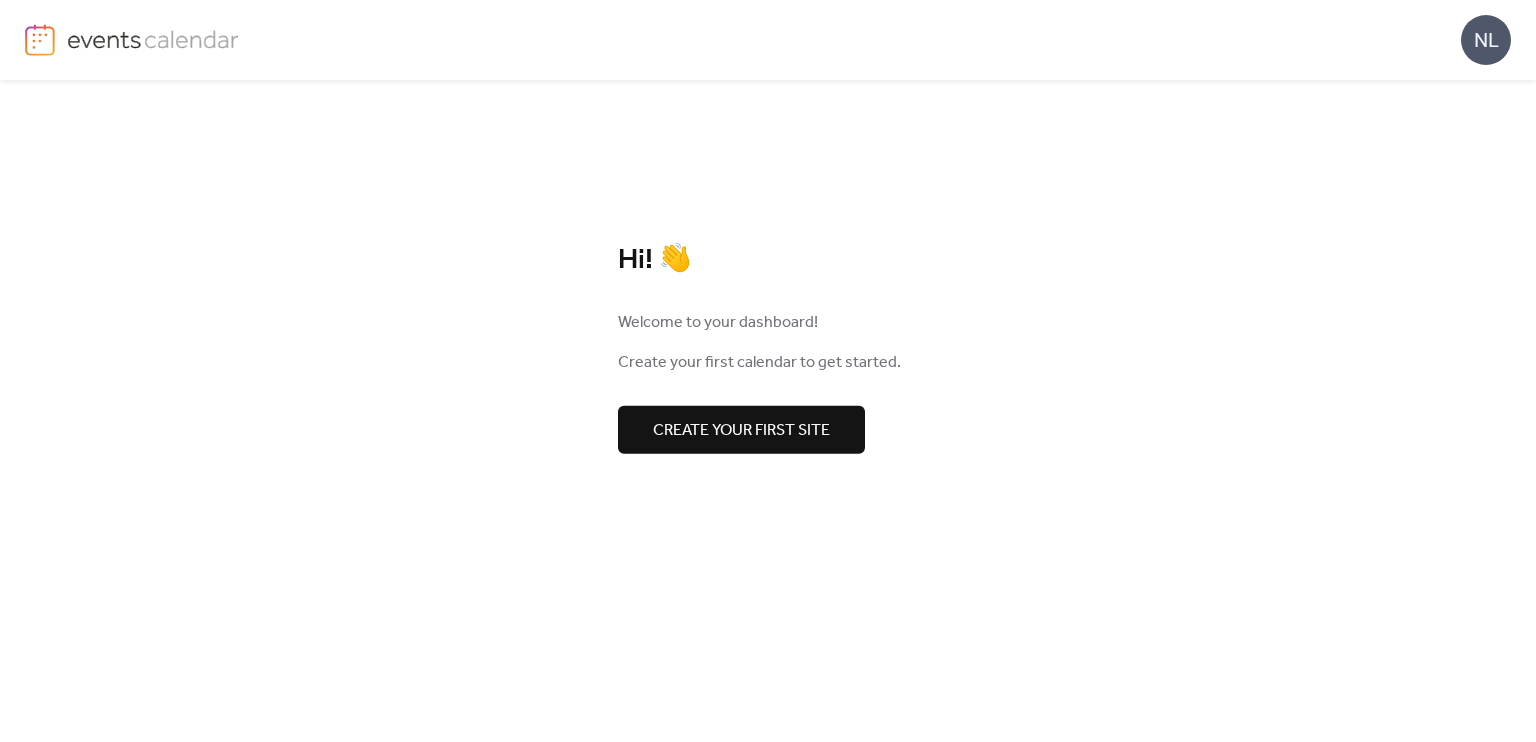 scroll, scrollTop: 0, scrollLeft: 0, axis: both 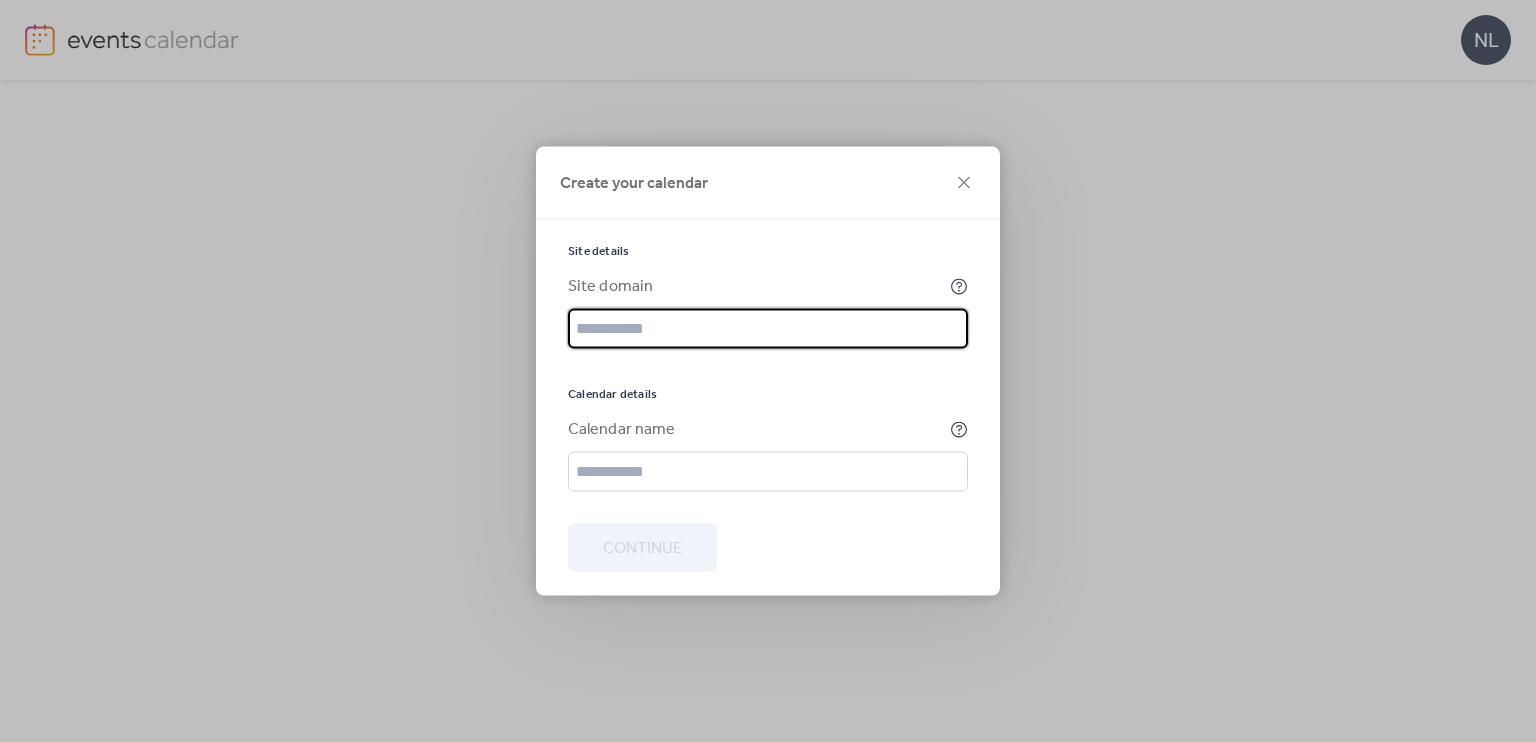 click at bounding box center (768, 329) 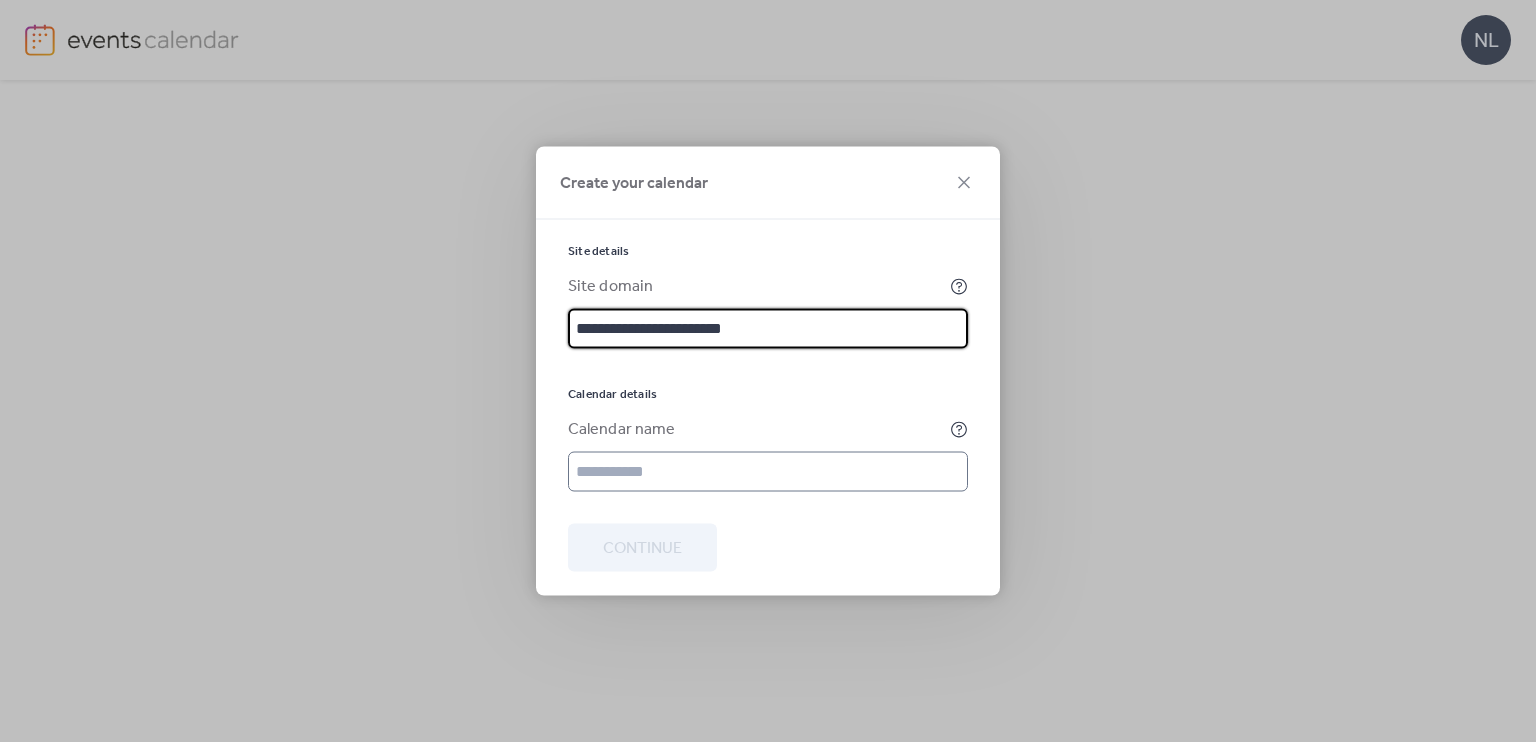 type on "**********" 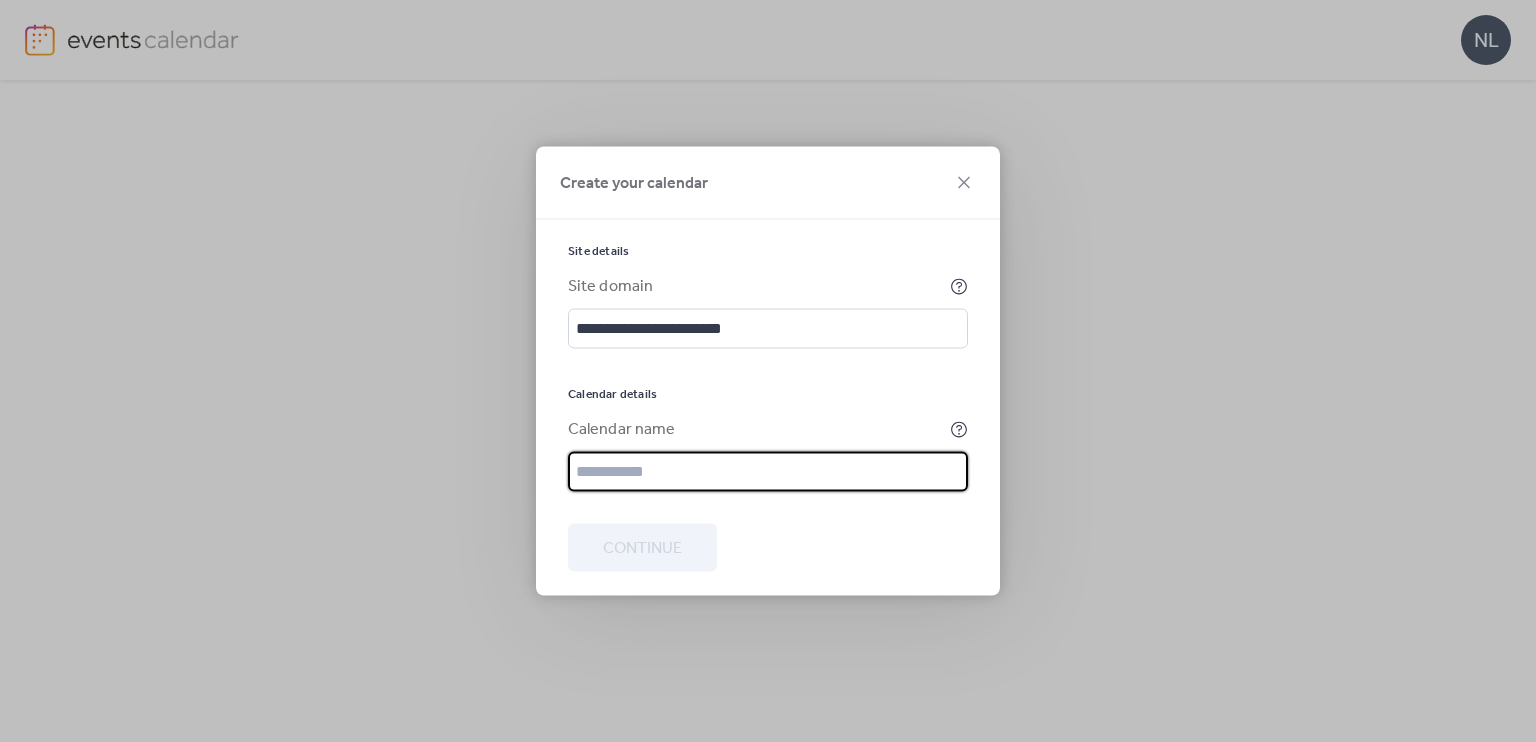 click at bounding box center [768, 472] 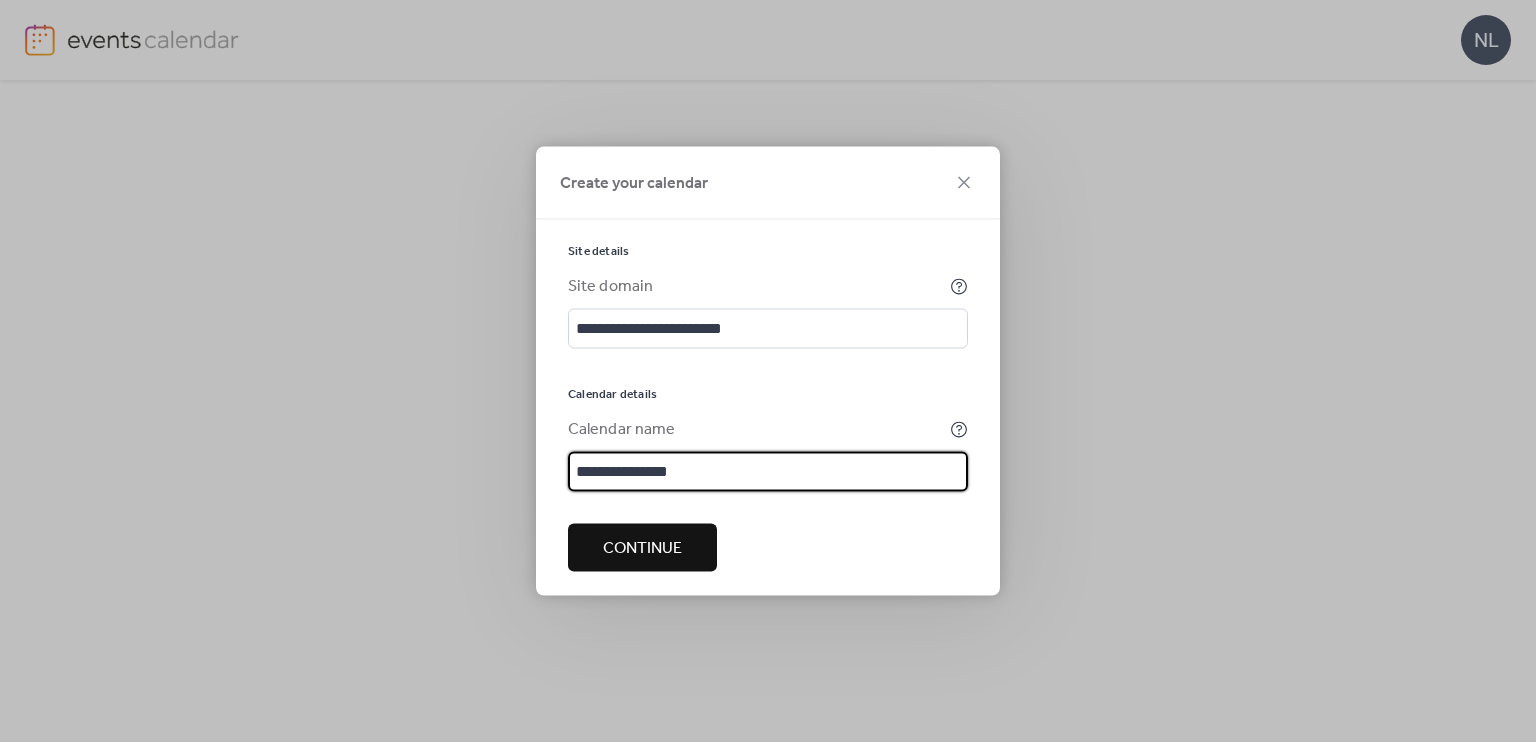 type on "**********" 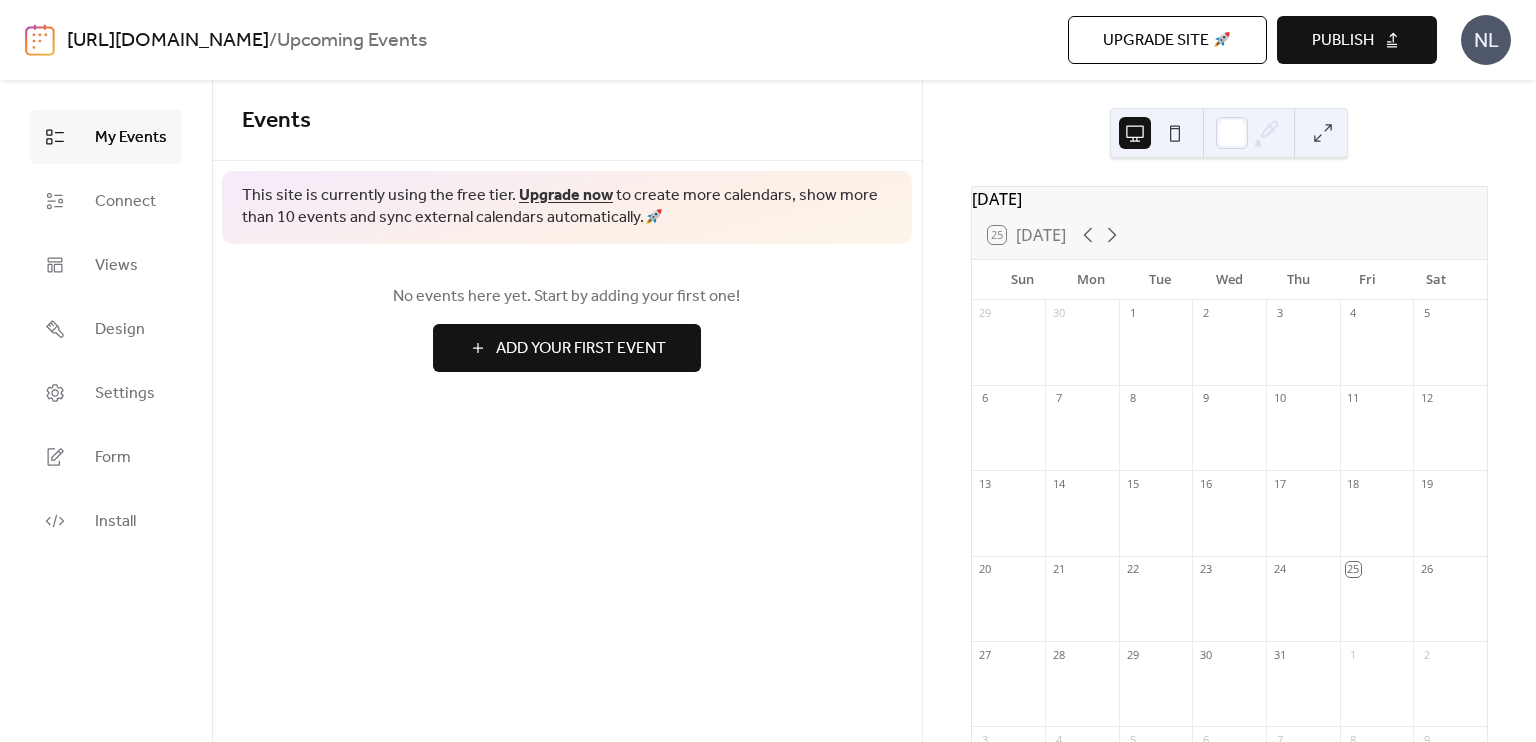 click on "[URL][DOMAIN_NAME]" at bounding box center (168, 41) 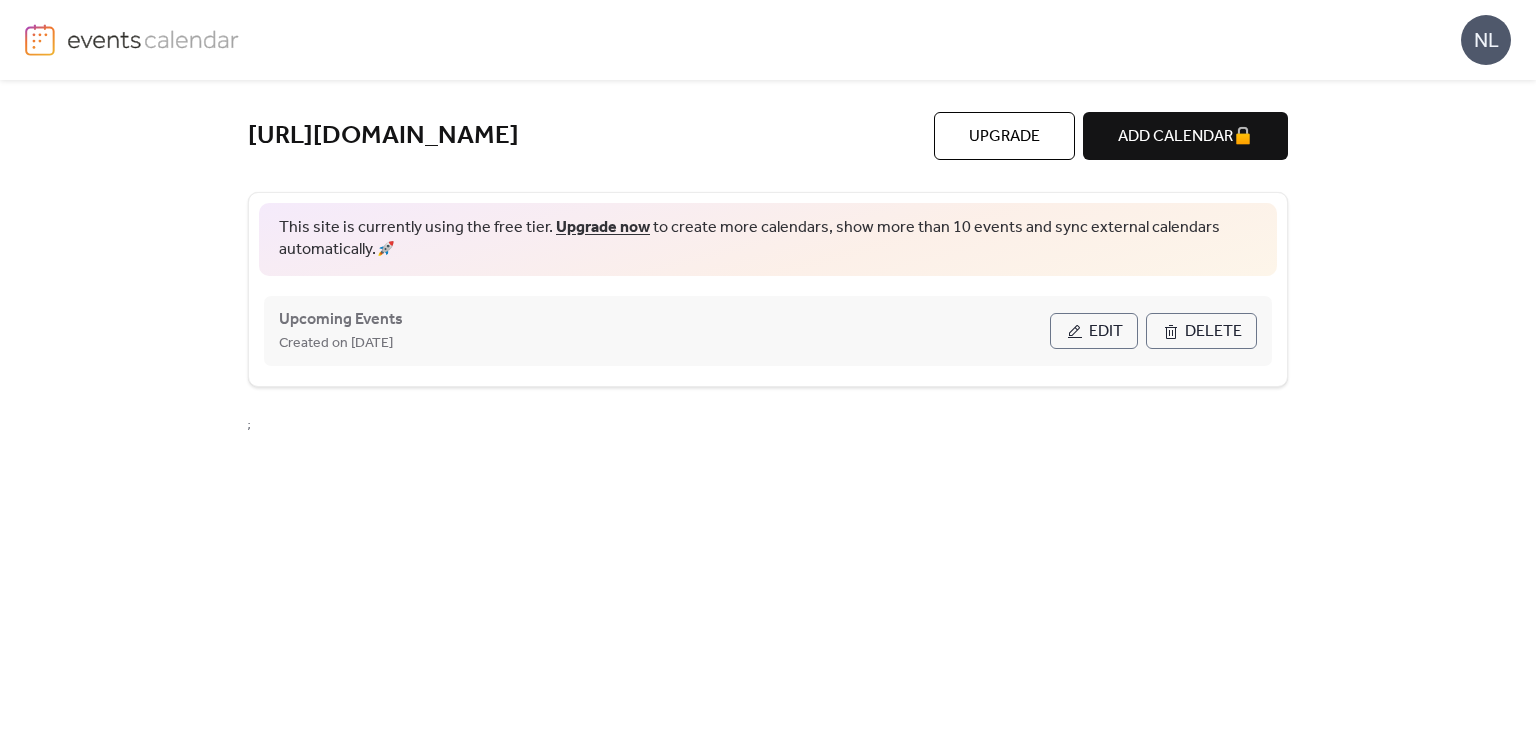click on "Edit" at bounding box center [1094, 331] 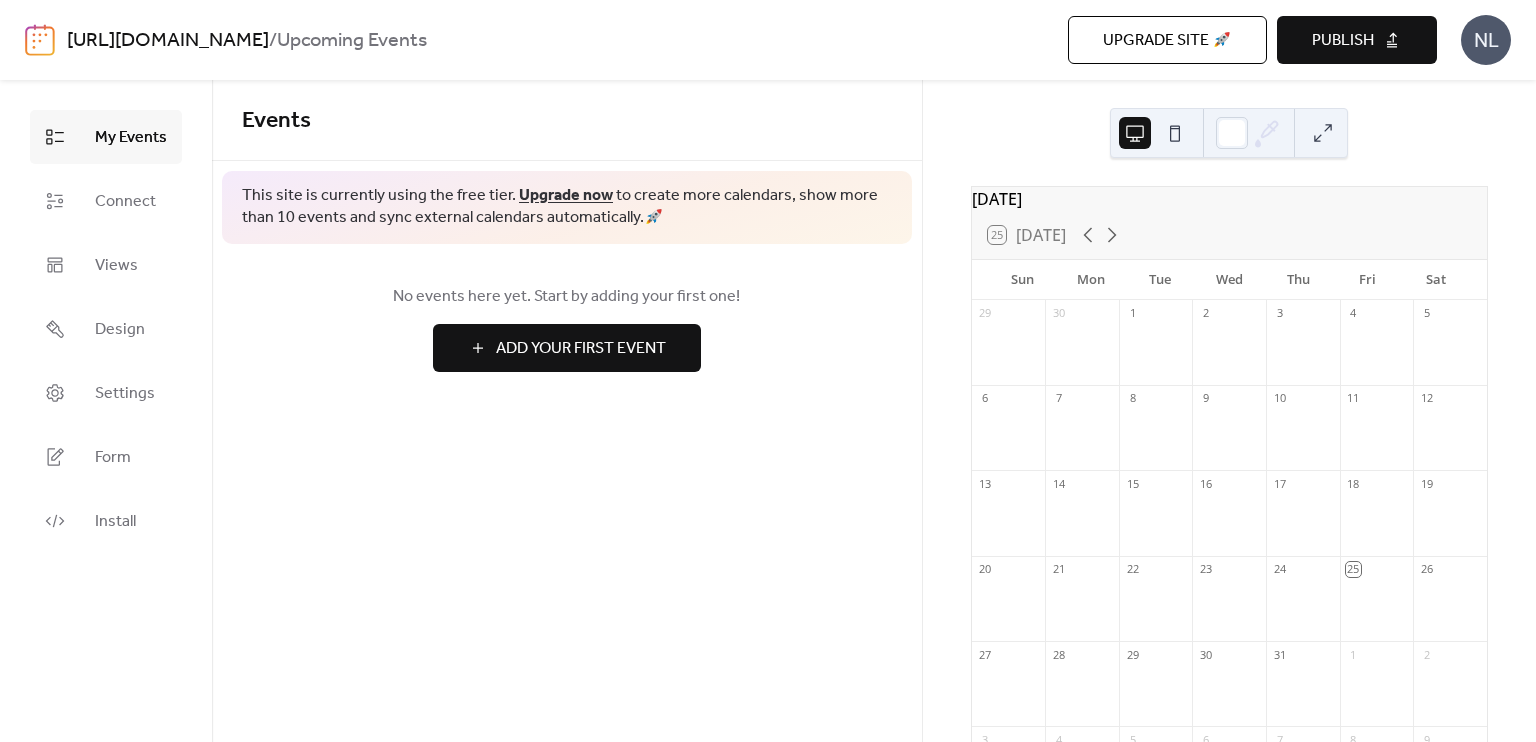 click on "[URL][DOMAIN_NAME]" at bounding box center [168, 41] 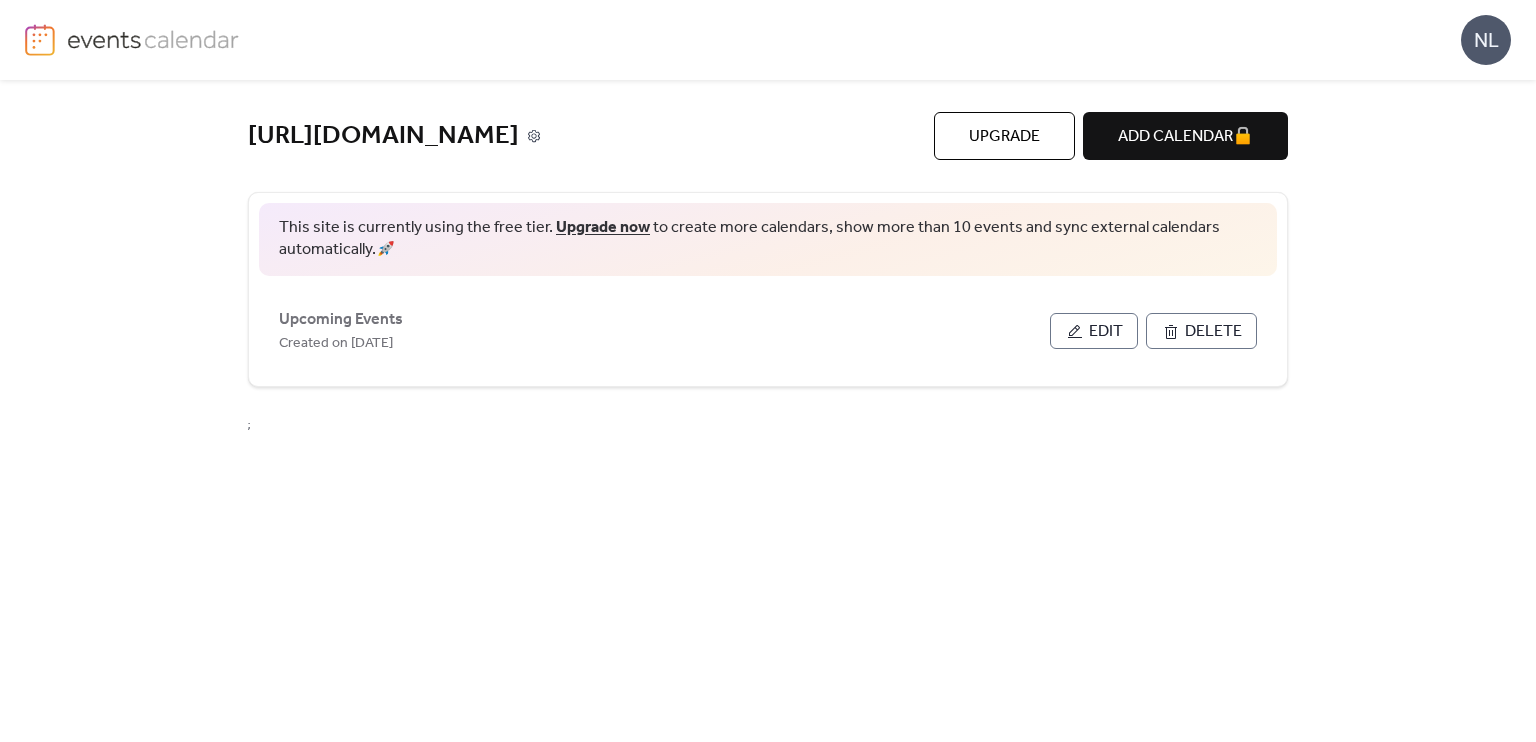 click 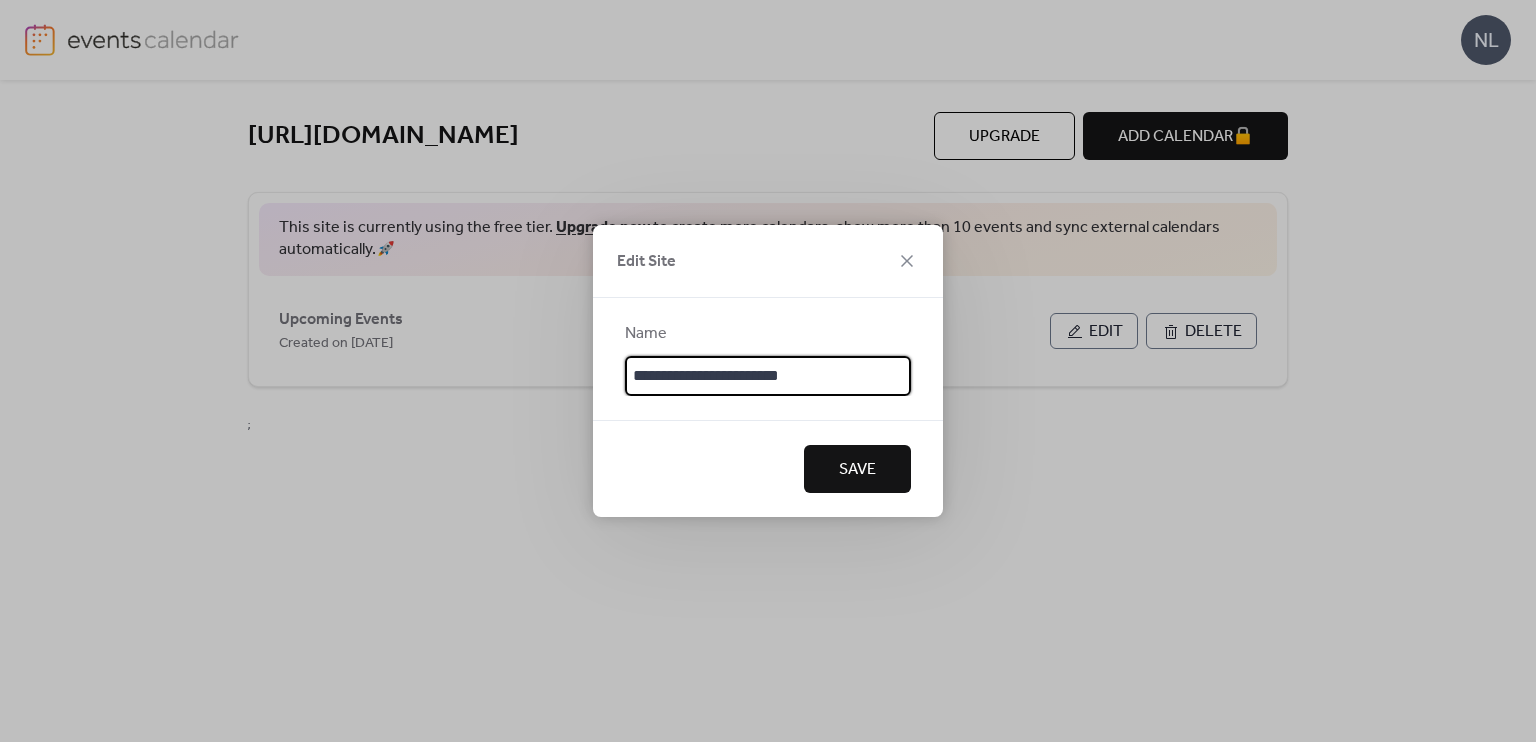 drag, startPoint x: 686, startPoint y: 373, endPoint x: 540, endPoint y: 366, distance: 146.16771 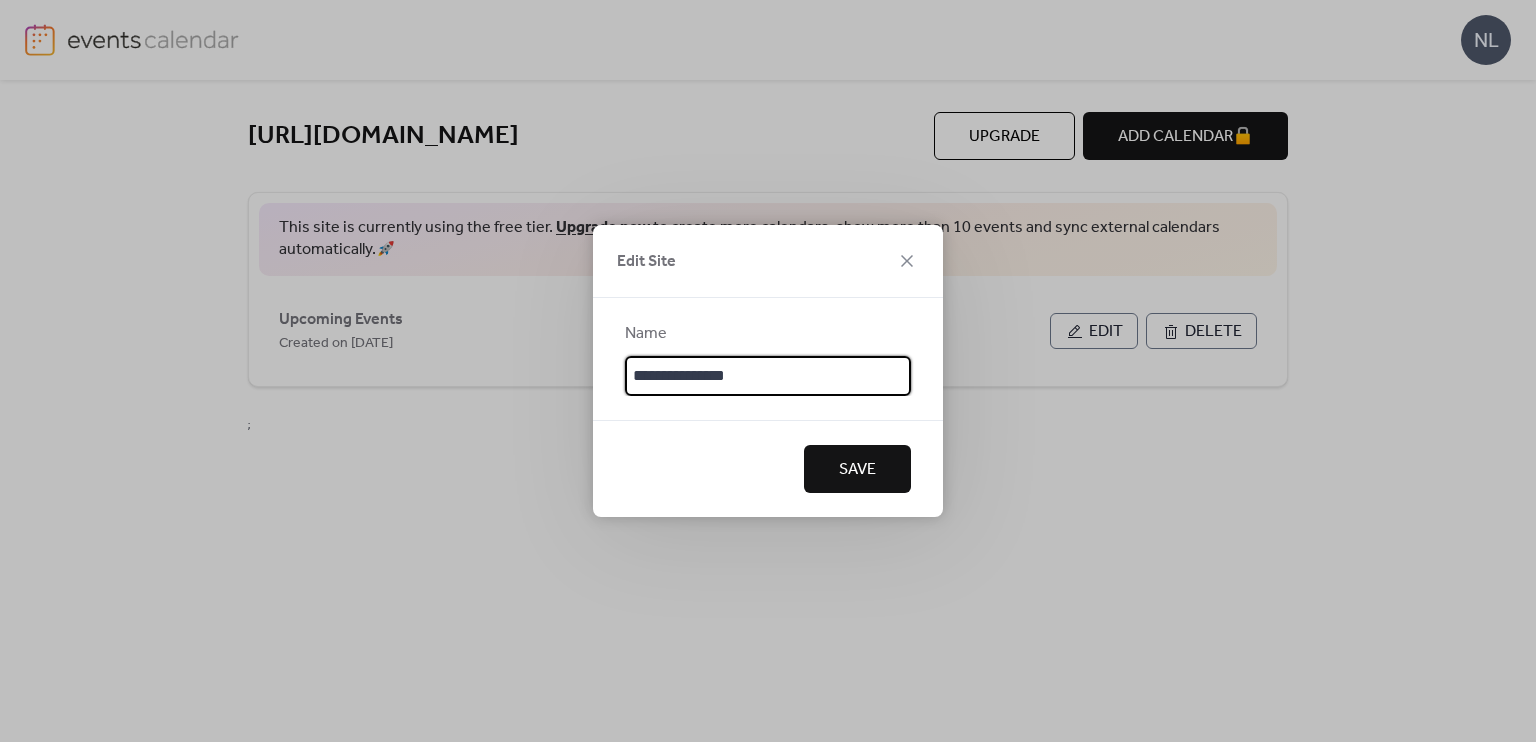 type on "**********" 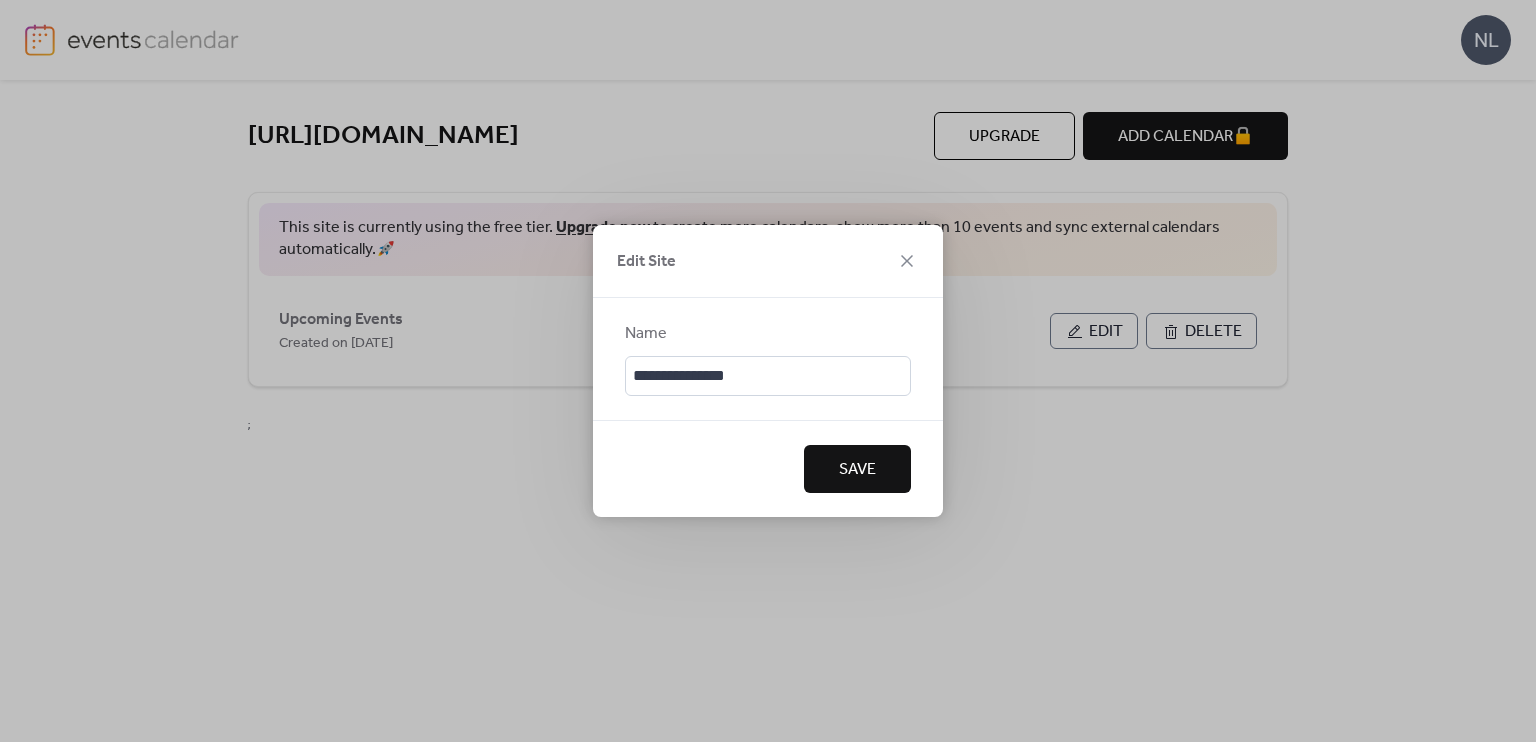 click on "Save" at bounding box center (857, 470) 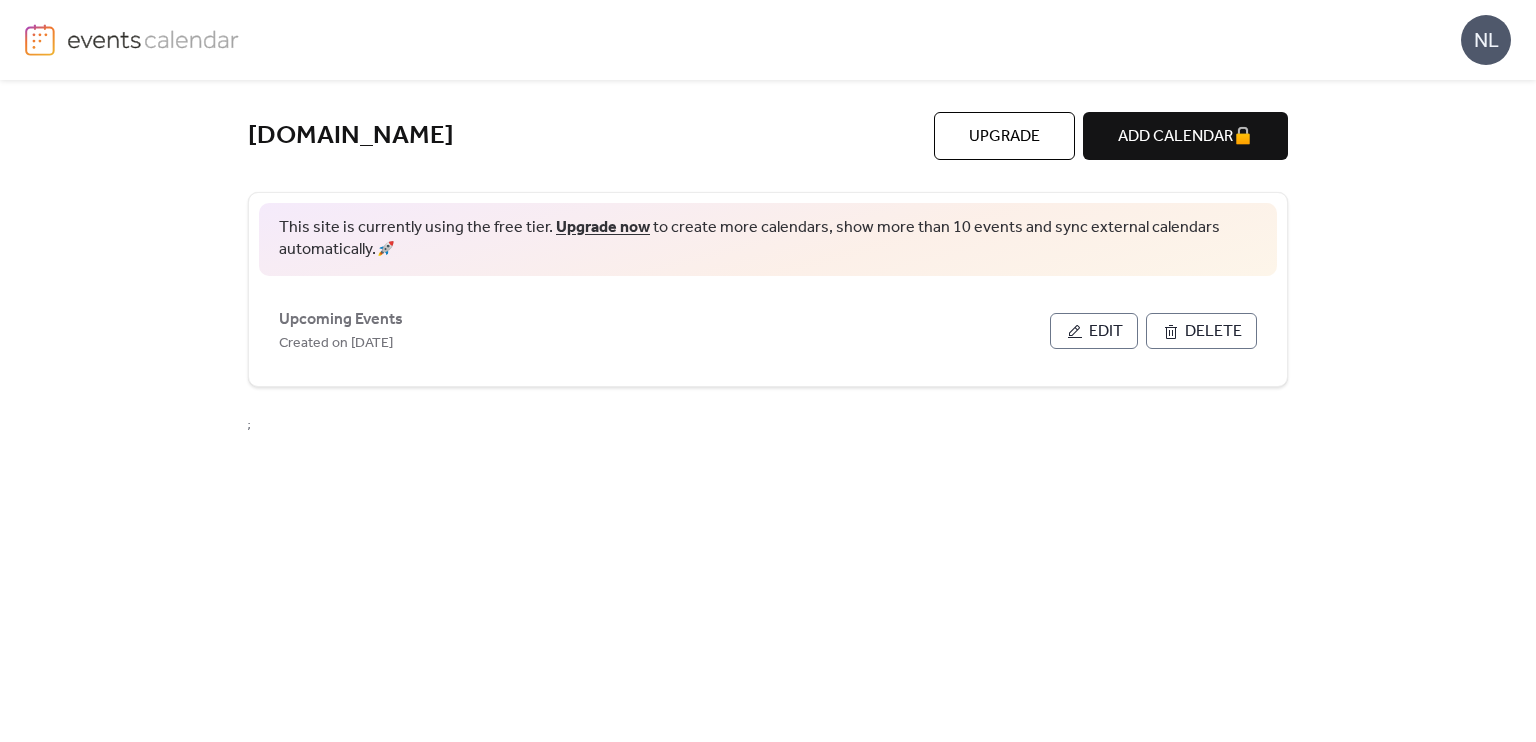 click at bounding box center (153, 39) 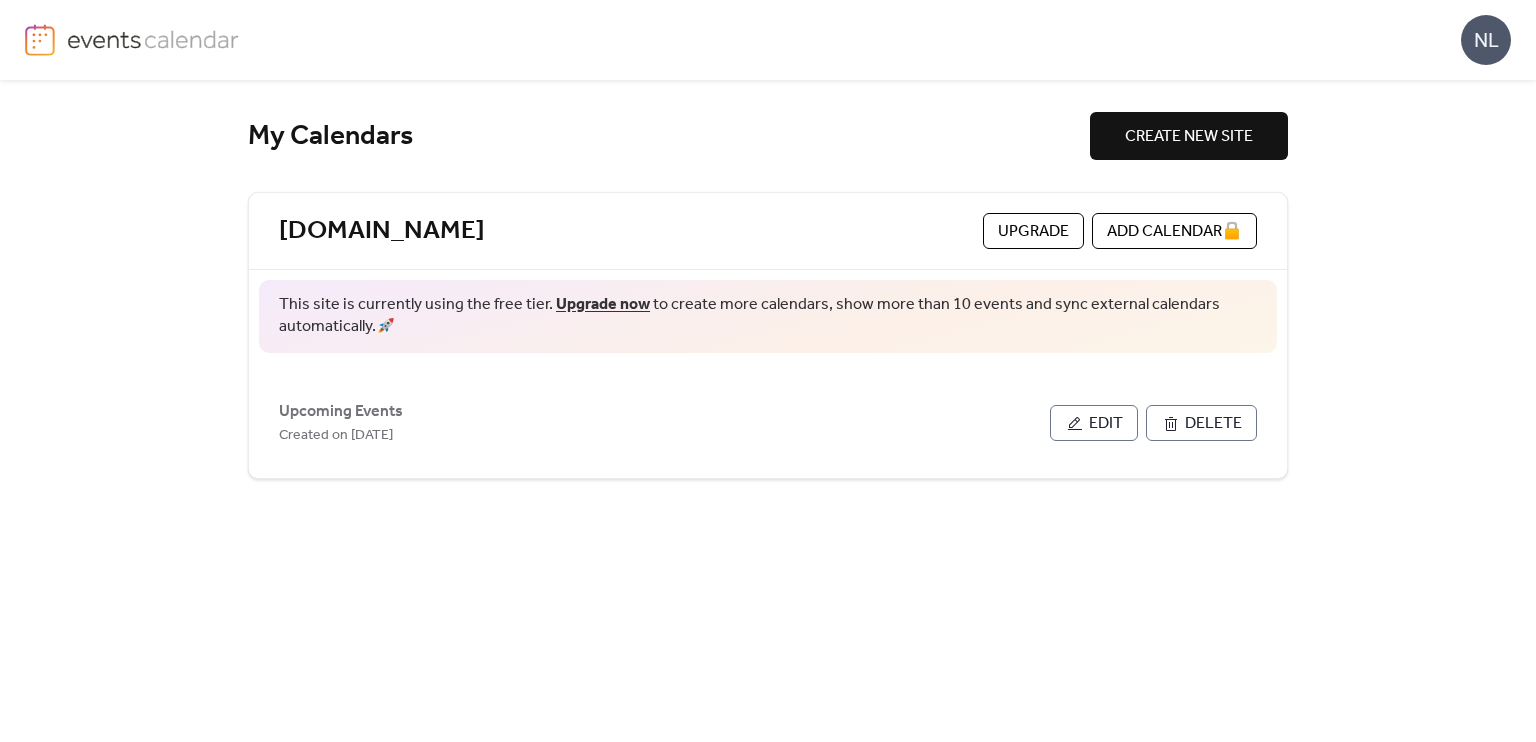 click on "CREATE NEW SITE" at bounding box center [1189, 137] 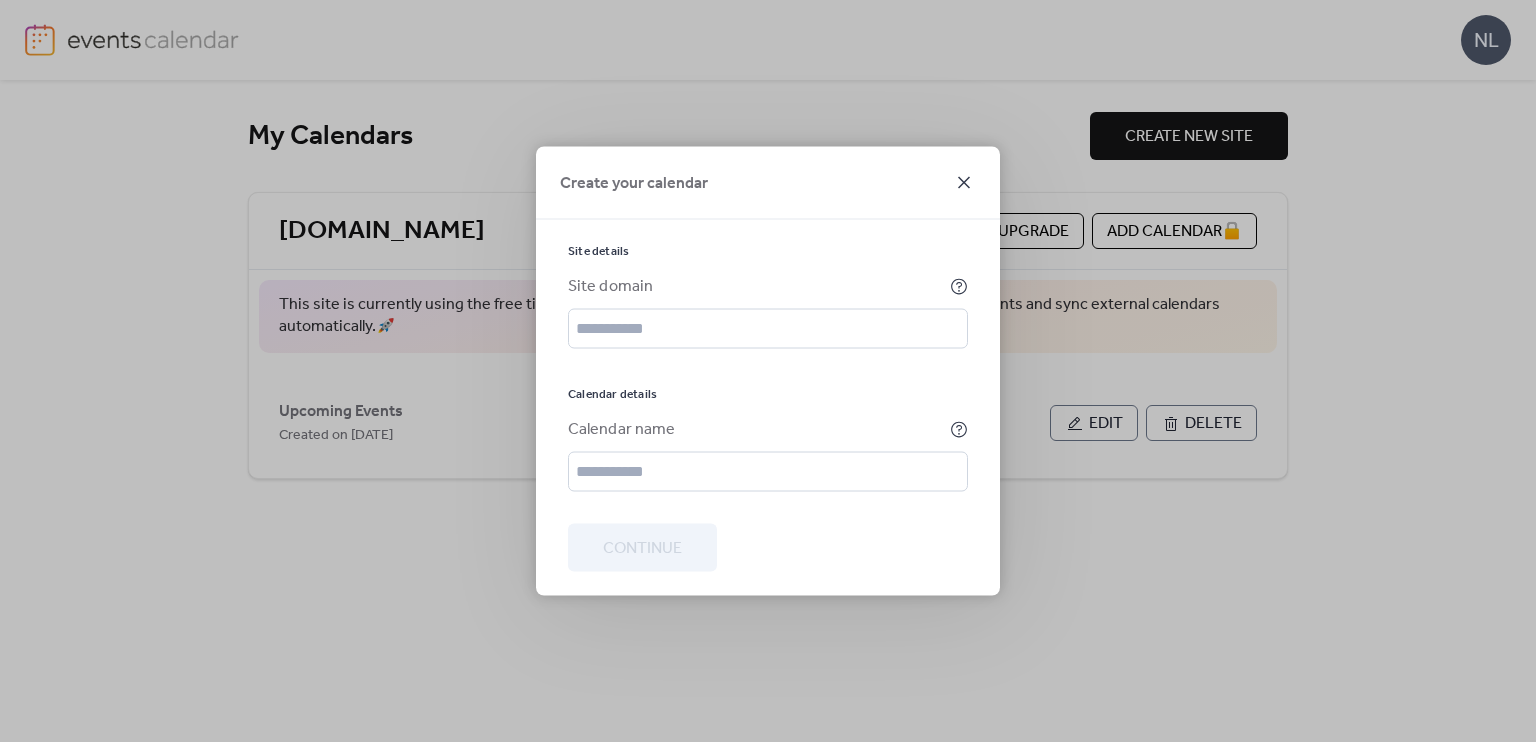 click 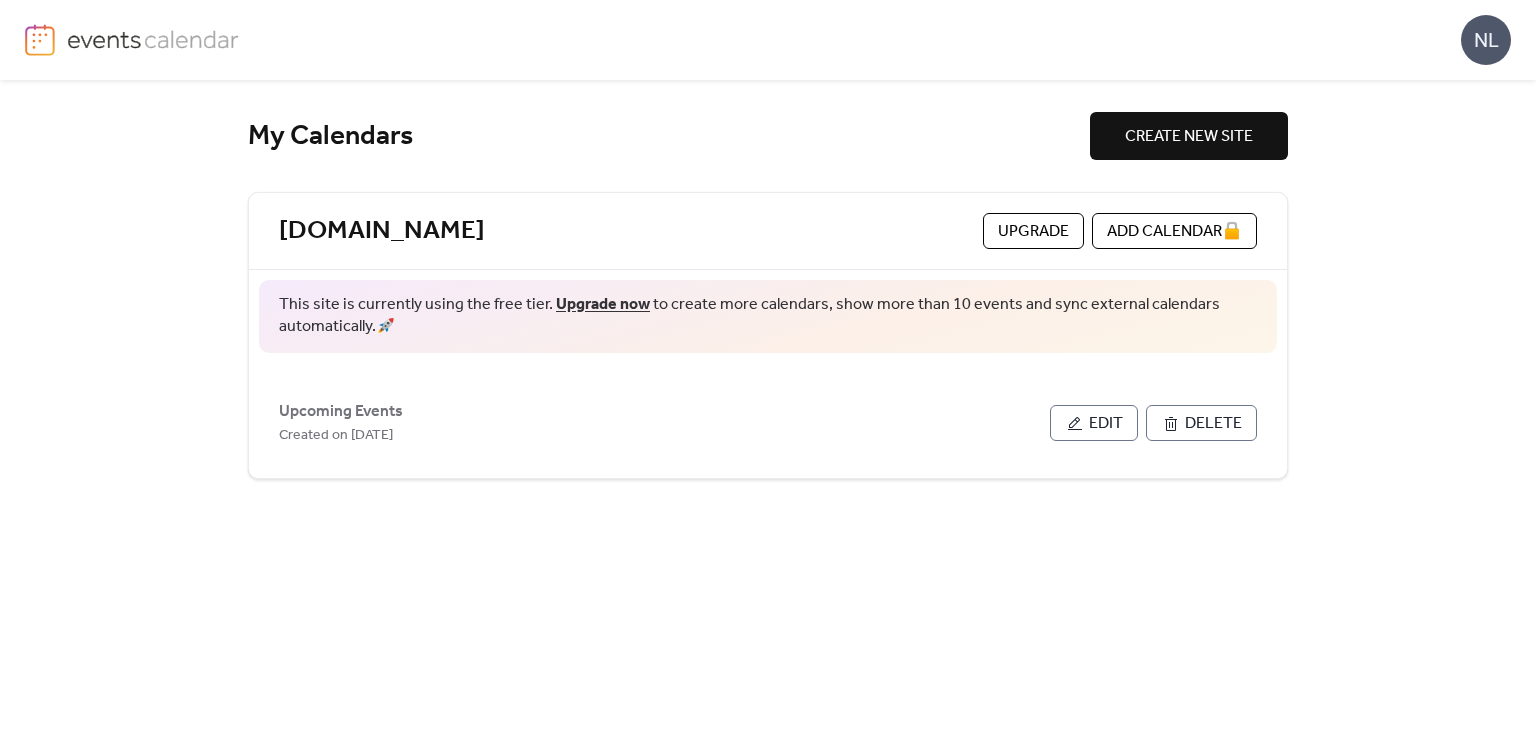 click at bounding box center (153, 39) 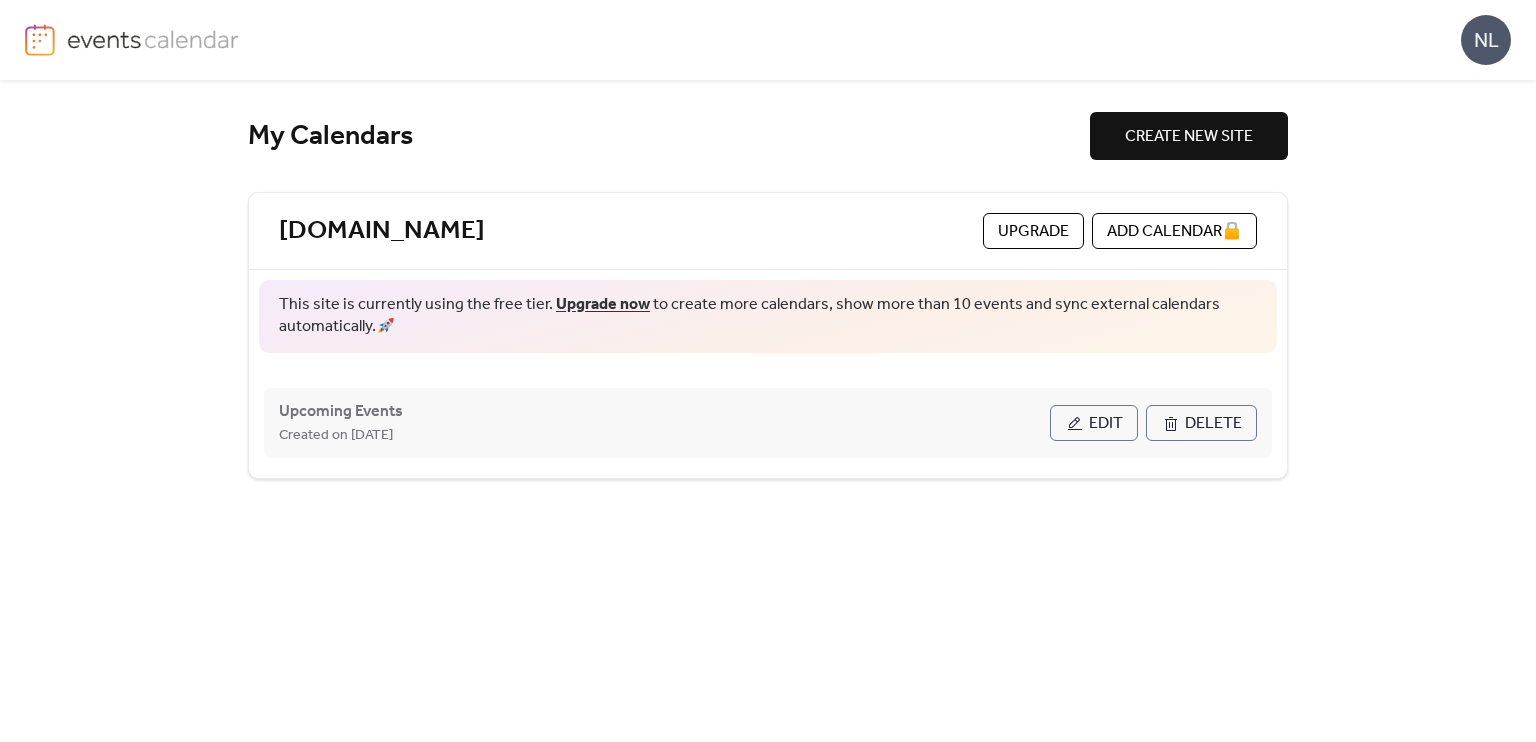 click on "Edit" at bounding box center (1106, 424) 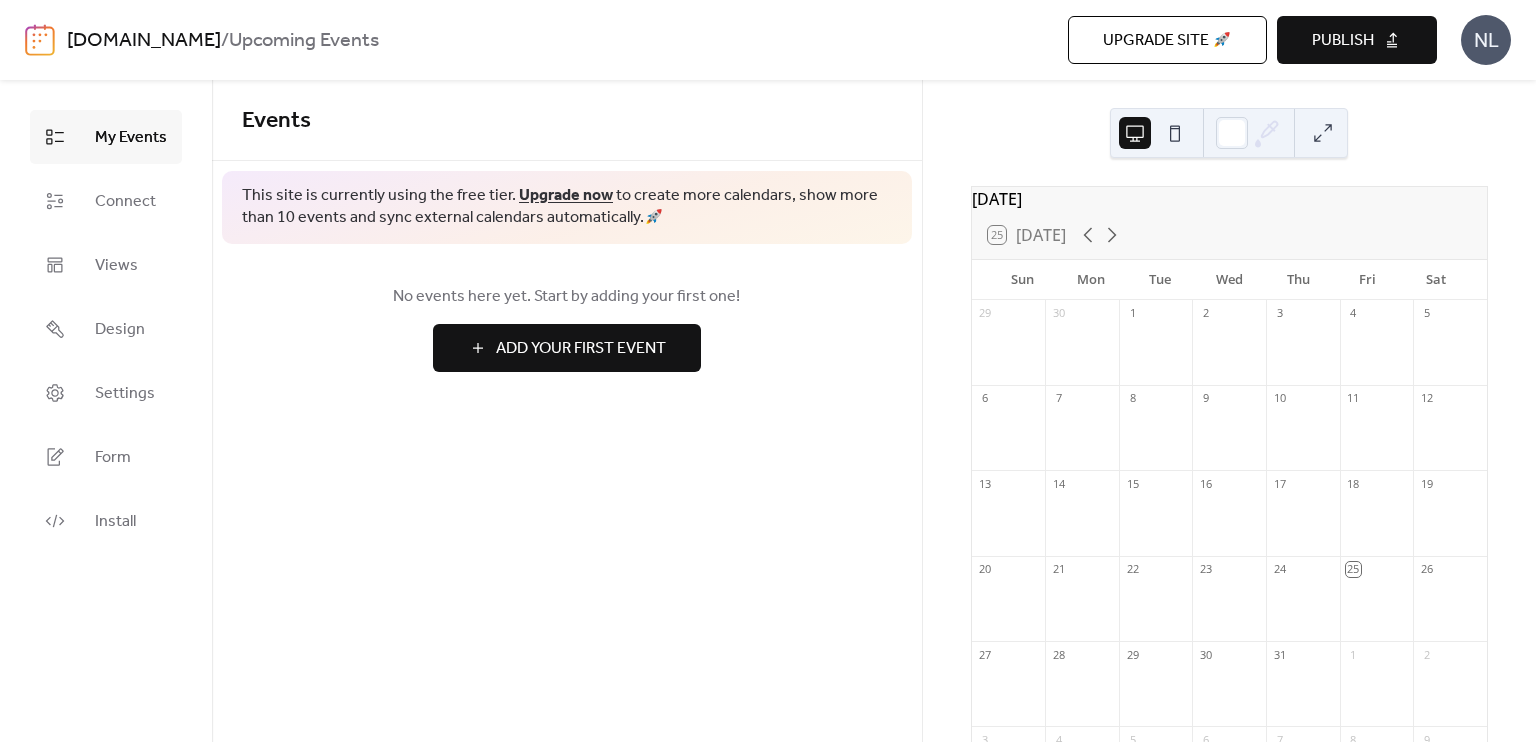 click on "Add Your First Event" at bounding box center (581, 349) 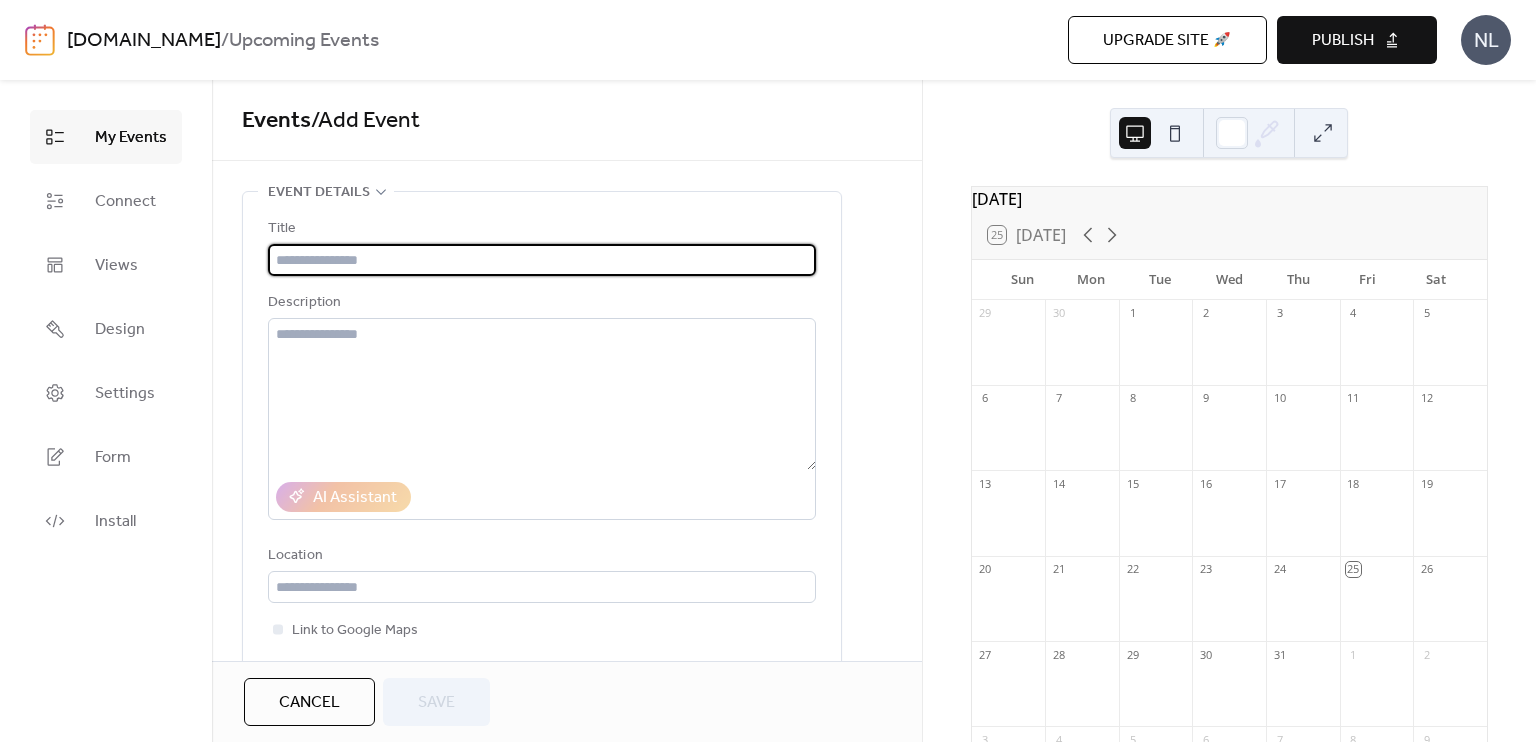 click at bounding box center [542, 260] 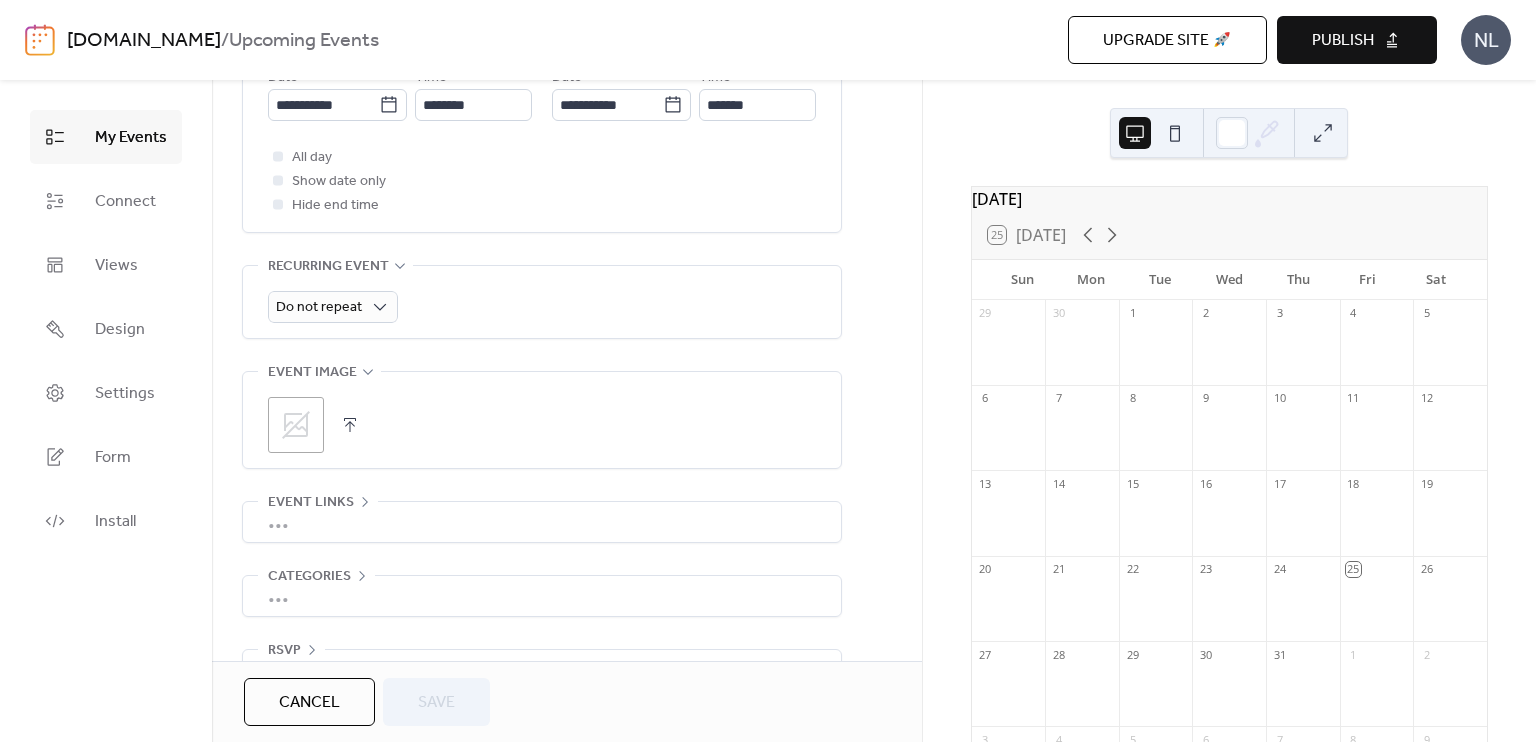 scroll, scrollTop: 771, scrollLeft: 0, axis: vertical 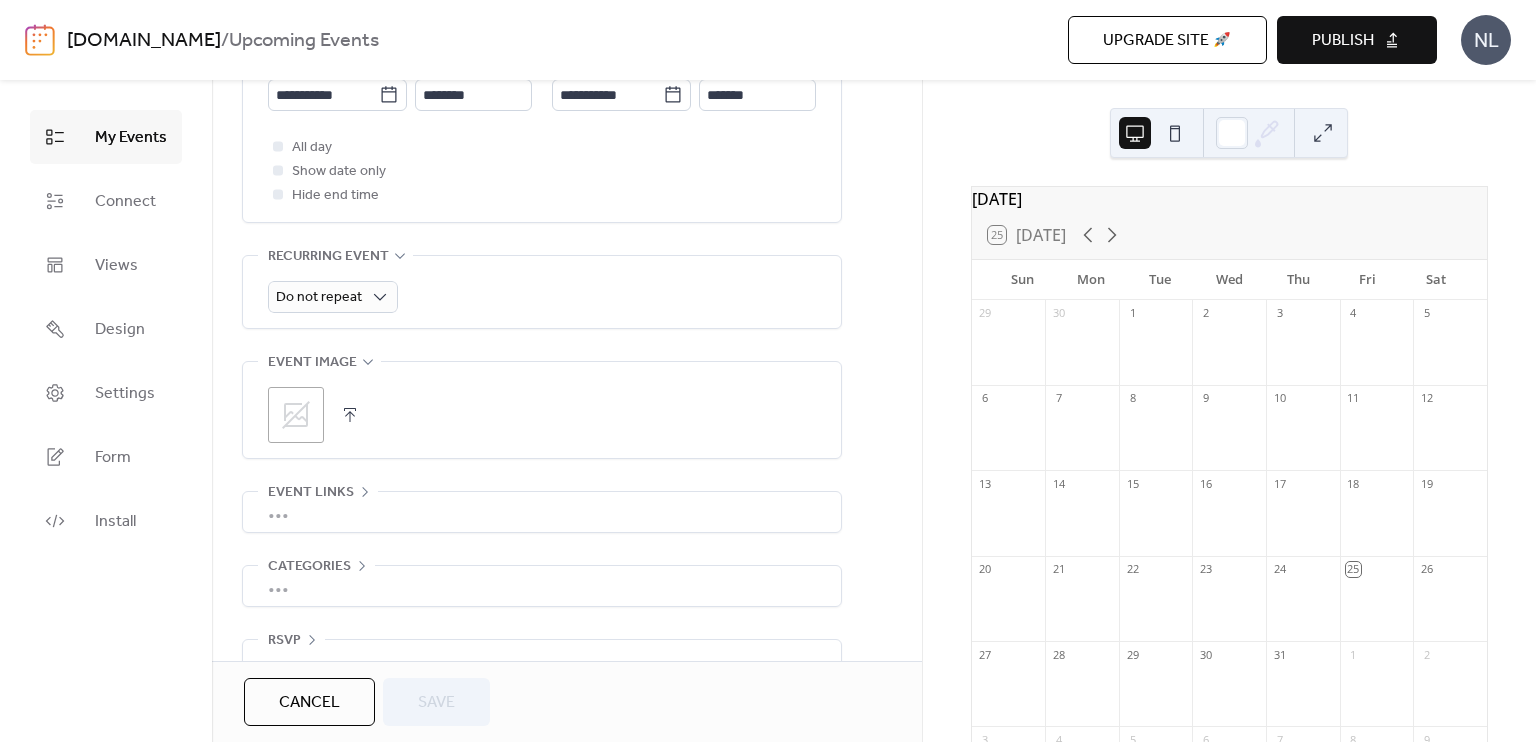 click at bounding box center [350, 415] 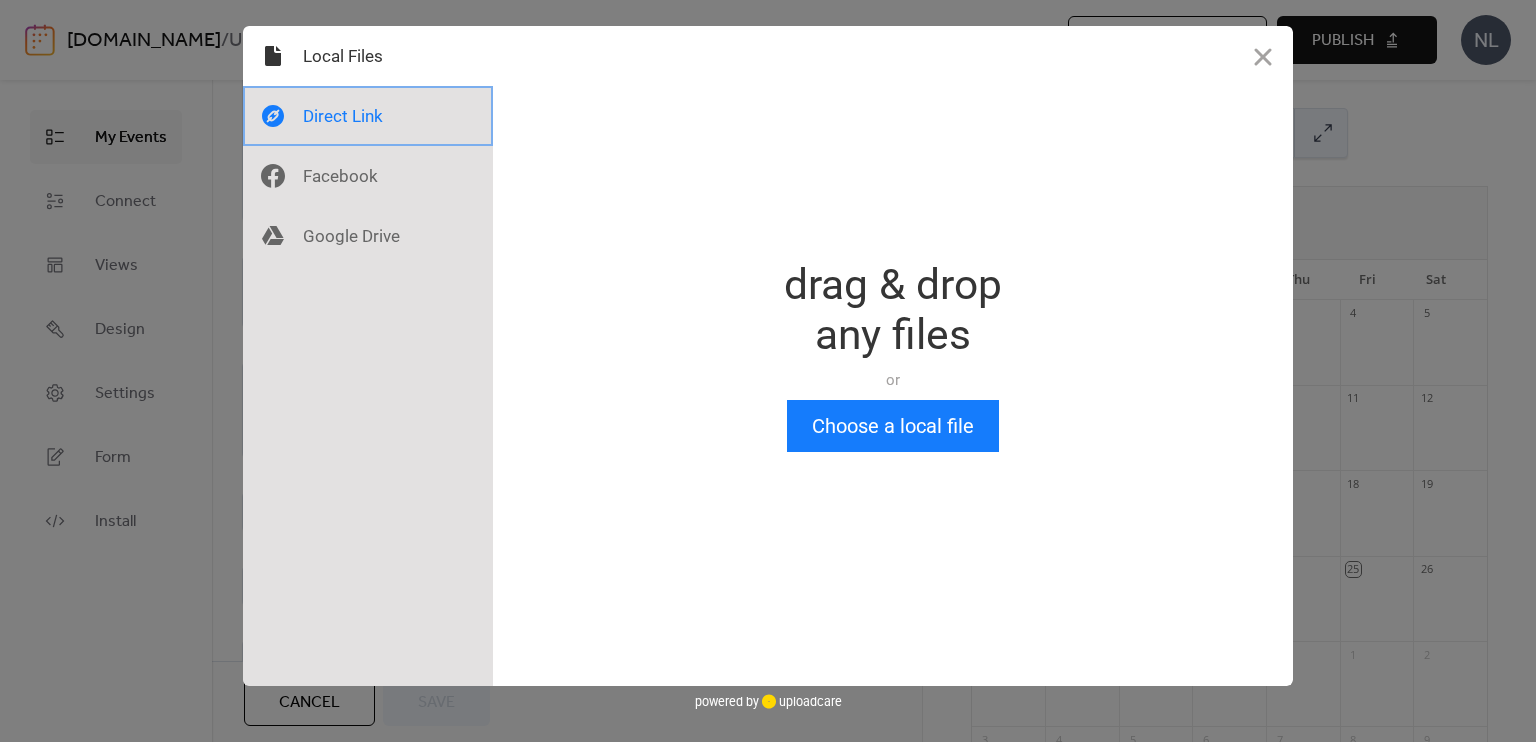 click at bounding box center (368, 116) 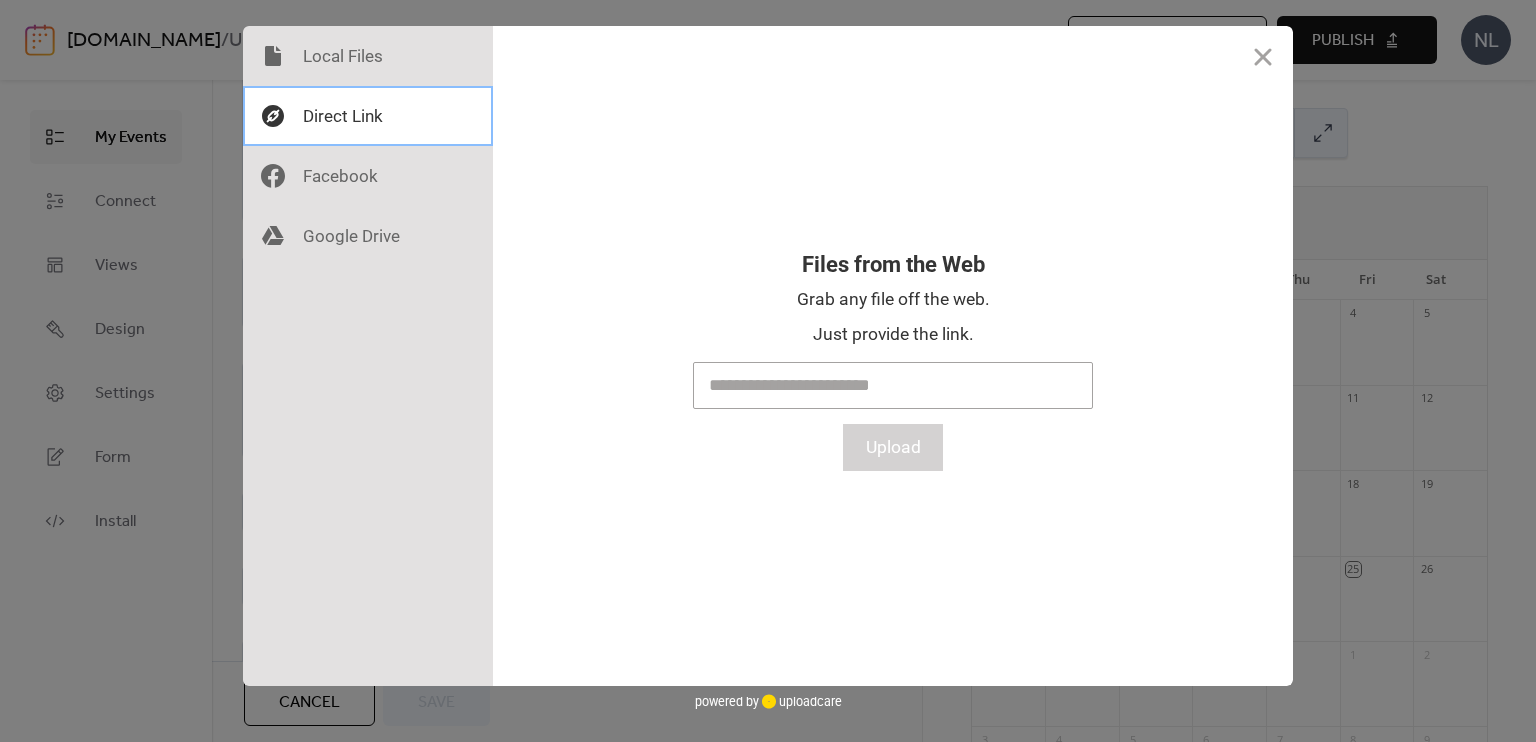 click at bounding box center [368, 116] 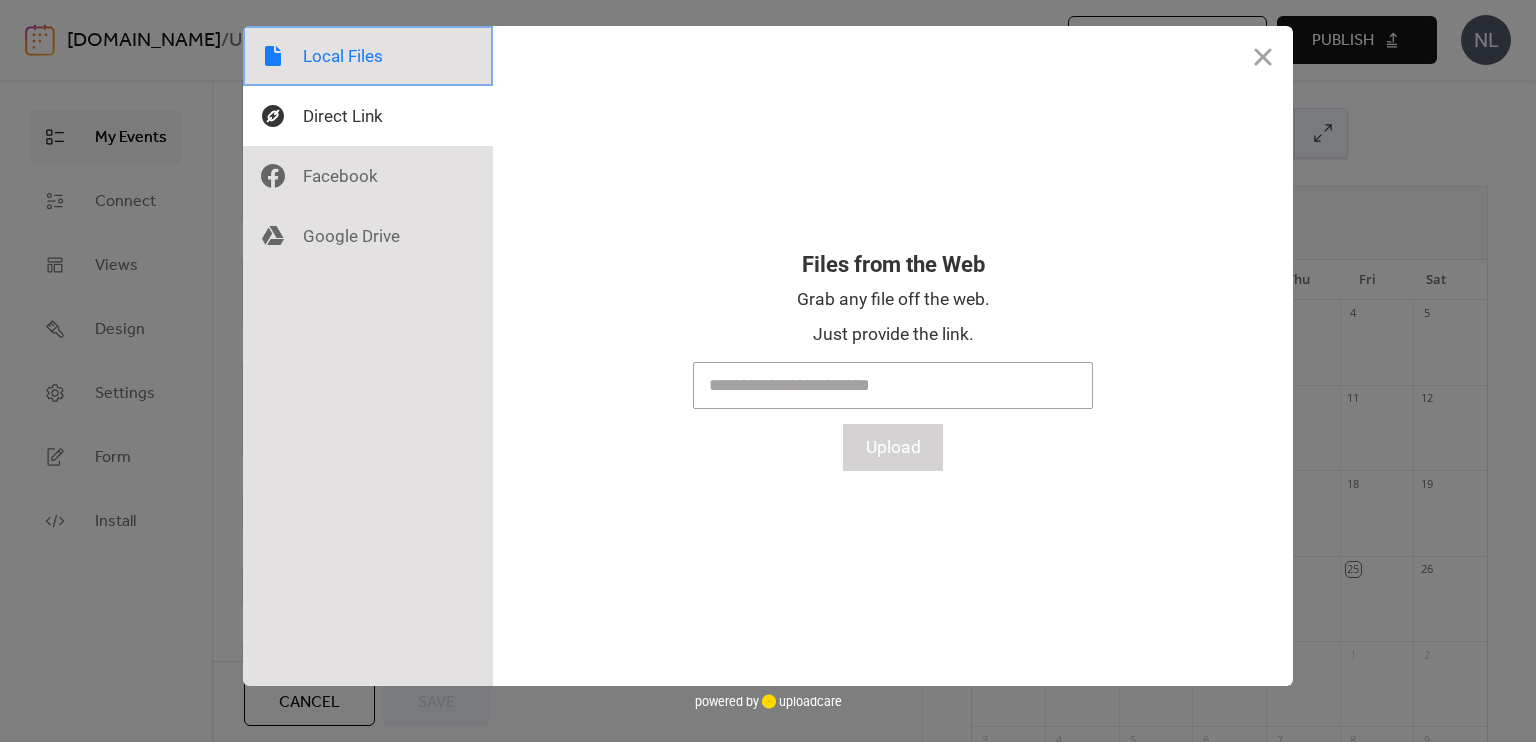 click at bounding box center (368, 56) 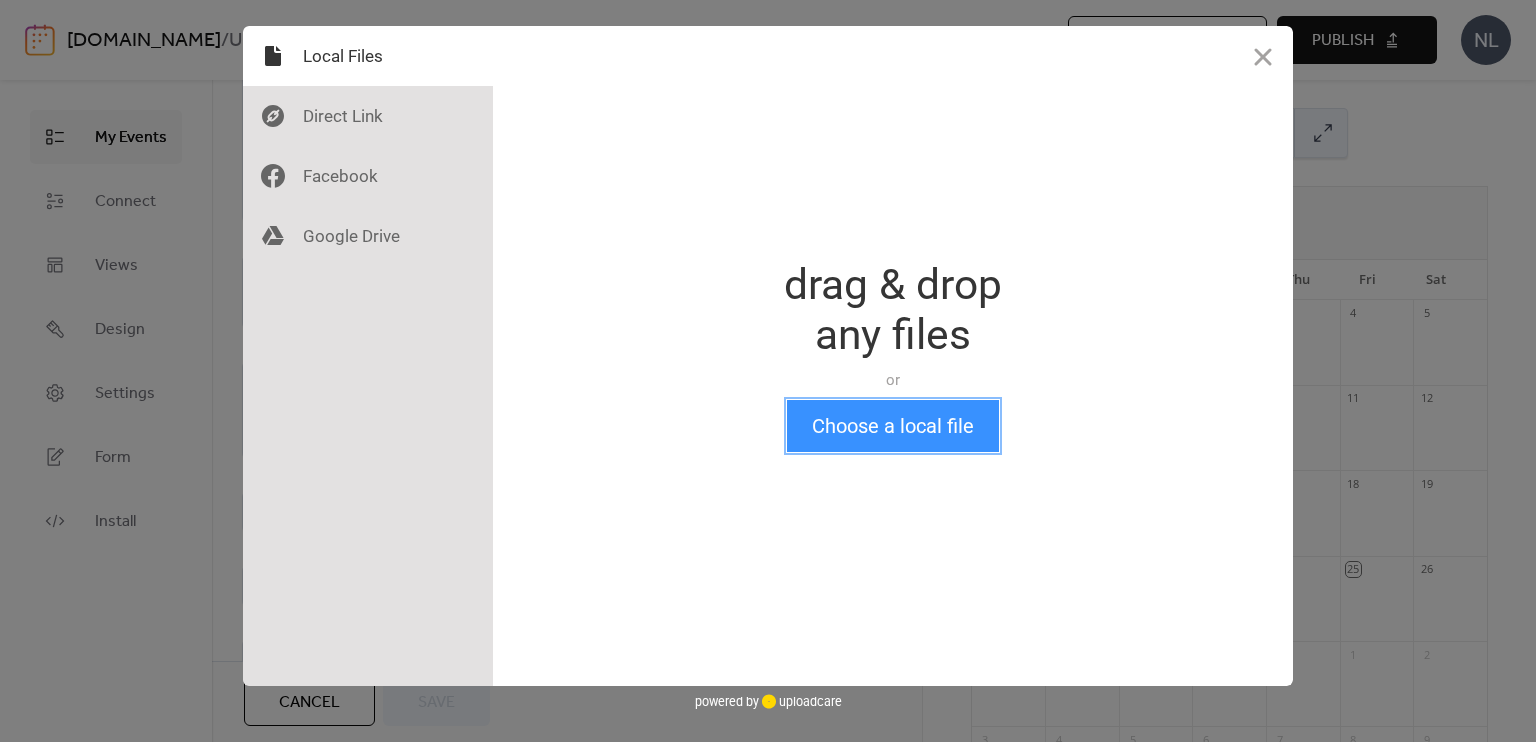 click on "Choose a local file" at bounding box center (893, 426) 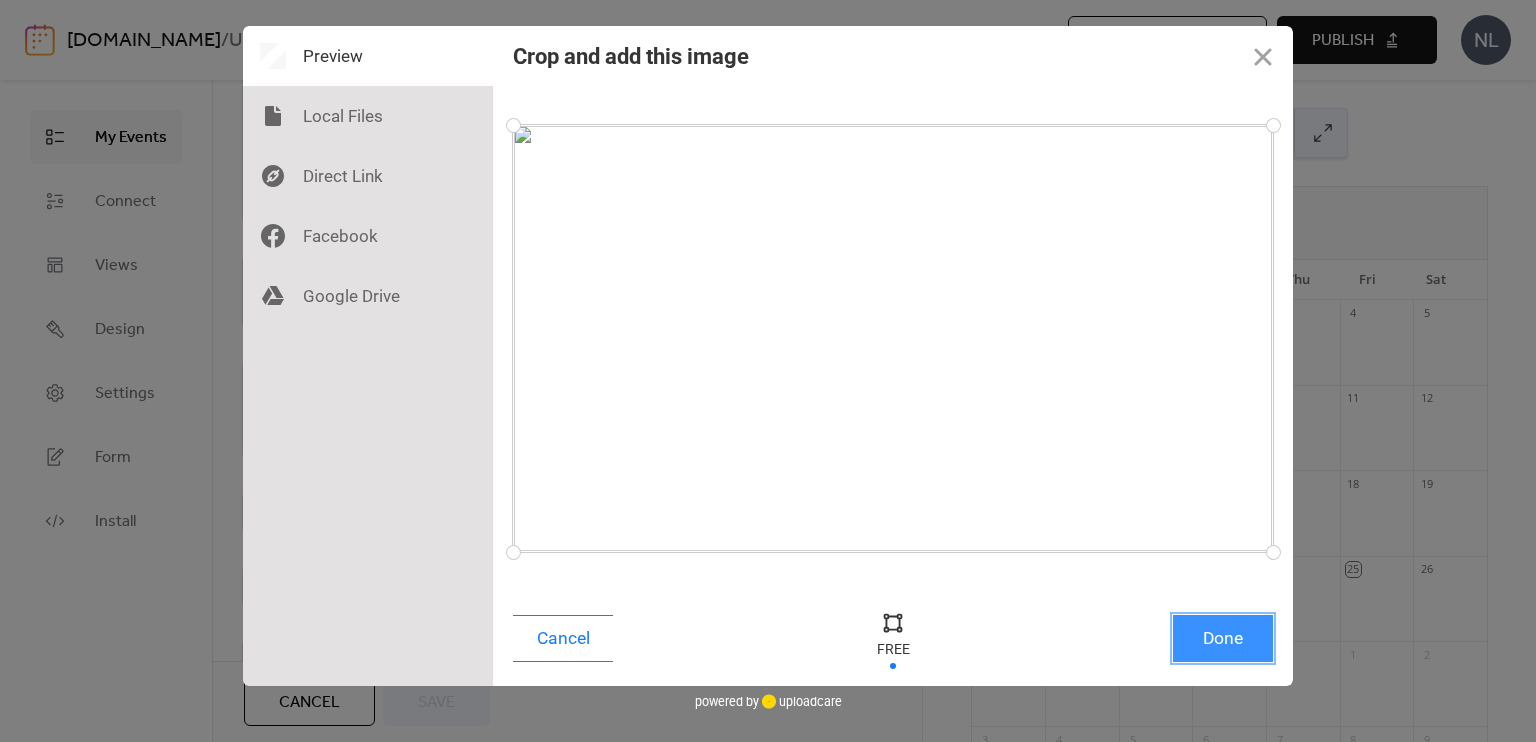 click on "Done" at bounding box center (1223, 638) 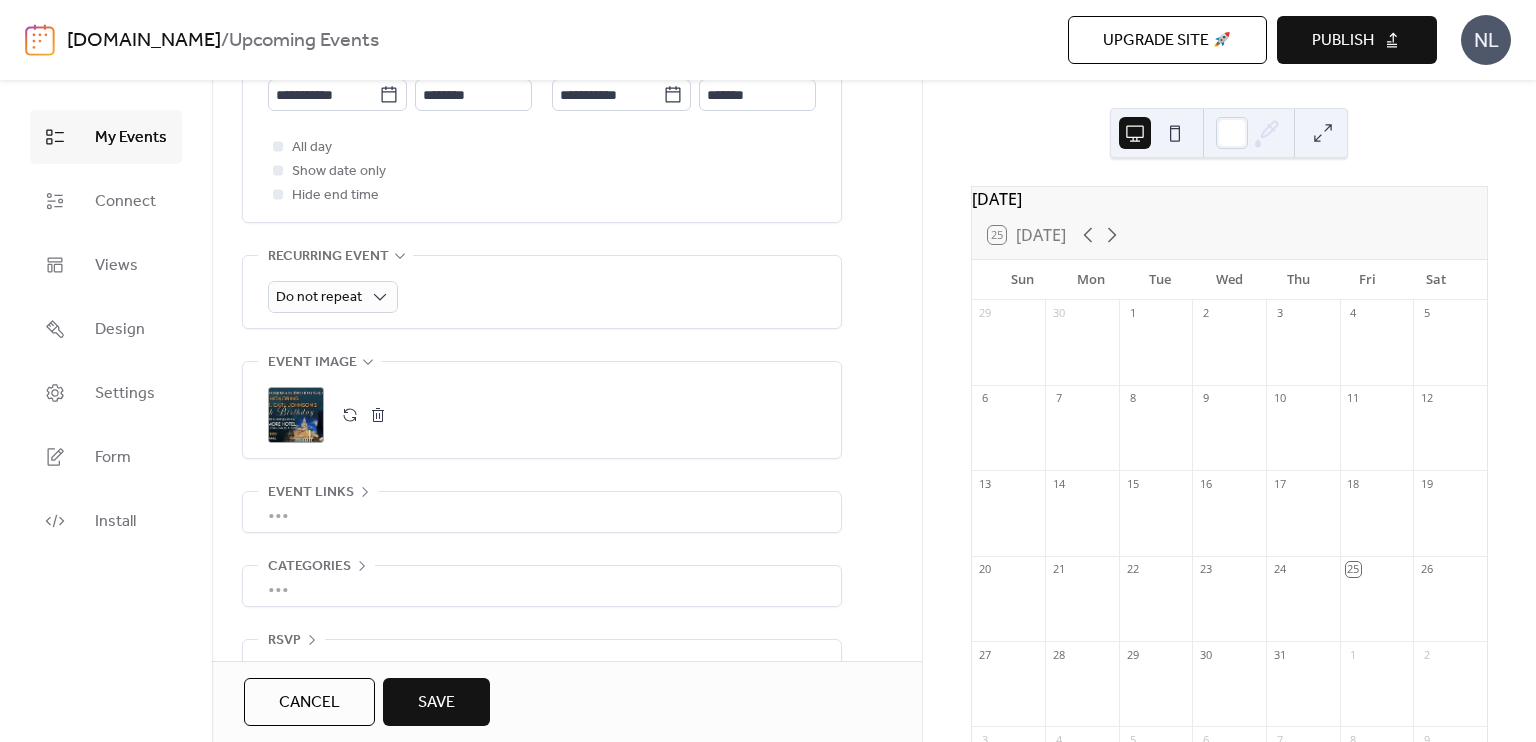 click on "•••" at bounding box center (542, 512) 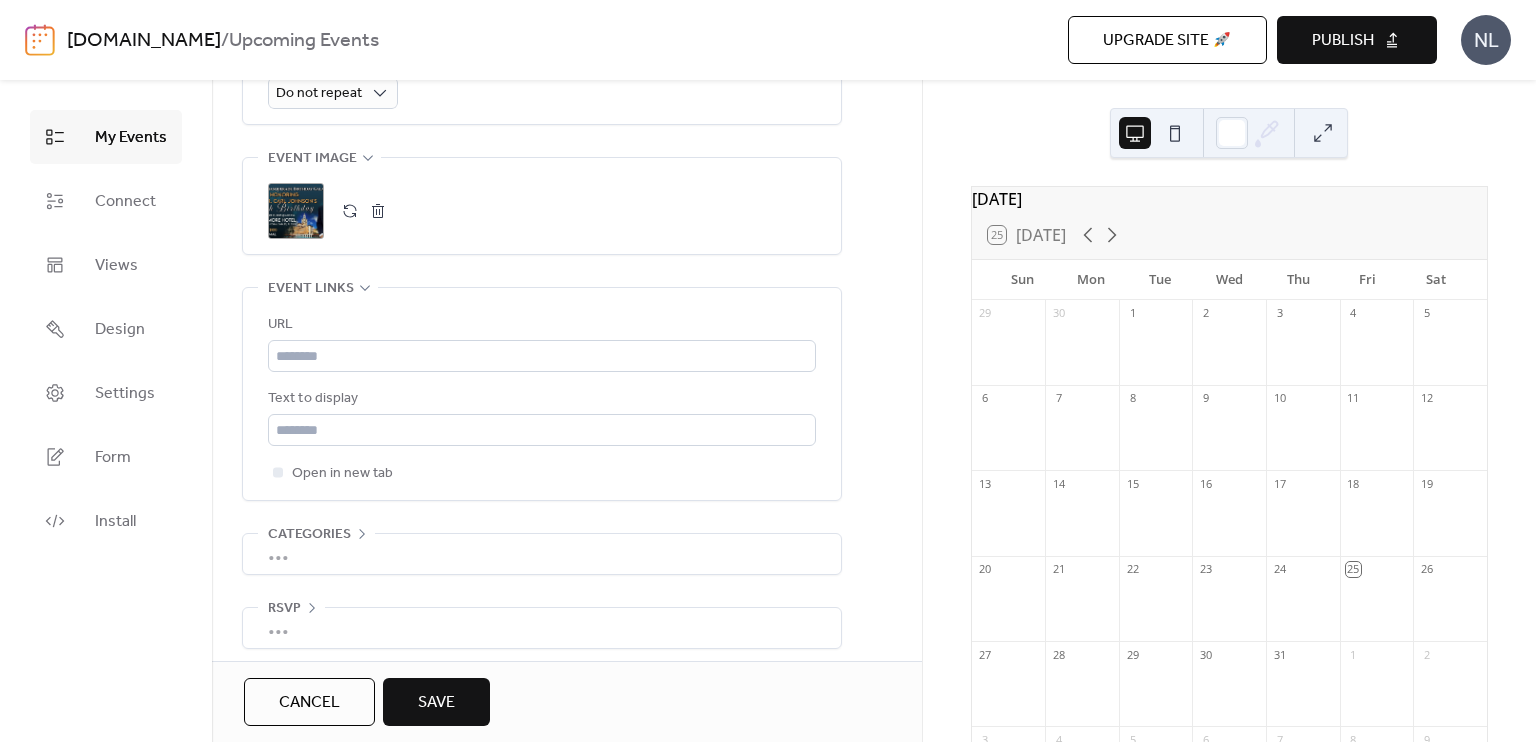 scroll, scrollTop: 984, scrollLeft: 0, axis: vertical 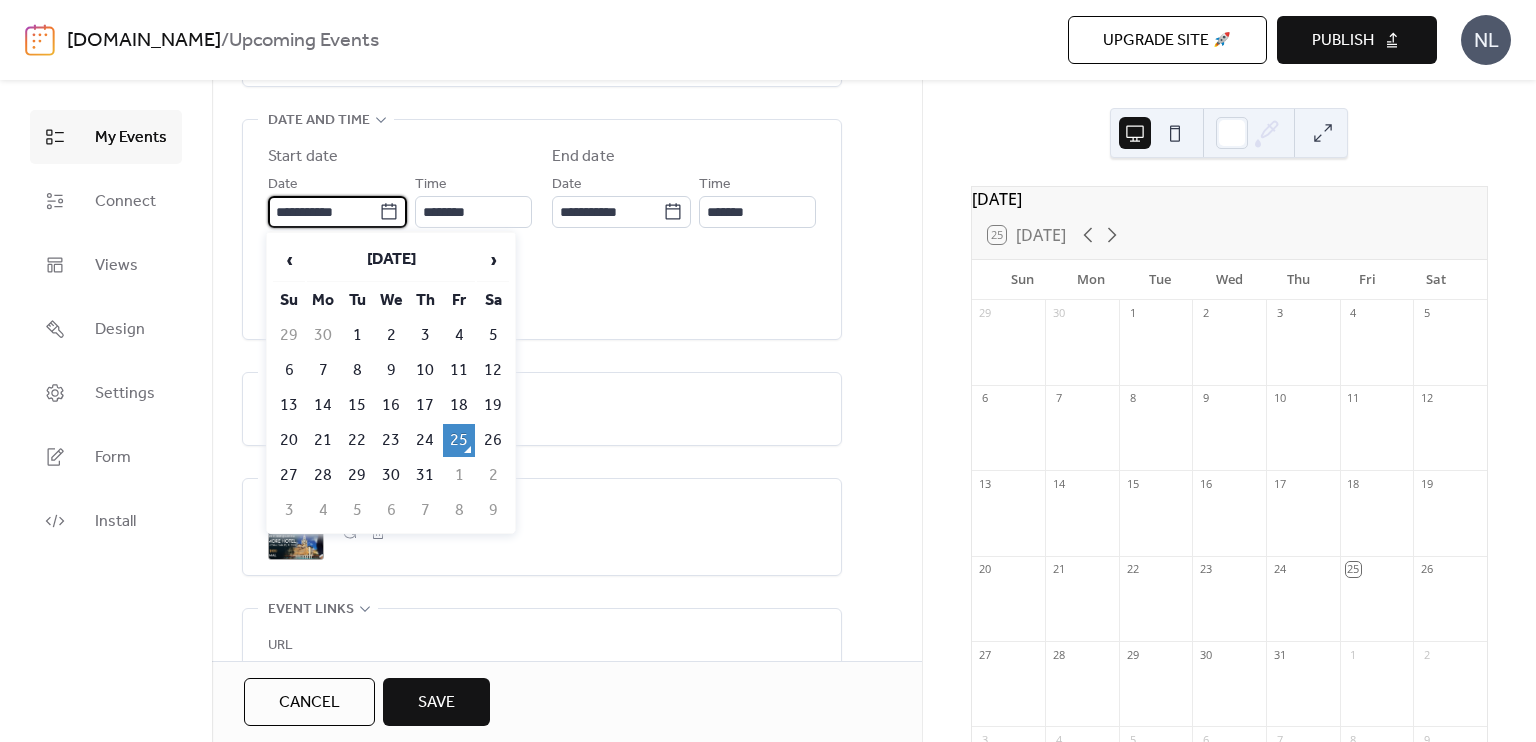click on "**********" at bounding box center (323, 212) 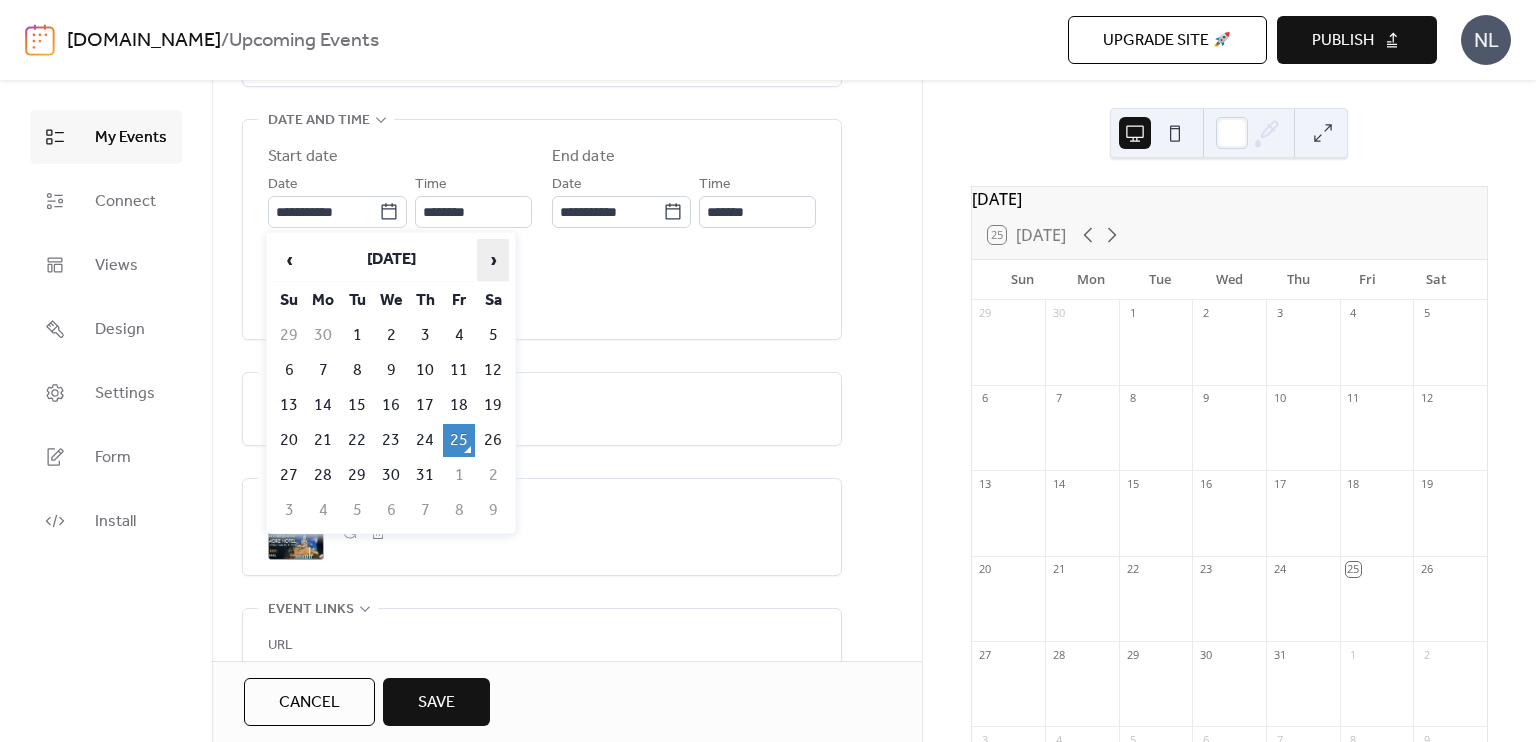 click on "›" at bounding box center (493, 260) 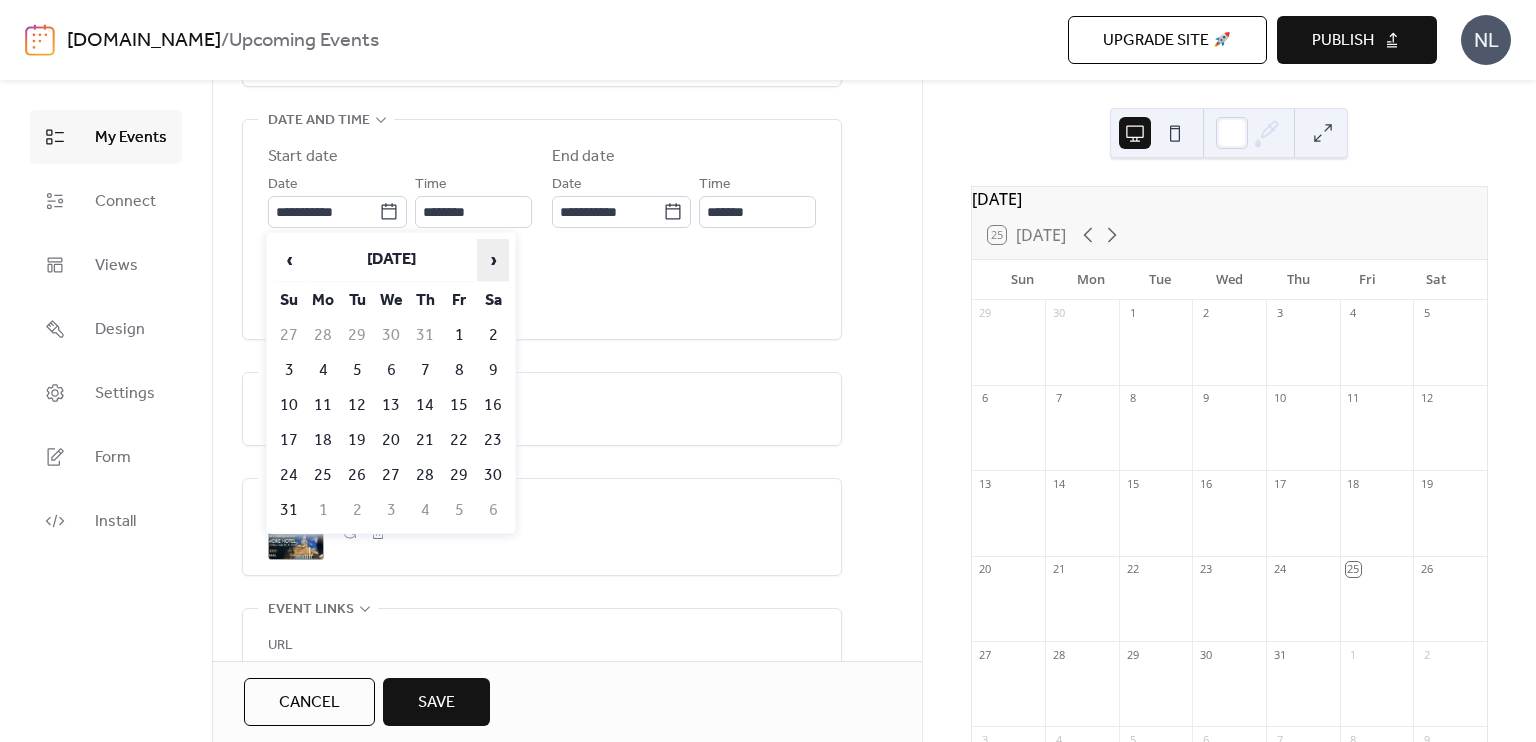 click on "›" at bounding box center [493, 260] 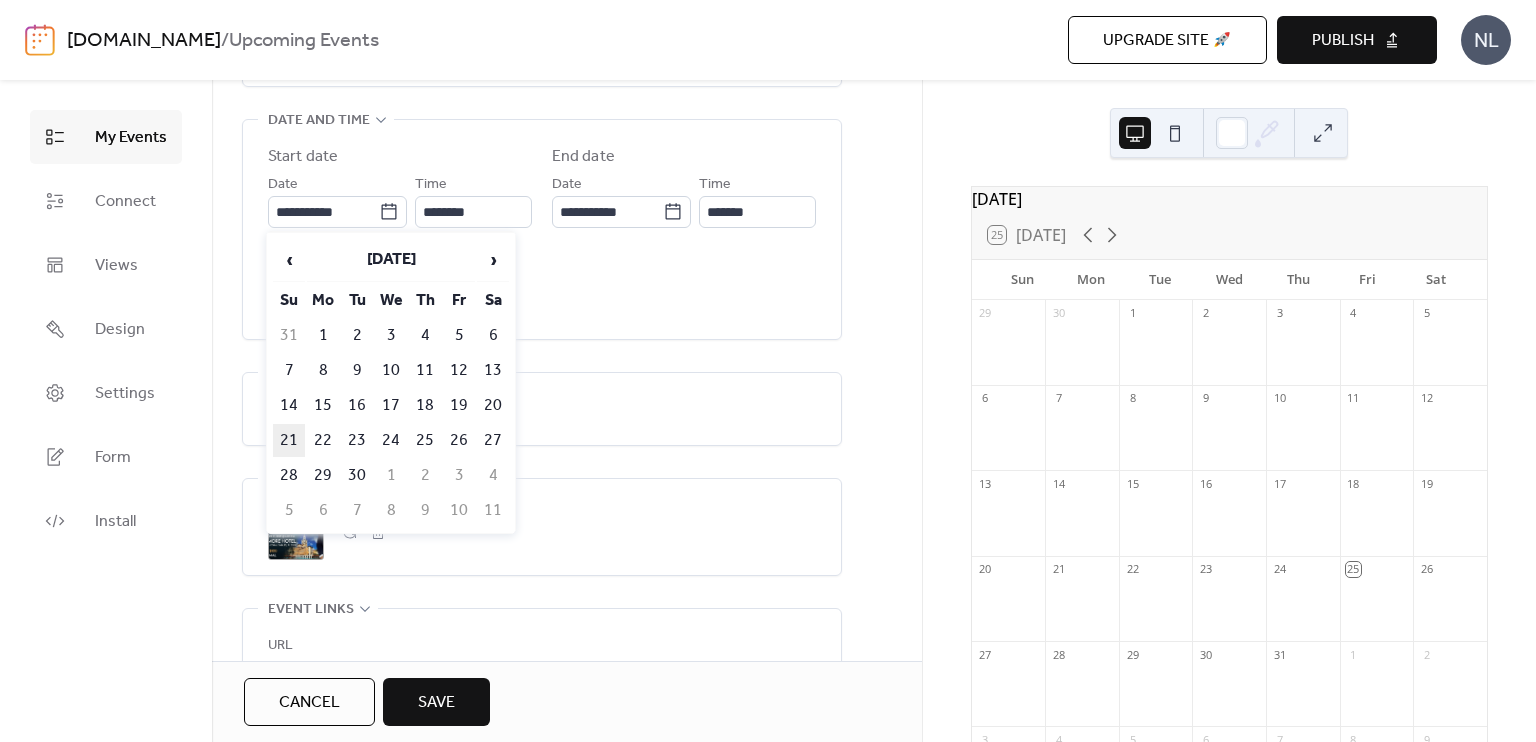 click on "21" at bounding box center (289, 440) 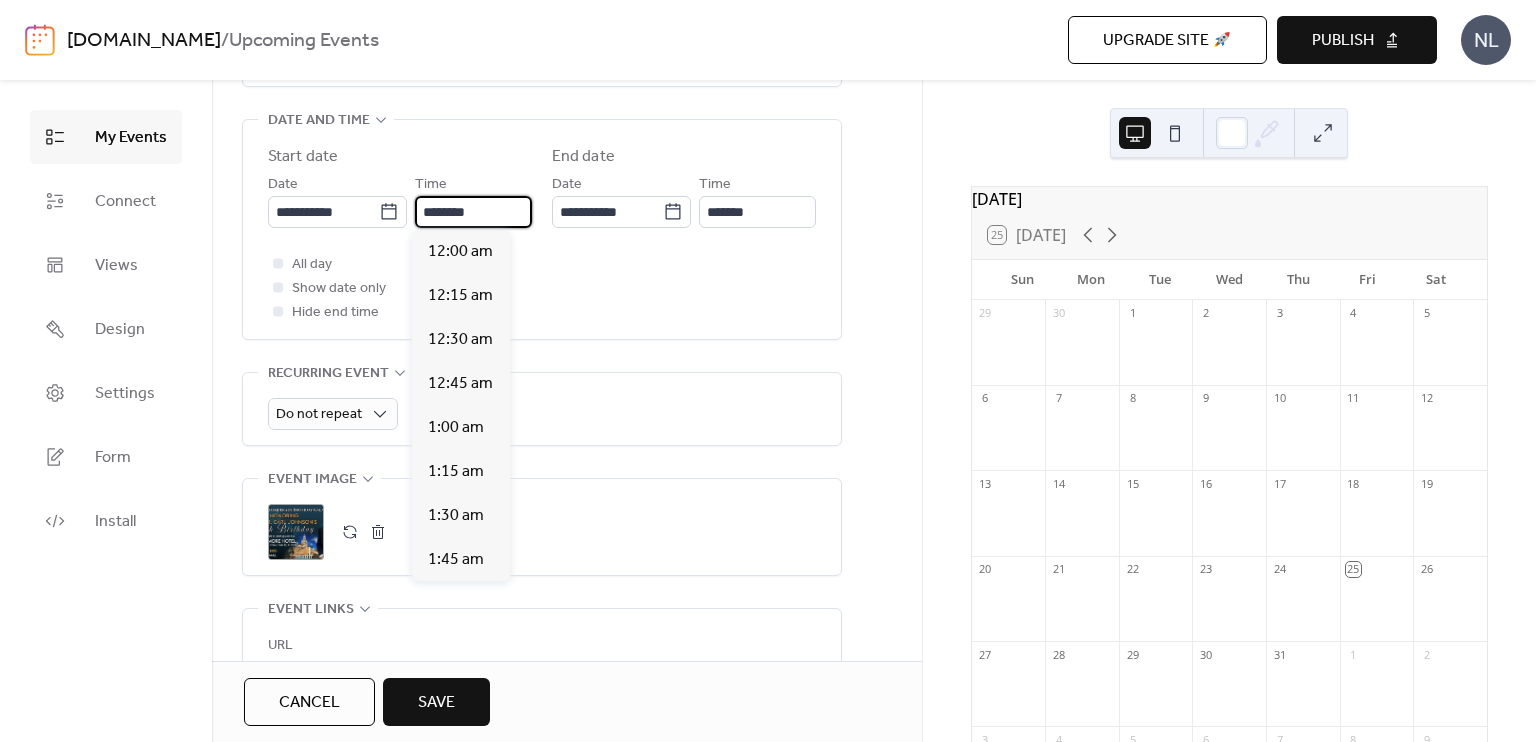 click on "********" at bounding box center [473, 212] 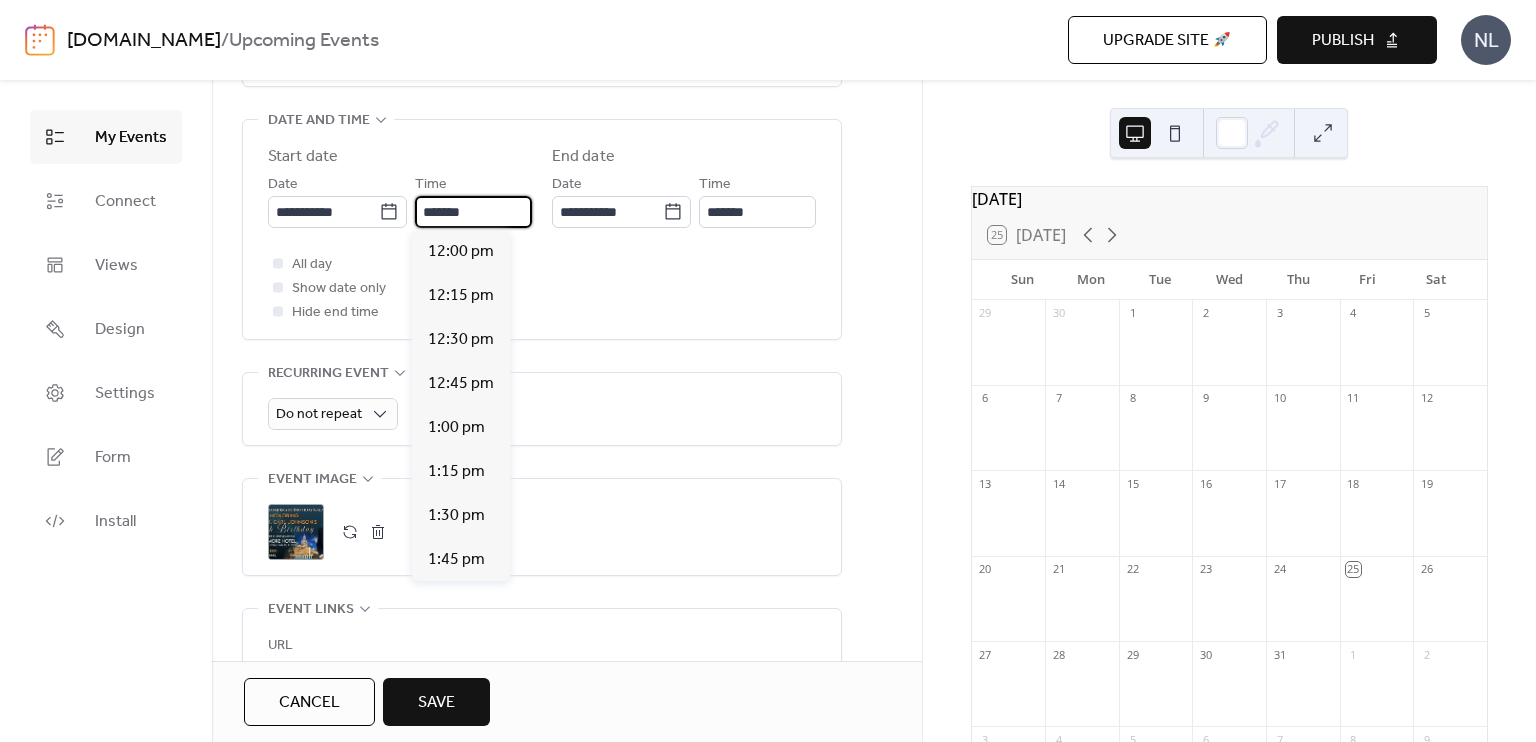 scroll, scrollTop: 3168, scrollLeft: 0, axis: vertical 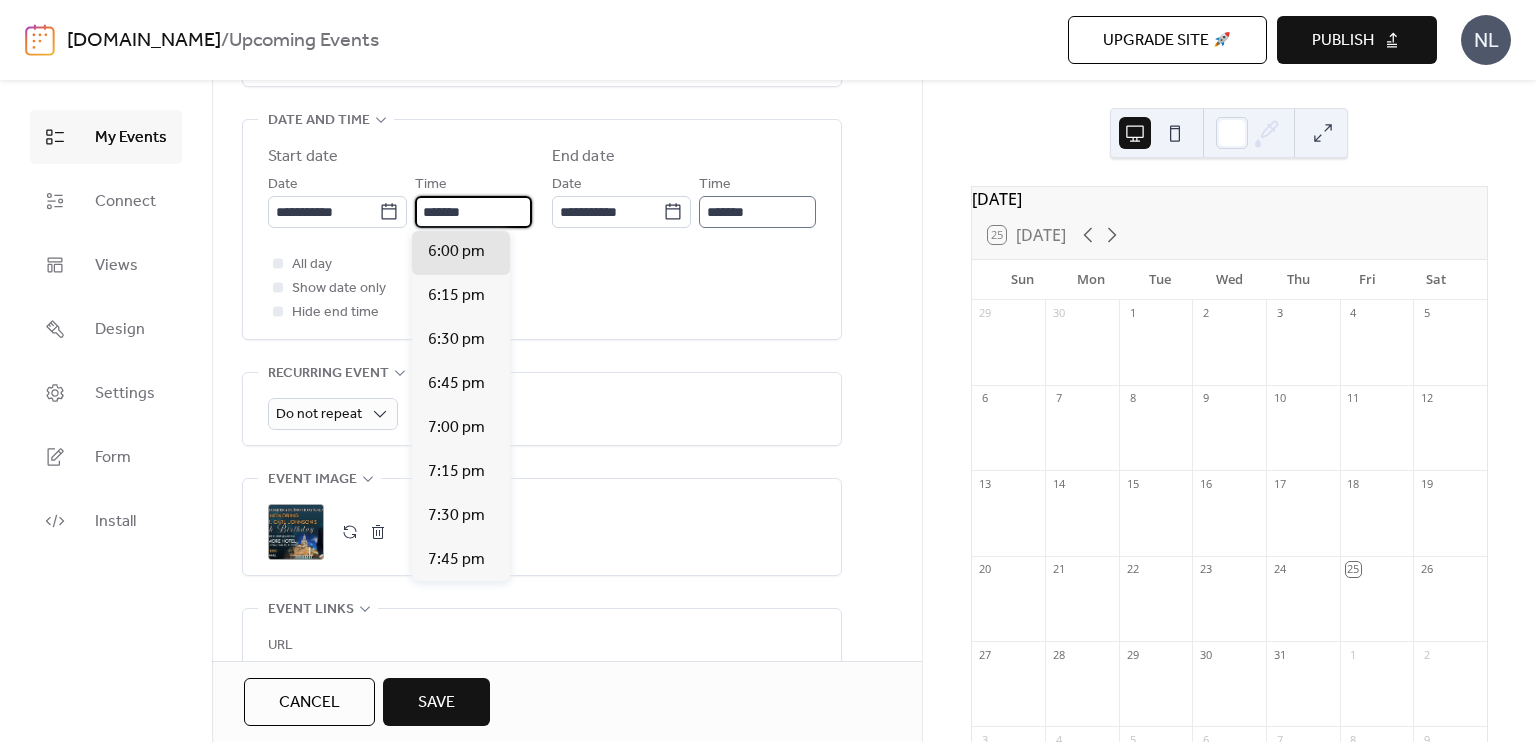 type on "*******" 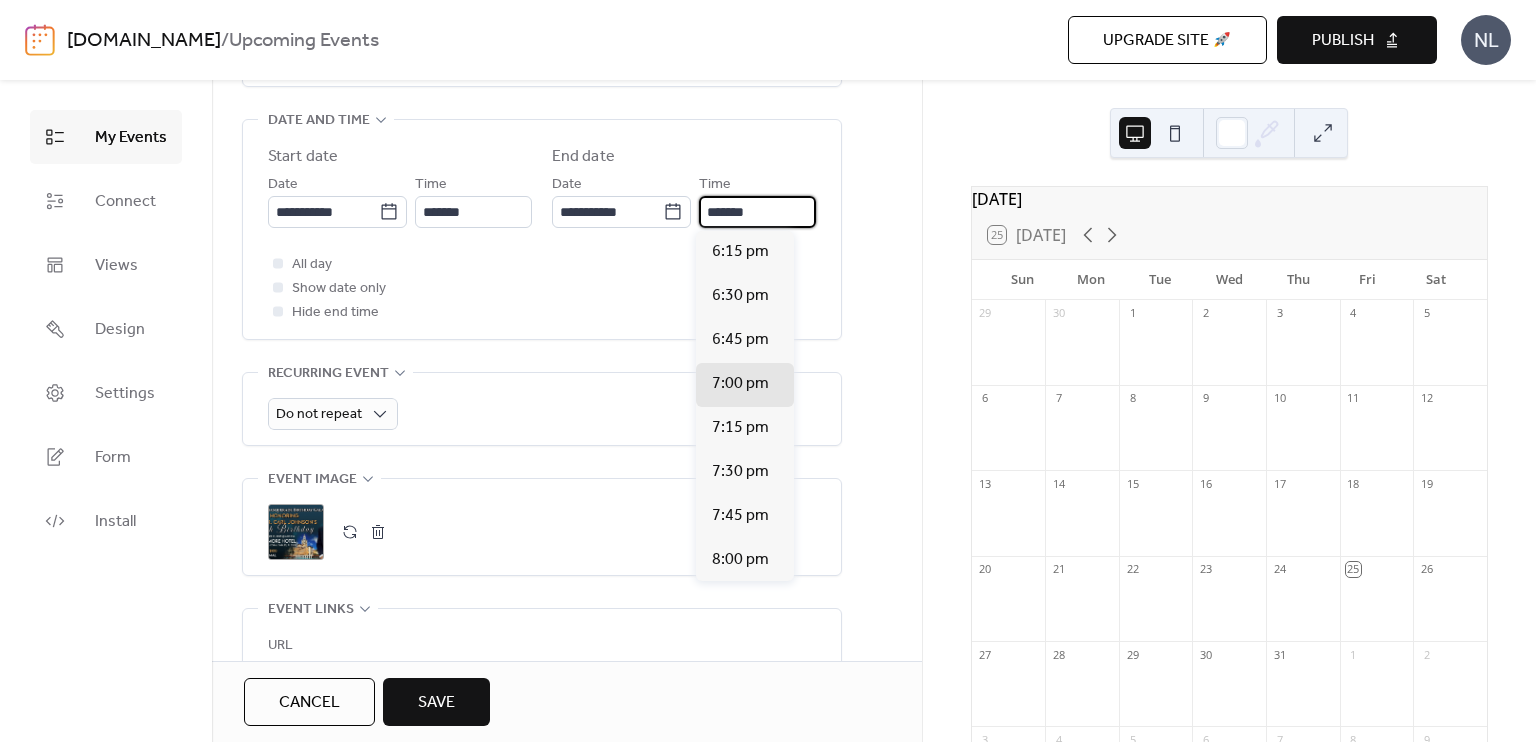 click on "*******" at bounding box center (757, 212) 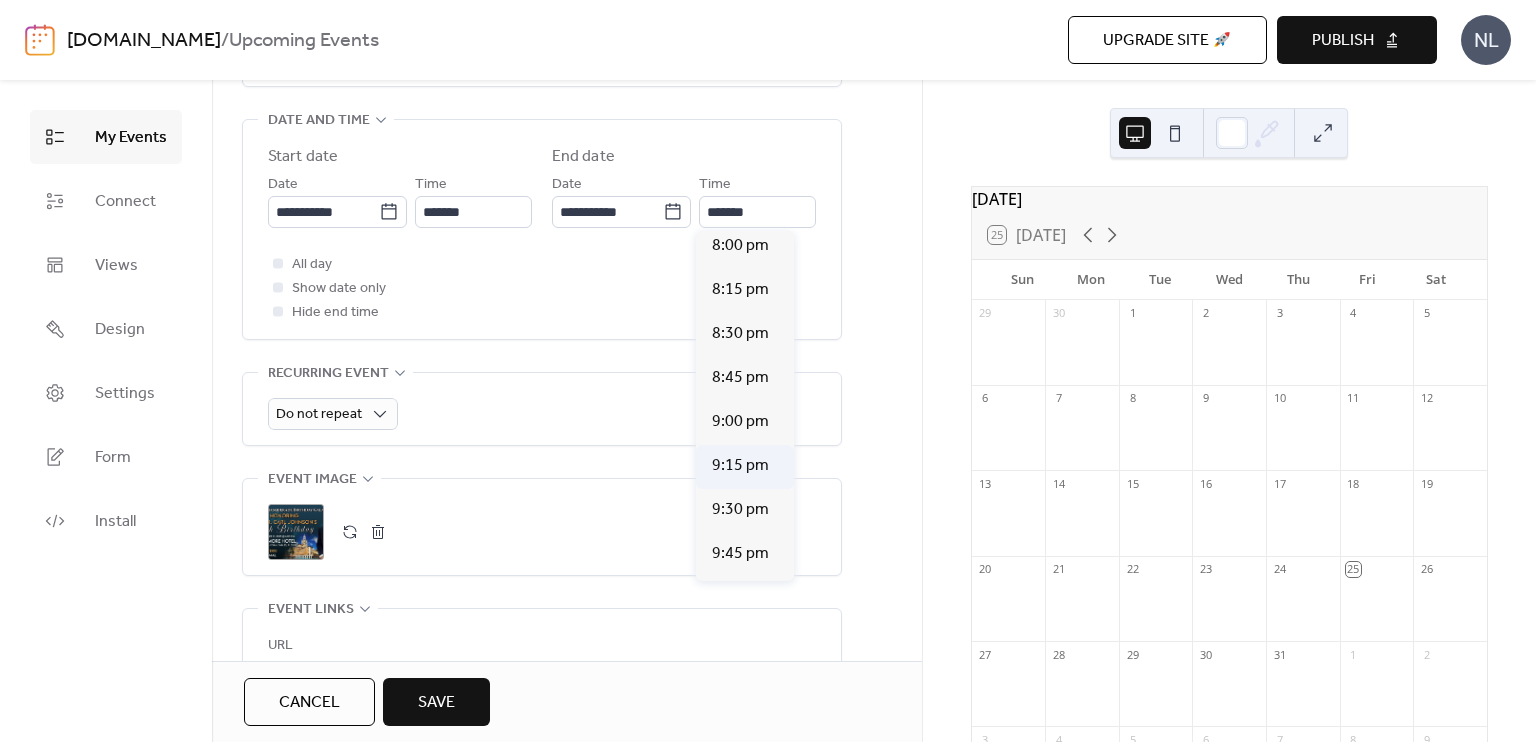 scroll, scrollTop: 316, scrollLeft: 0, axis: vertical 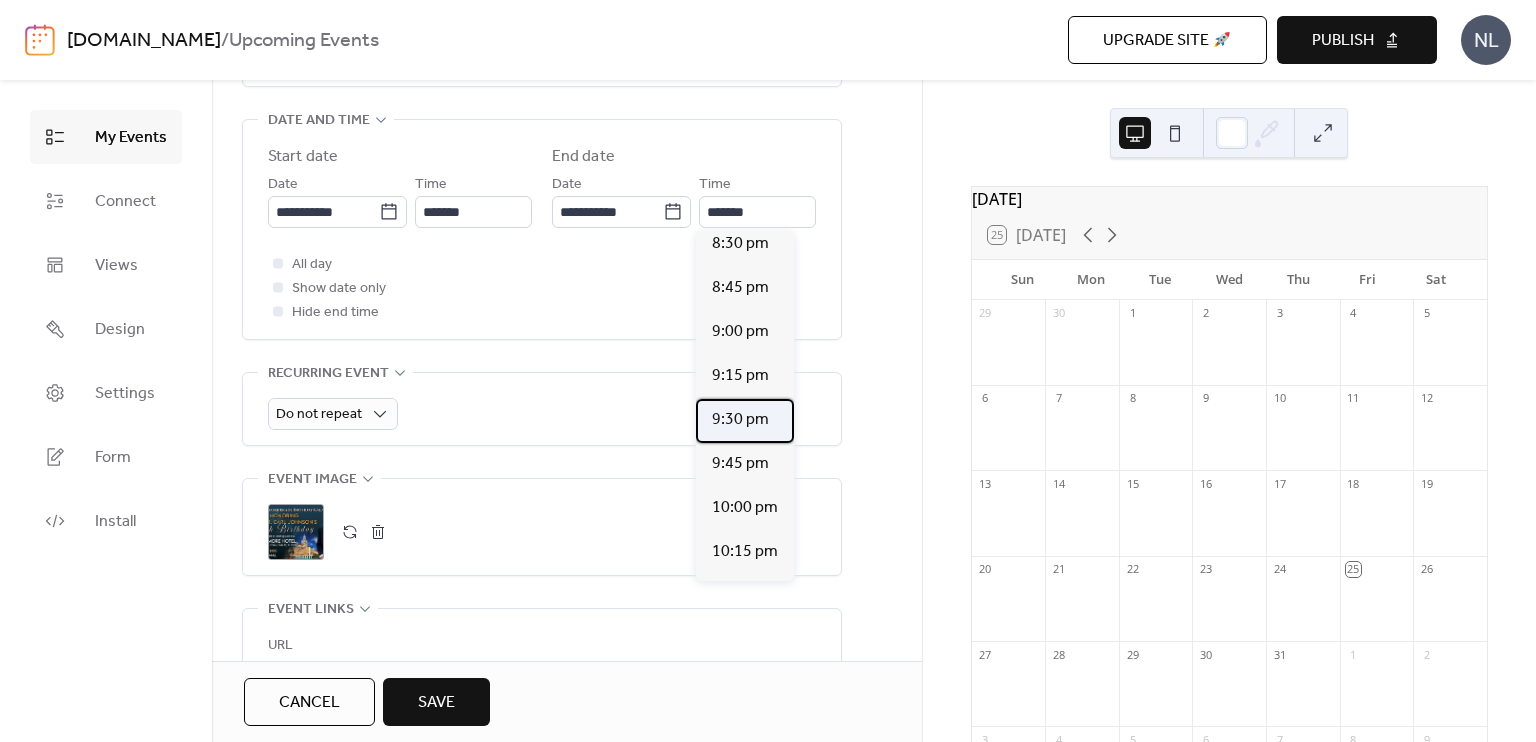 click on "9:30 pm" at bounding box center (740, 420) 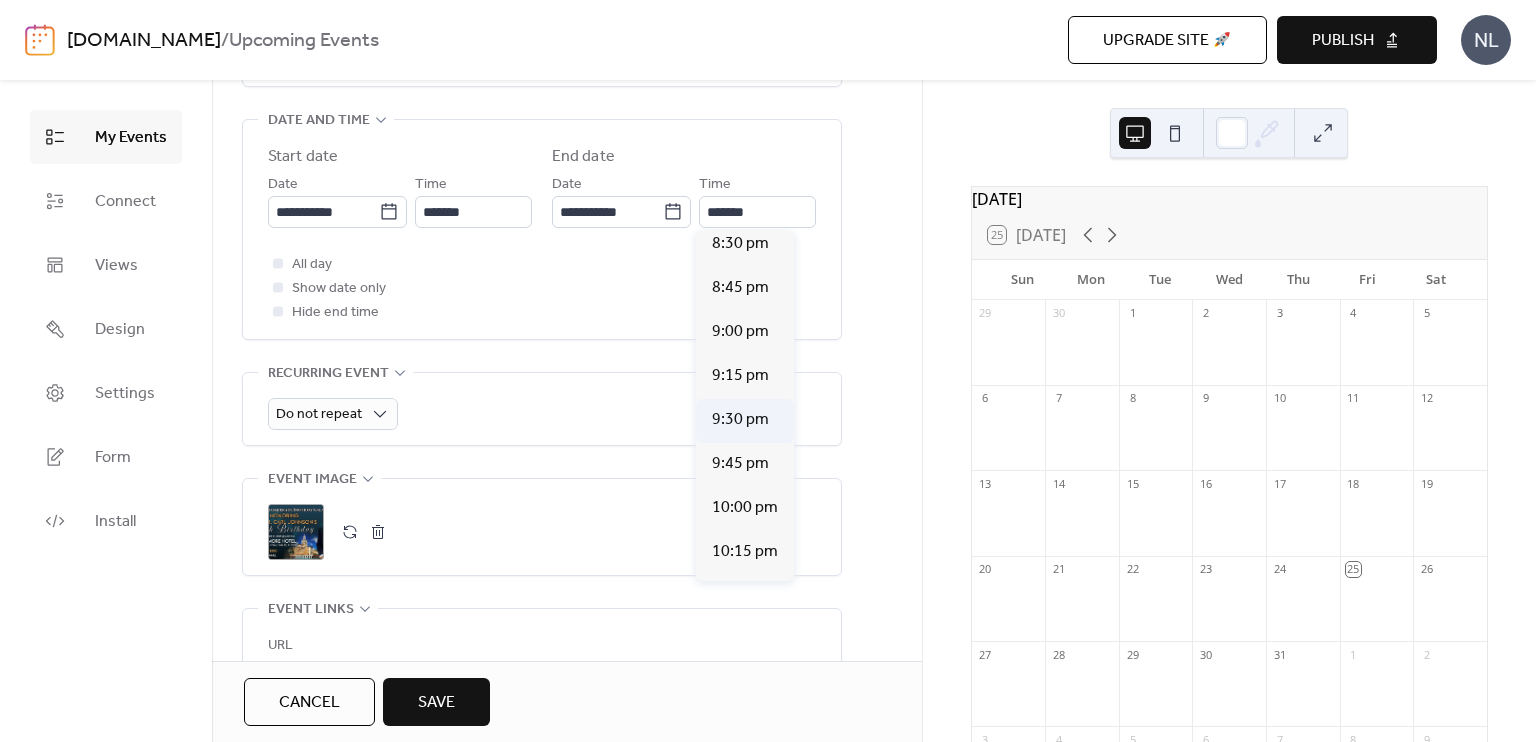 type on "*******" 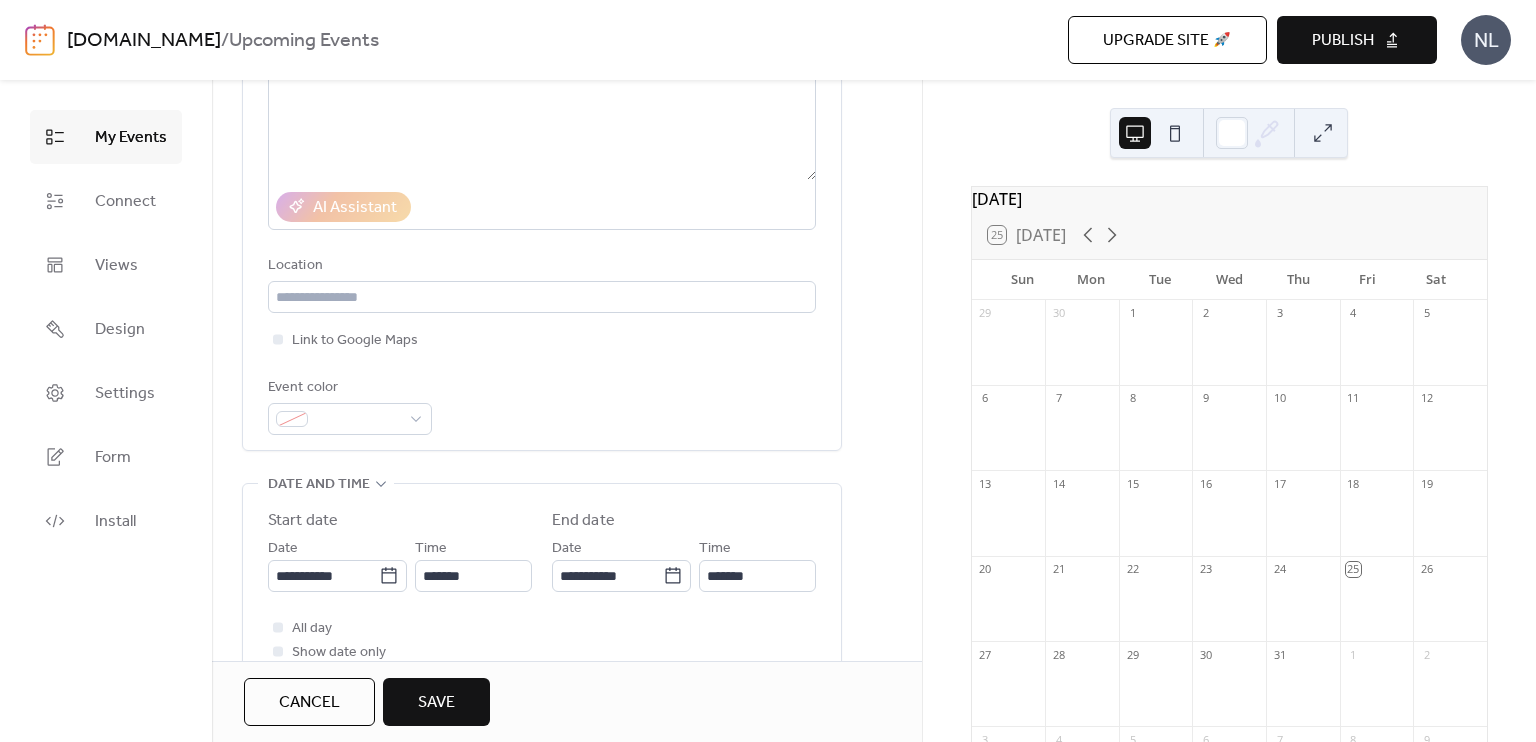 scroll, scrollTop: 264, scrollLeft: 0, axis: vertical 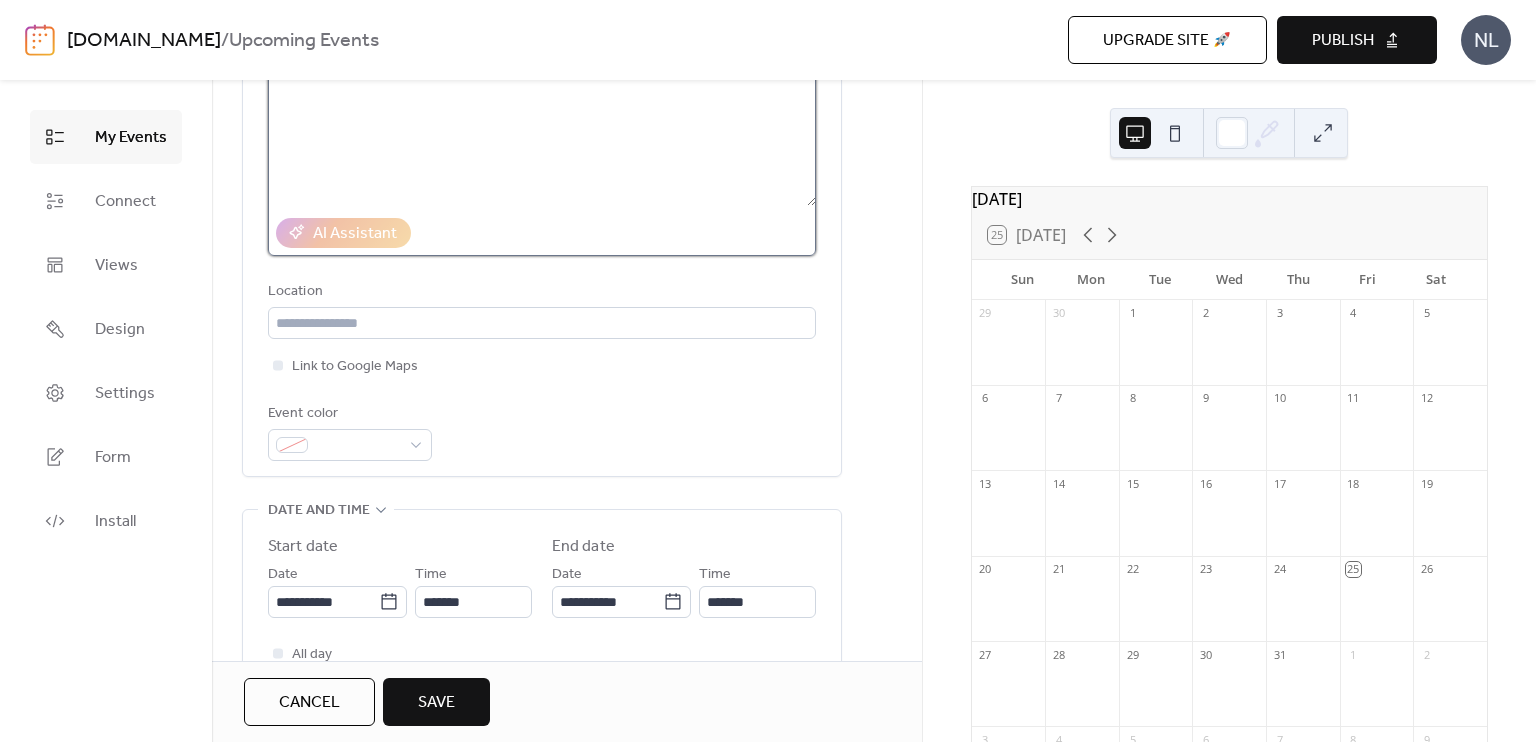 click at bounding box center [542, 130] 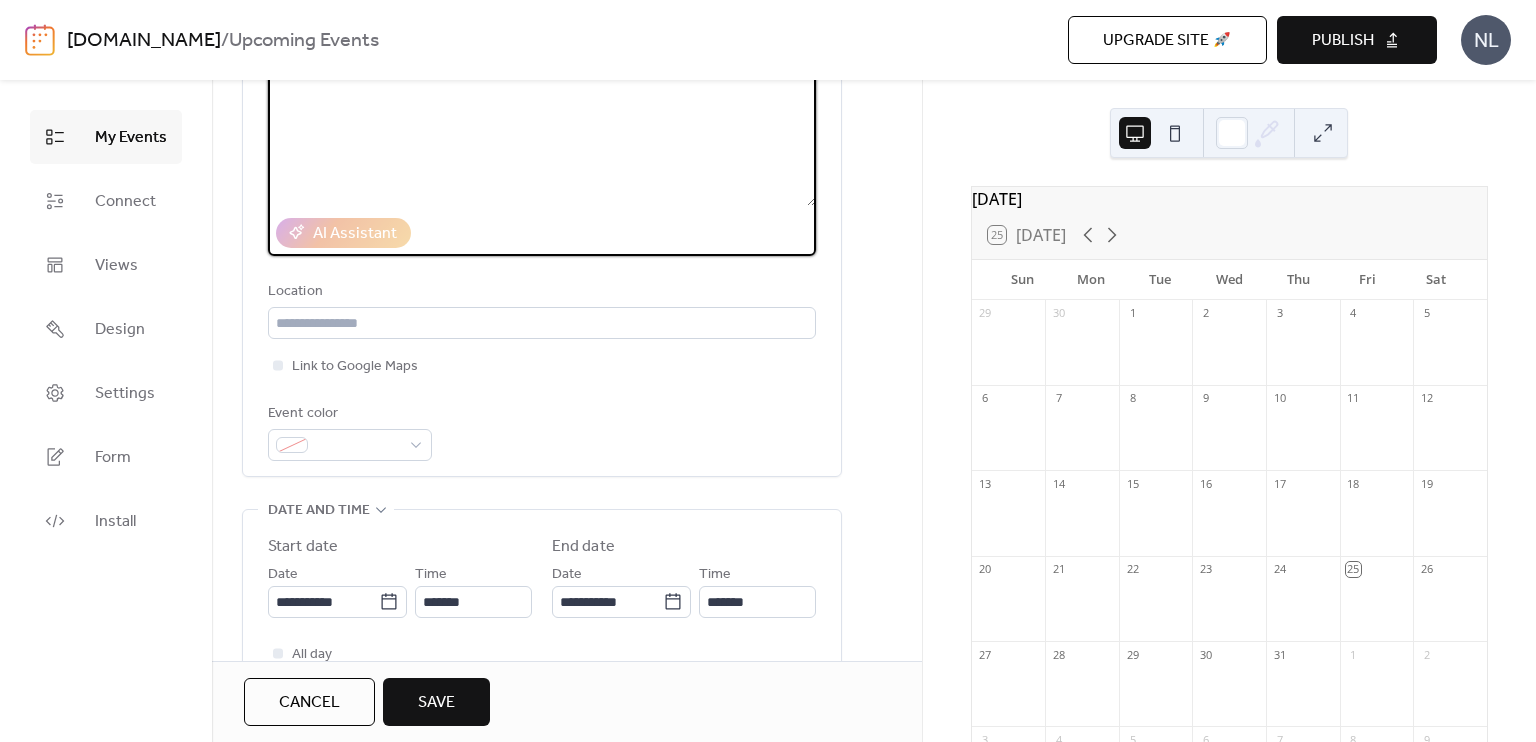paste on "**********" 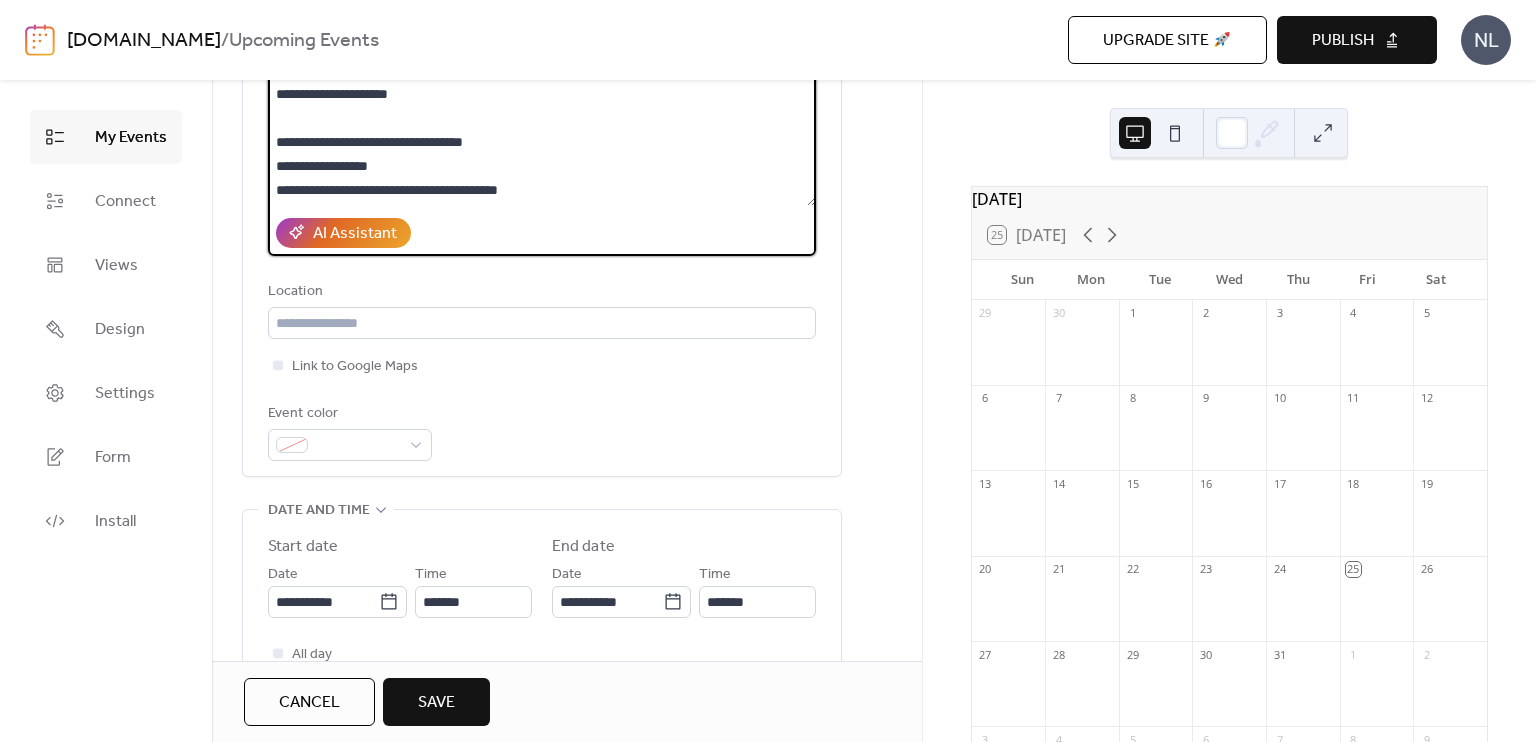 scroll, scrollTop: 116, scrollLeft: 0, axis: vertical 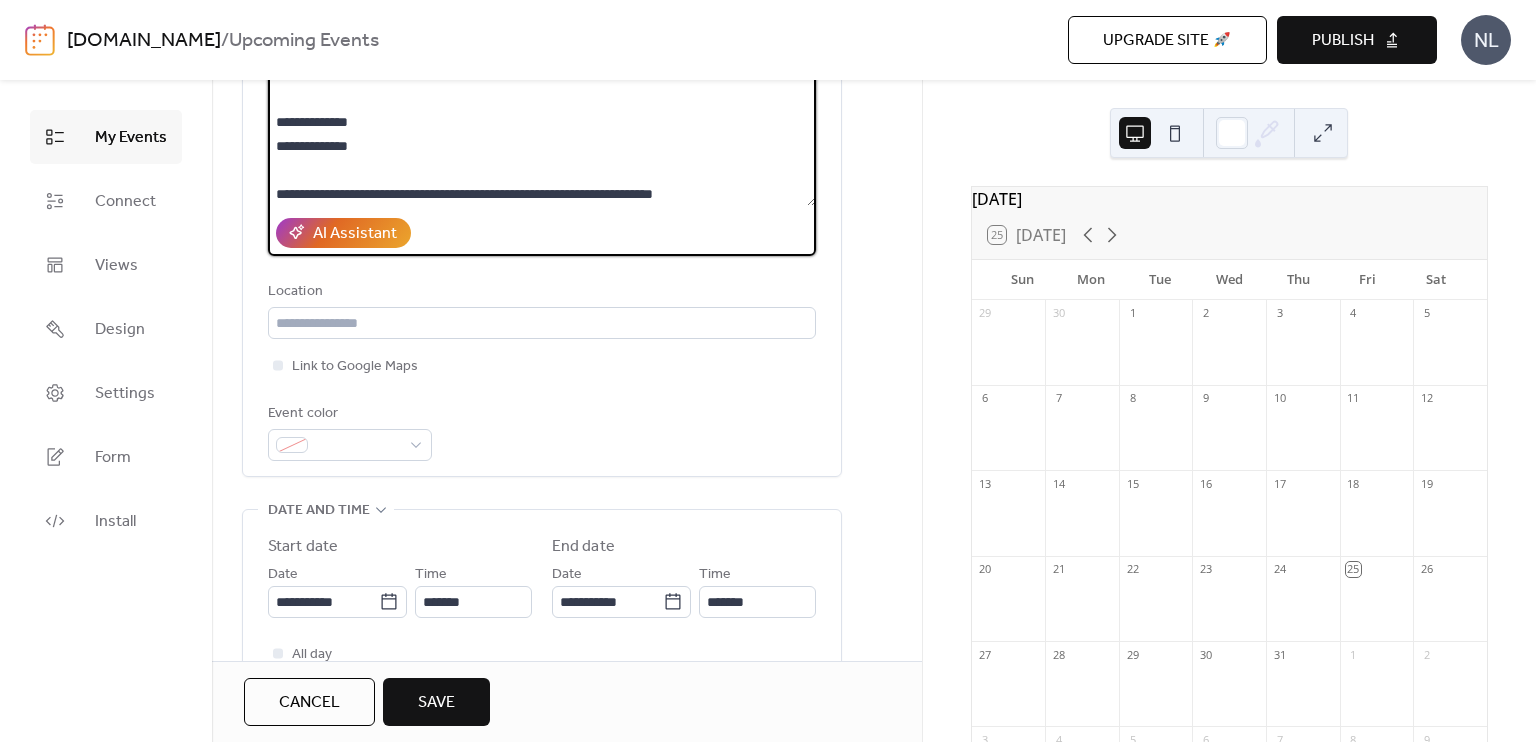 click on "**********" at bounding box center (542, 130) 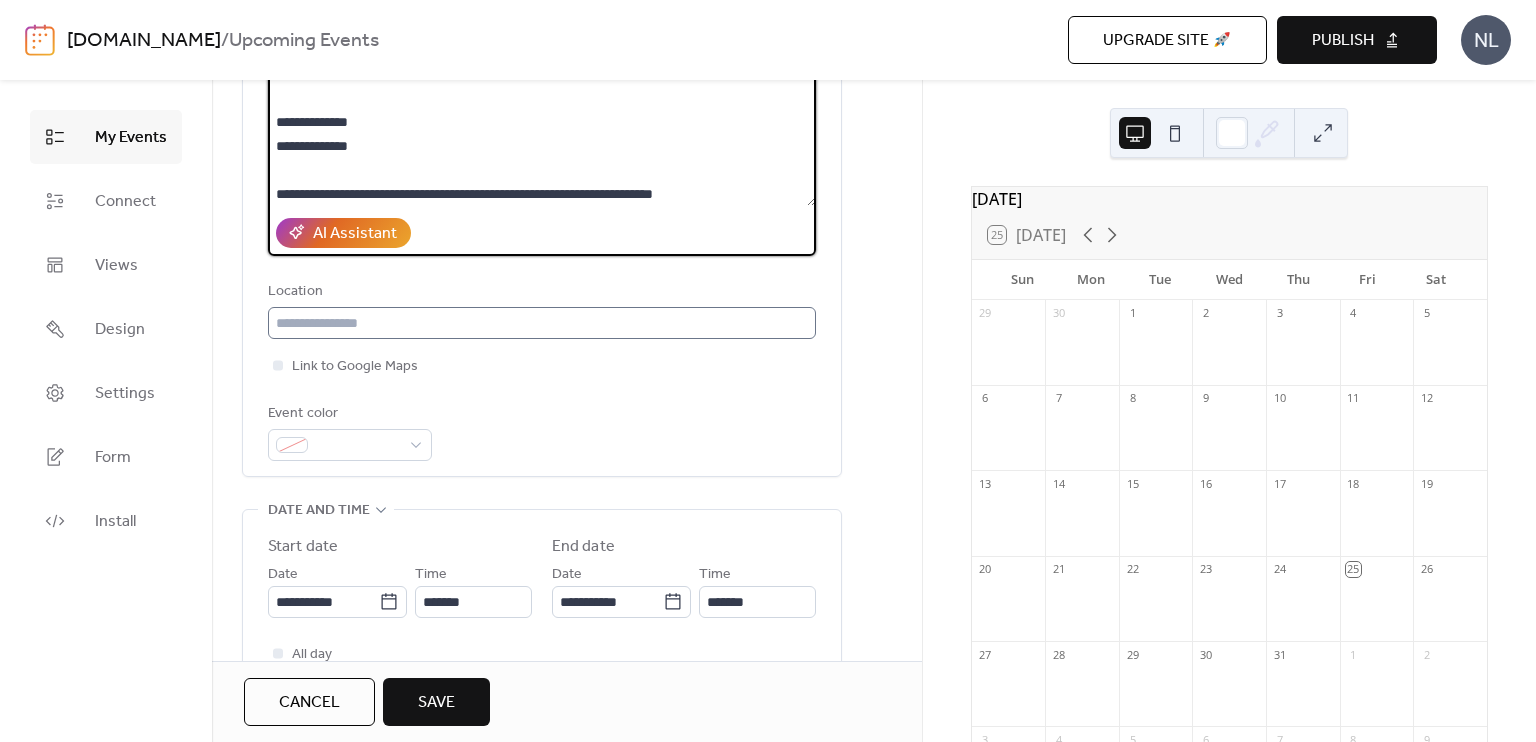 type on "**********" 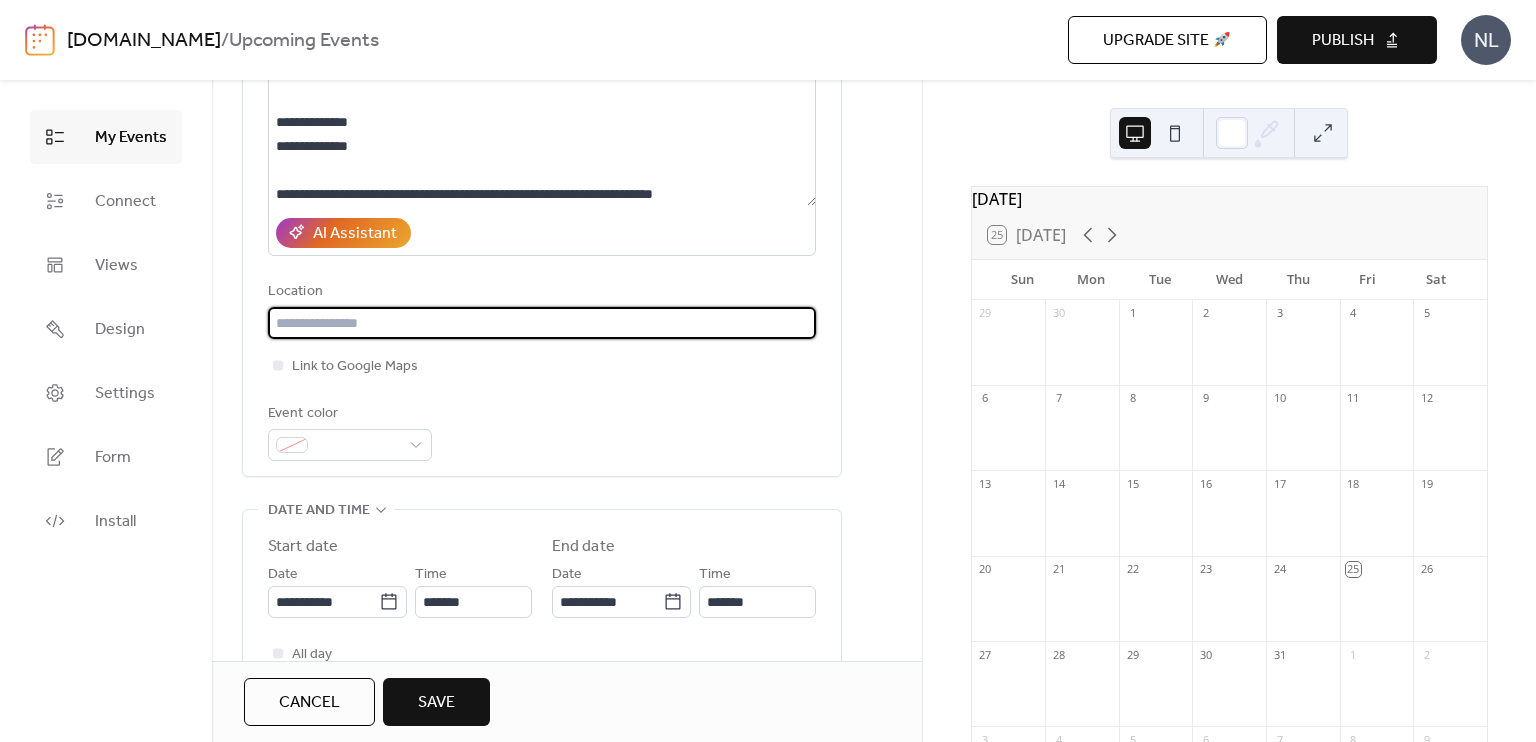 click at bounding box center (542, 323) 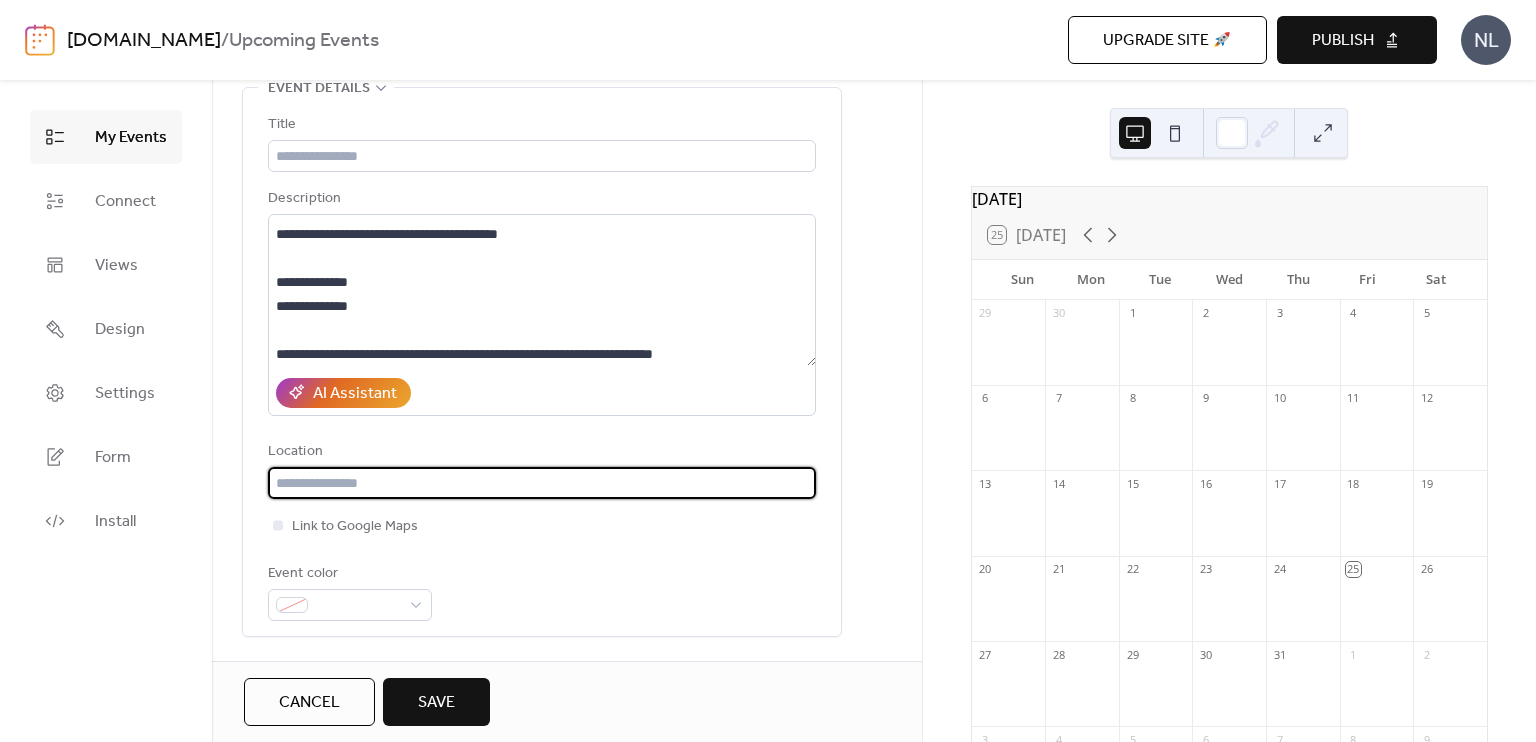 scroll, scrollTop: 96, scrollLeft: 0, axis: vertical 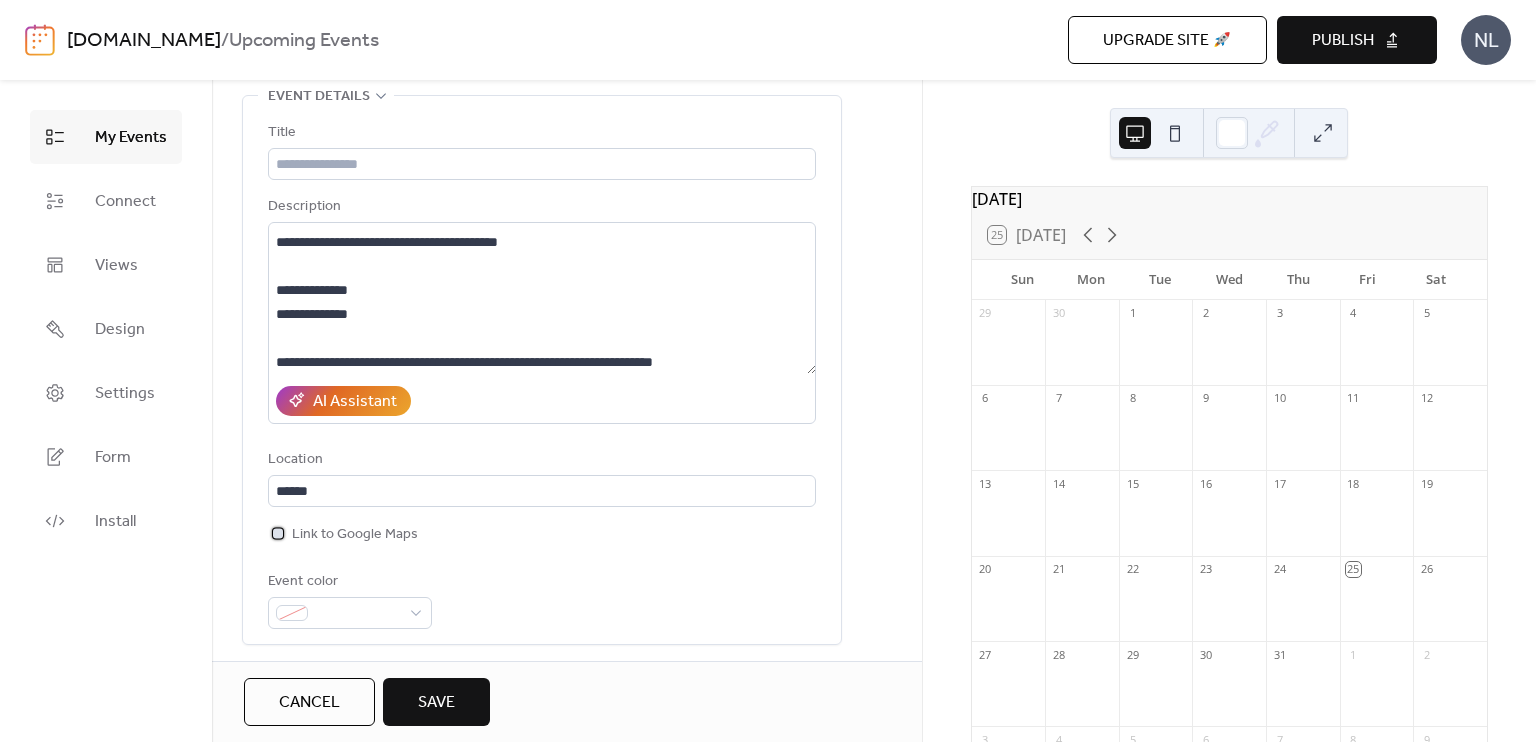 click at bounding box center (278, 533) 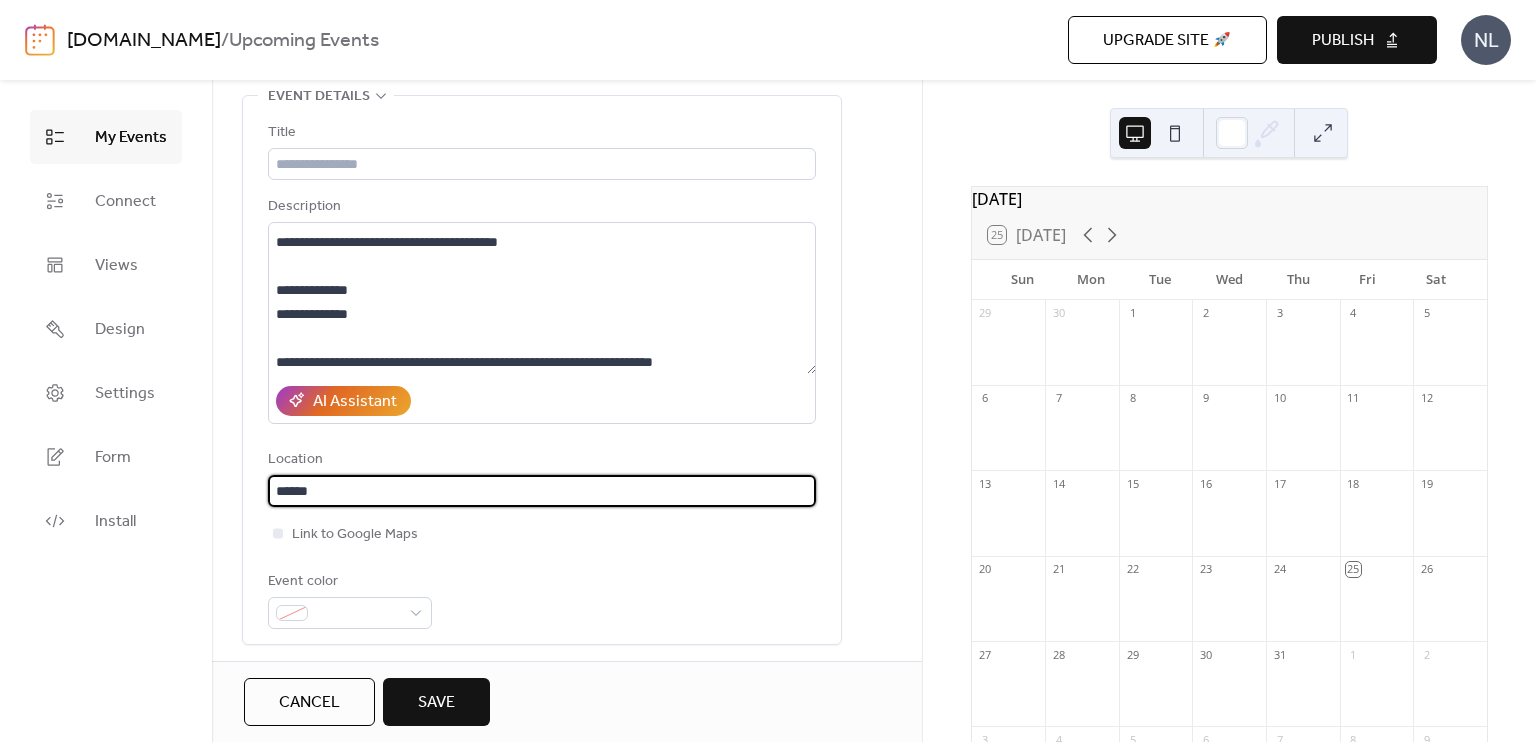 click on "******" at bounding box center [542, 491] 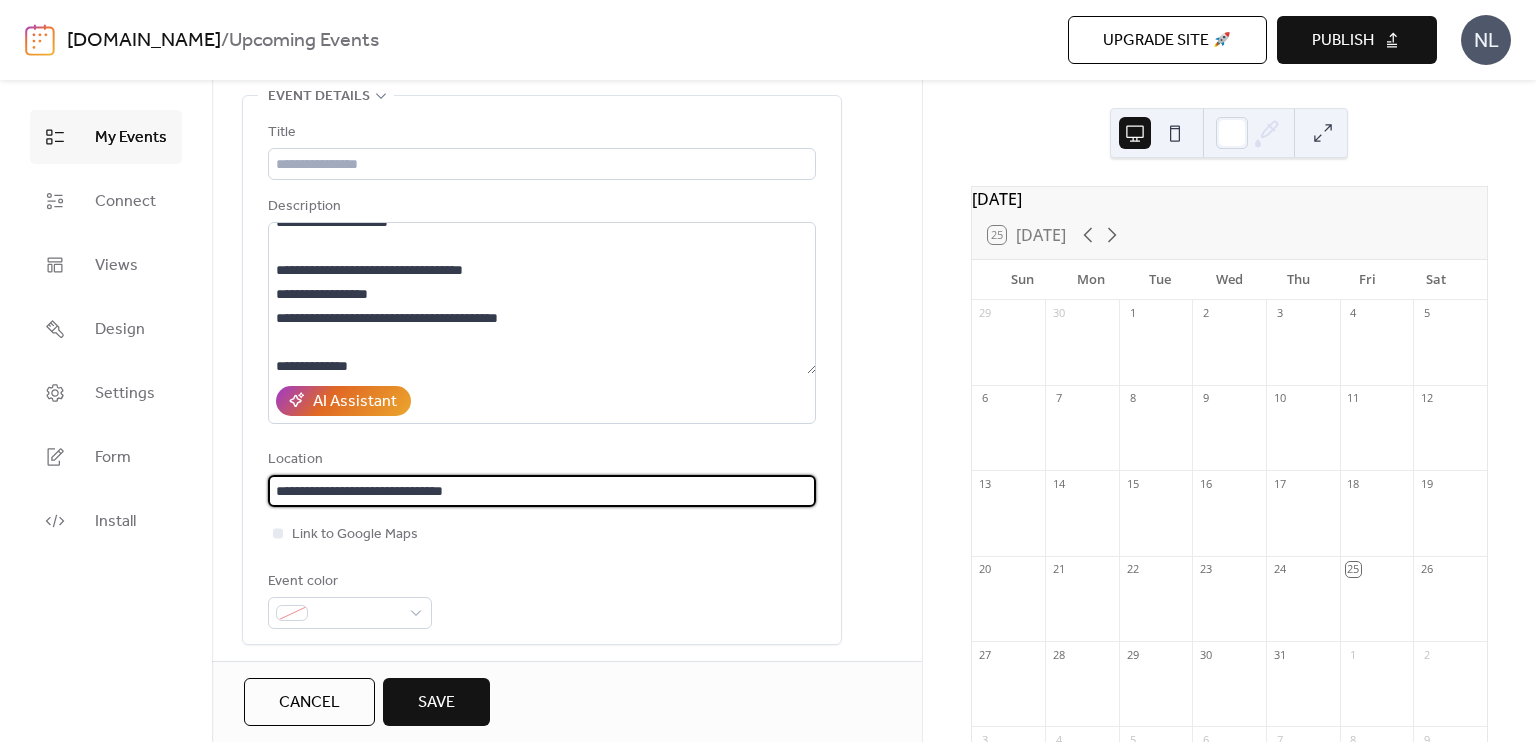 scroll, scrollTop: 0, scrollLeft: 0, axis: both 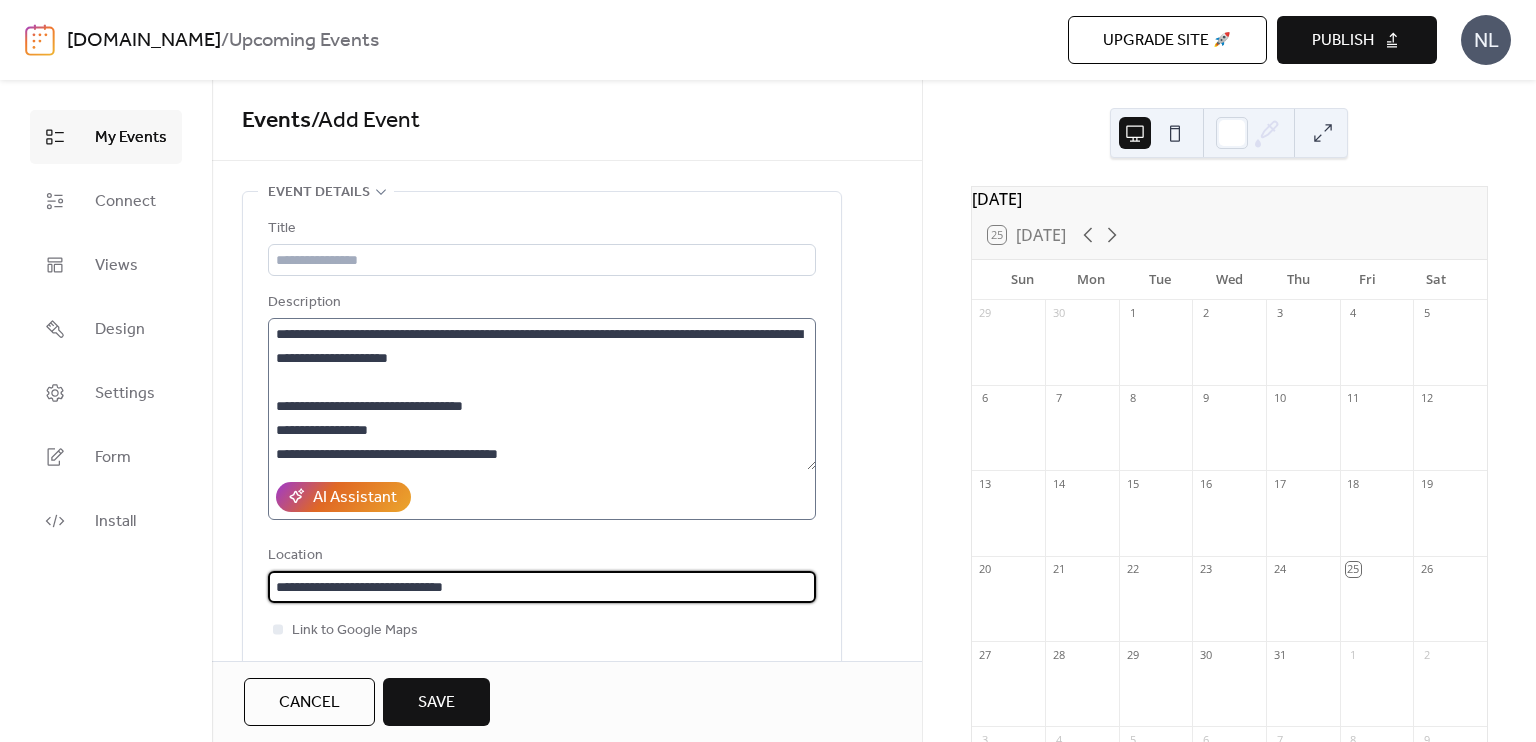 type on "**********" 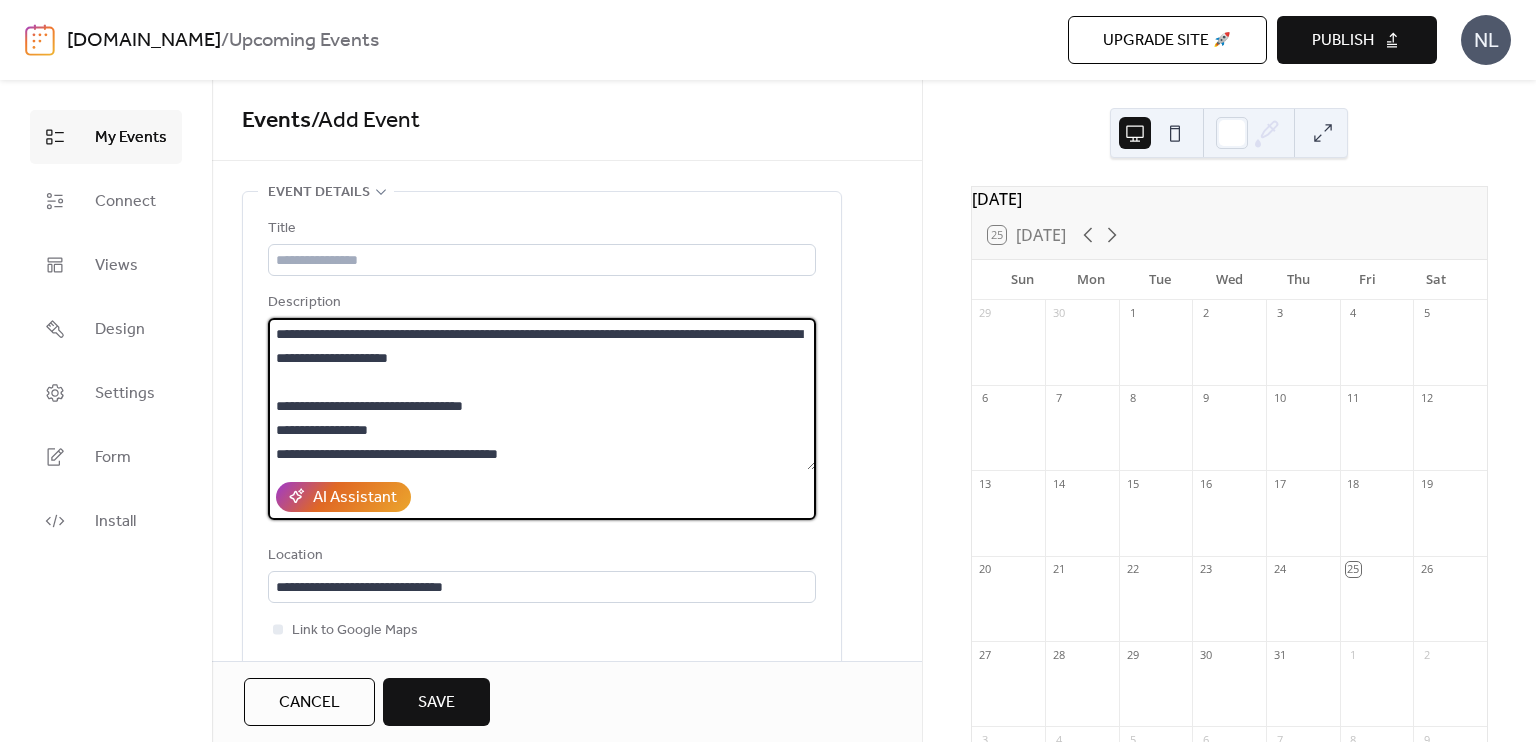 drag, startPoint x: 351, startPoint y: 349, endPoint x: 552, endPoint y: 361, distance: 201.3579 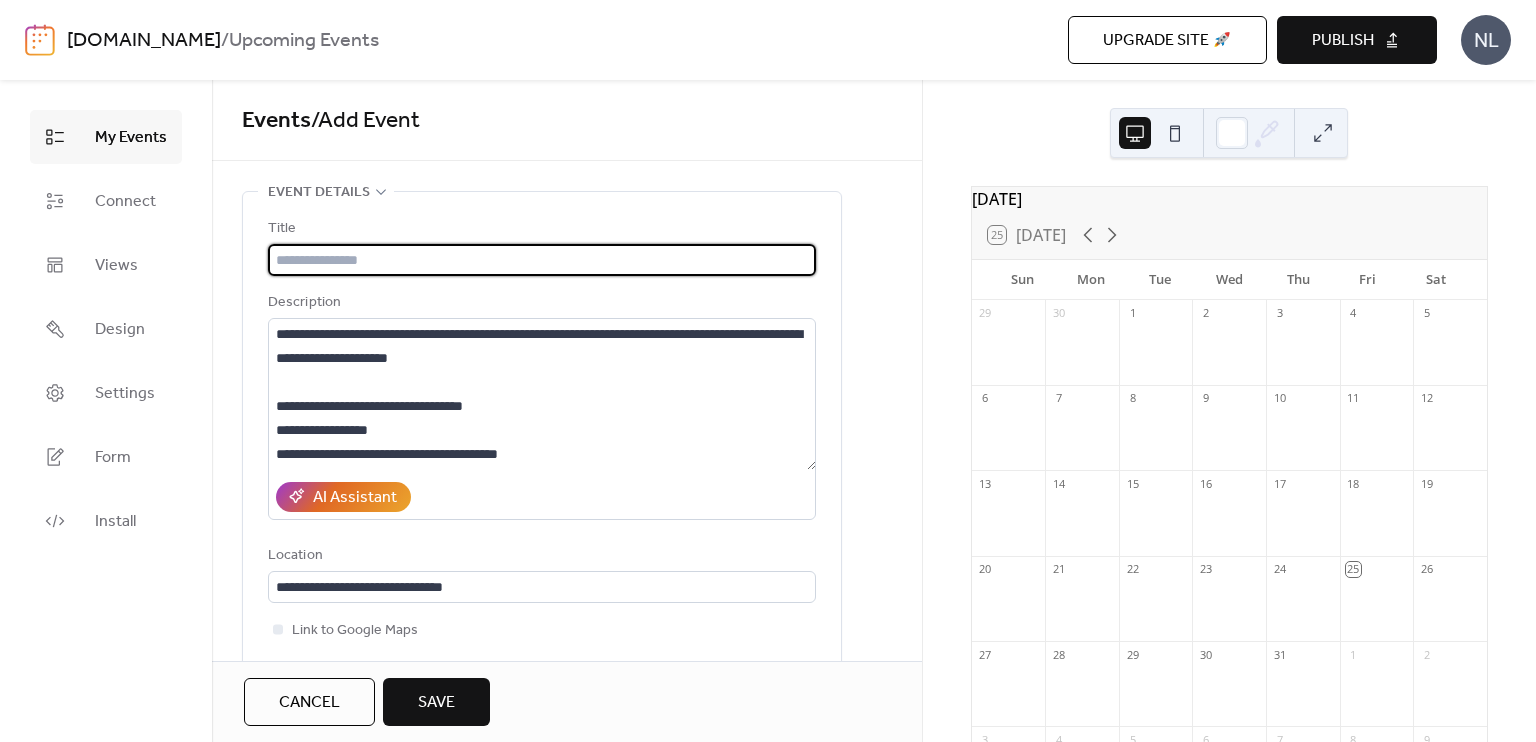 click at bounding box center (542, 260) 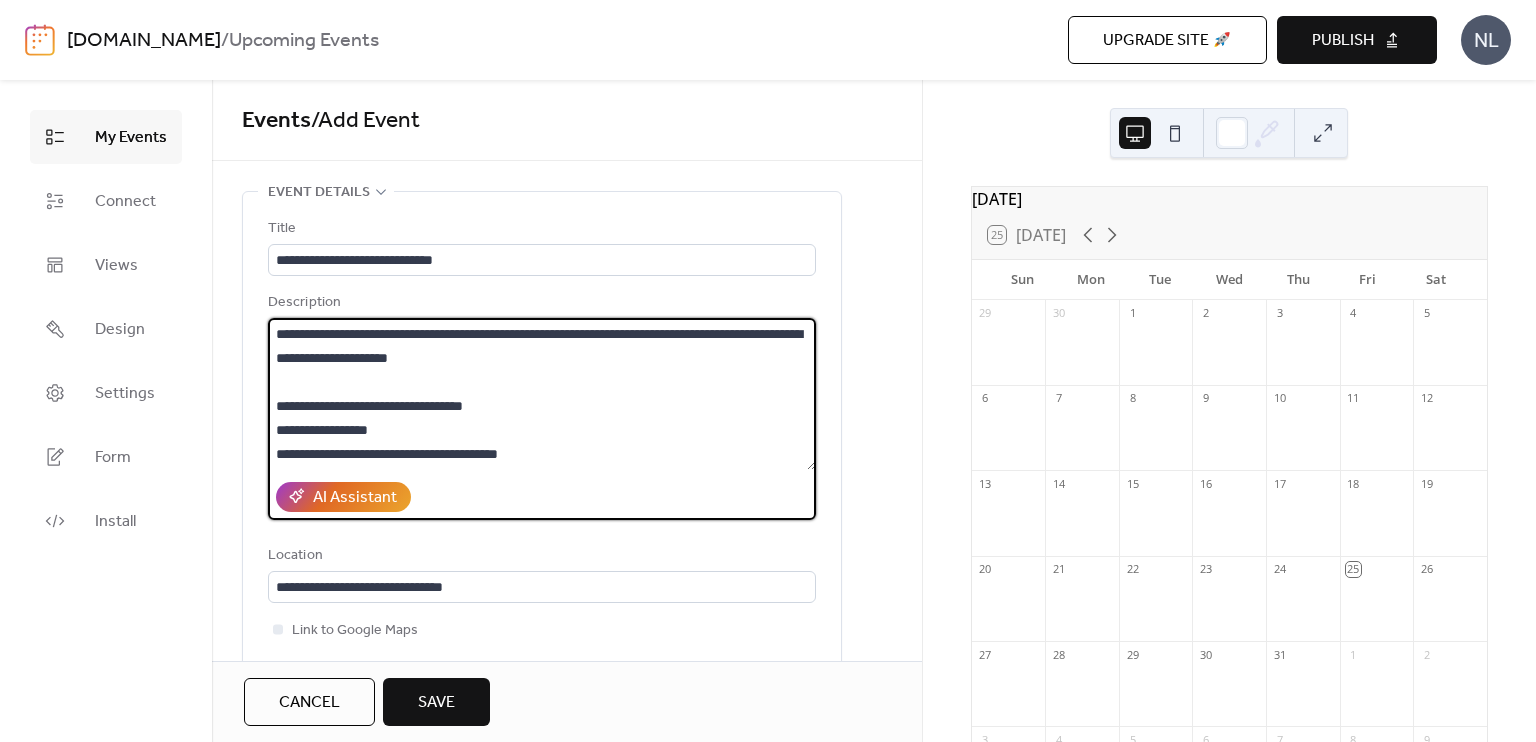 click on "**********" at bounding box center (542, 394) 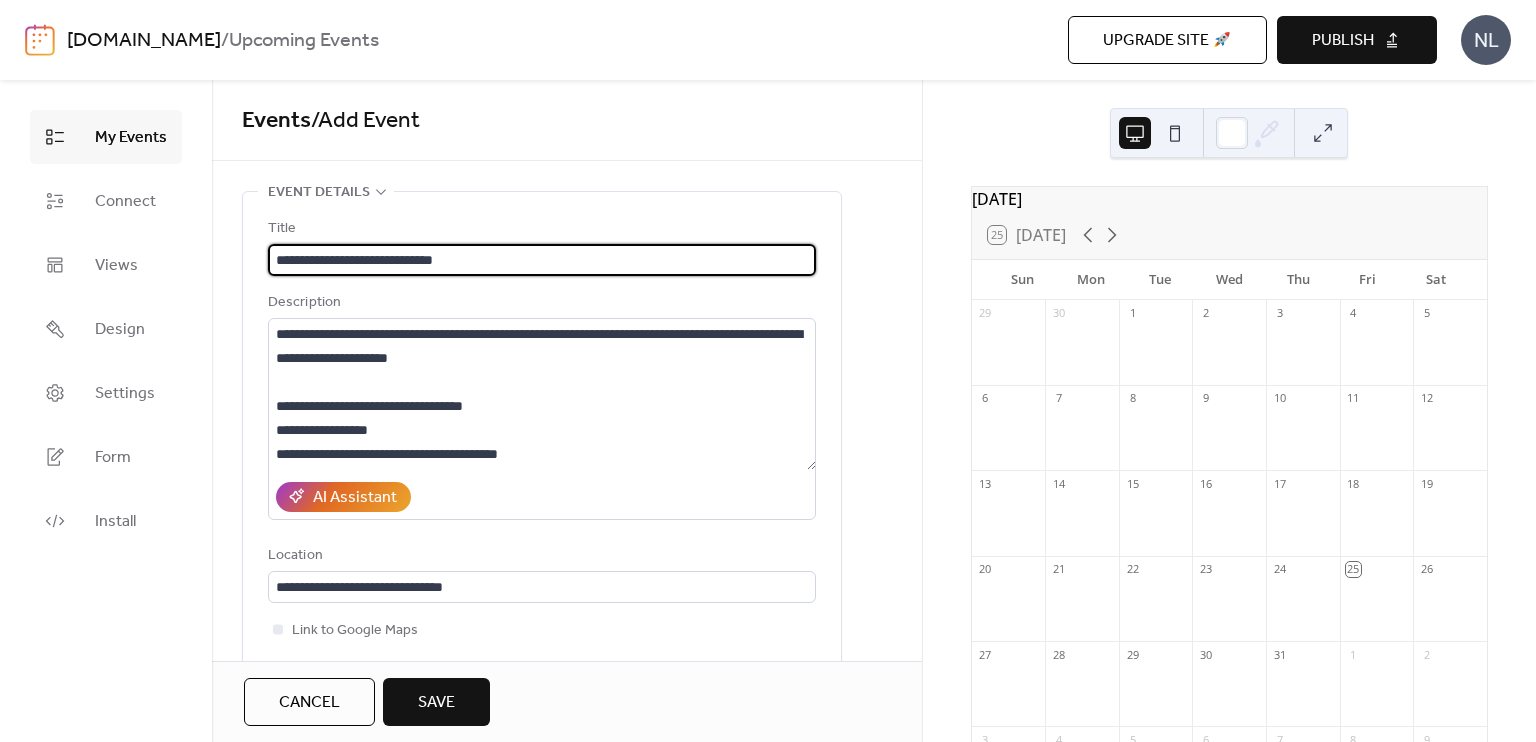 click on "**********" at bounding box center [542, 260] 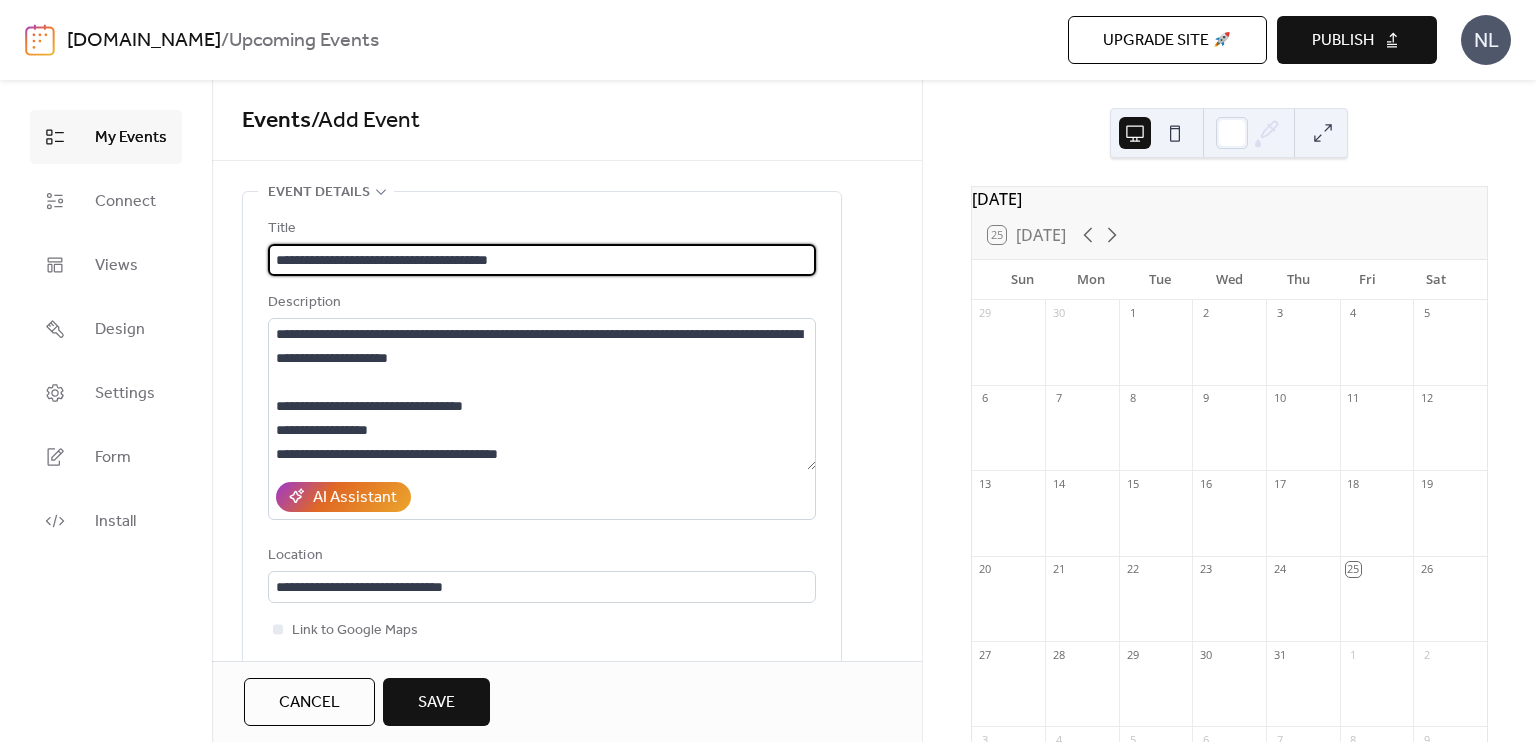 paste on "**********" 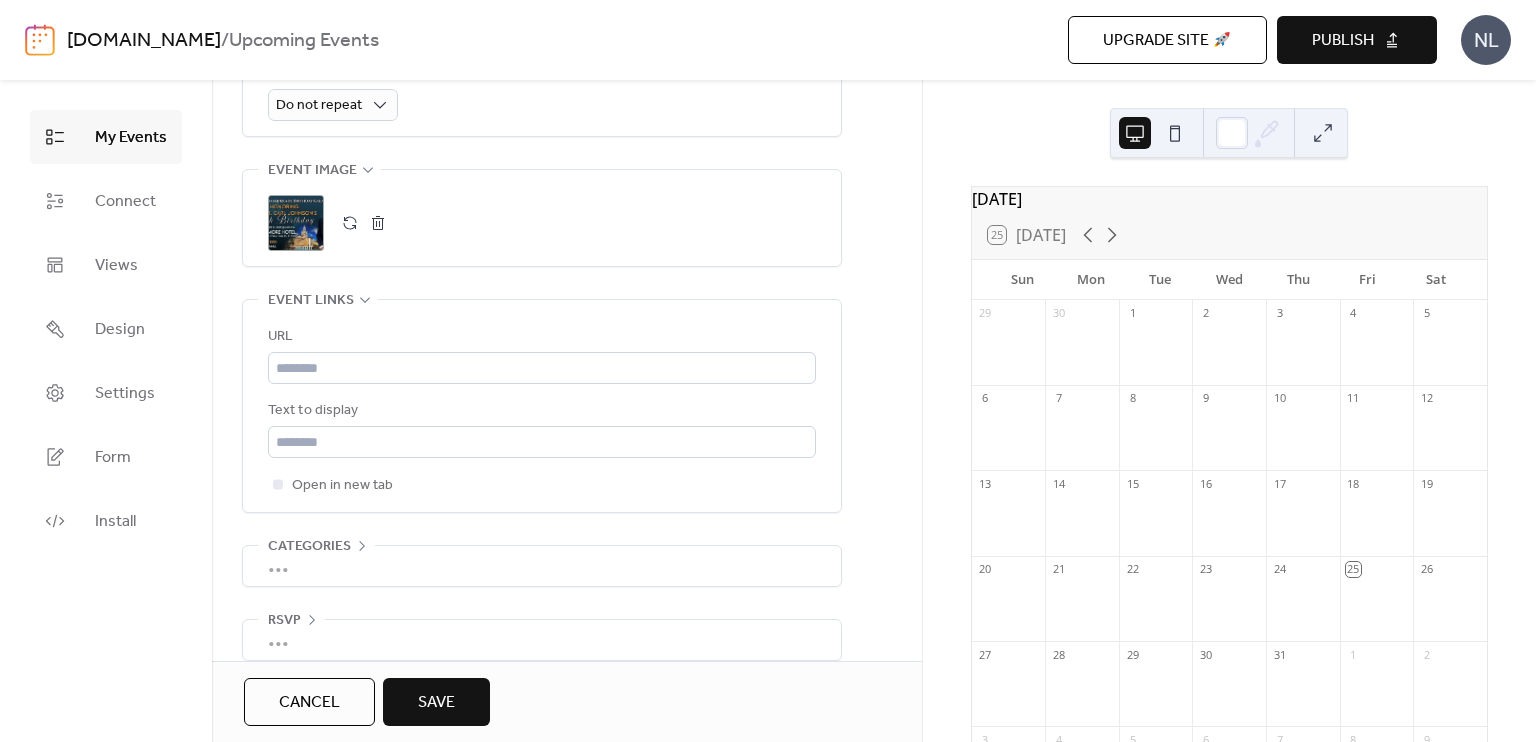 scroll, scrollTop: 984, scrollLeft: 0, axis: vertical 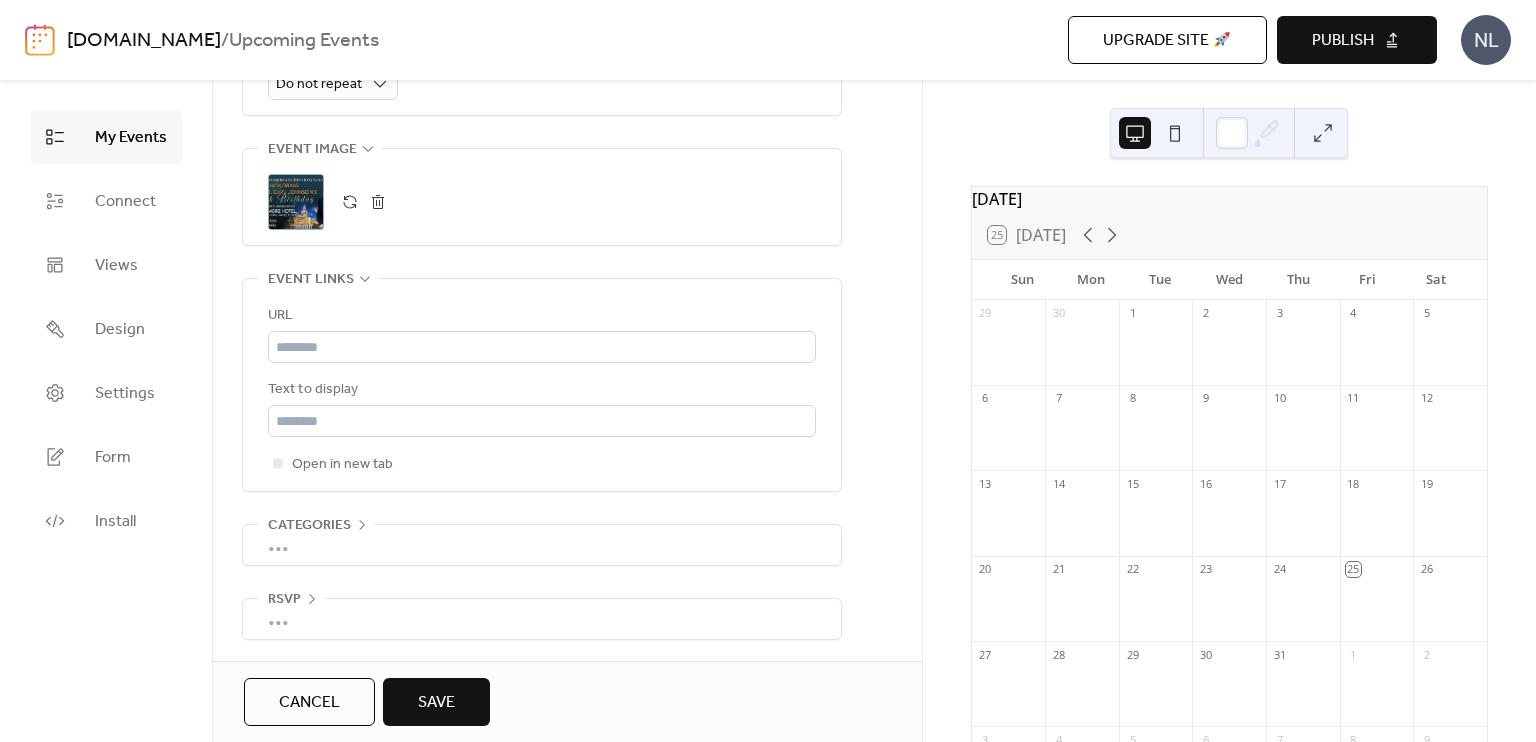 type on "**********" 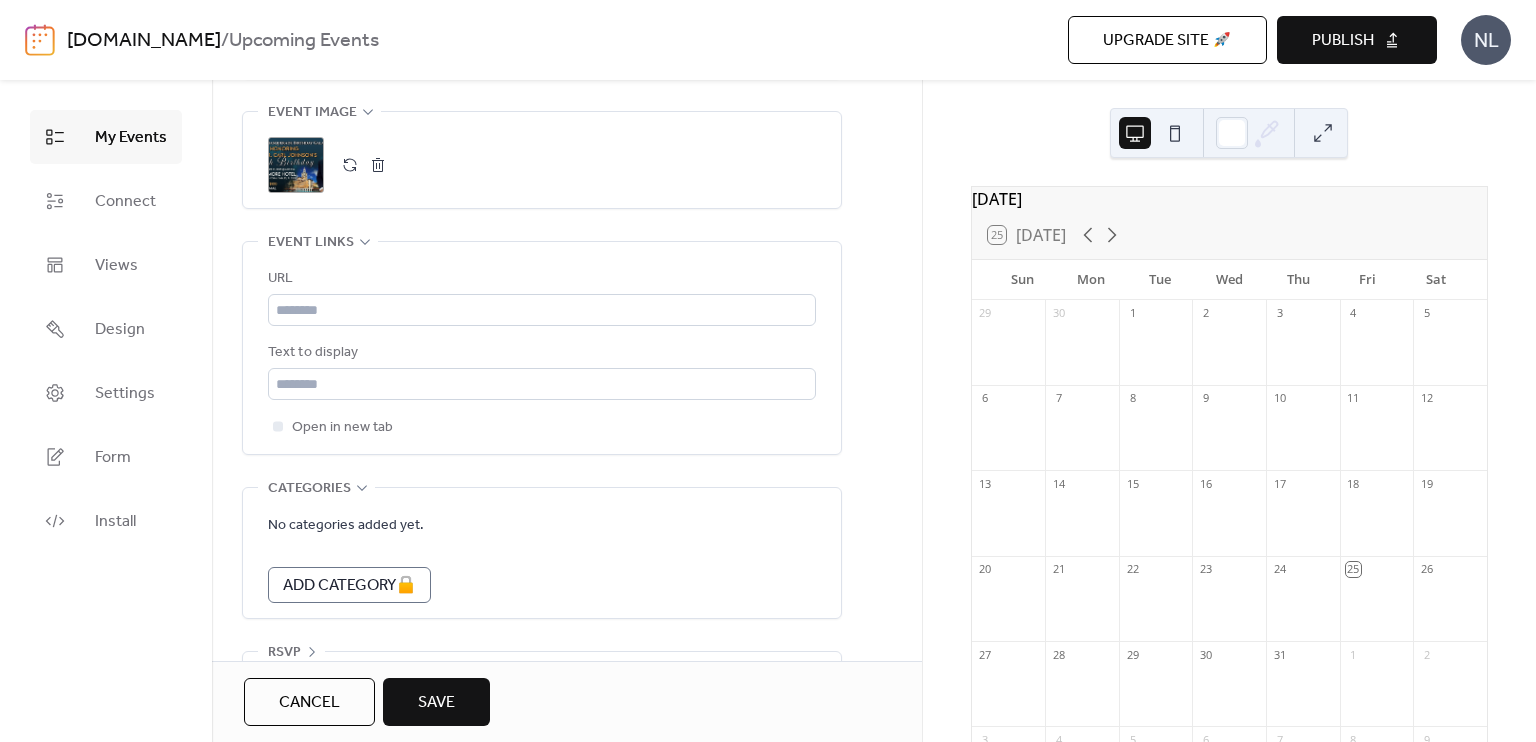 scroll, scrollTop: 1074, scrollLeft: 0, axis: vertical 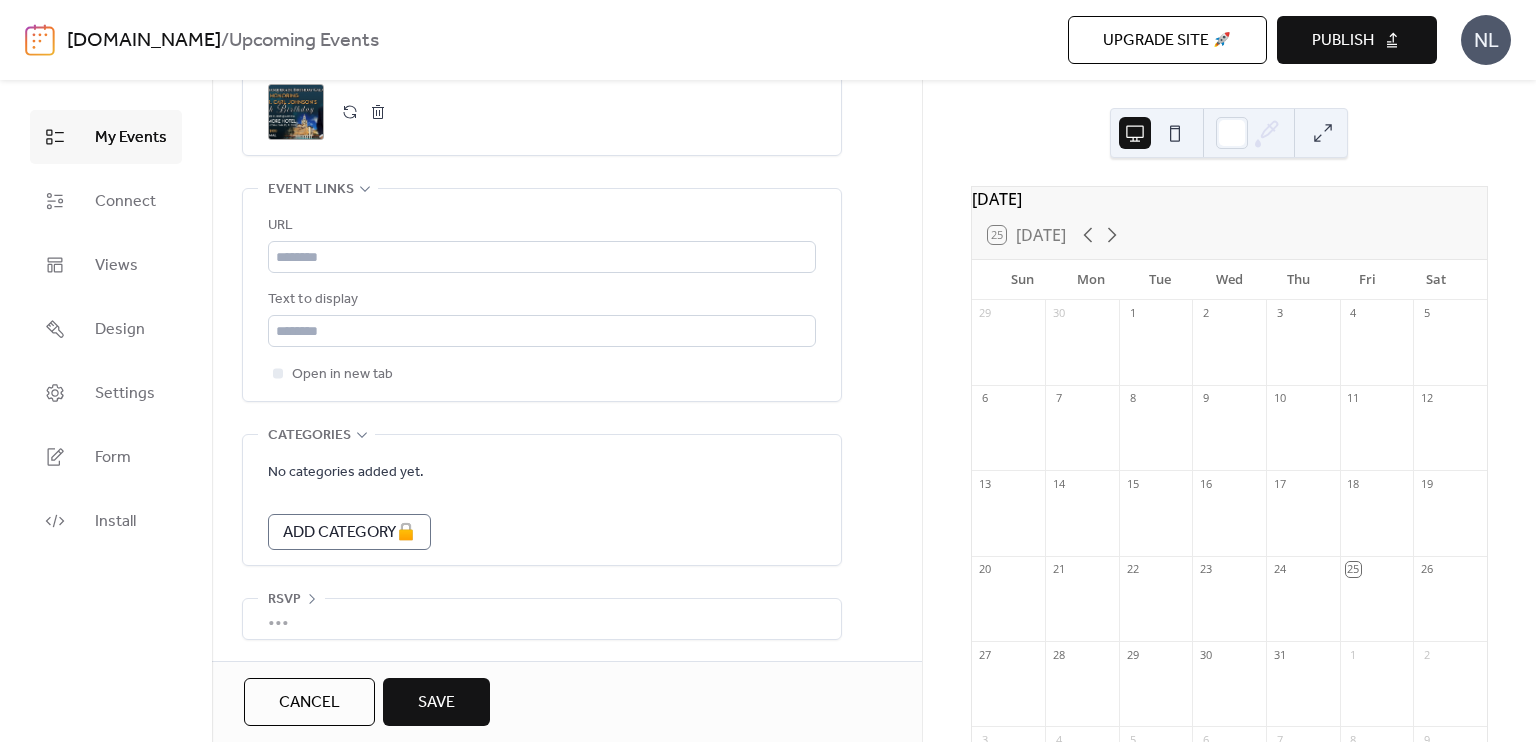 click on "•••" at bounding box center [542, 619] 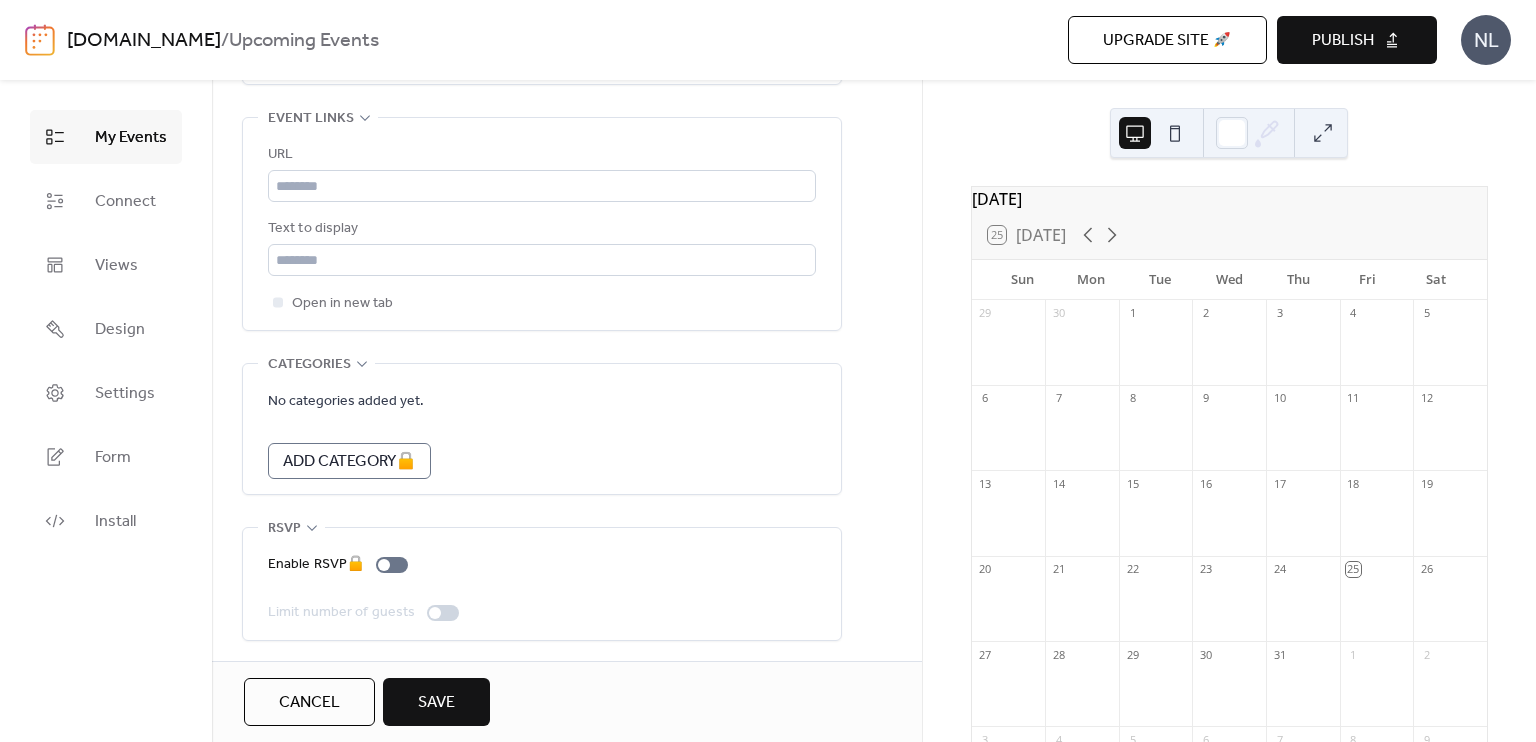 scroll, scrollTop: 1146, scrollLeft: 0, axis: vertical 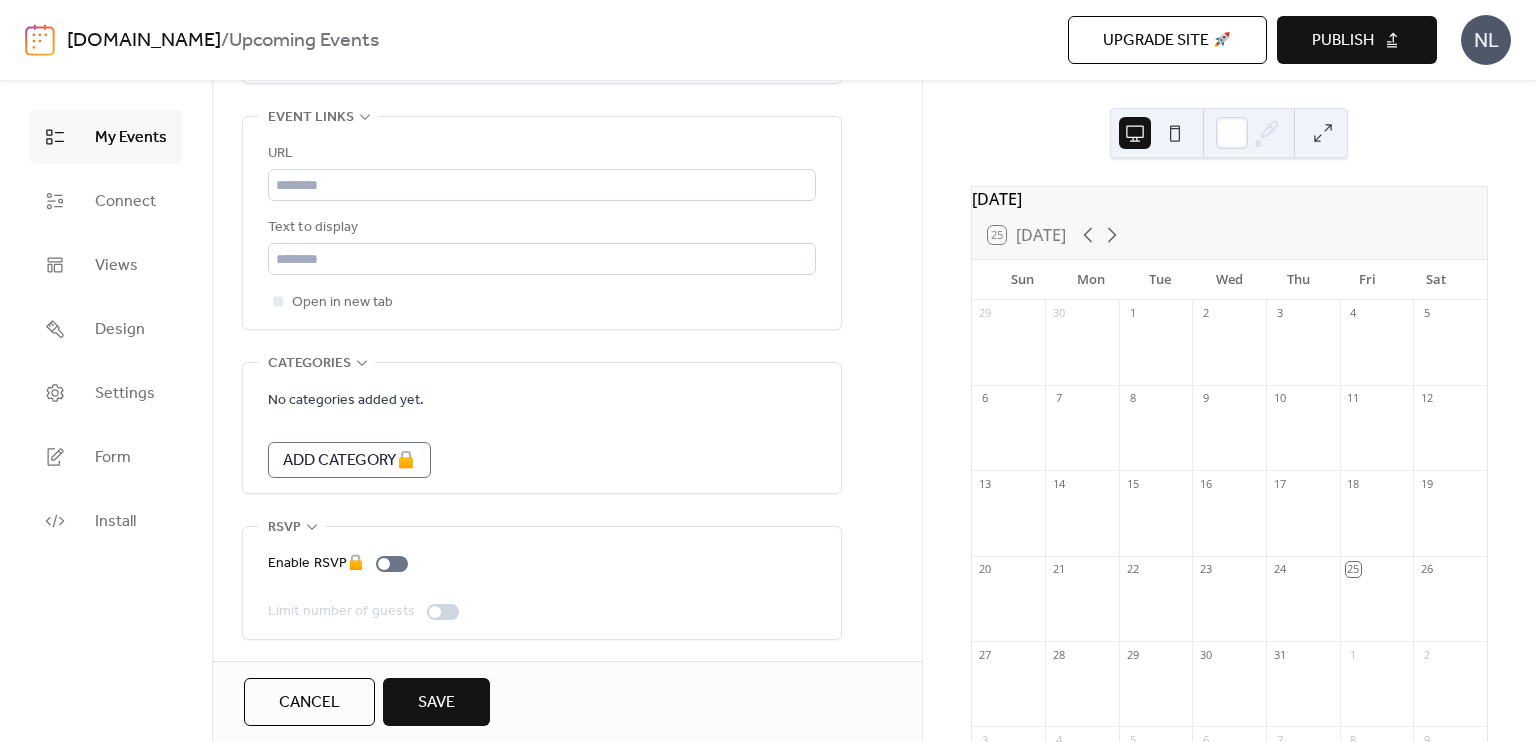 click on "Save" at bounding box center [436, 703] 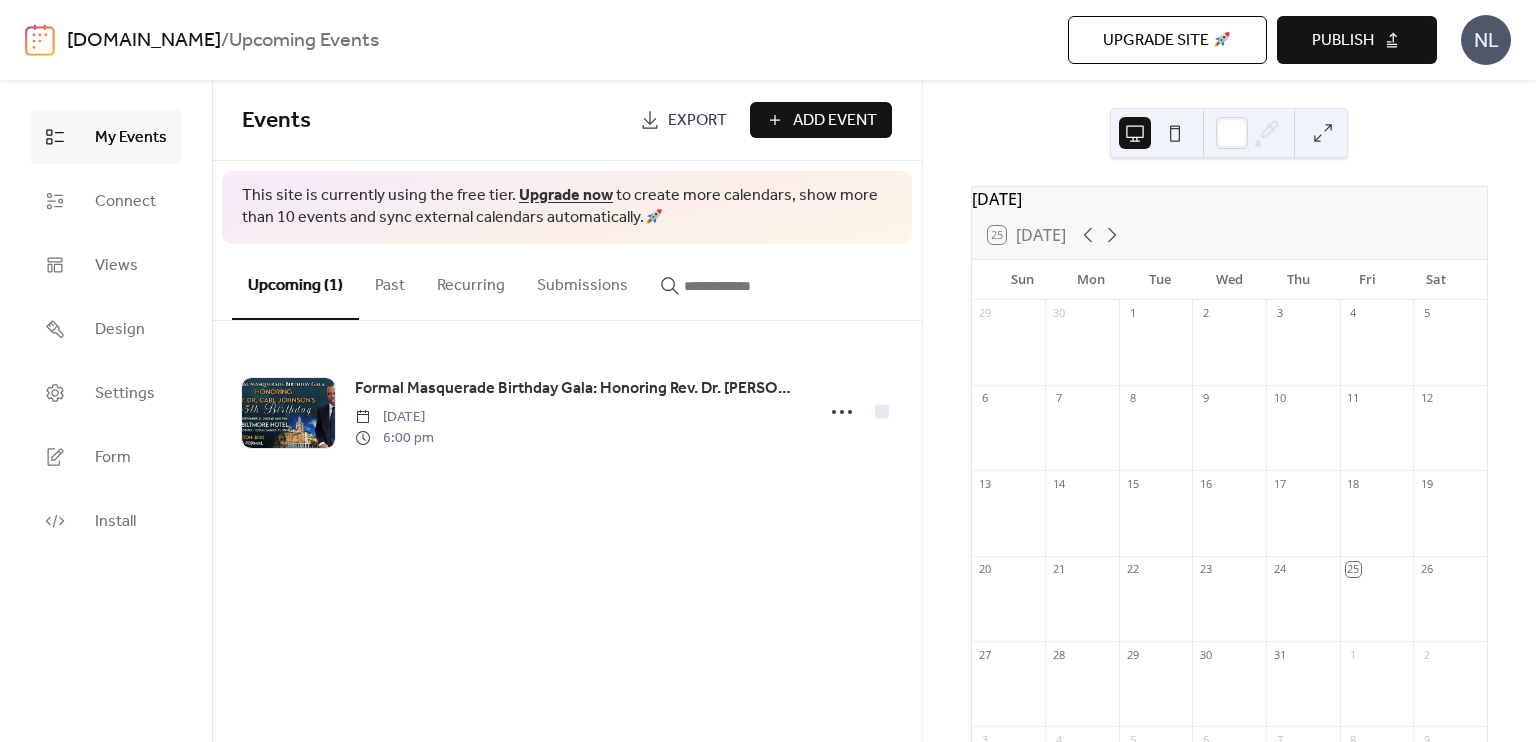 click on "Add Event" at bounding box center (821, 120) 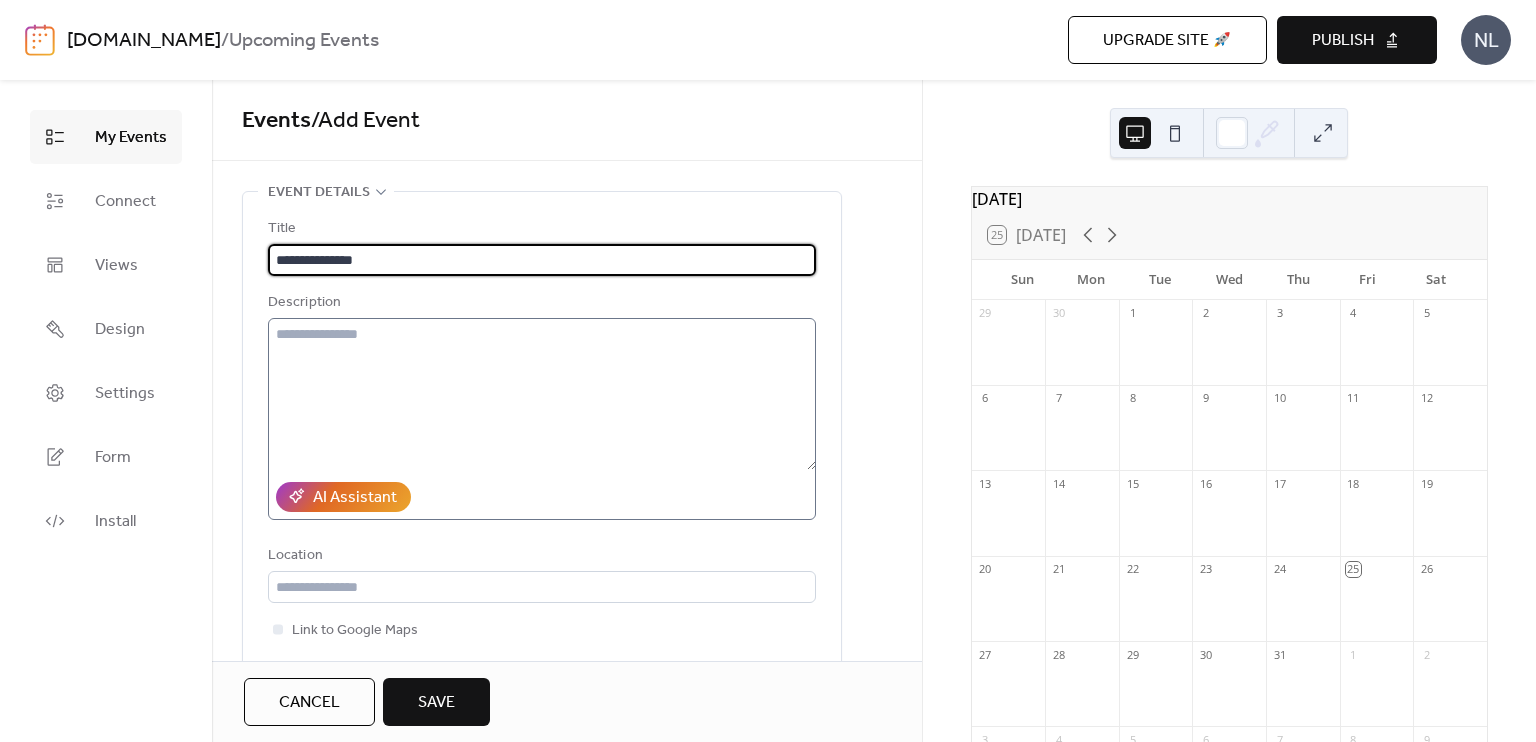type on "**********" 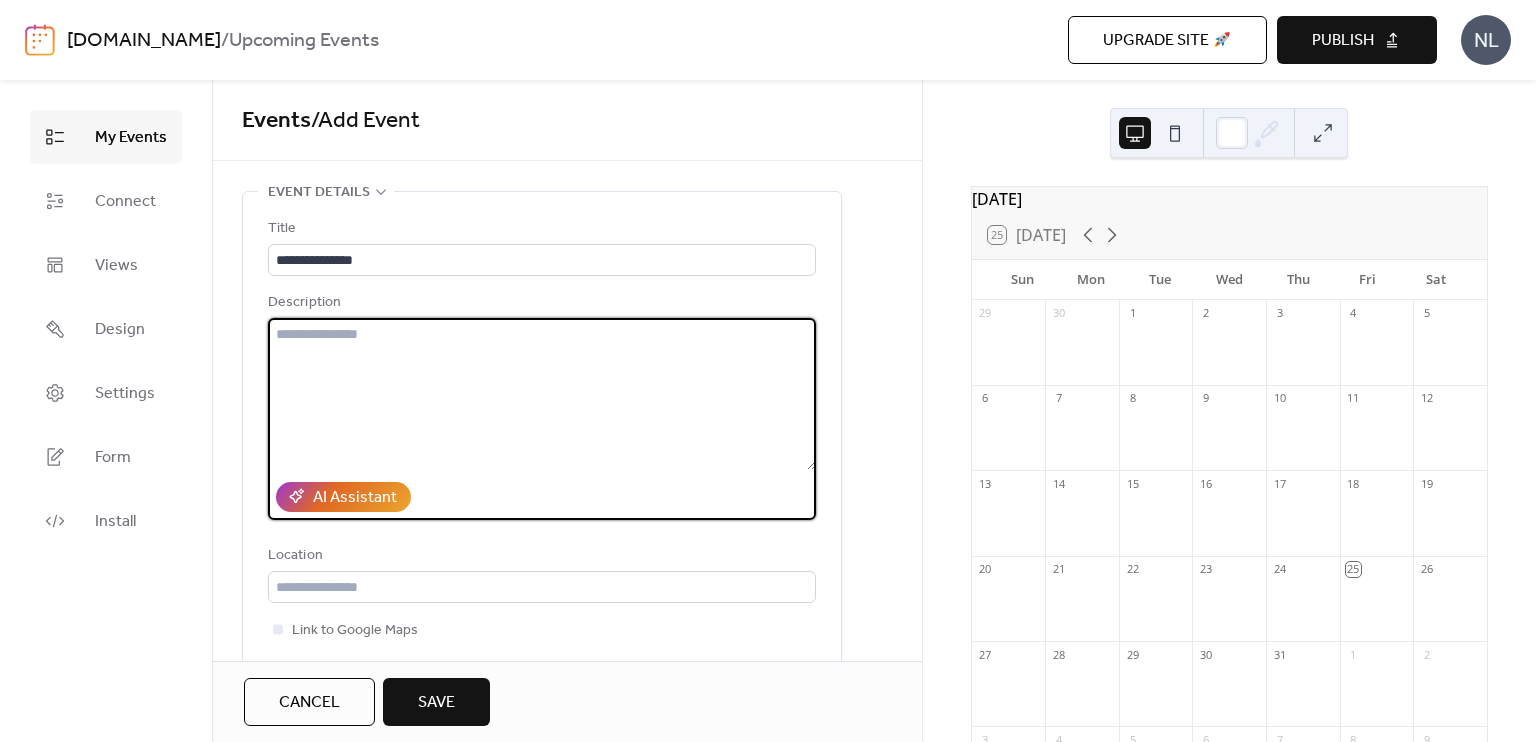 click at bounding box center [542, 394] 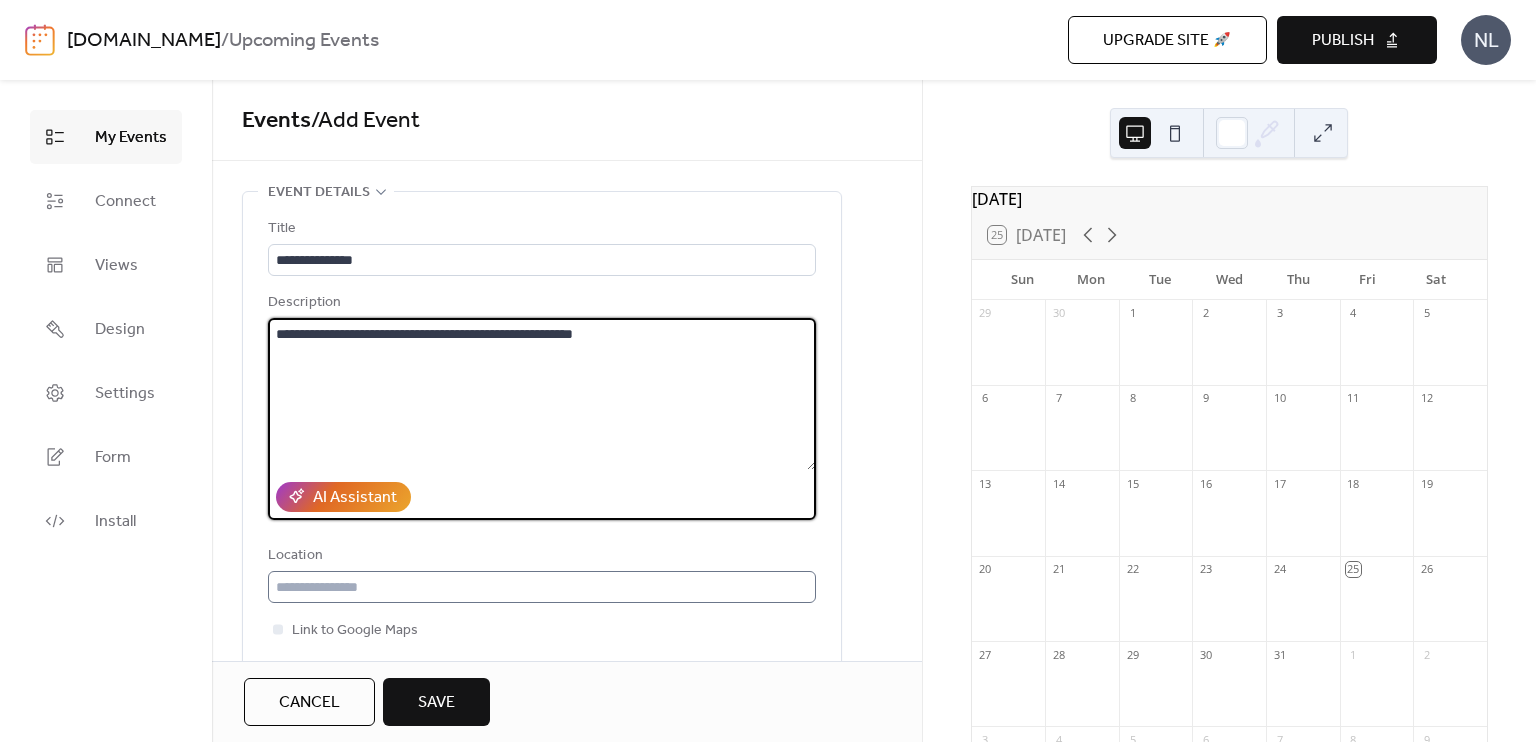 type on "**********" 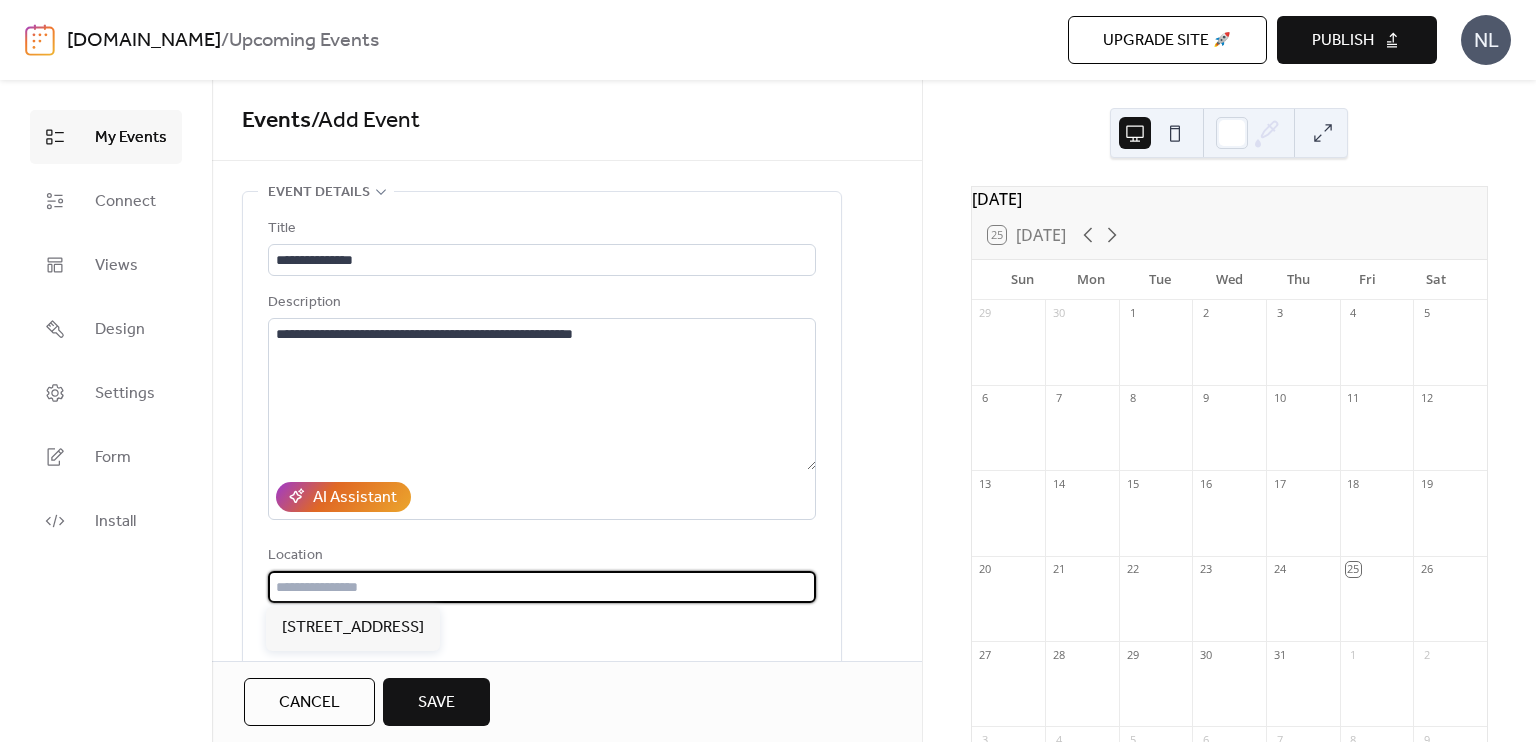 click at bounding box center [542, 587] 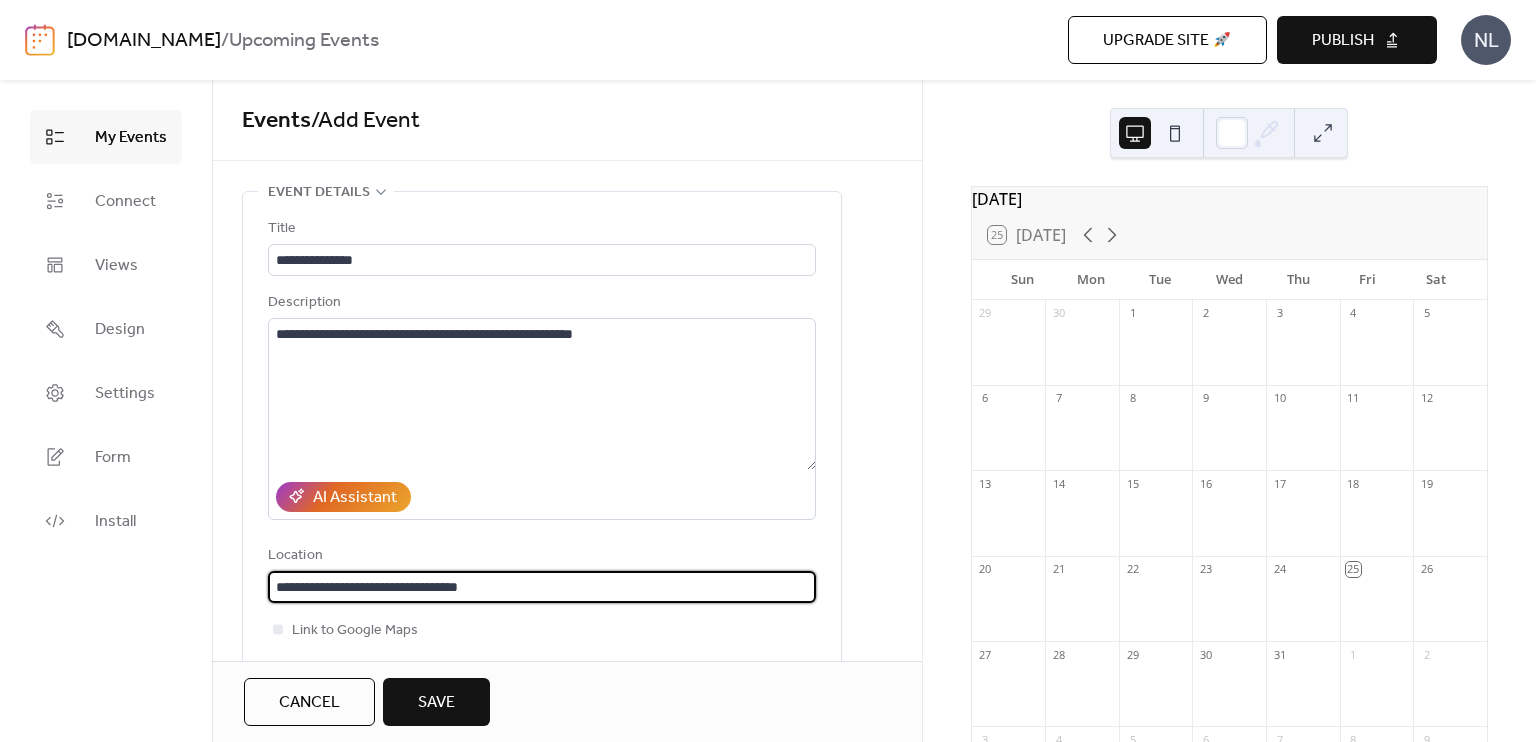 type on "**********" 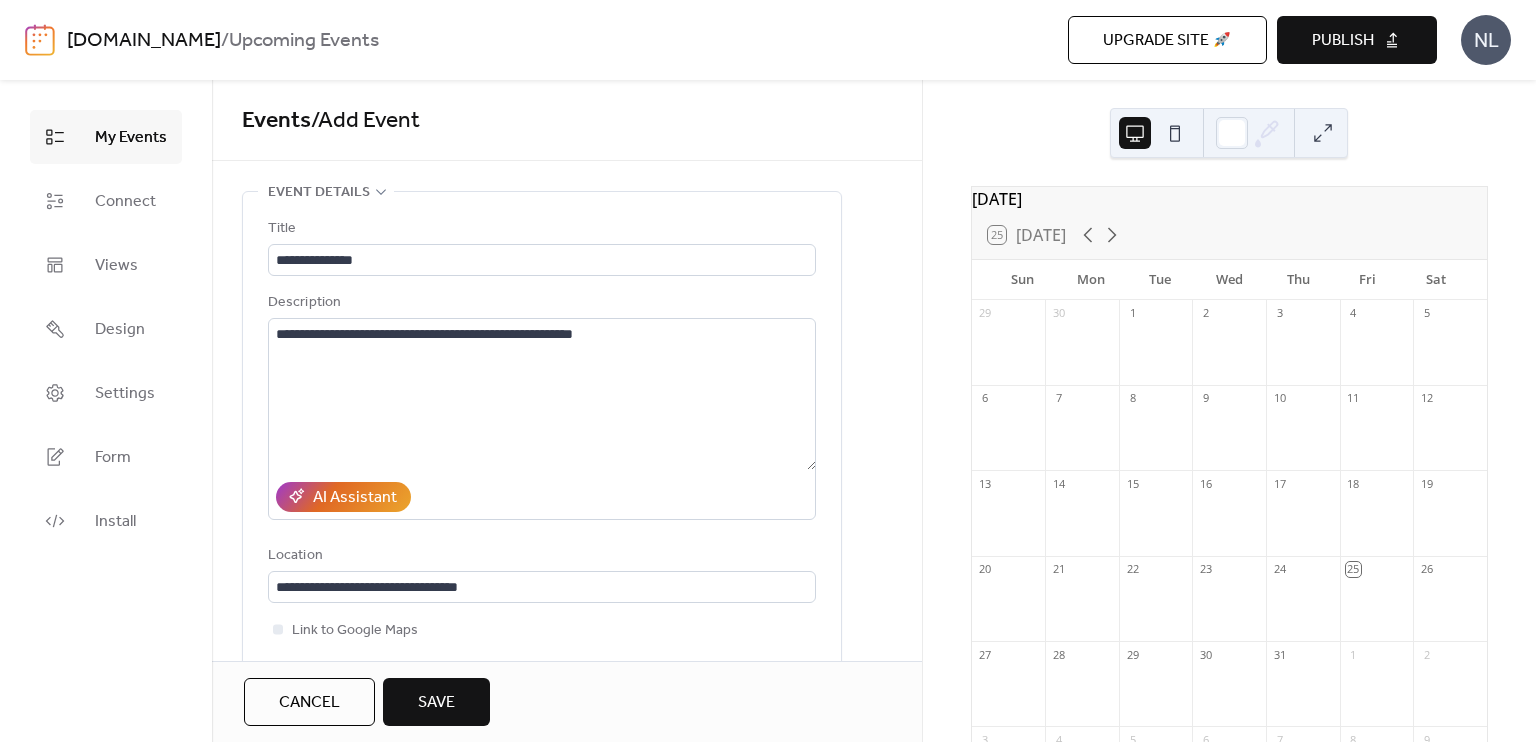 click on "**********" at bounding box center [542, 471] 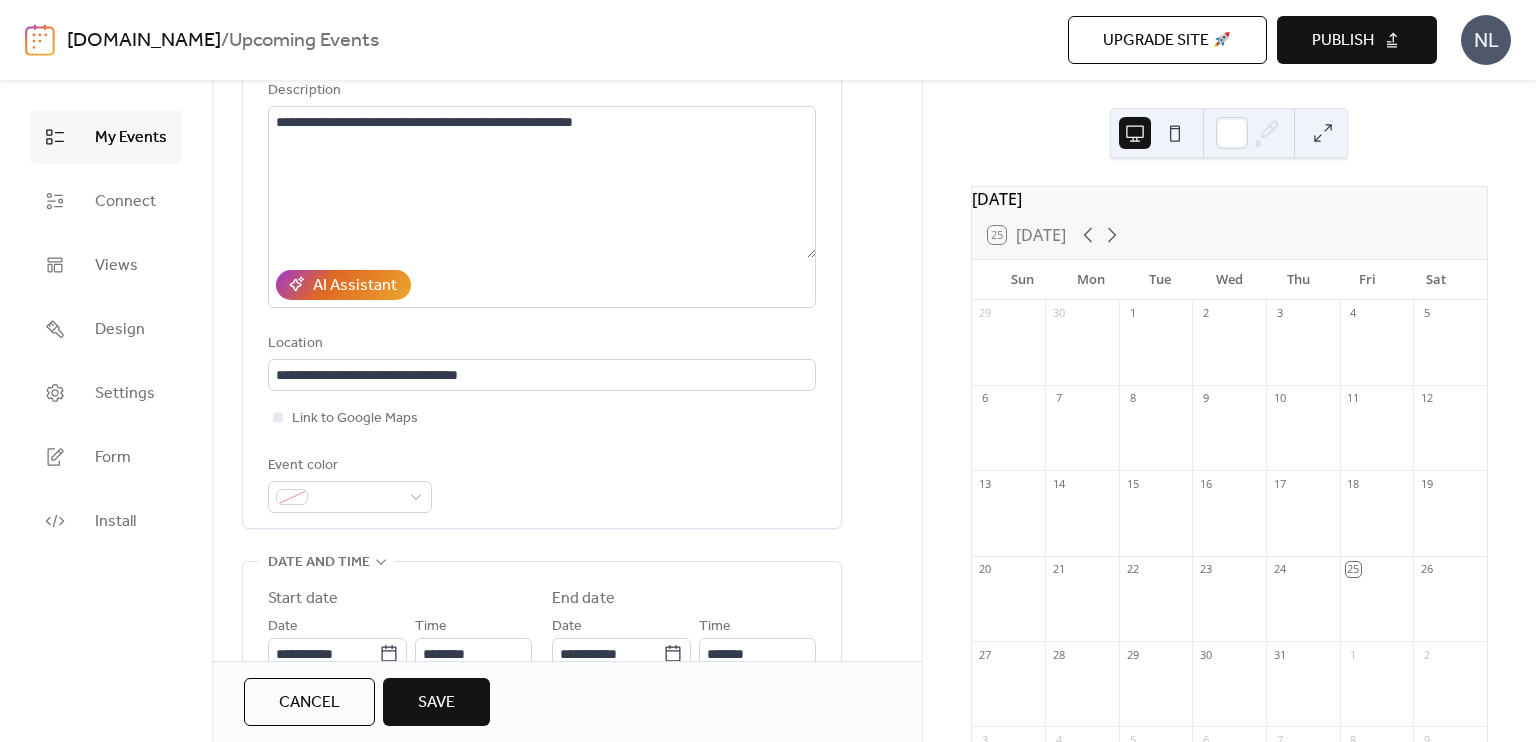 scroll, scrollTop: 212, scrollLeft: 0, axis: vertical 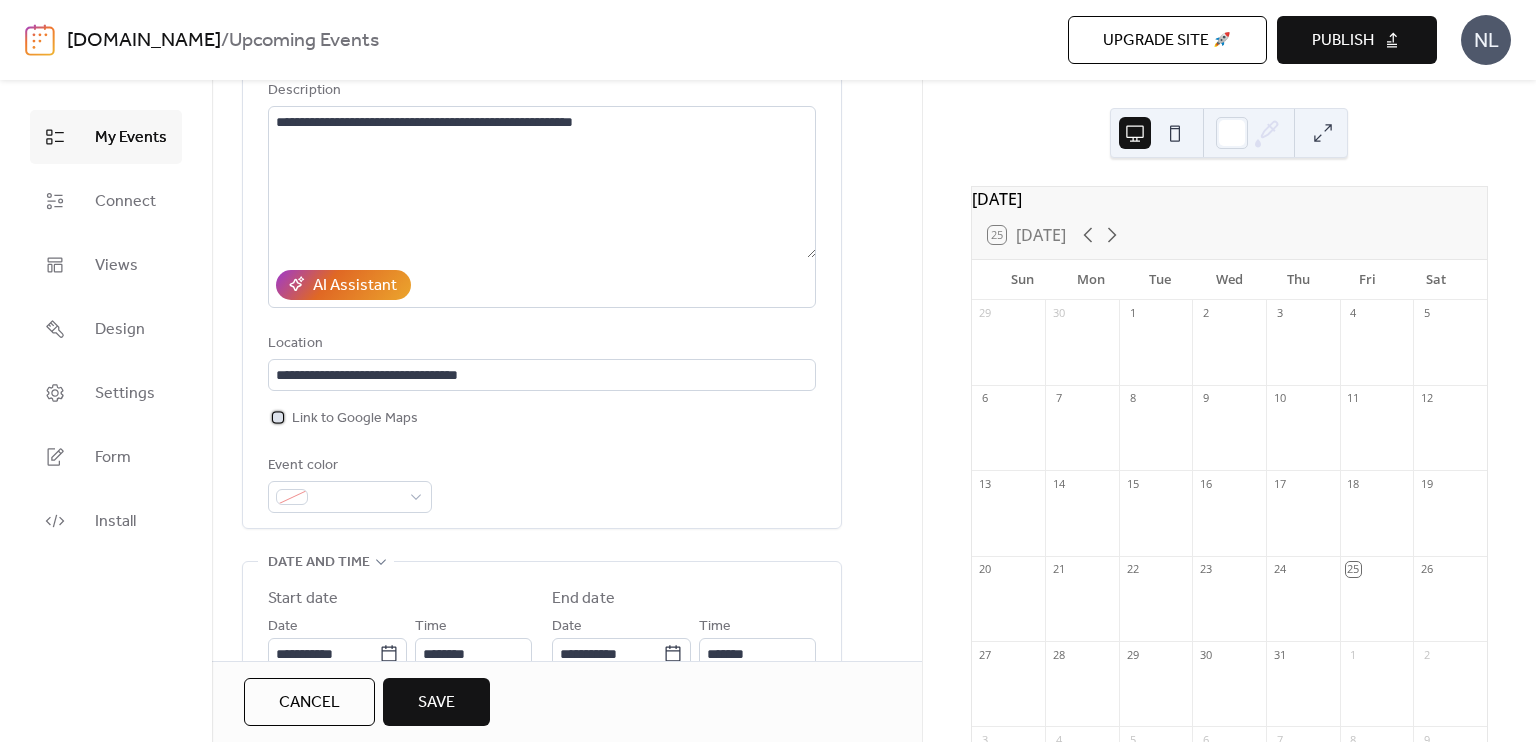 click at bounding box center (278, 417) 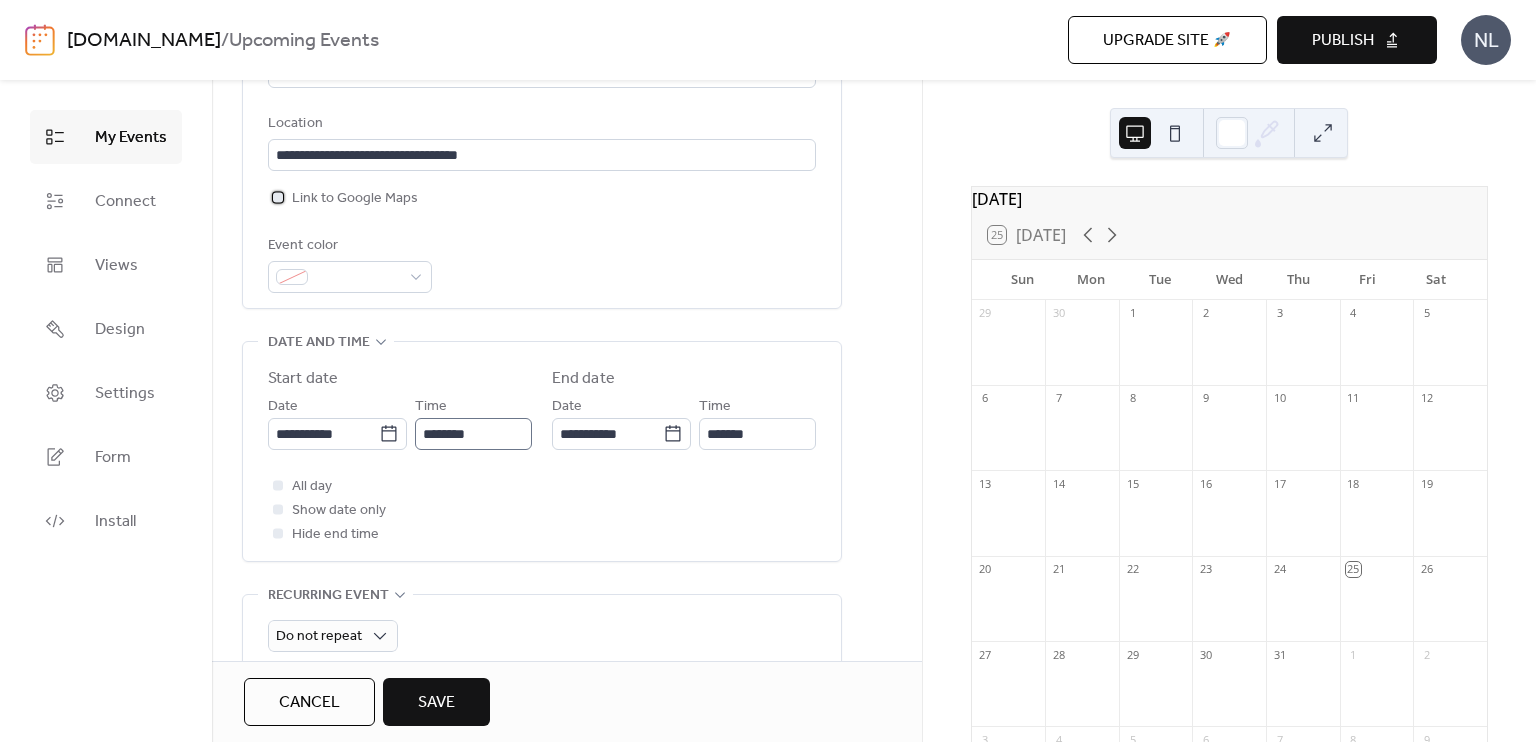 scroll, scrollTop: 463, scrollLeft: 0, axis: vertical 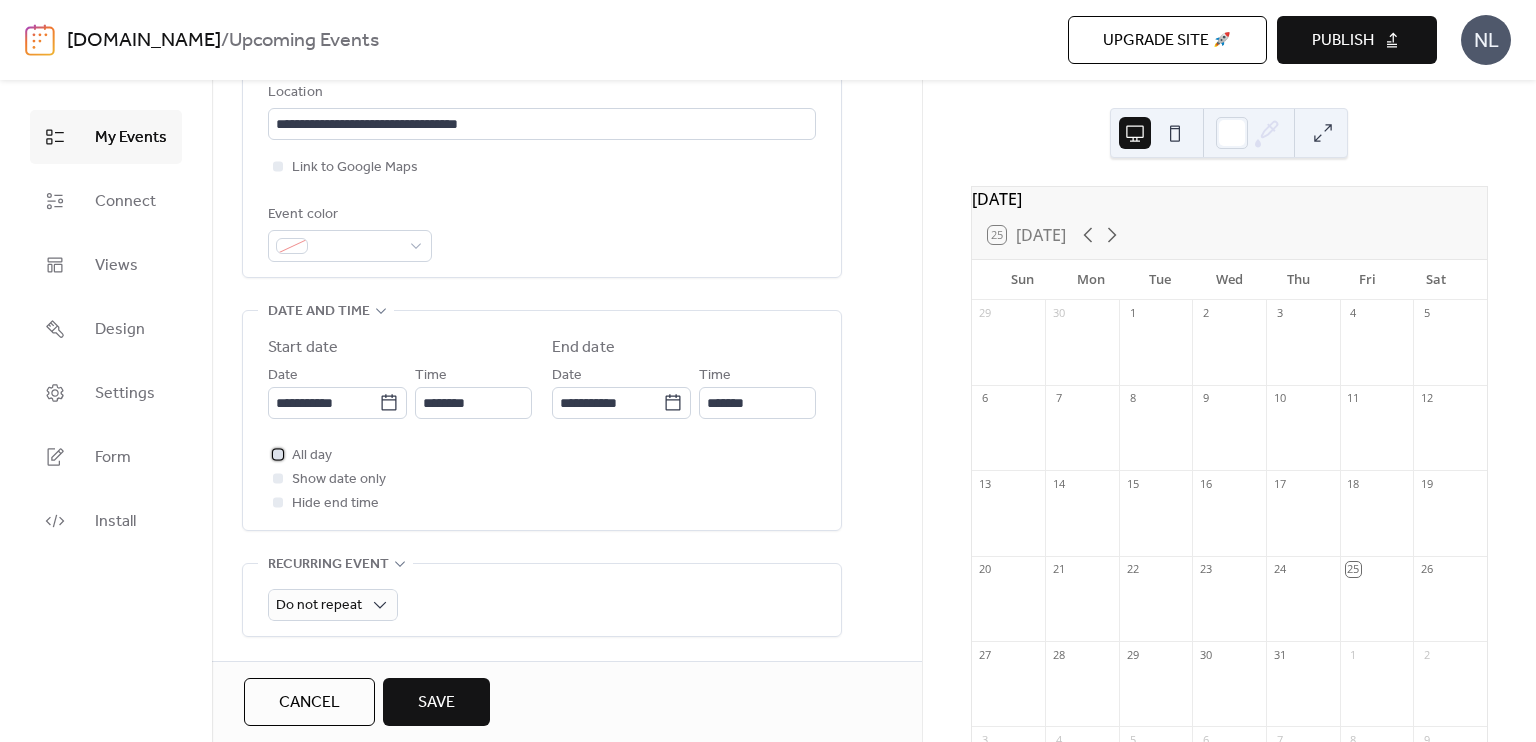 click on "All day" at bounding box center [312, 456] 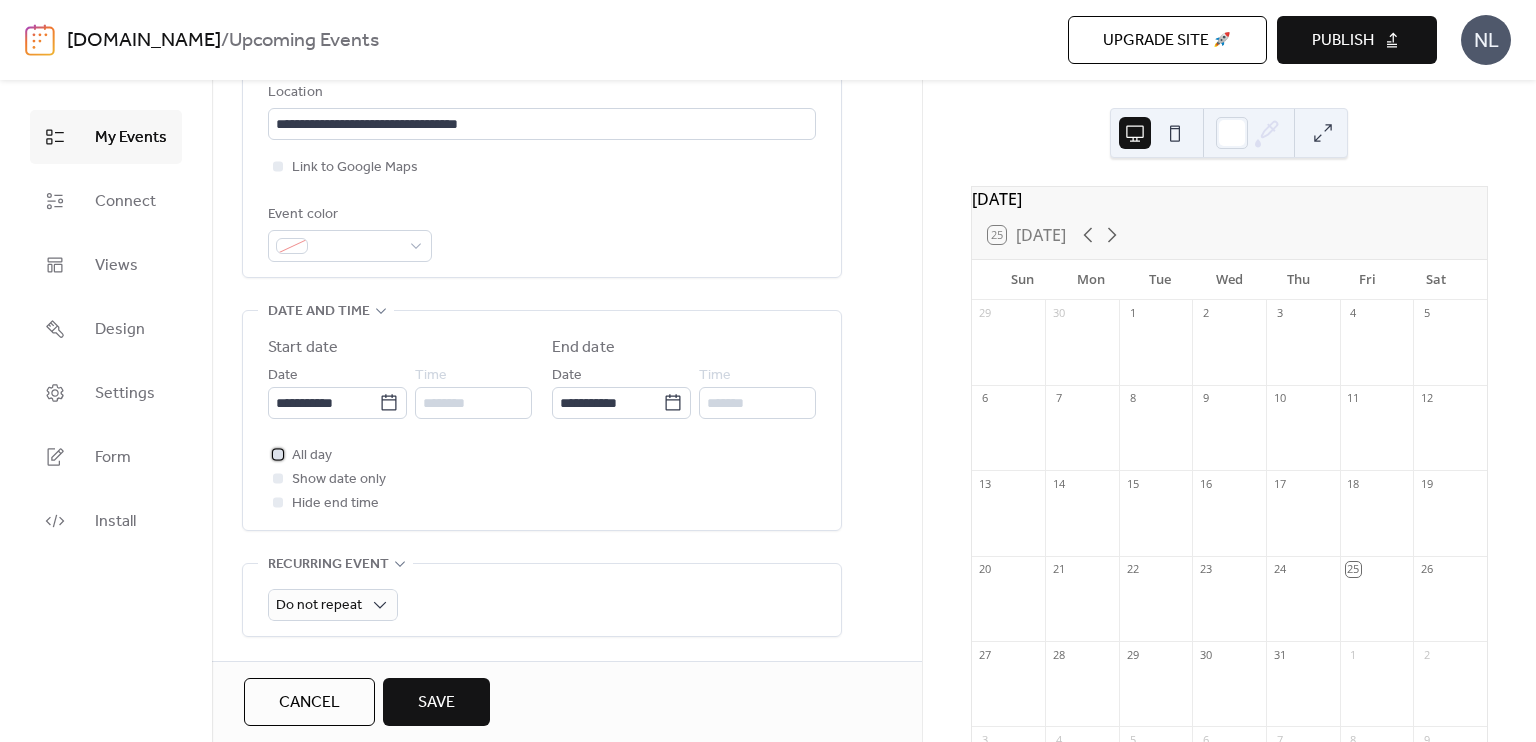 click on "All day" at bounding box center [312, 456] 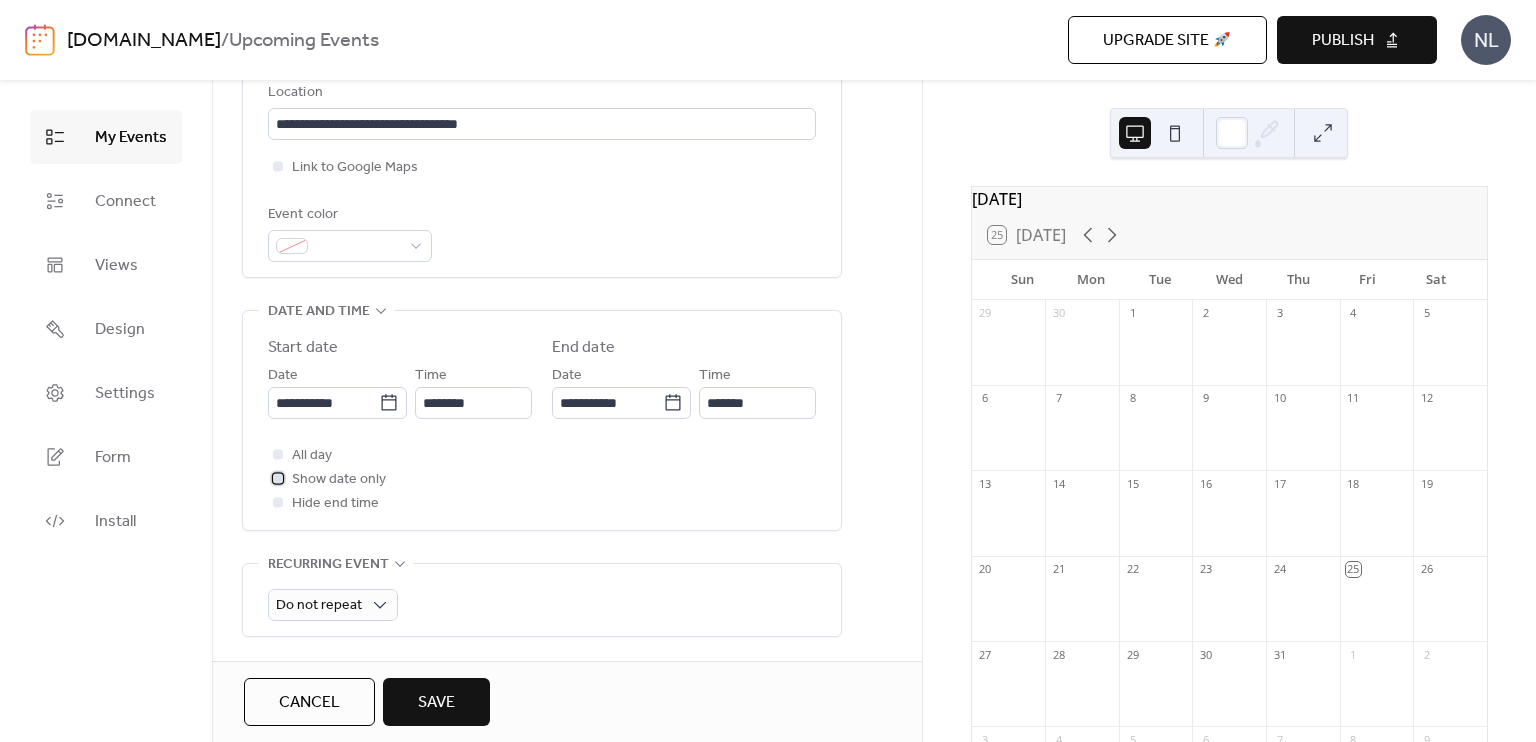 click on "Show date only" at bounding box center [339, 480] 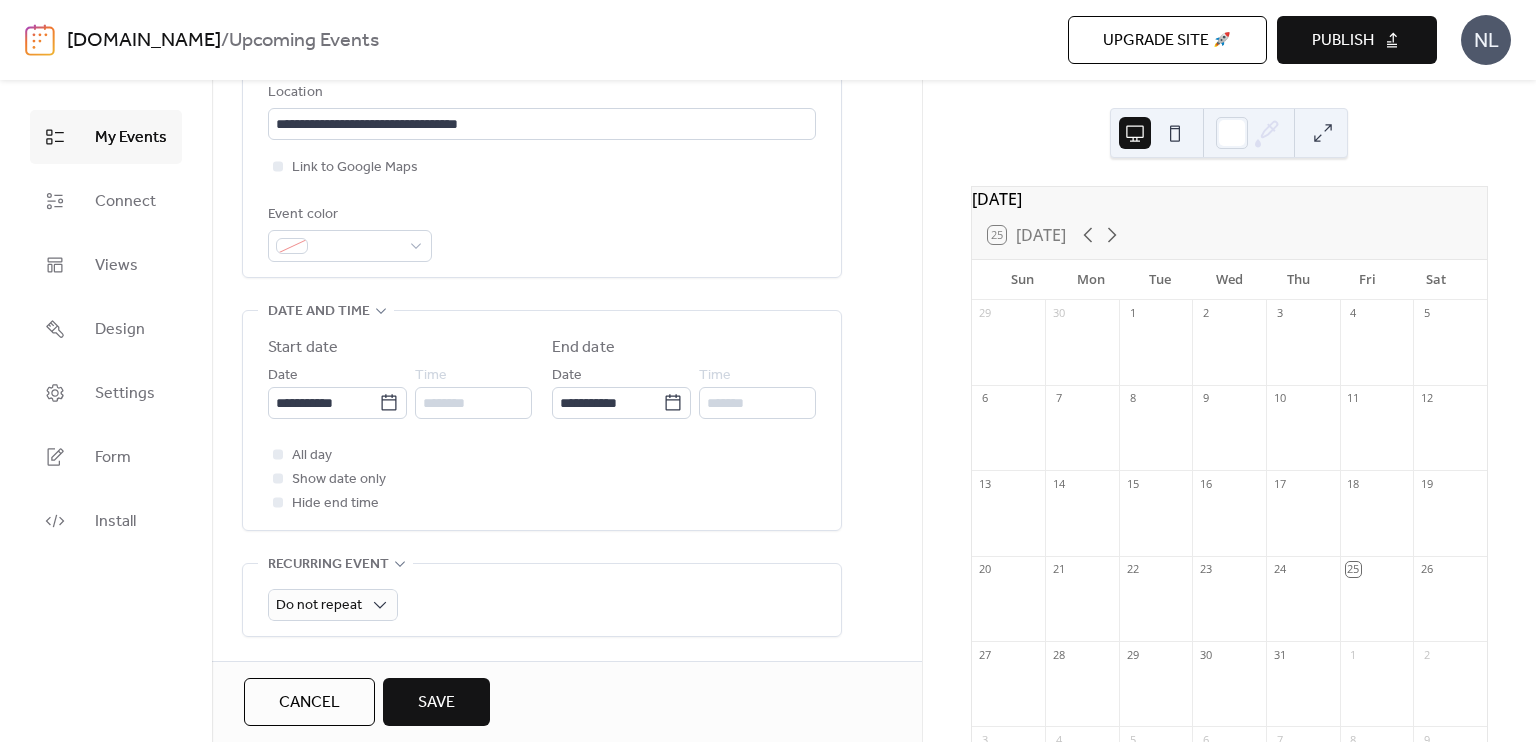 click on "Save" at bounding box center (436, 703) 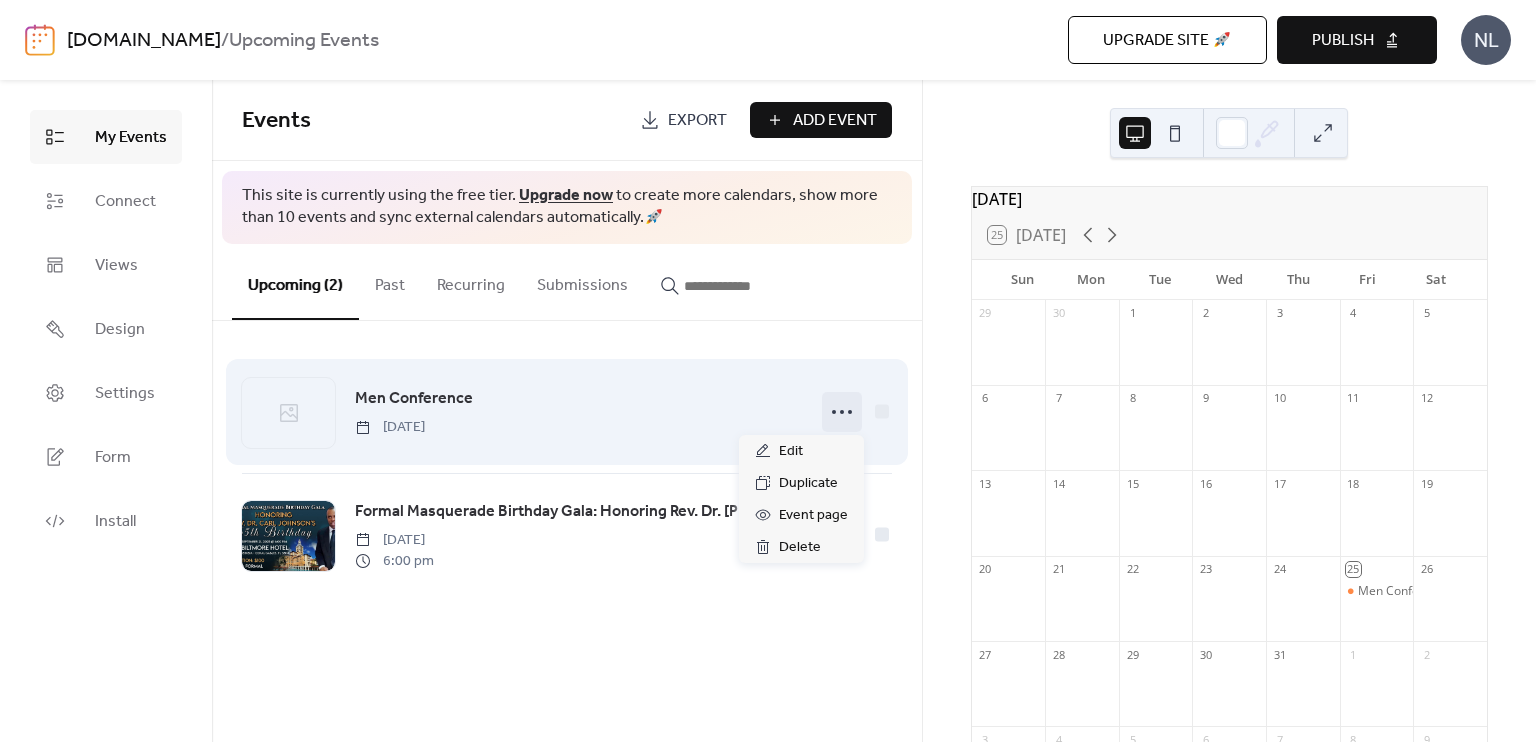 click 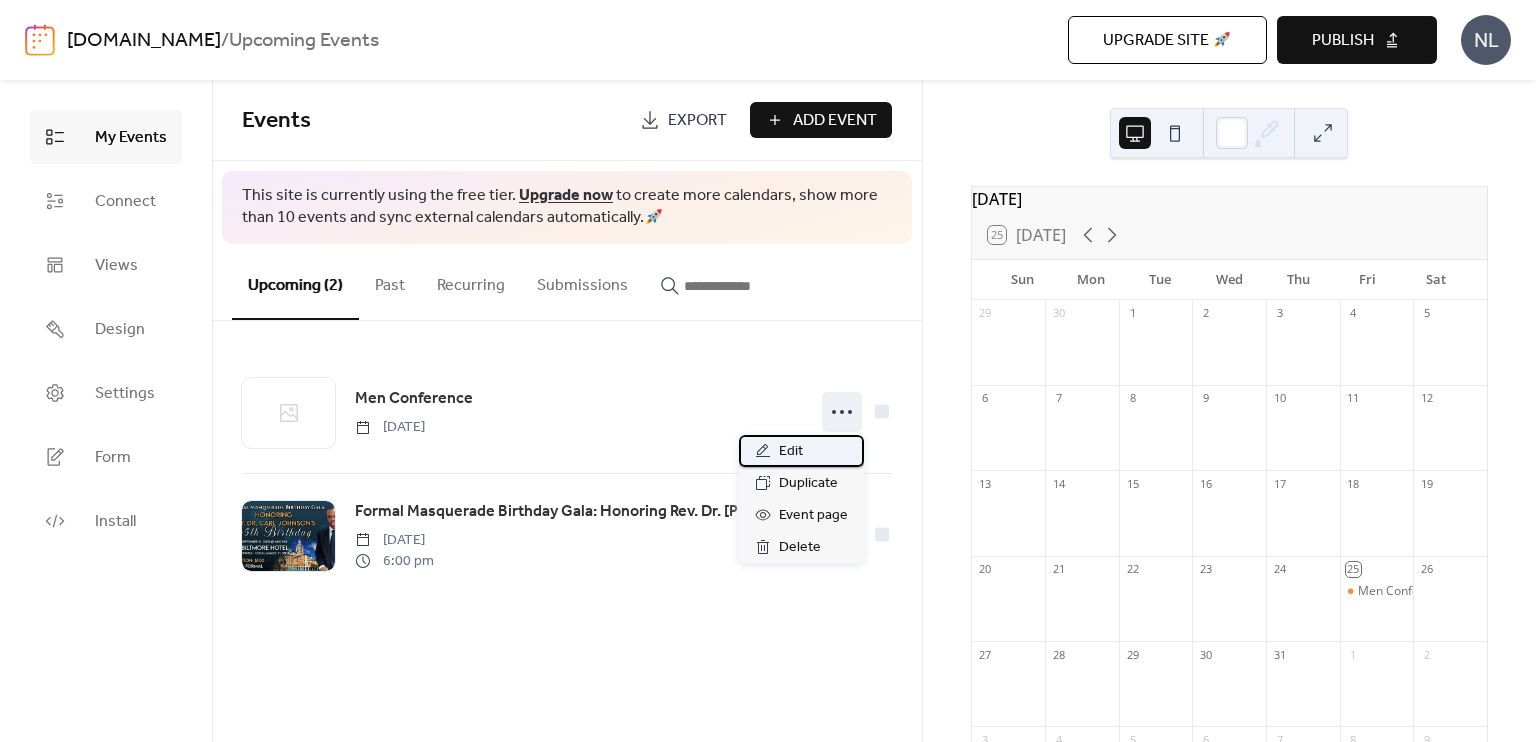 click on "Edit" at bounding box center (801, 451) 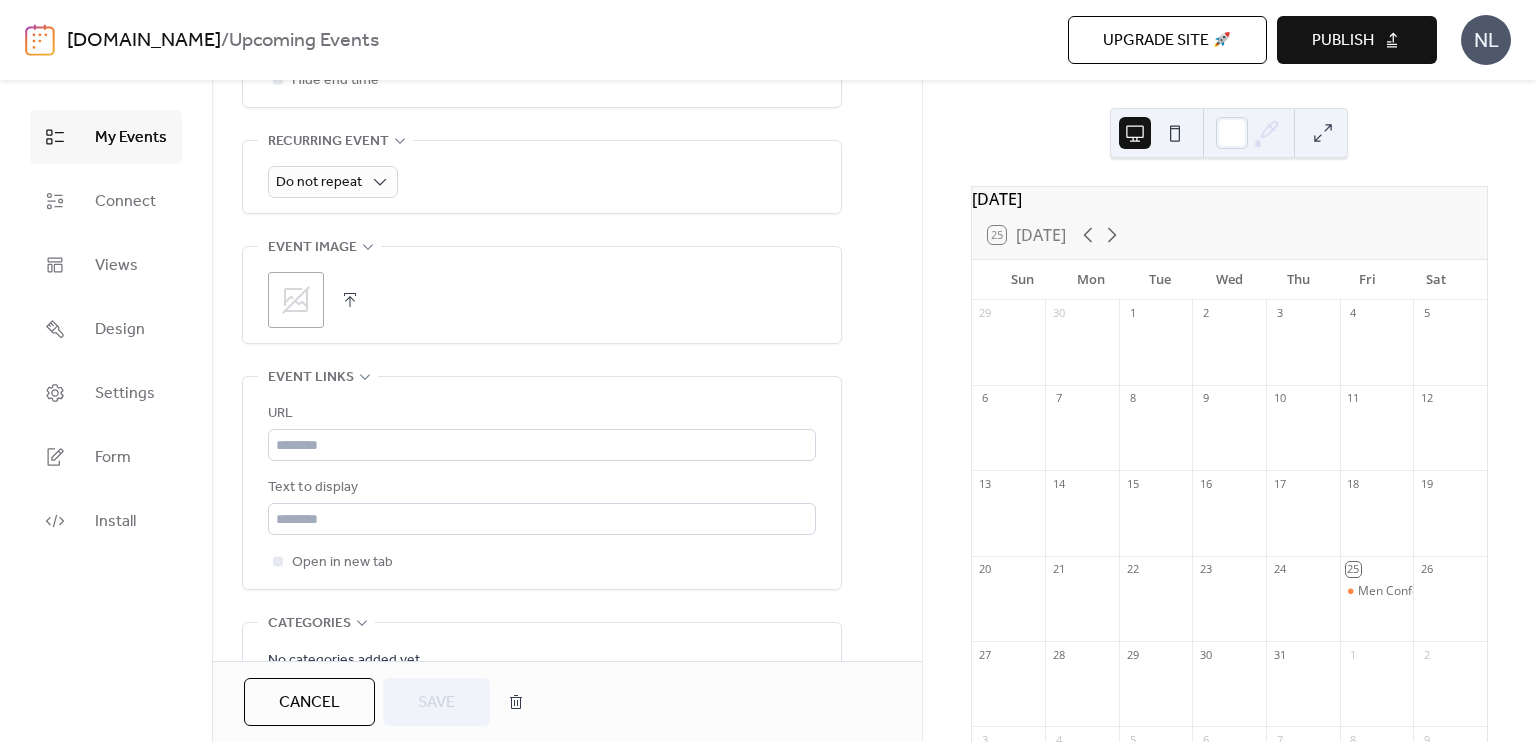 scroll, scrollTop: 951, scrollLeft: 0, axis: vertical 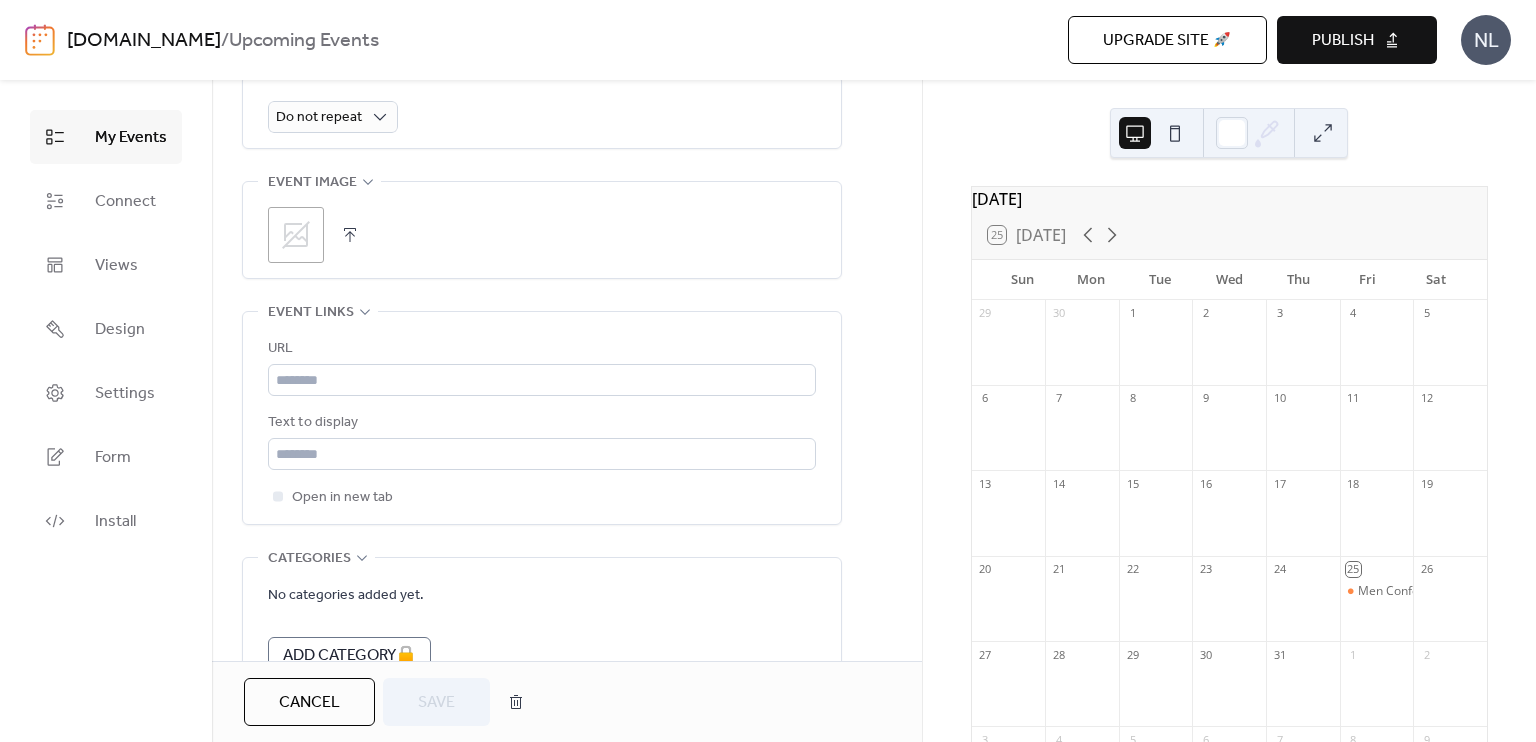click 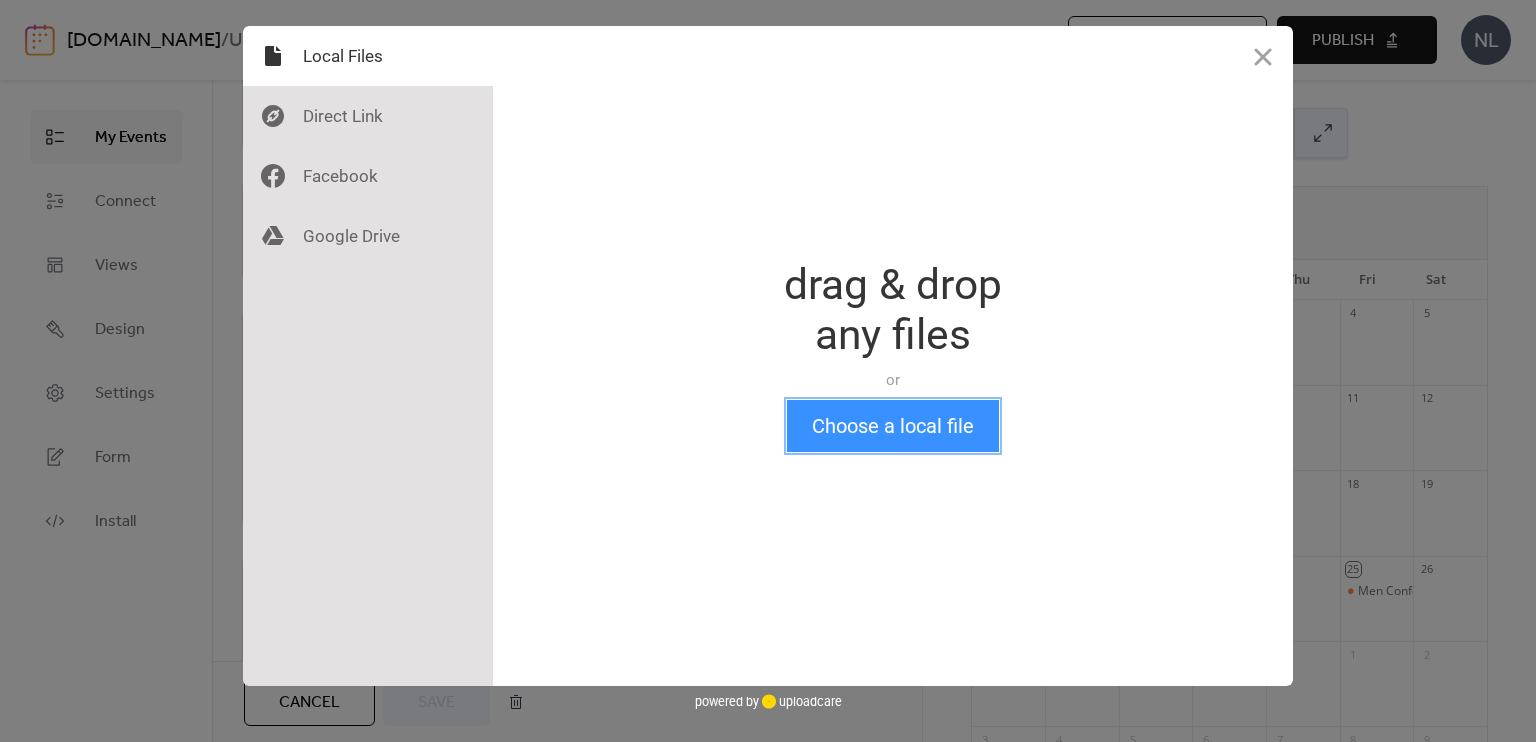 click on "Choose a local file" at bounding box center (893, 426) 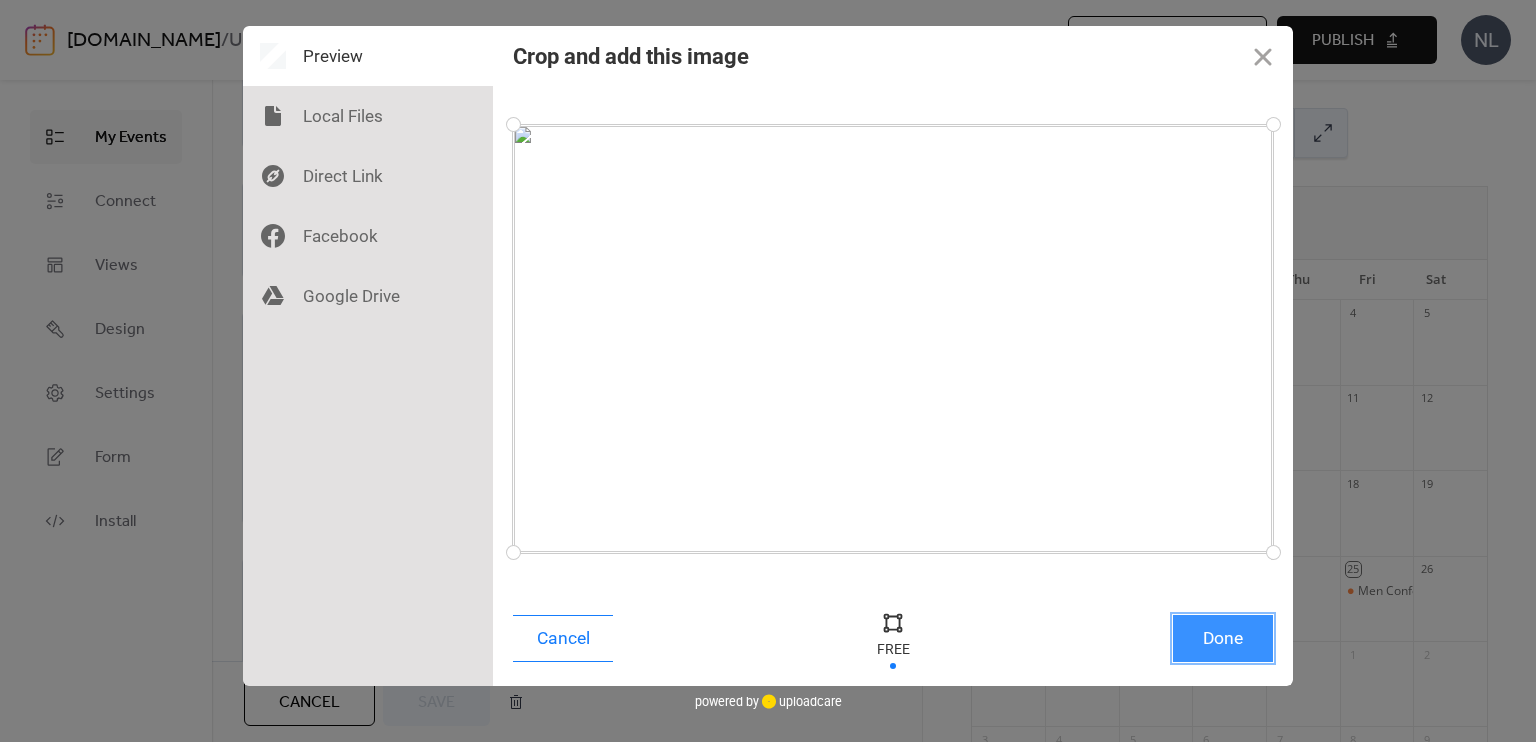 click on "Done" at bounding box center [1223, 638] 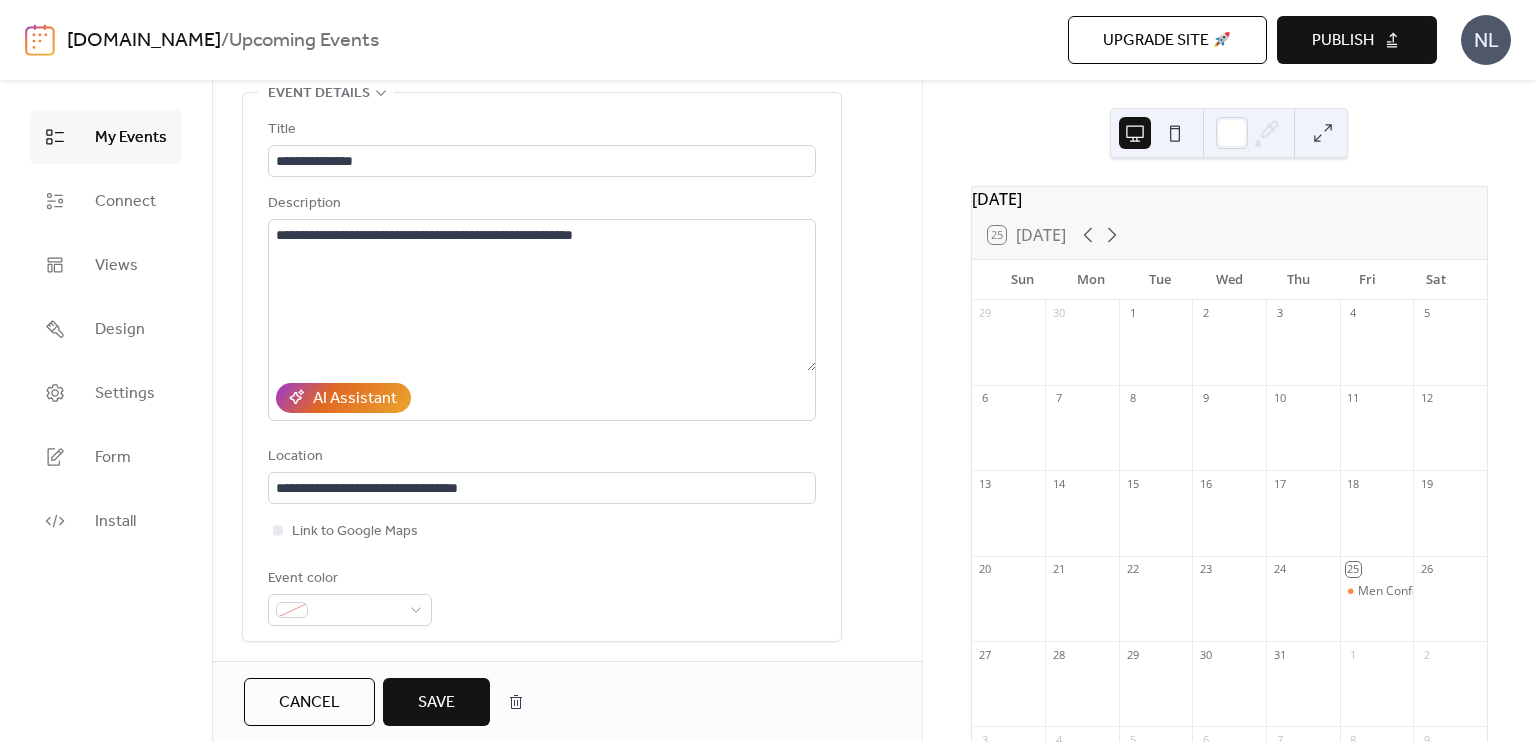 scroll, scrollTop: 98, scrollLeft: 0, axis: vertical 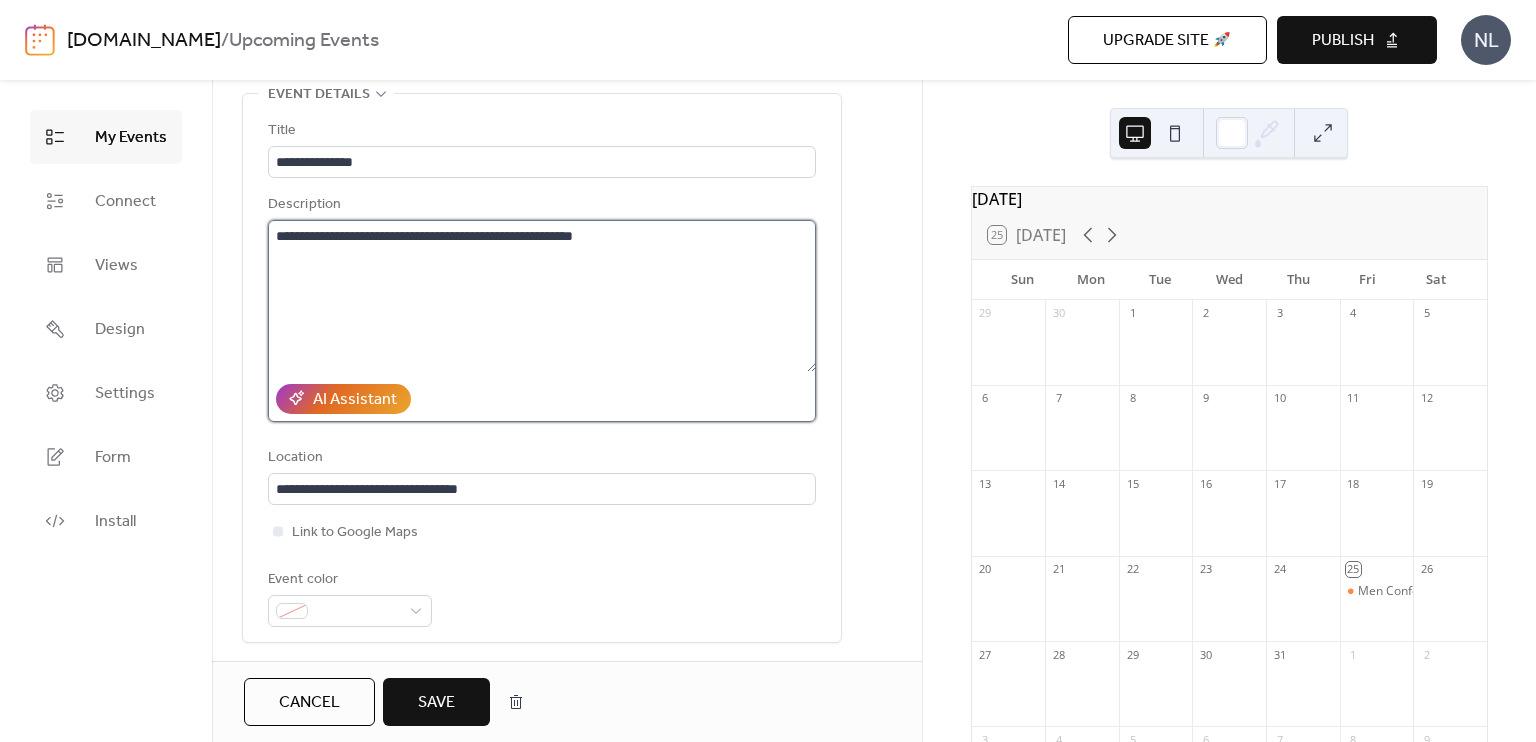 click on "**********" at bounding box center (542, 296) 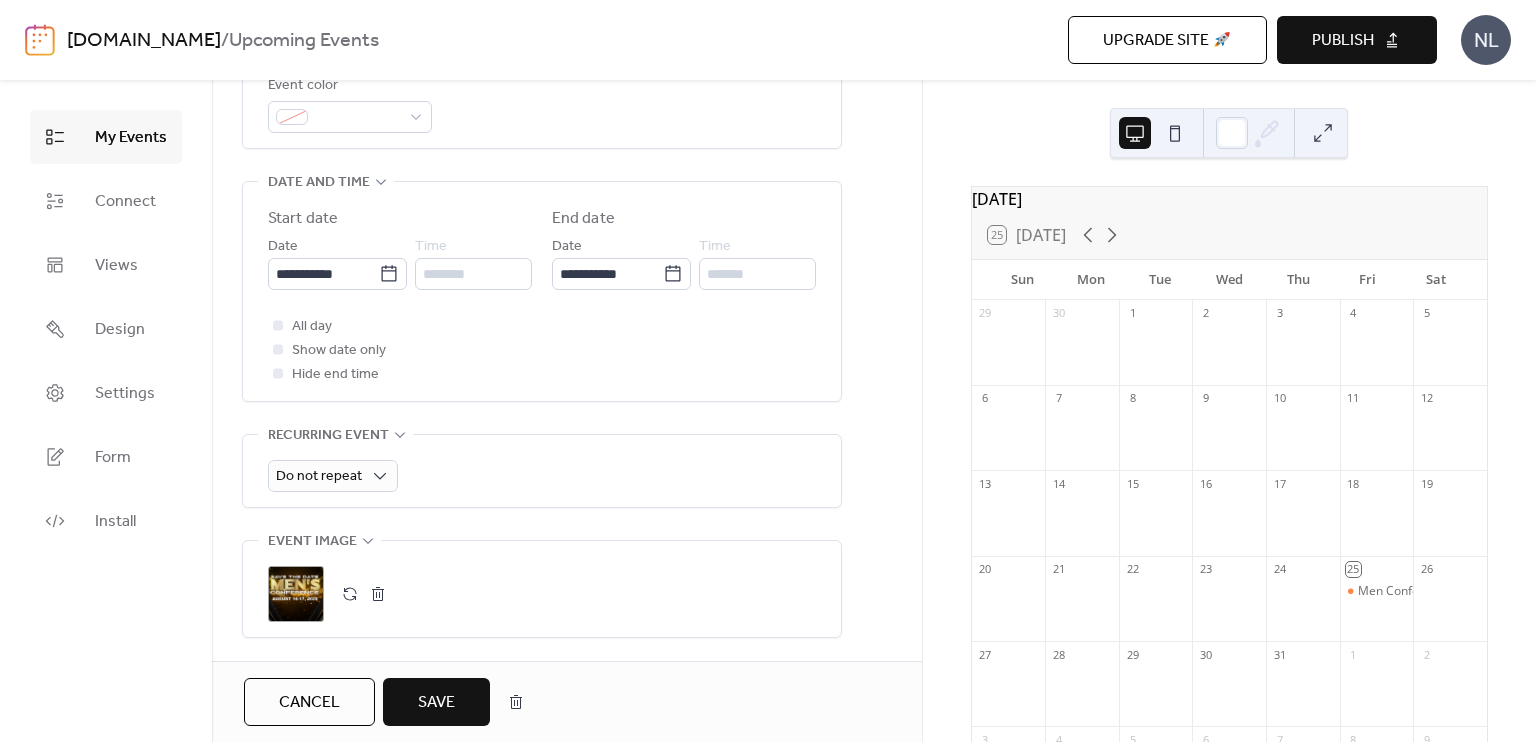 scroll, scrollTop: 592, scrollLeft: 0, axis: vertical 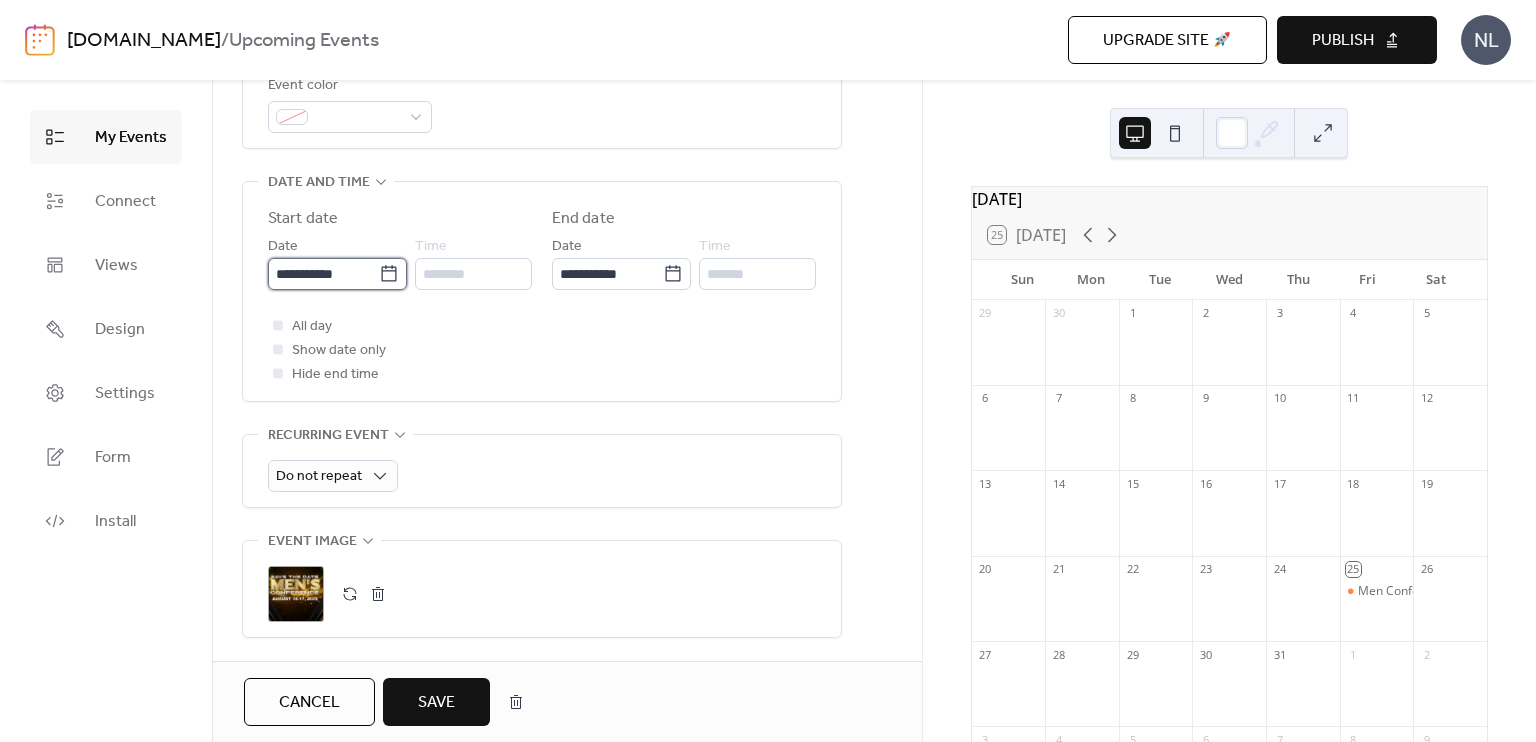 click on "**********" at bounding box center (323, 274) 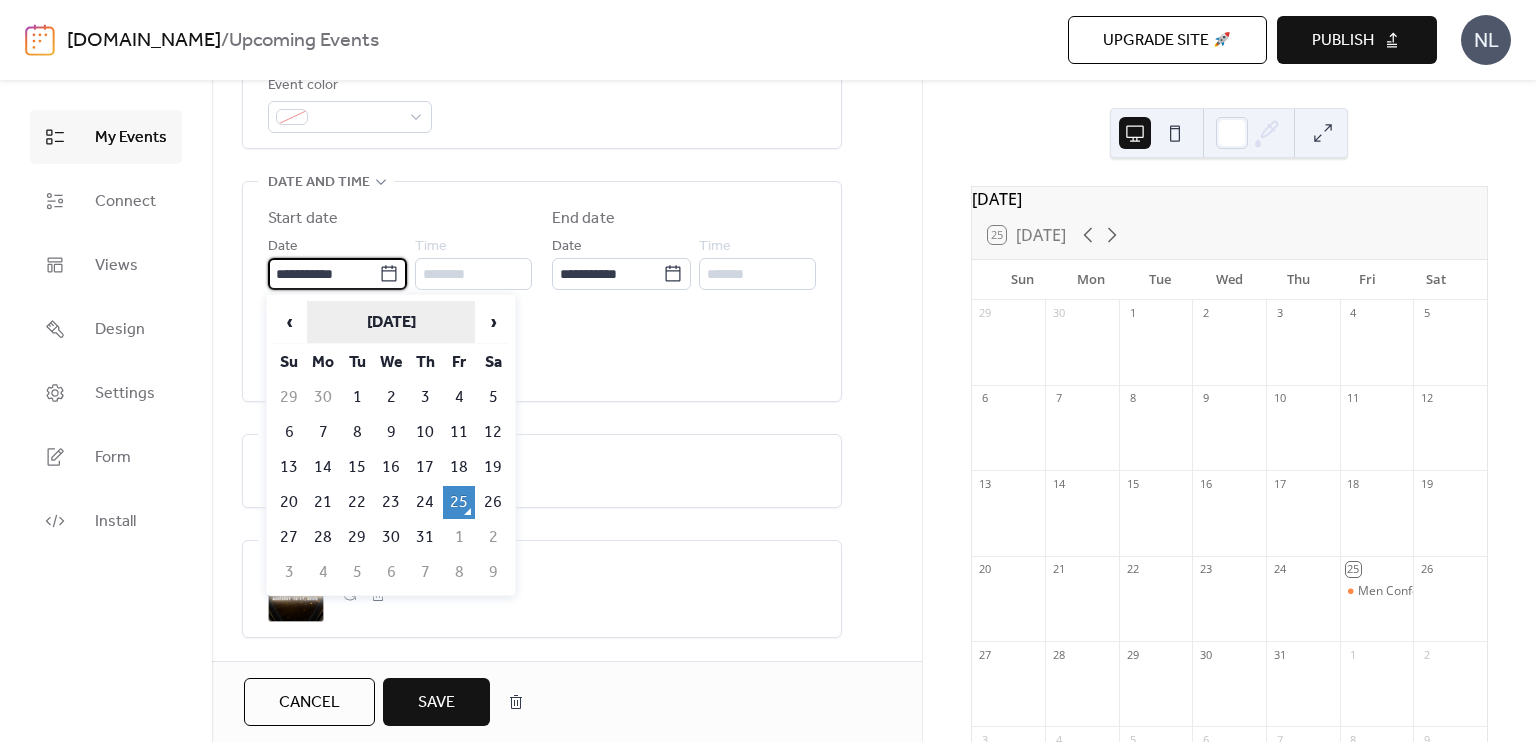 click on "[DATE]" at bounding box center (391, 322) 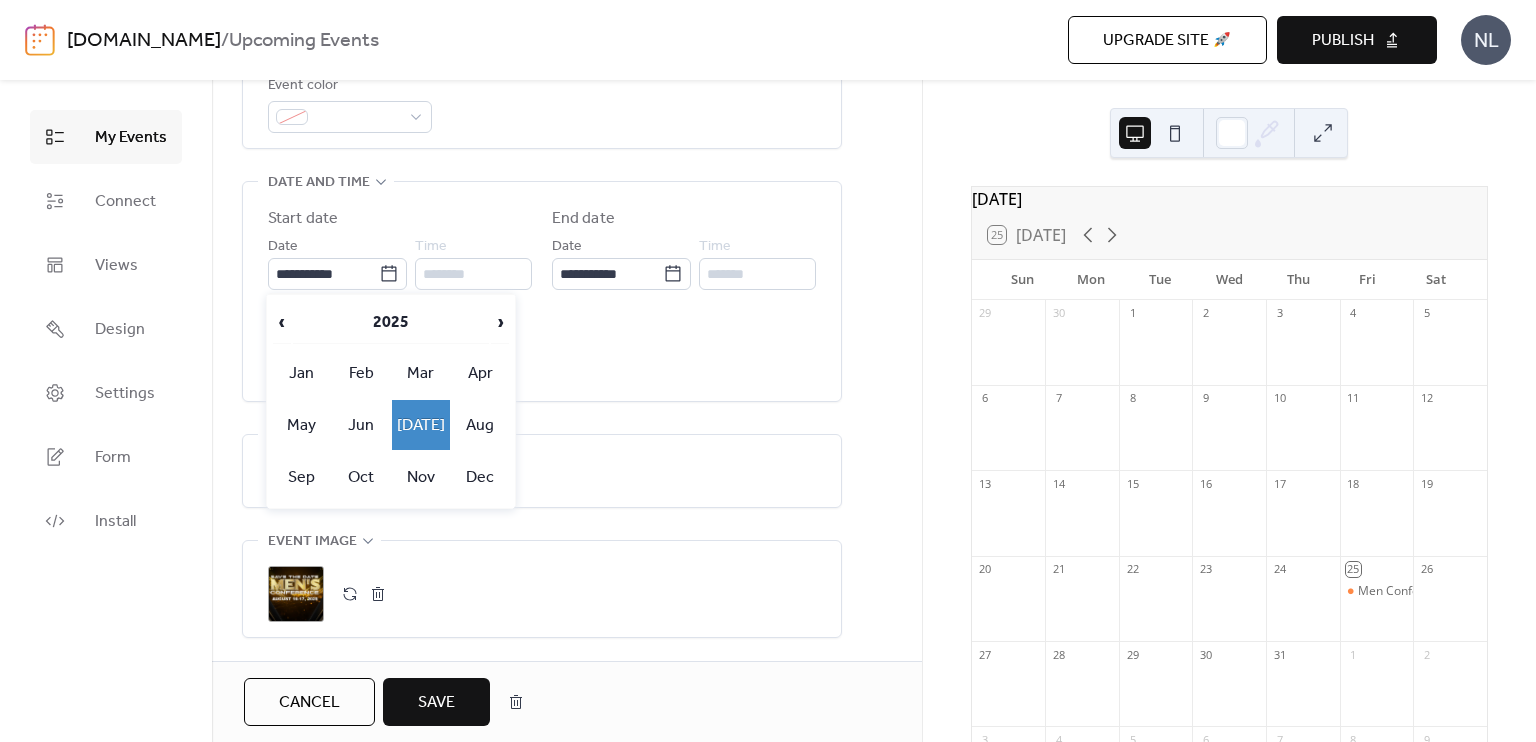 click on "Aug" at bounding box center [481, 425] 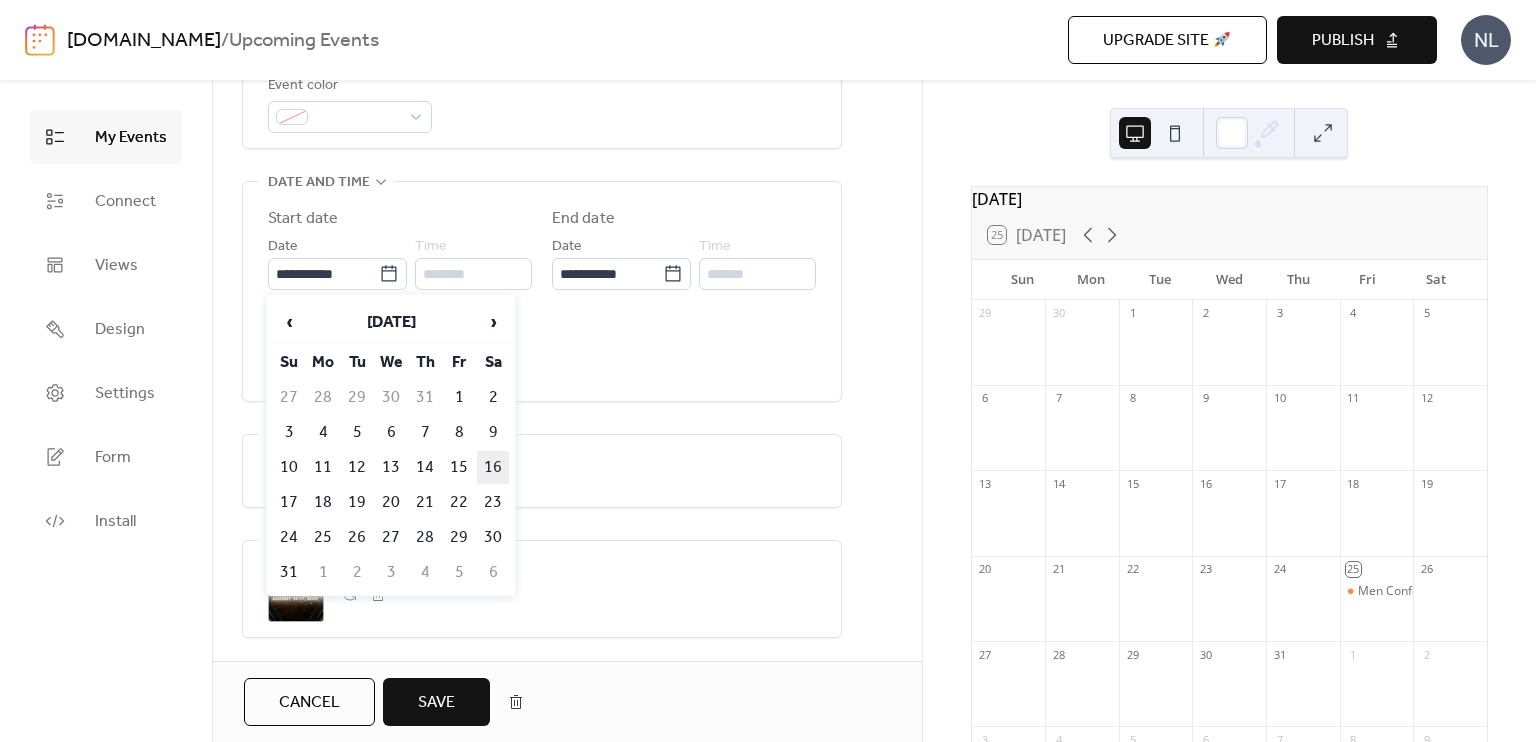 click on "16" at bounding box center [493, 467] 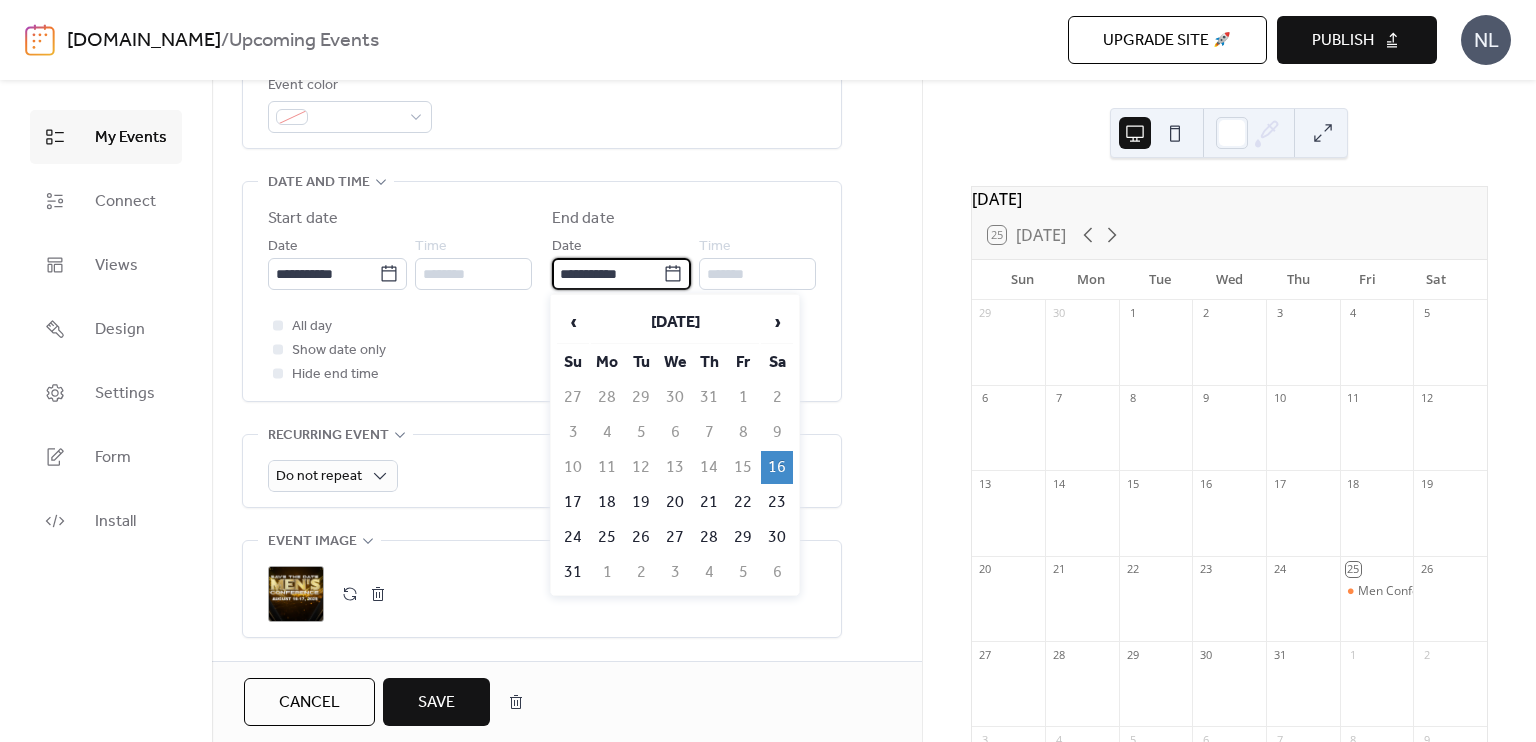 click on "**********" at bounding box center [607, 274] 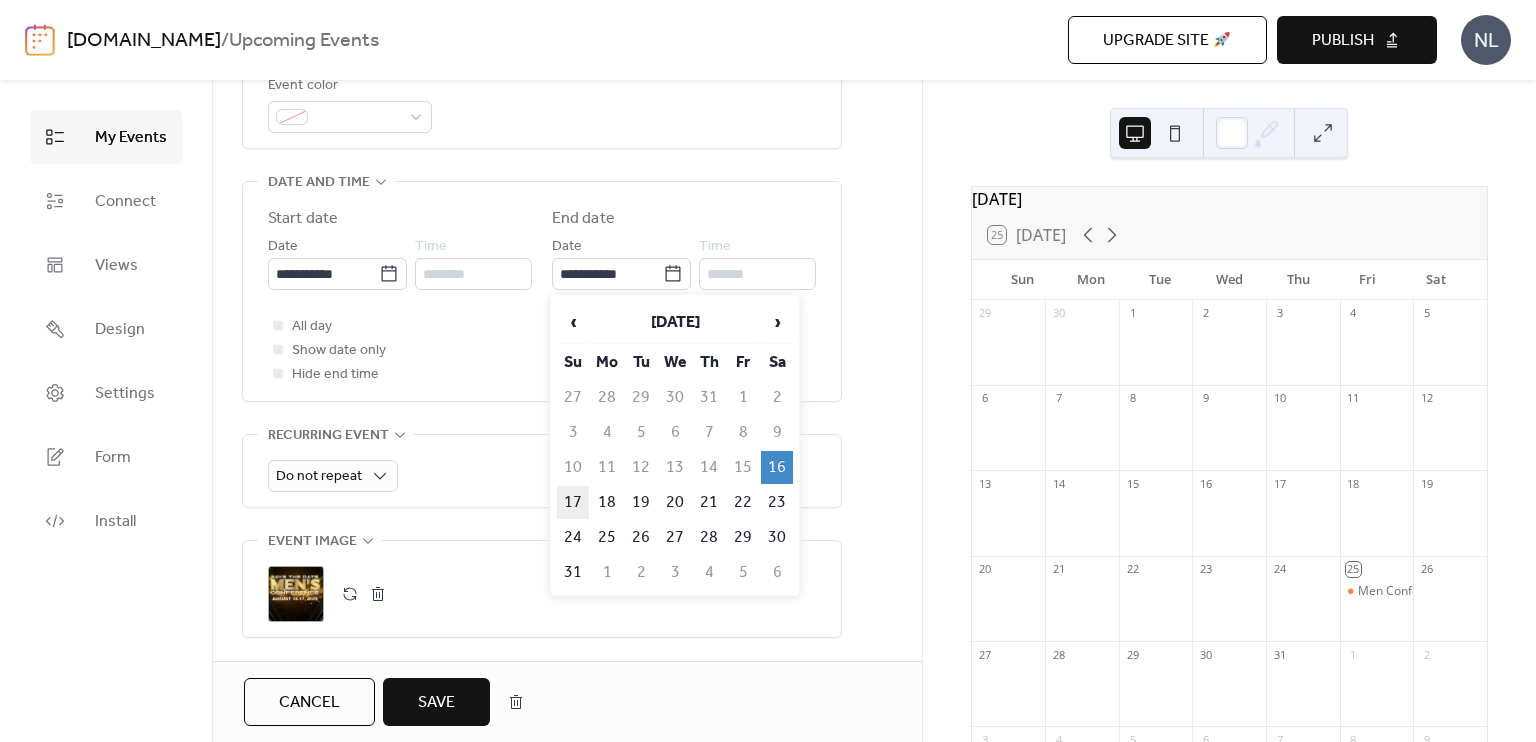 click on "17" at bounding box center (573, 502) 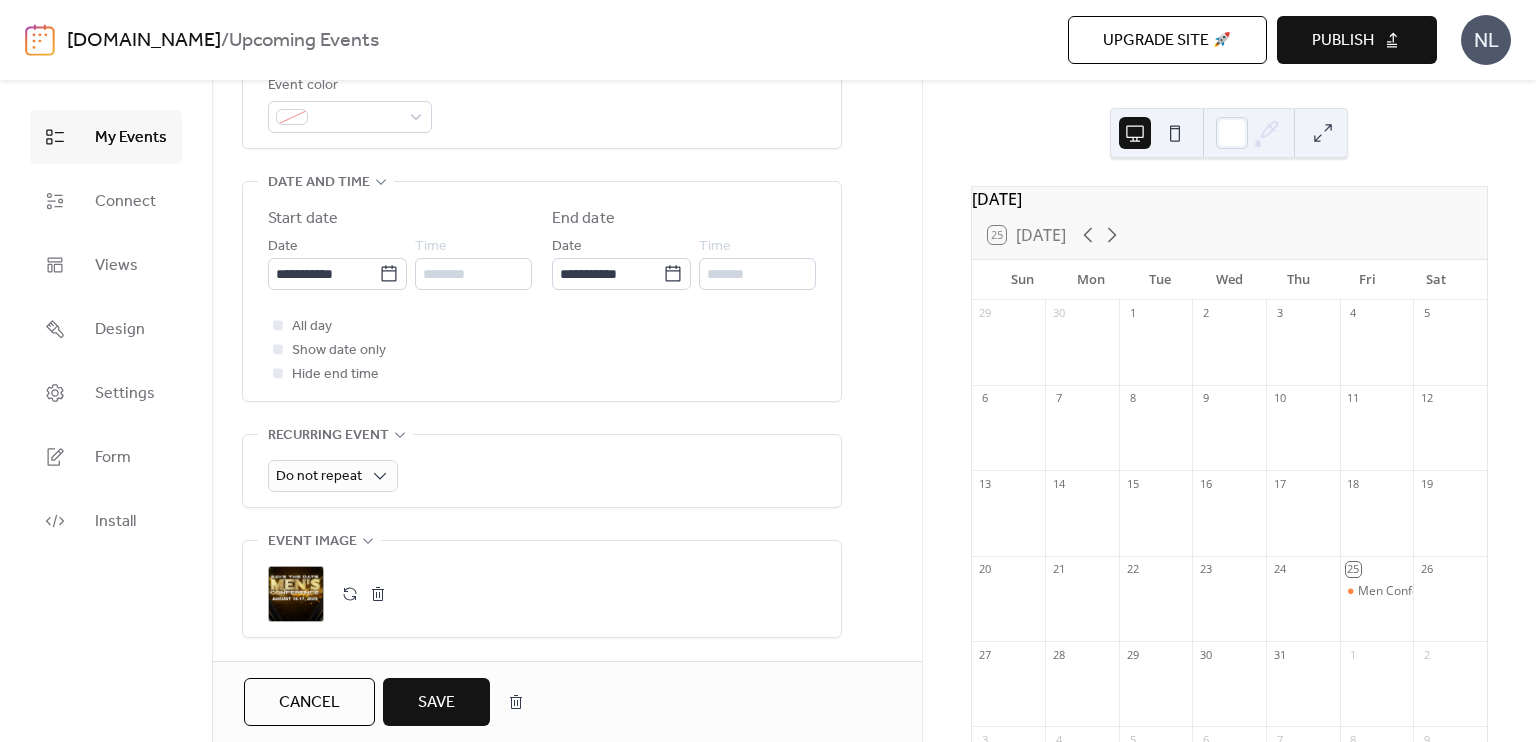 click on "Save" at bounding box center [436, 703] 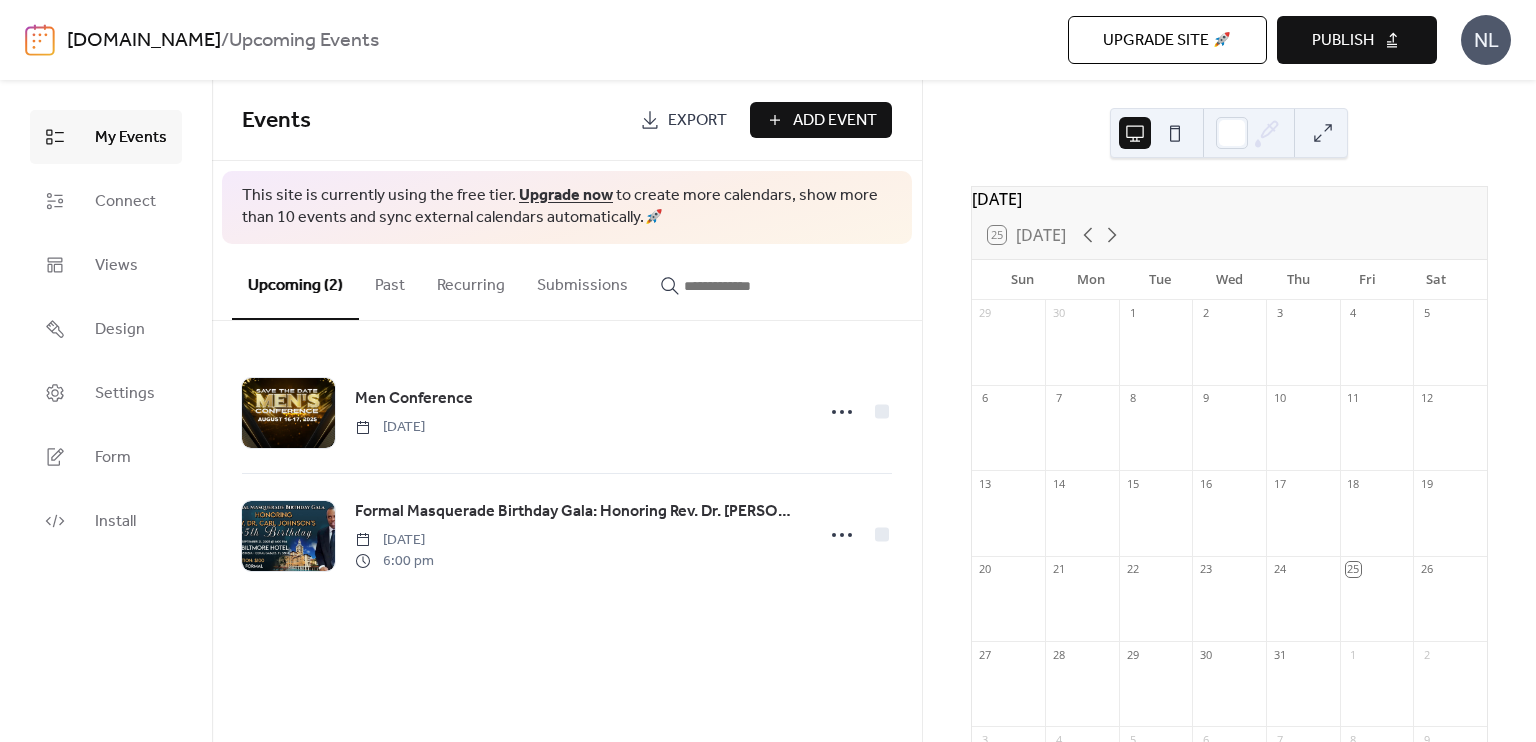 click on "Add Event" at bounding box center [835, 121] 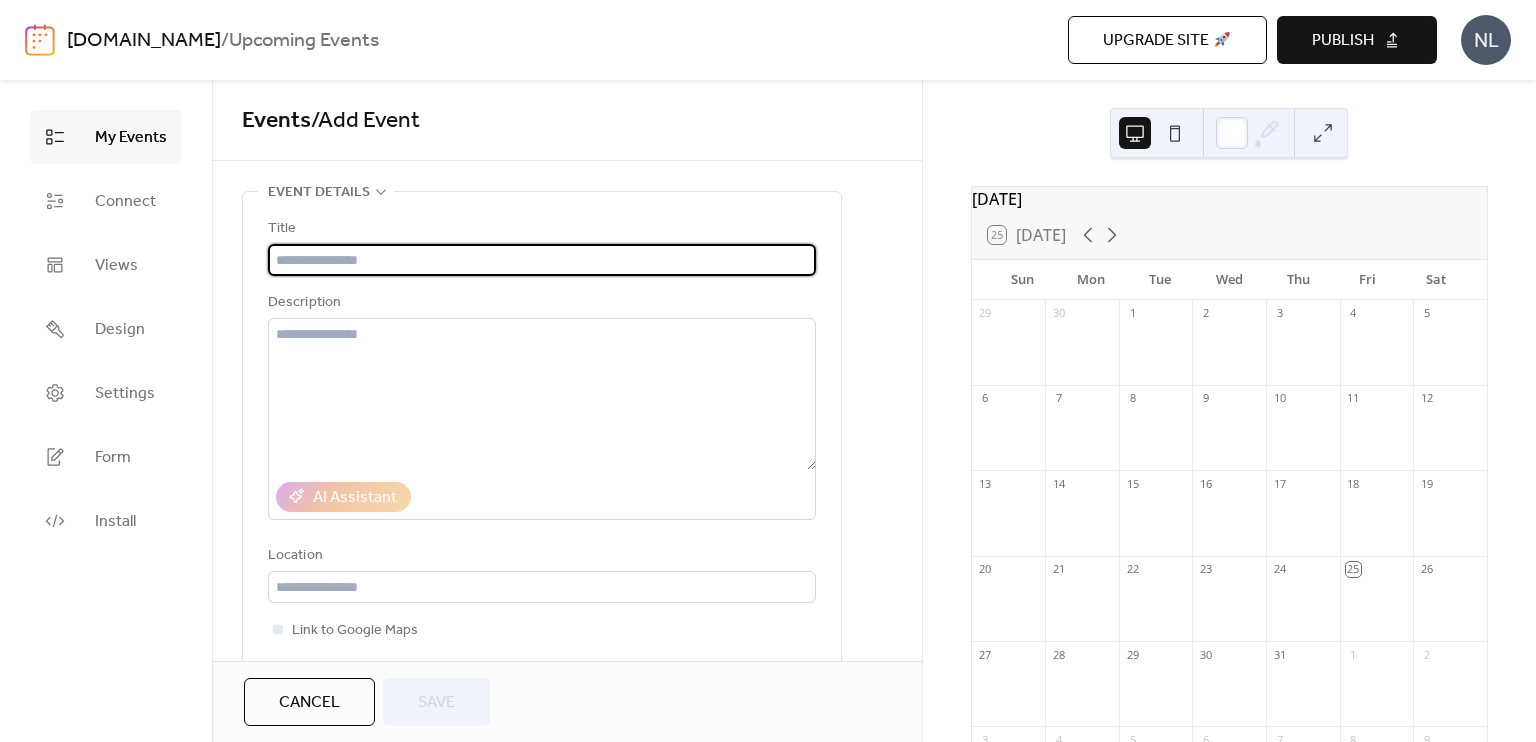 click at bounding box center [542, 260] 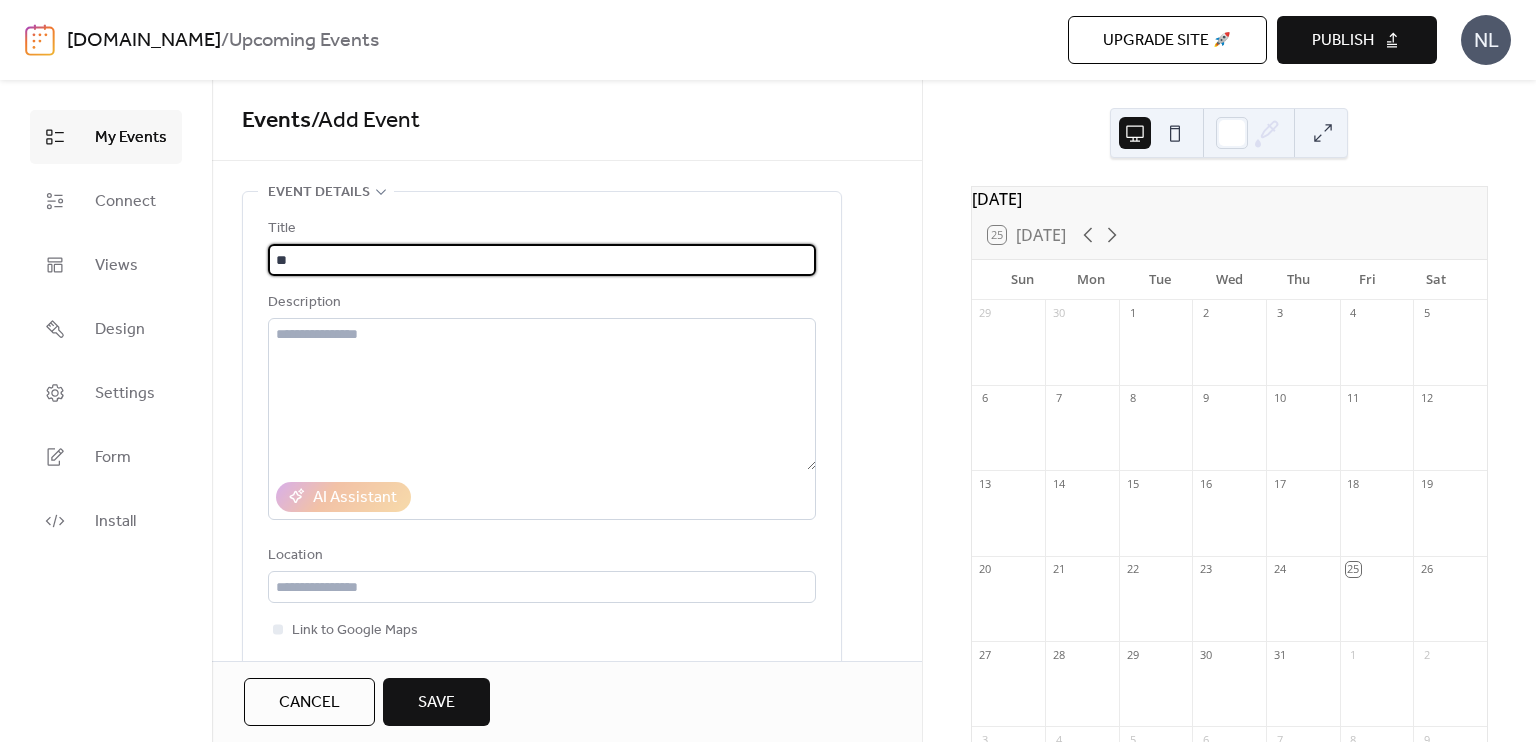 type on "*" 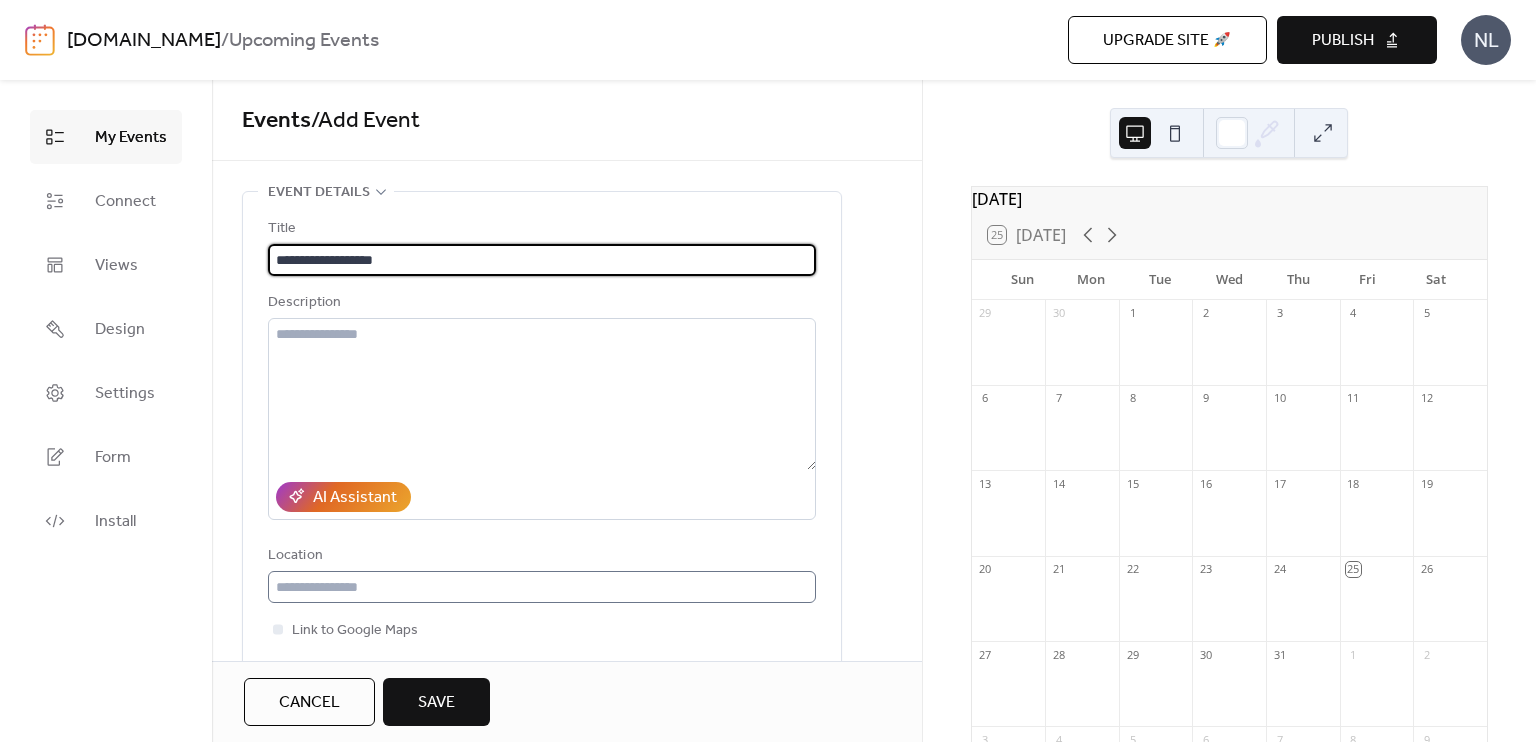 type on "**********" 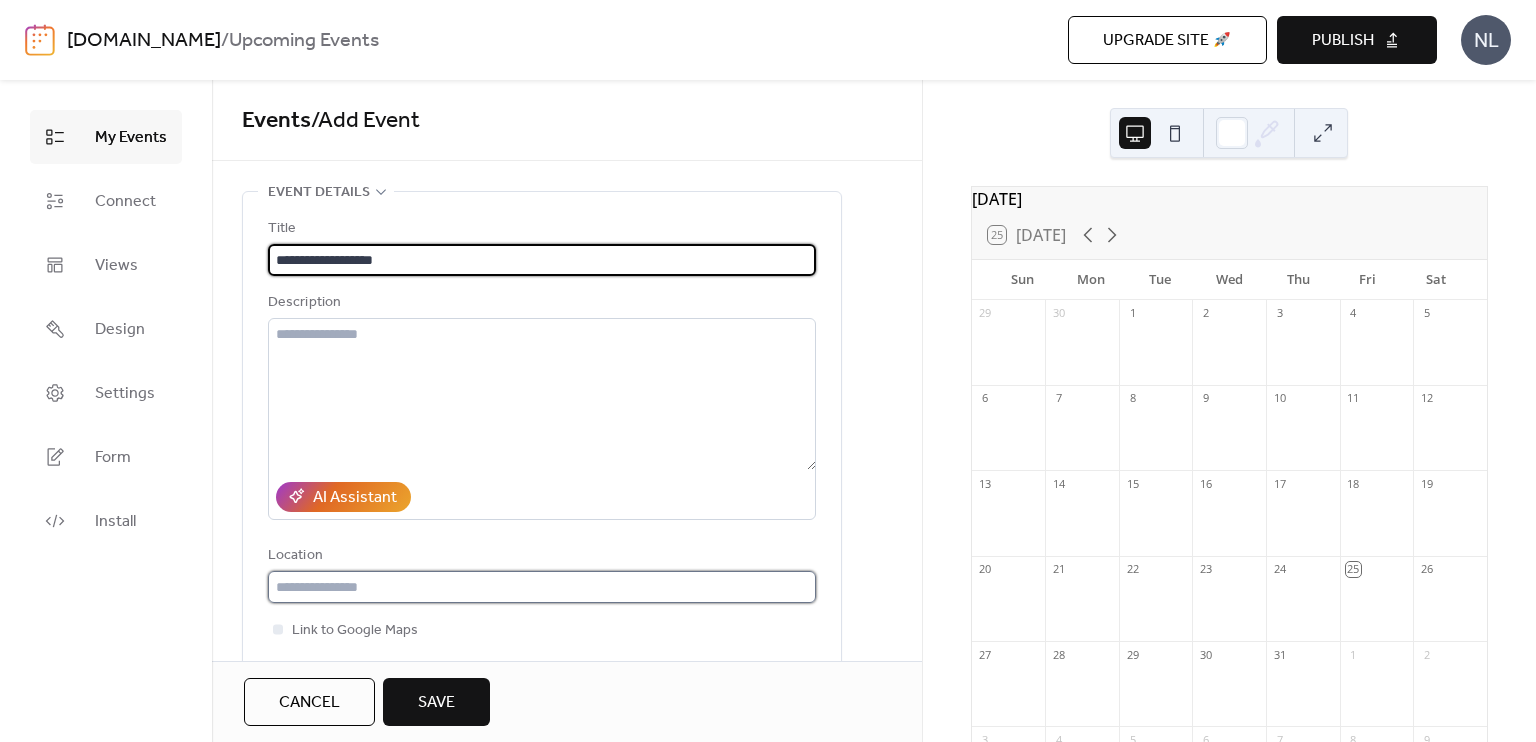 click at bounding box center [542, 587] 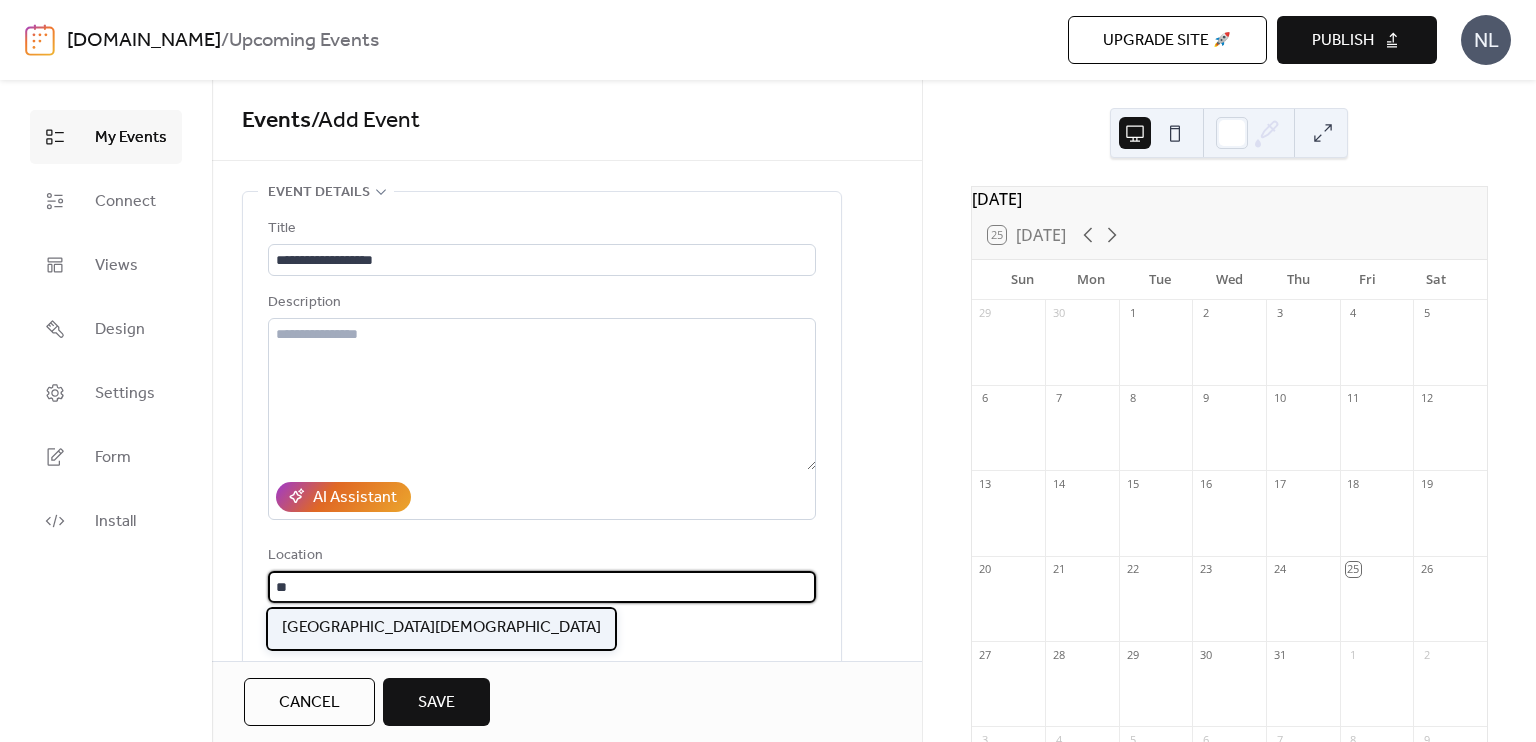 click on "[GEOGRAPHIC_DATA][DEMOGRAPHIC_DATA]" at bounding box center (441, 628) 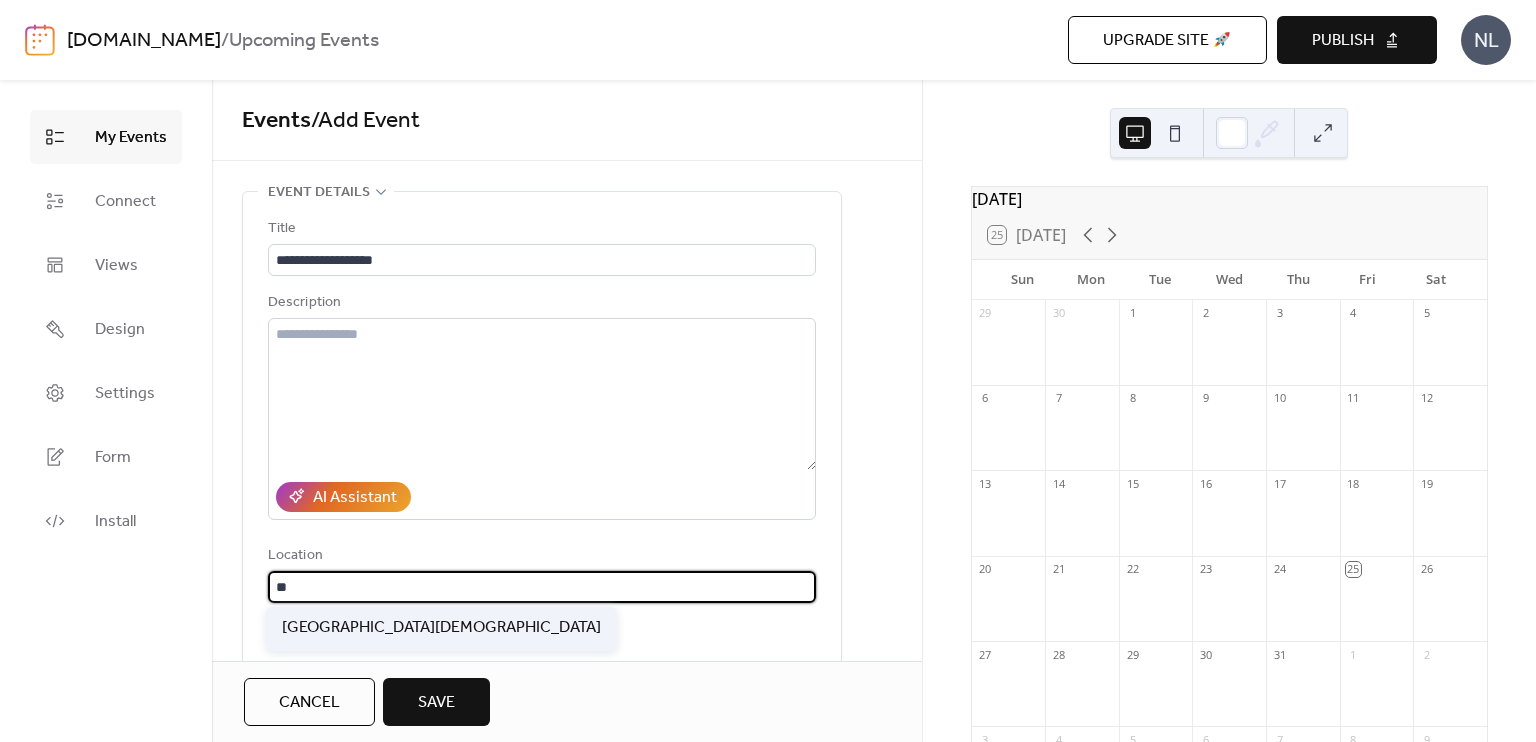 type on "**********" 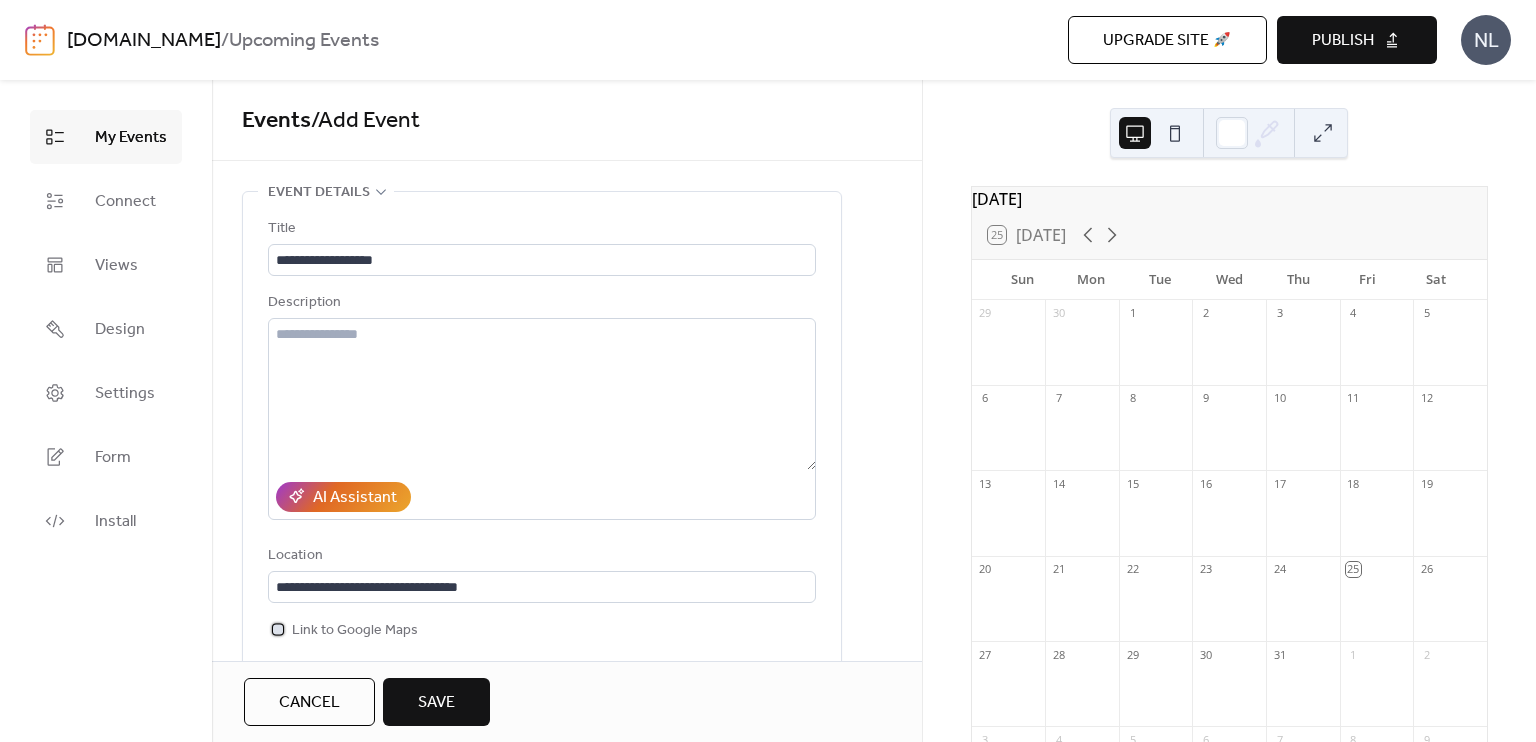 click on "Link to Google Maps" at bounding box center [355, 631] 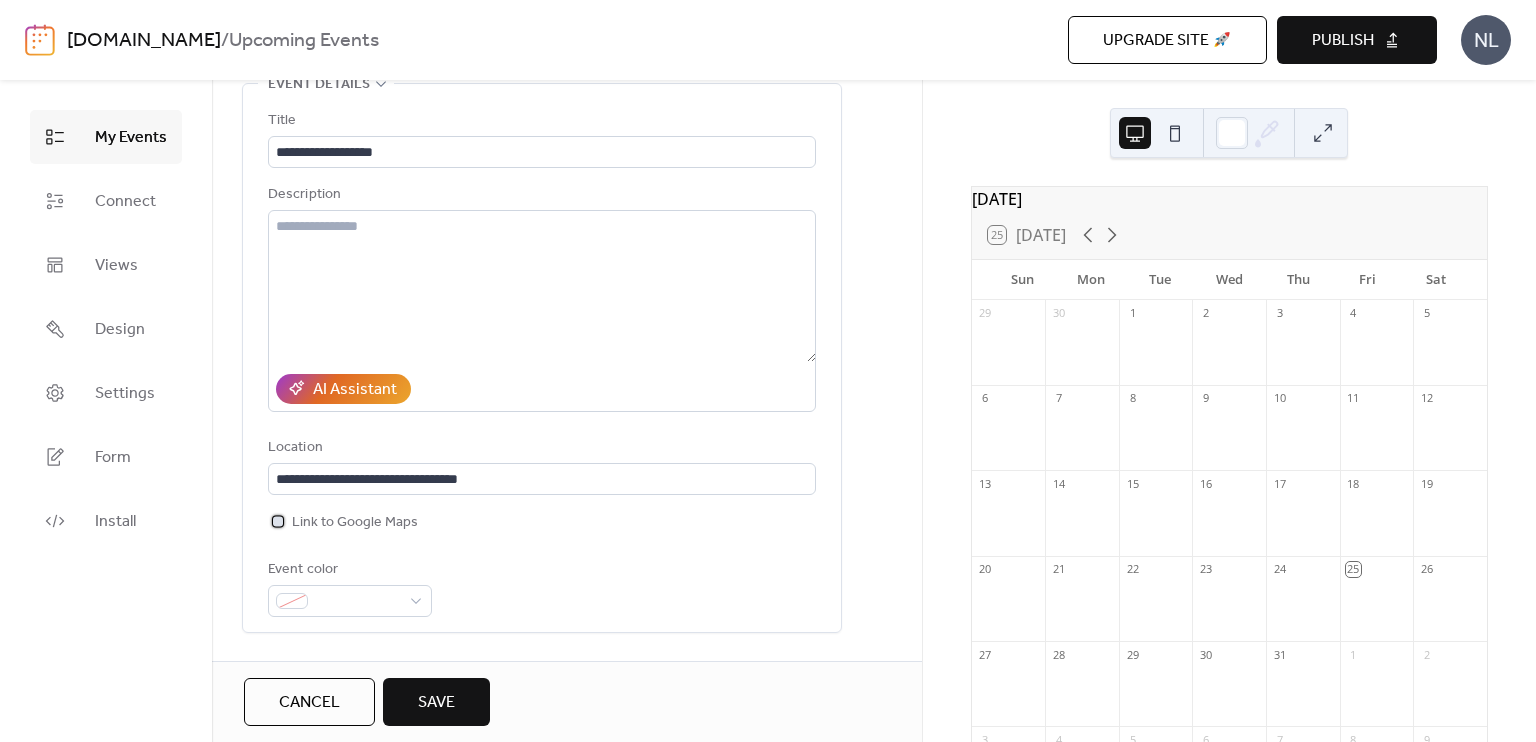 scroll, scrollTop: 105, scrollLeft: 0, axis: vertical 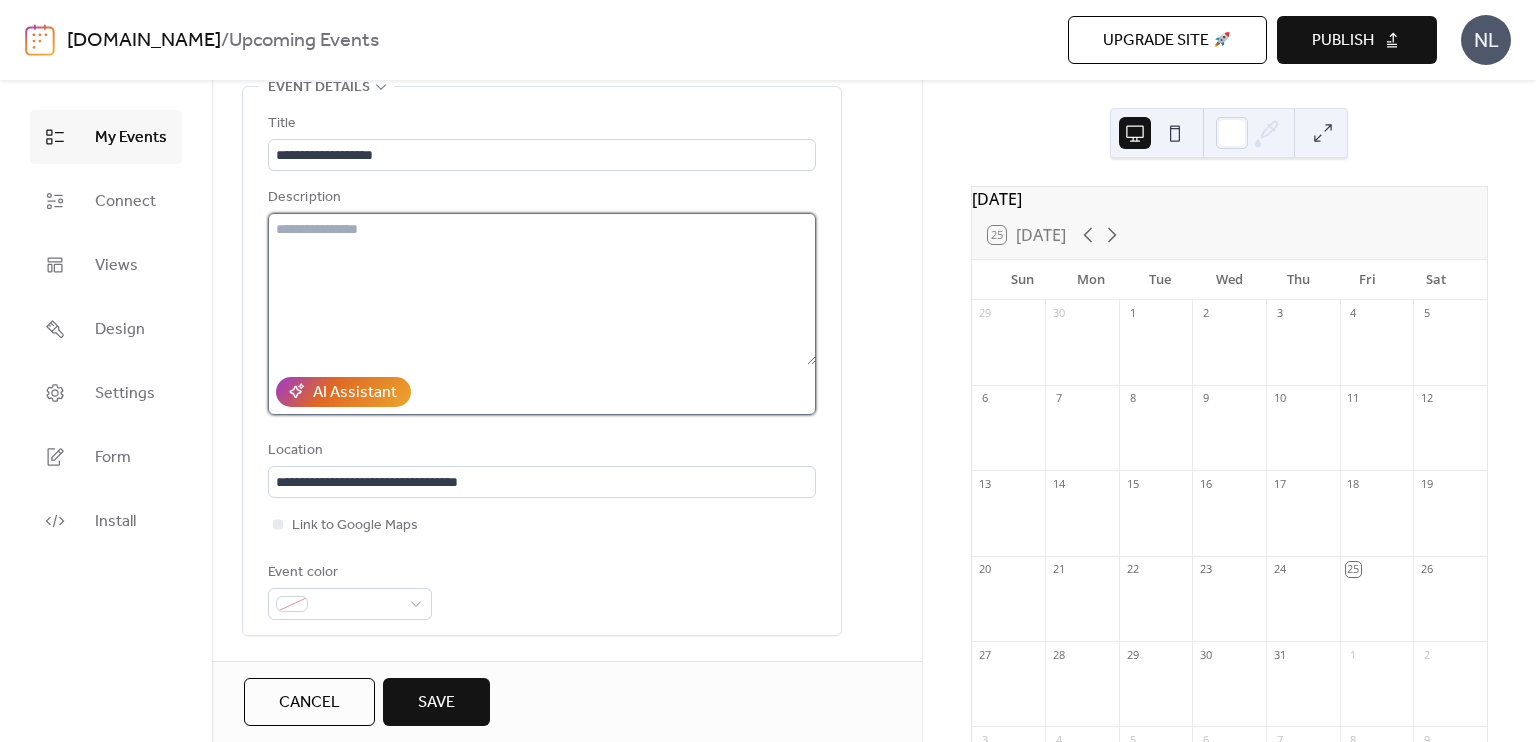 paste on "**********" 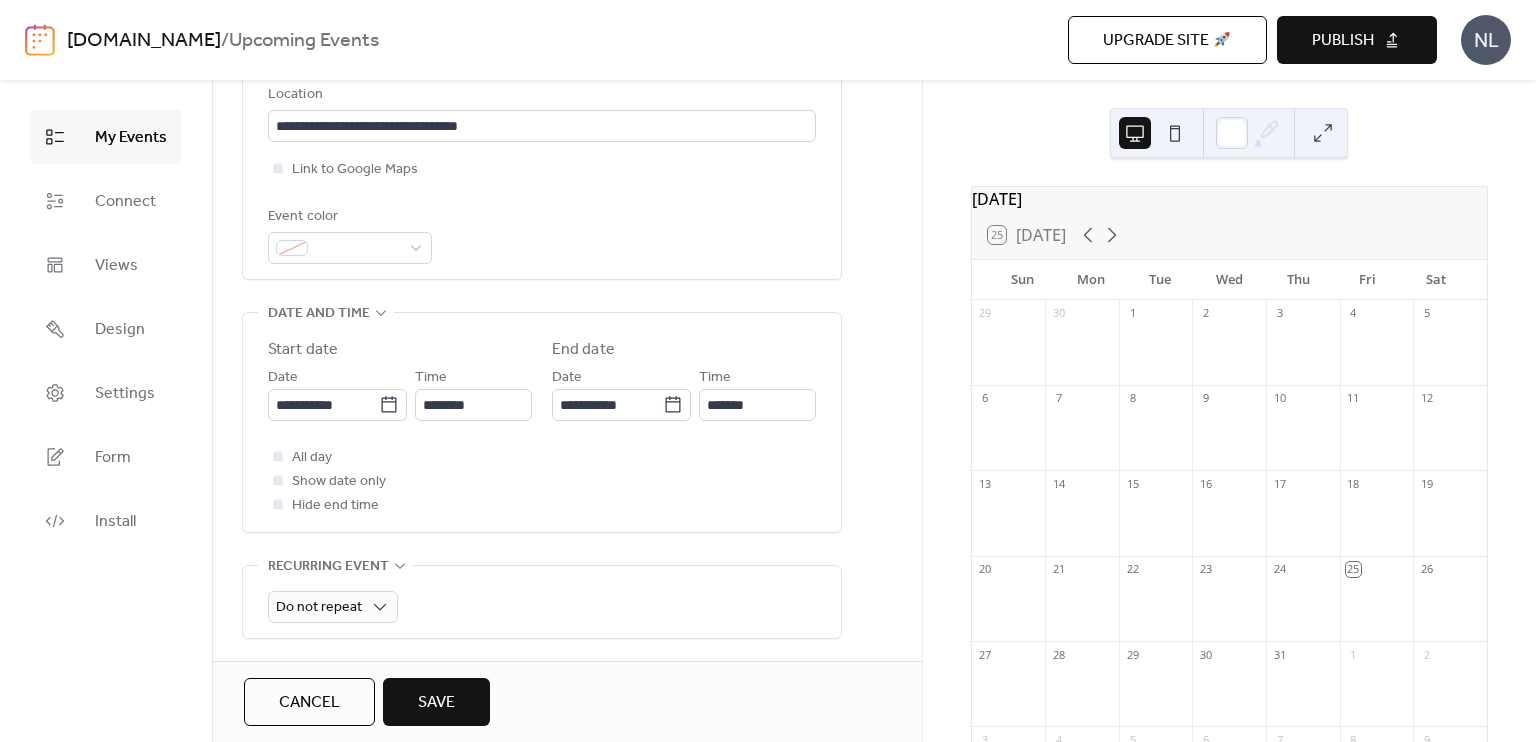 scroll, scrollTop: 476, scrollLeft: 0, axis: vertical 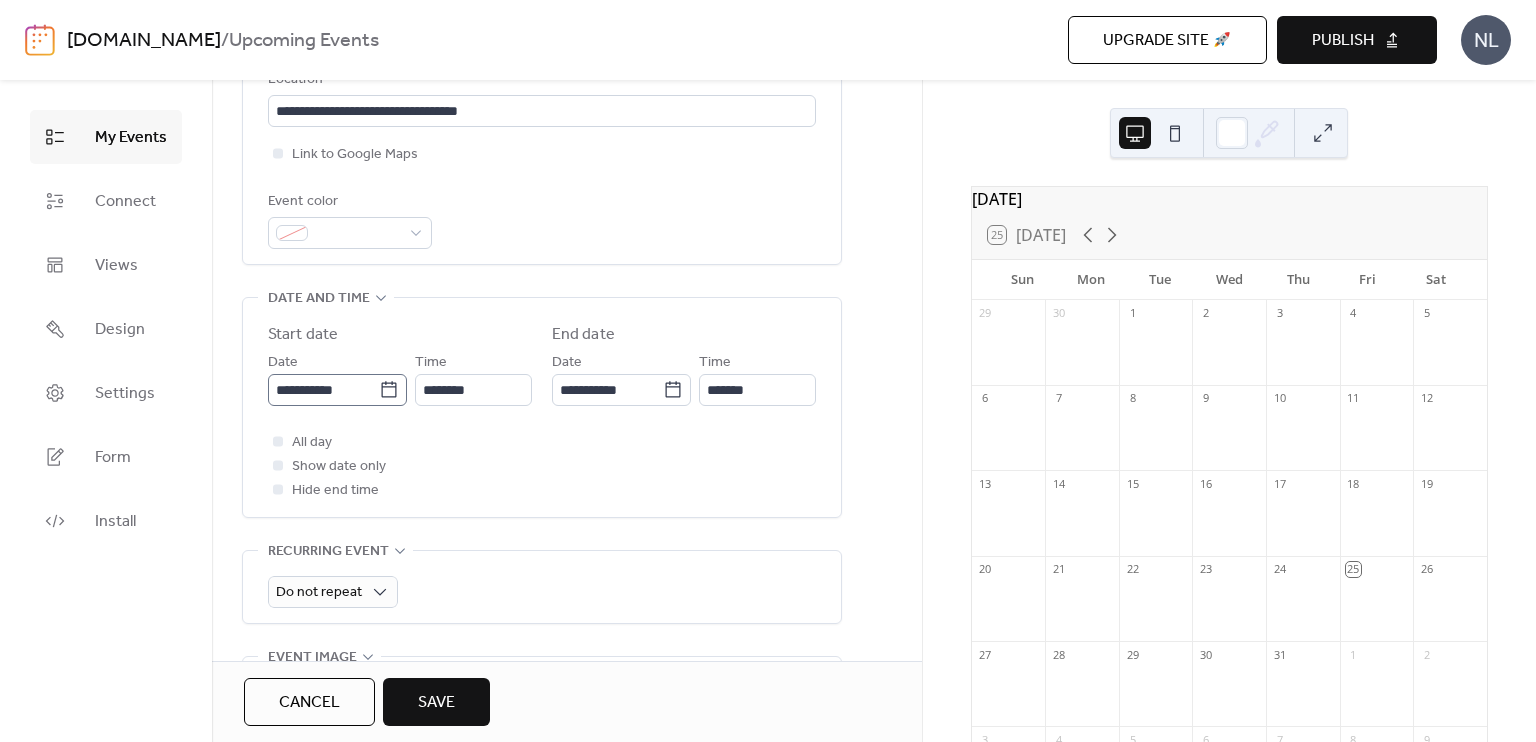 type on "**********" 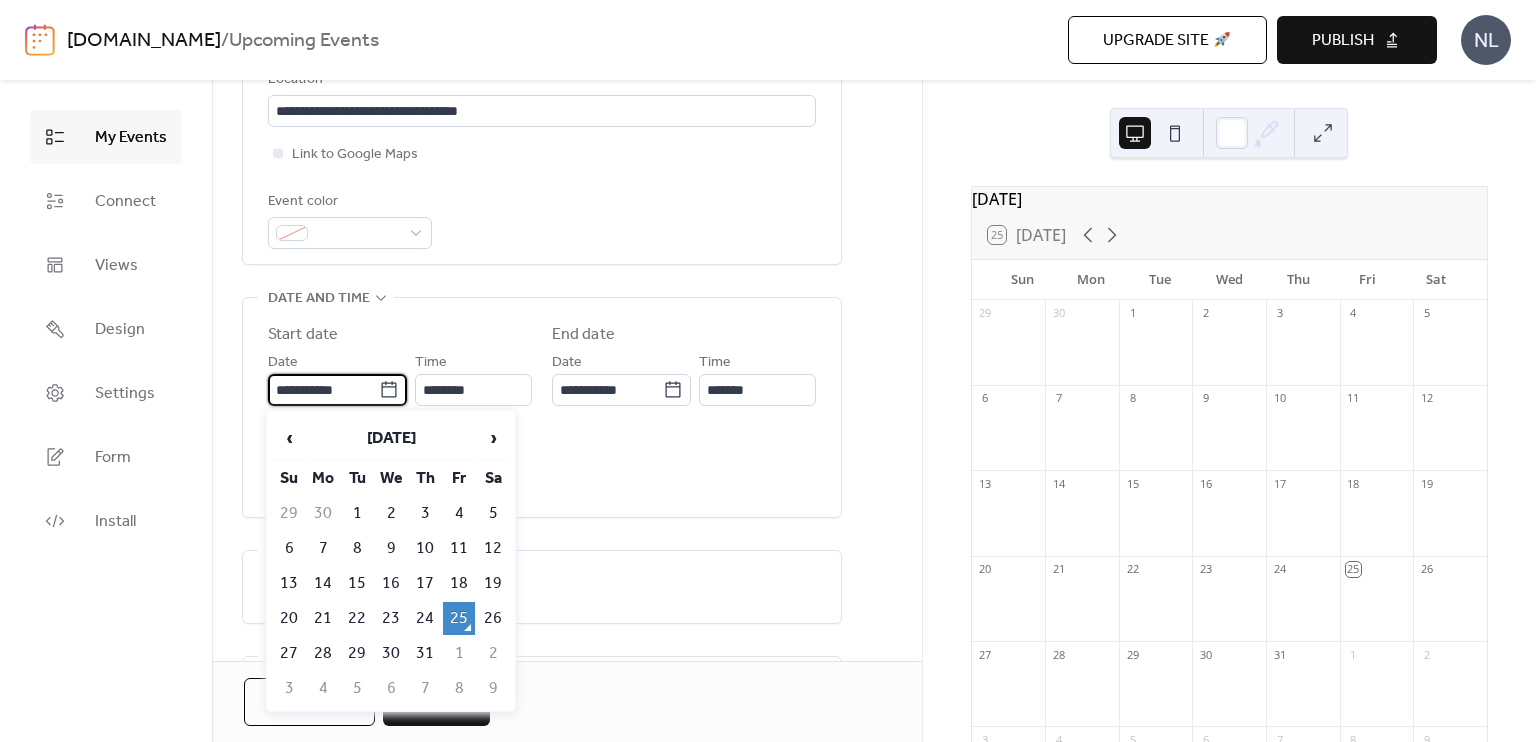 click on "**********" at bounding box center (323, 390) 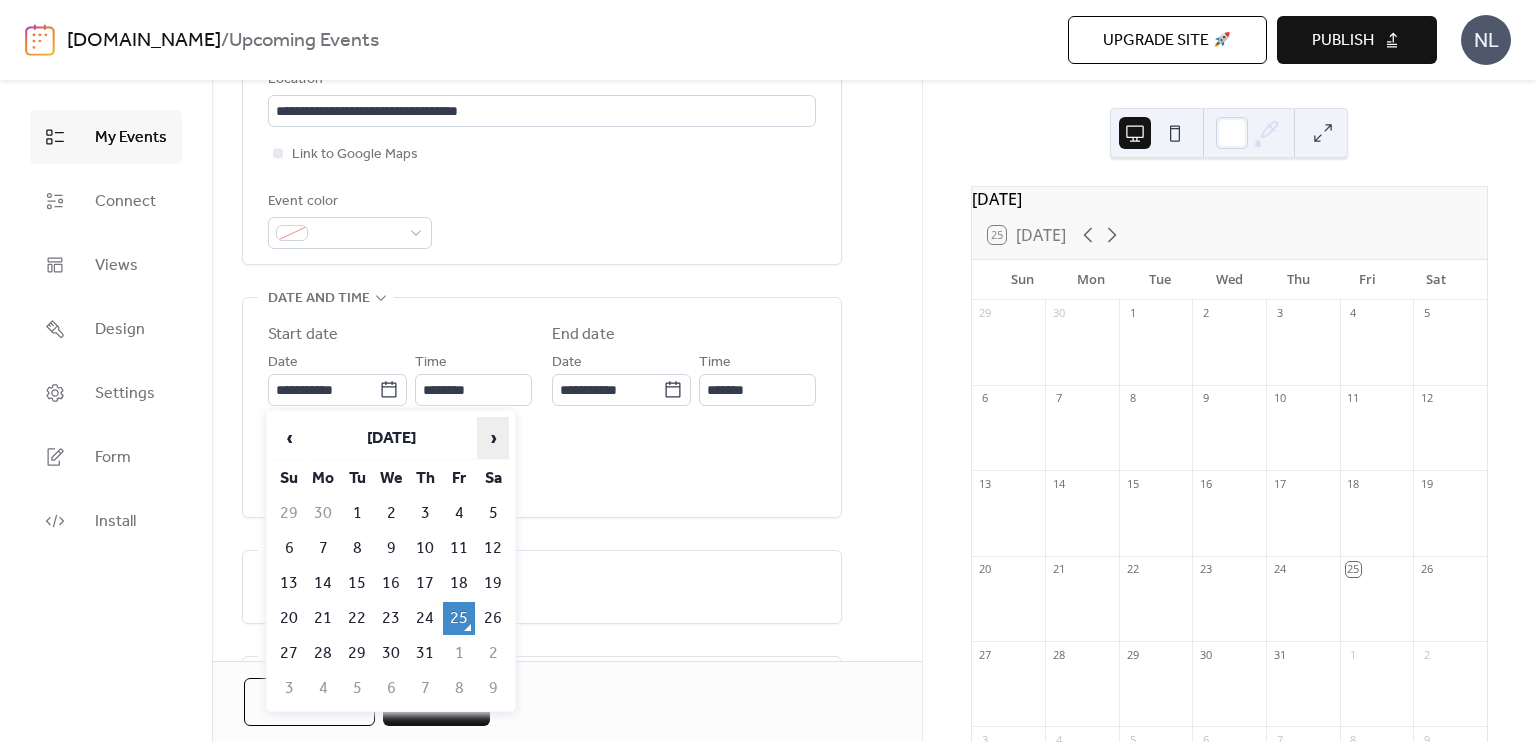 click on "›" at bounding box center (493, 438) 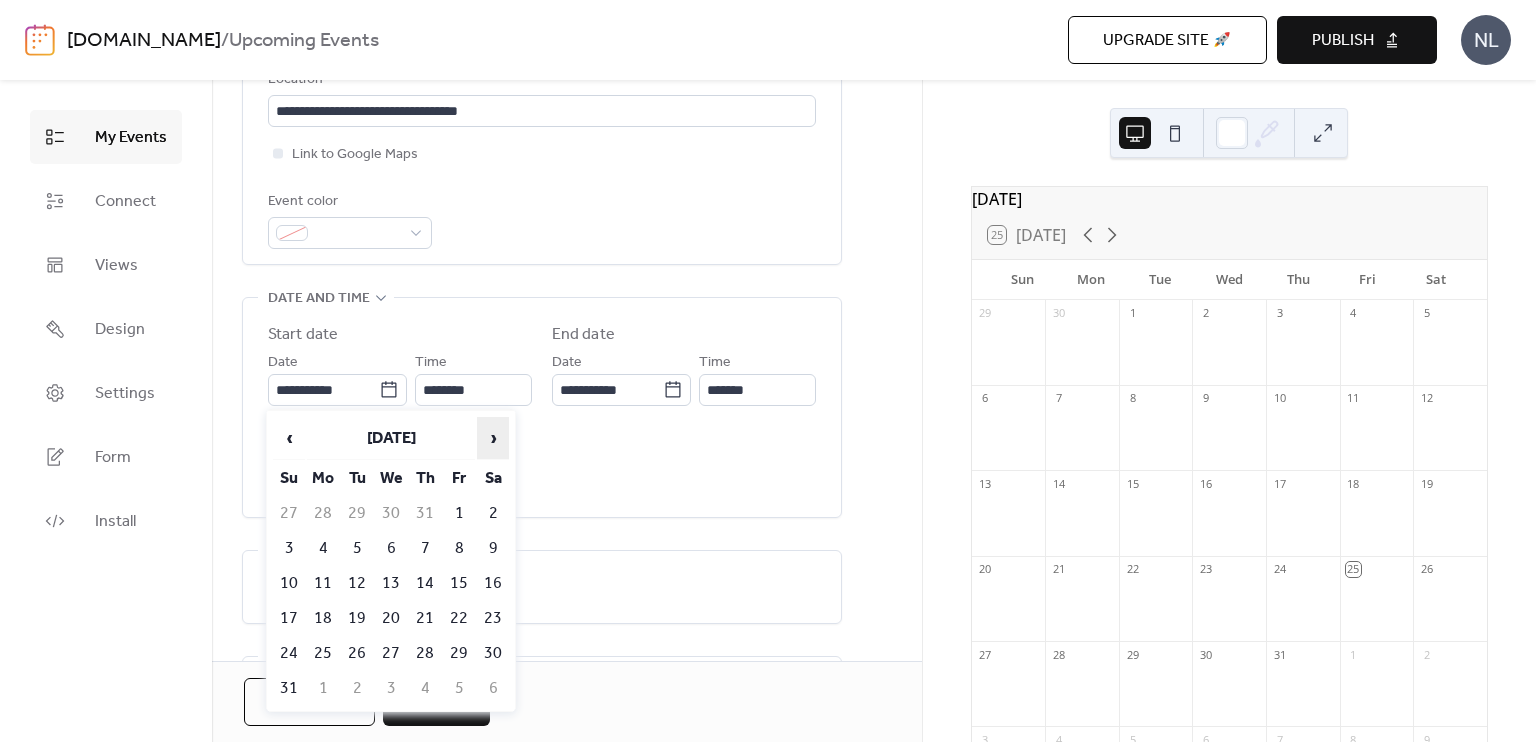 click on "›" at bounding box center (493, 438) 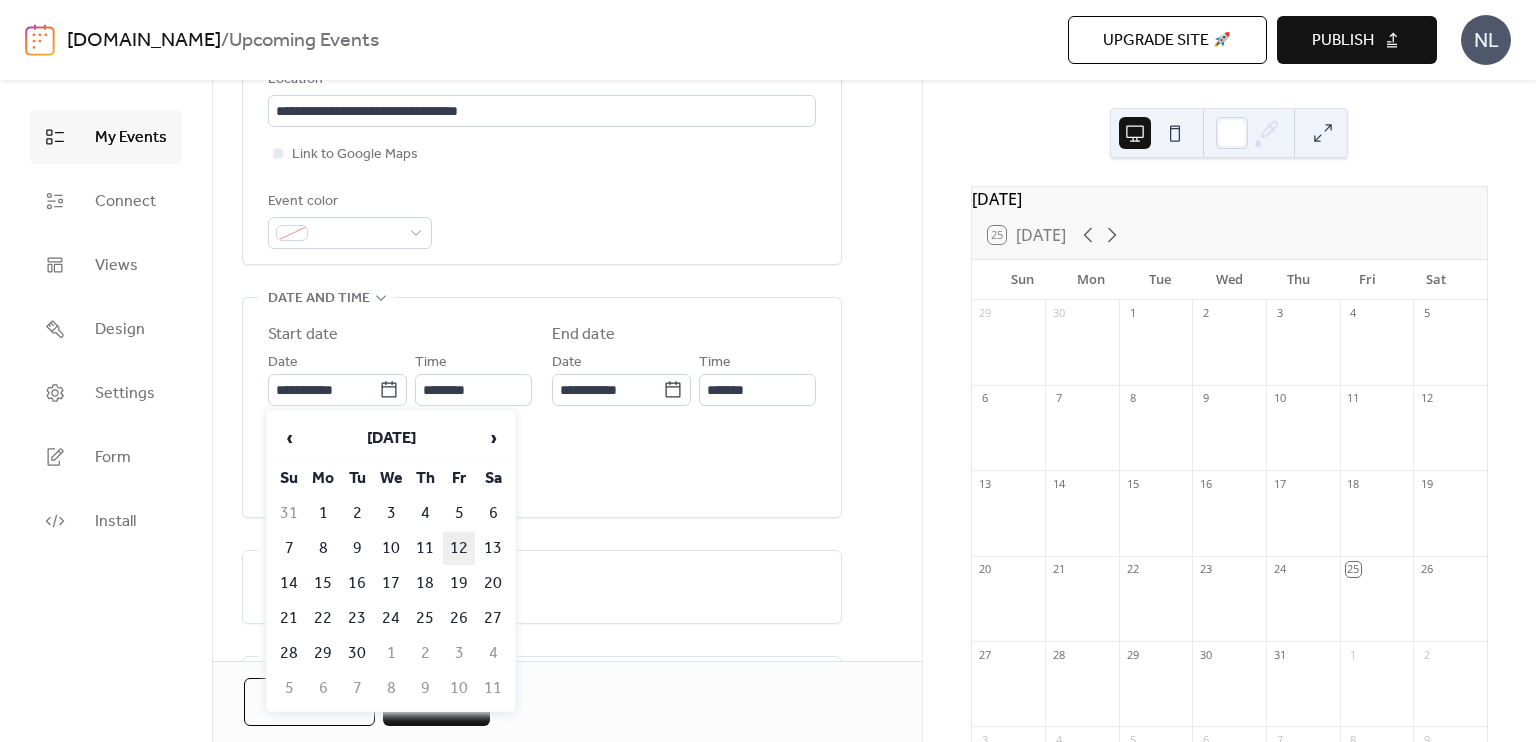 click on "12" at bounding box center (459, 548) 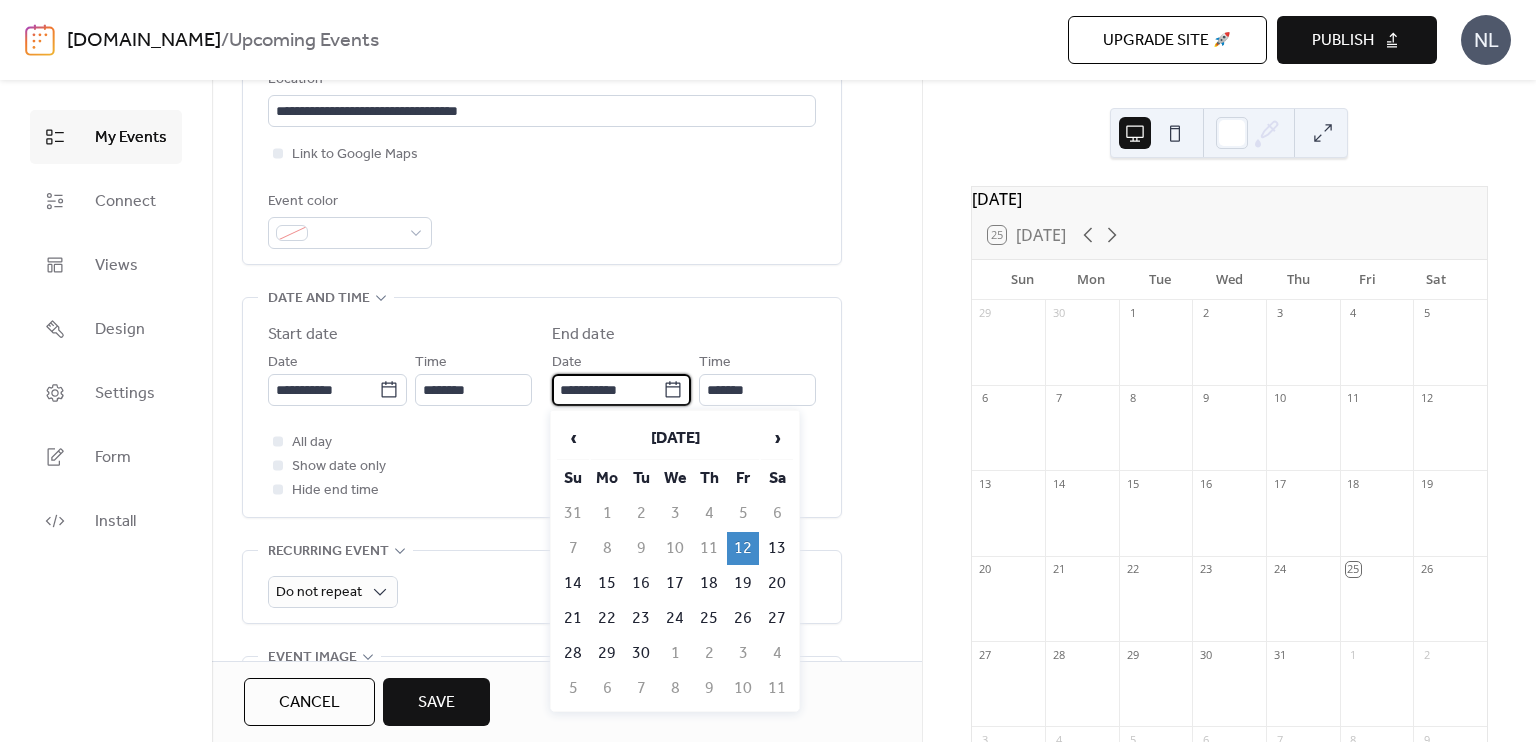 click on "**********" at bounding box center (607, 390) 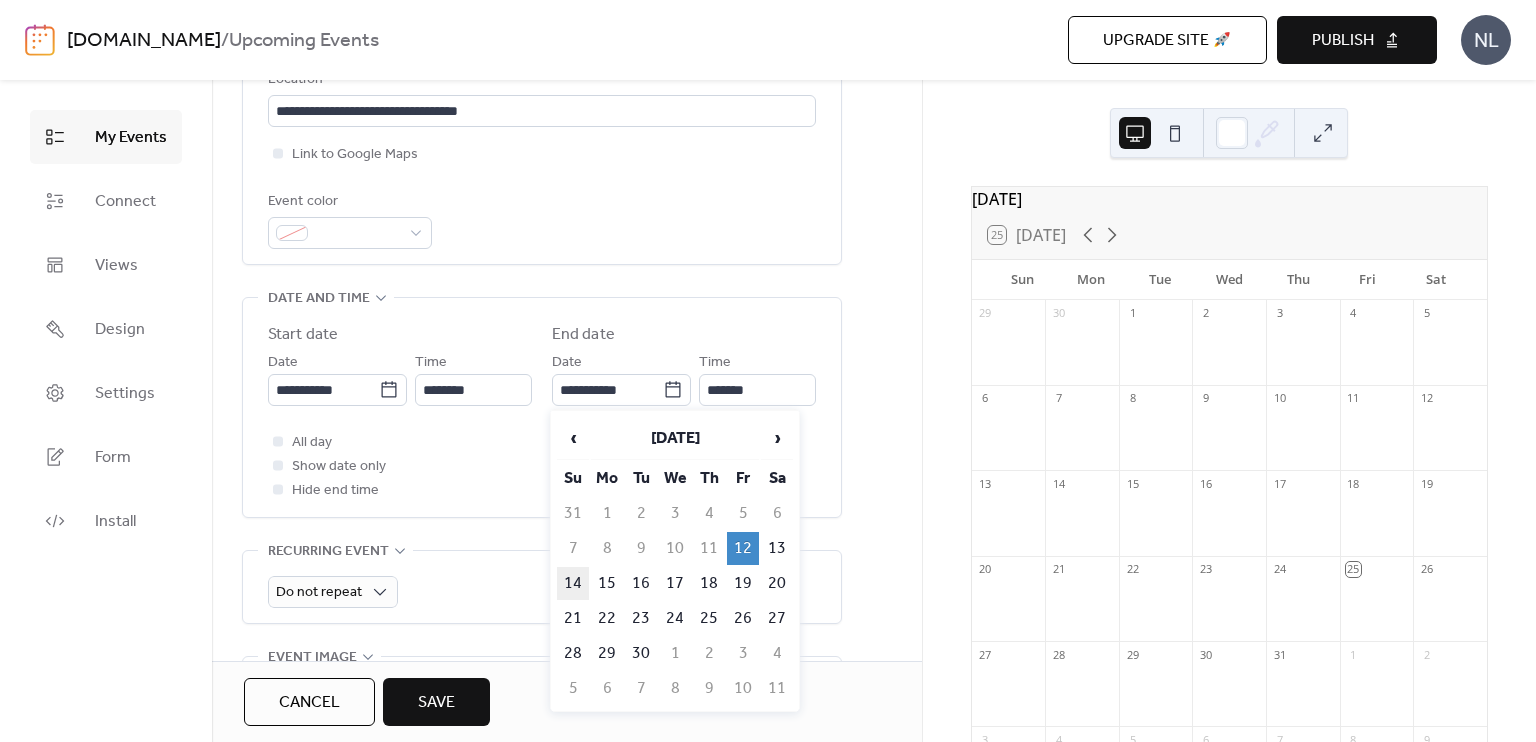 click on "14" at bounding box center [573, 583] 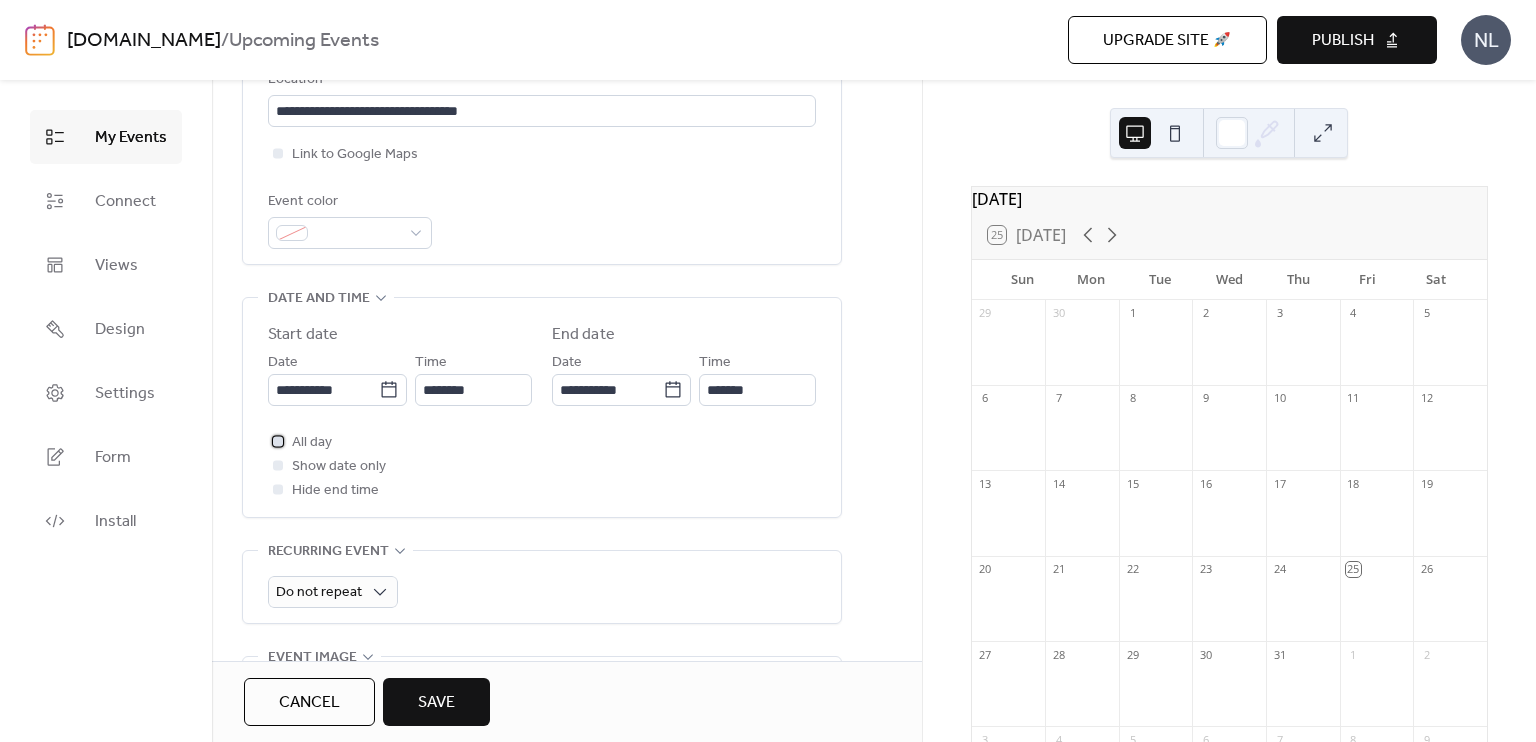 click on "All day" at bounding box center [312, 443] 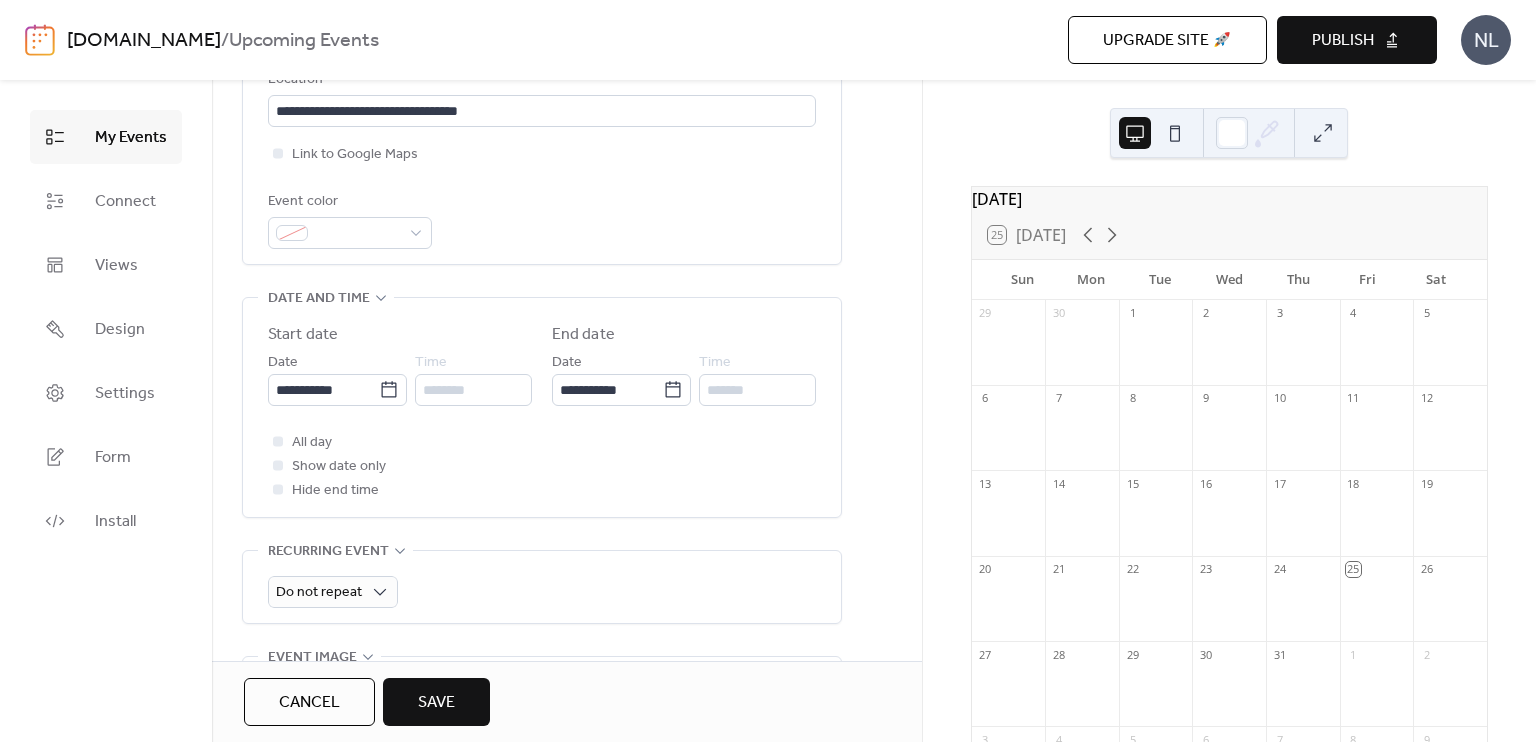 click at bounding box center (278, 465) 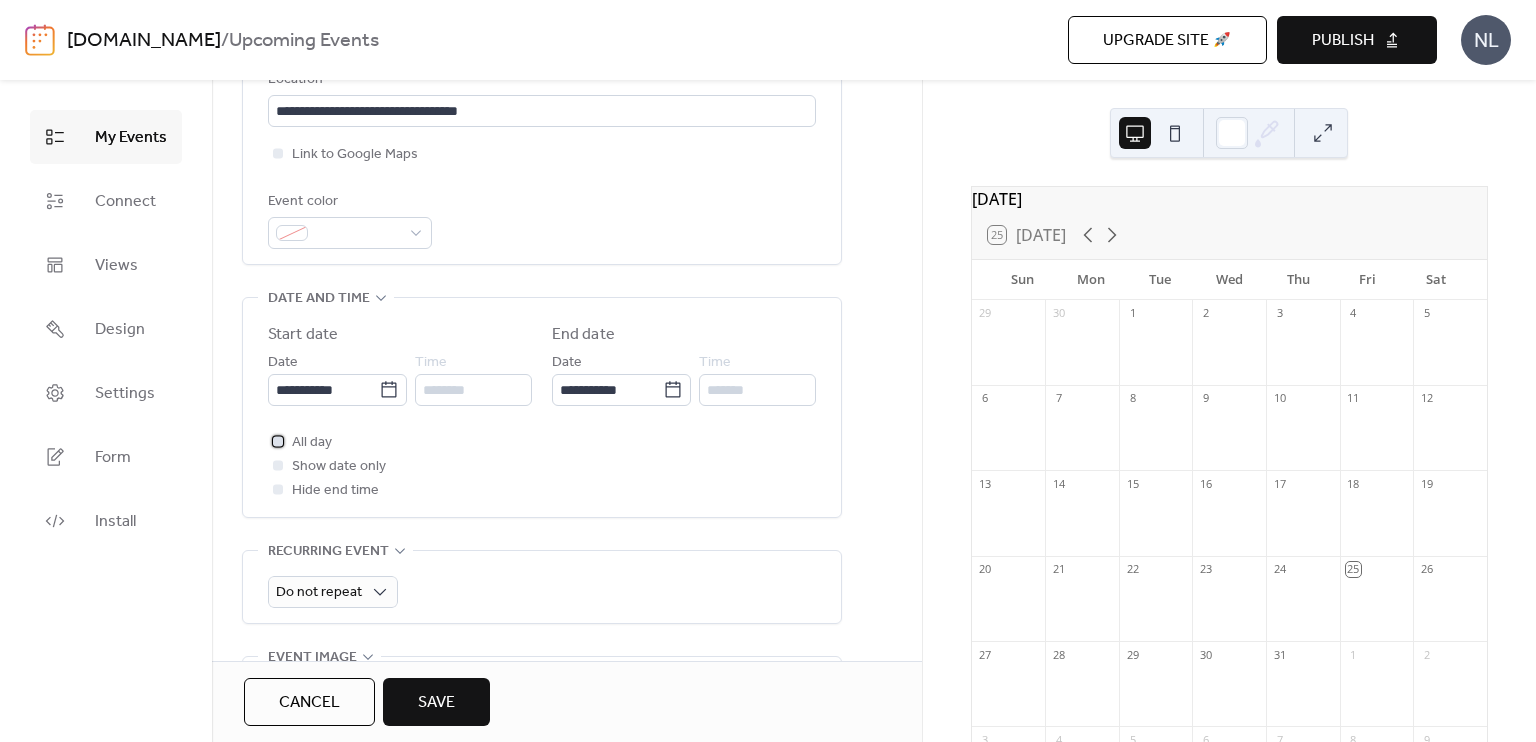 click 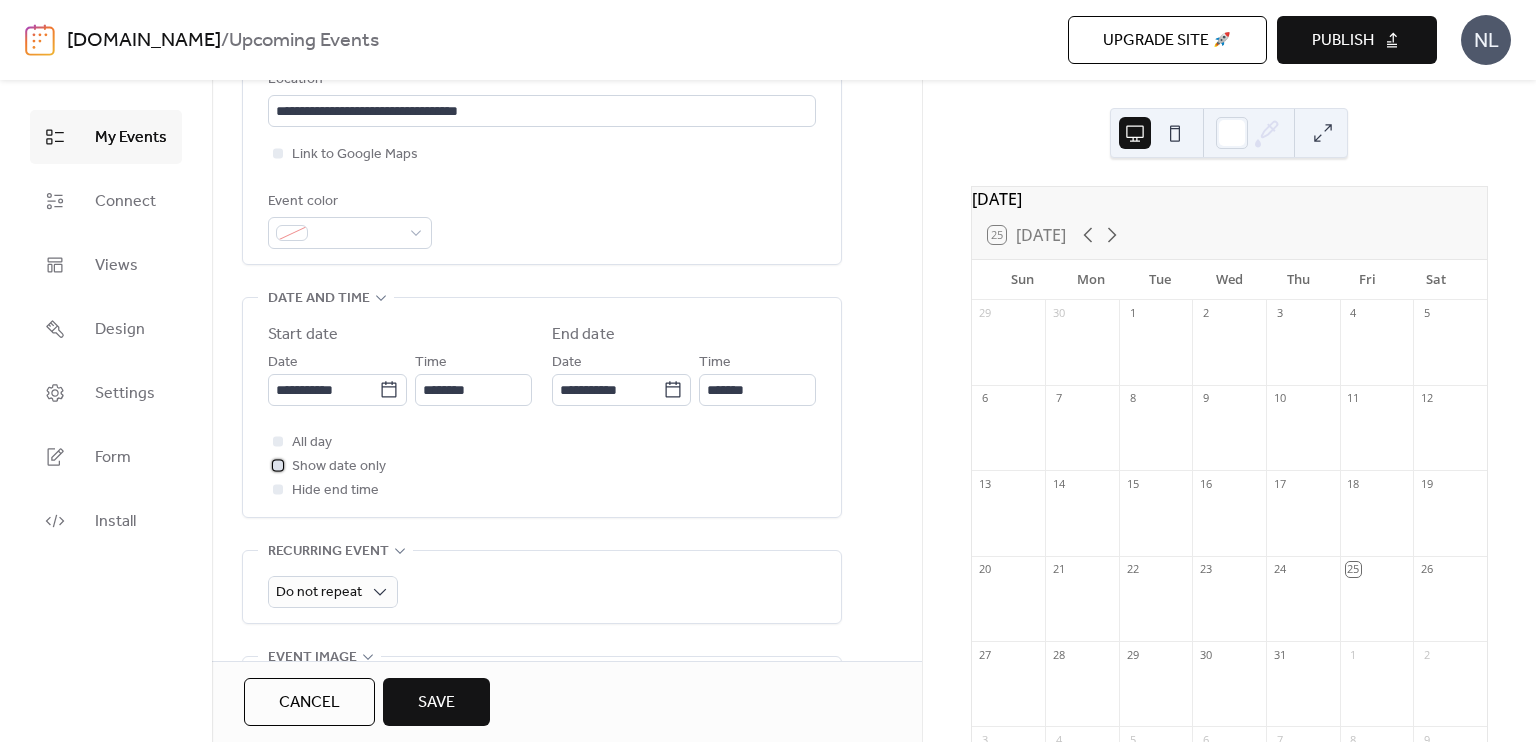 click at bounding box center [278, 465] 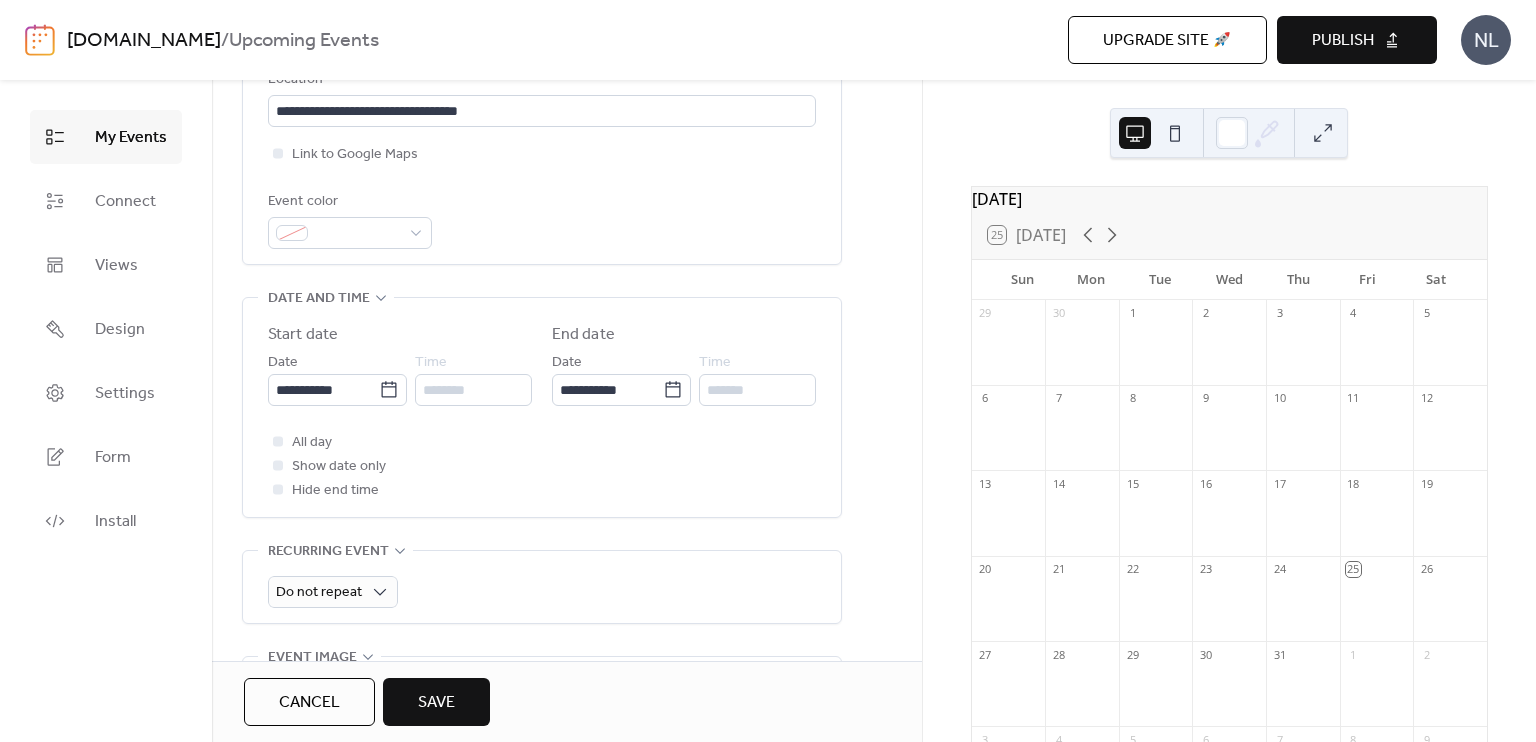 click on "Save" at bounding box center (436, 702) 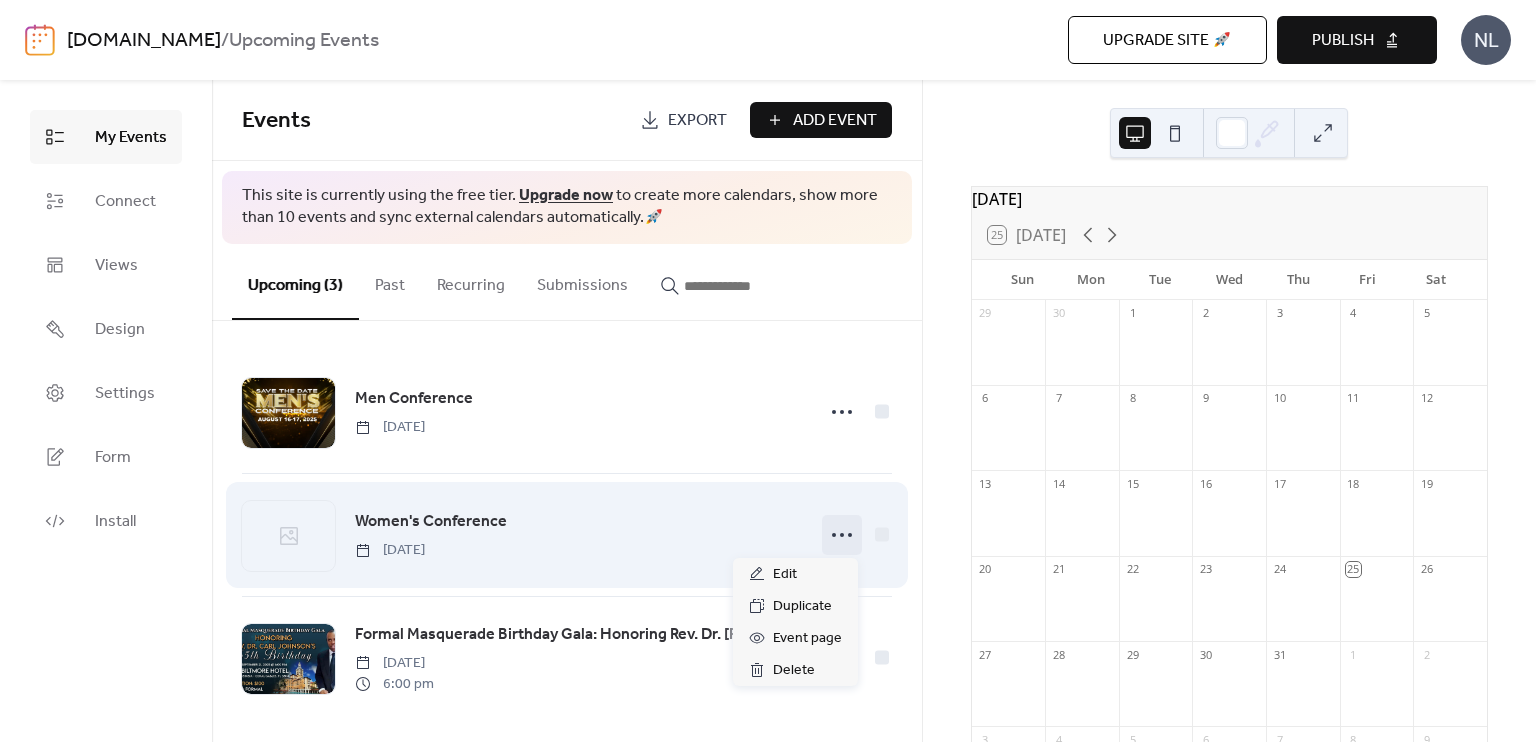 click 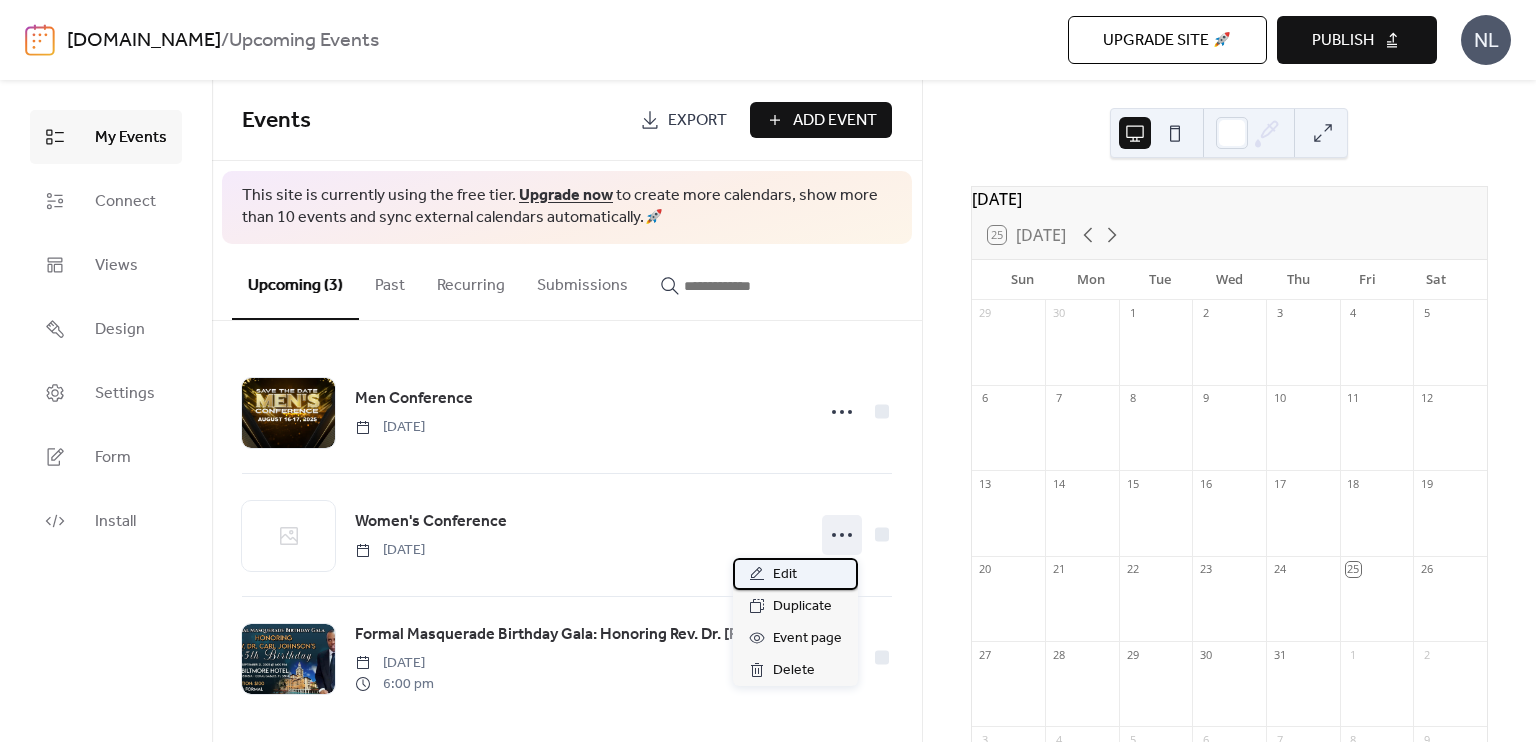 click on "Edit" at bounding box center (795, 574) 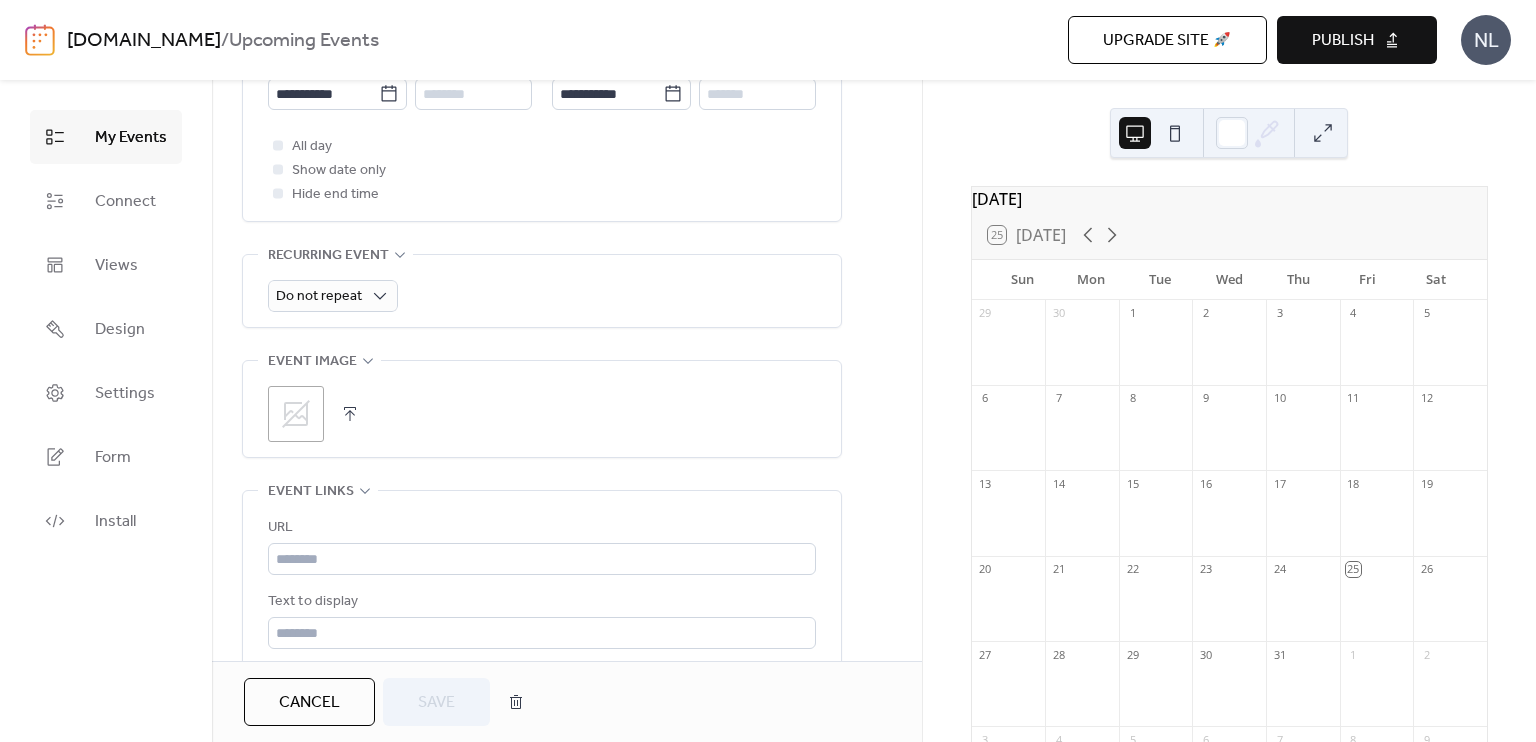 scroll, scrollTop: 771, scrollLeft: 0, axis: vertical 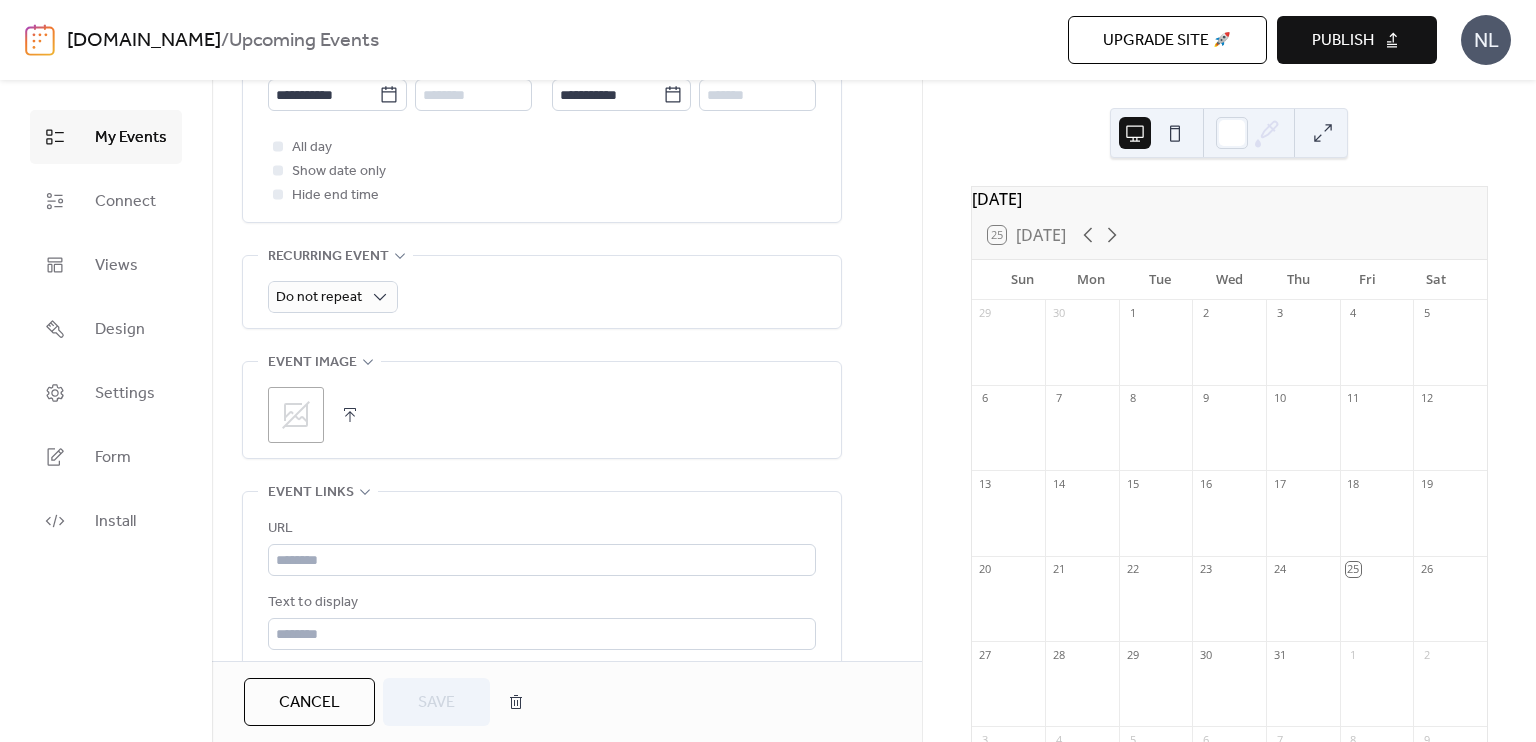 click 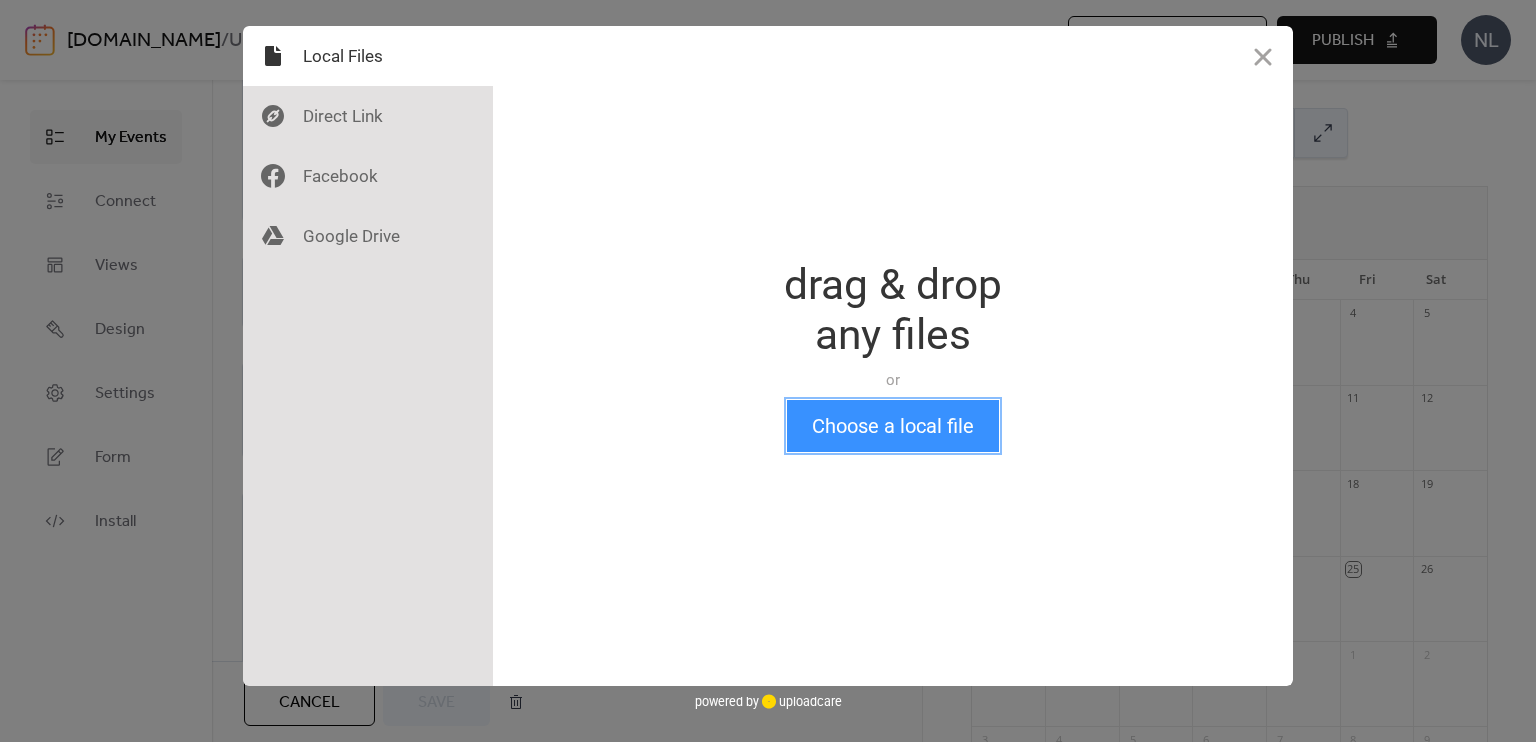 click on "Choose a local file" at bounding box center (893, 426) 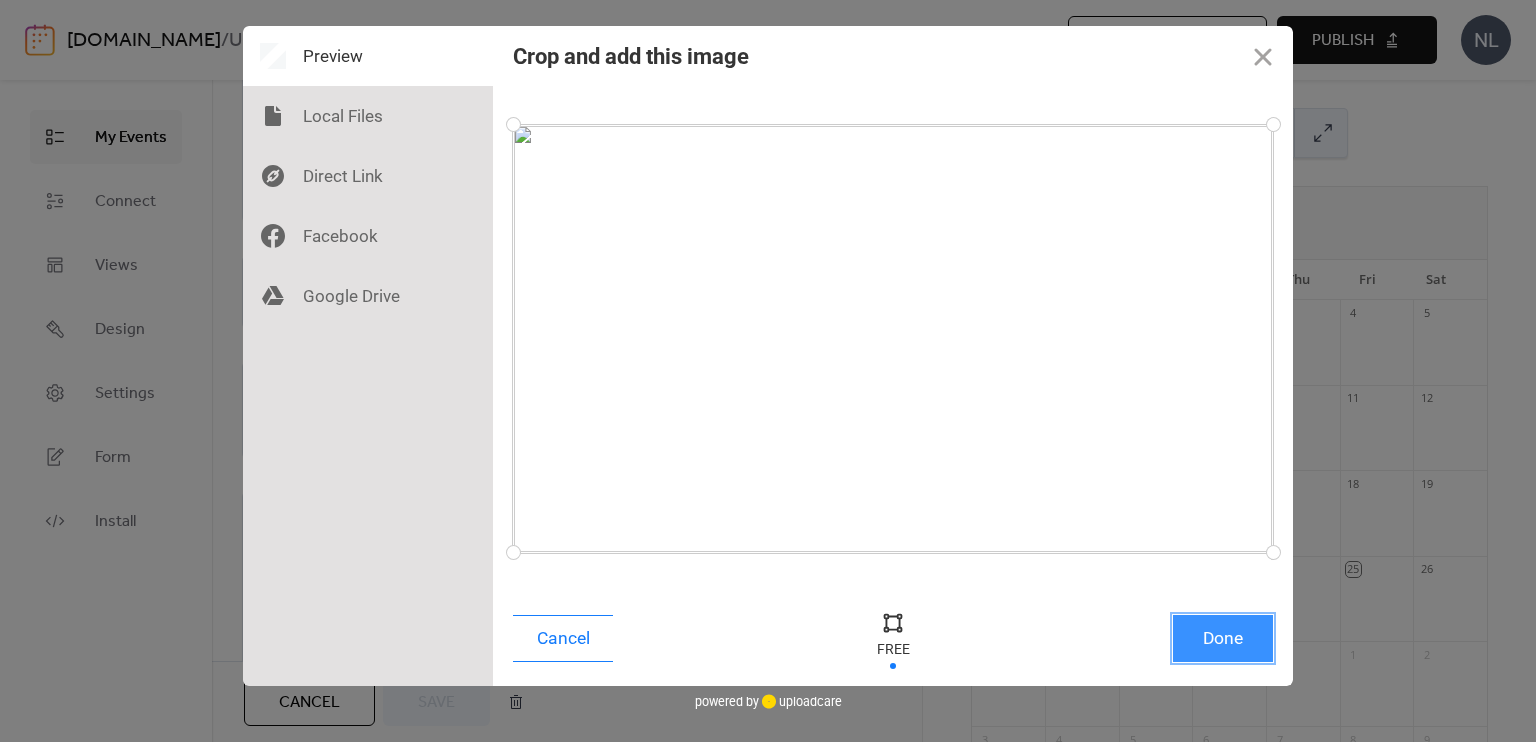 click on "Done" at bounding box center [1223, 638] 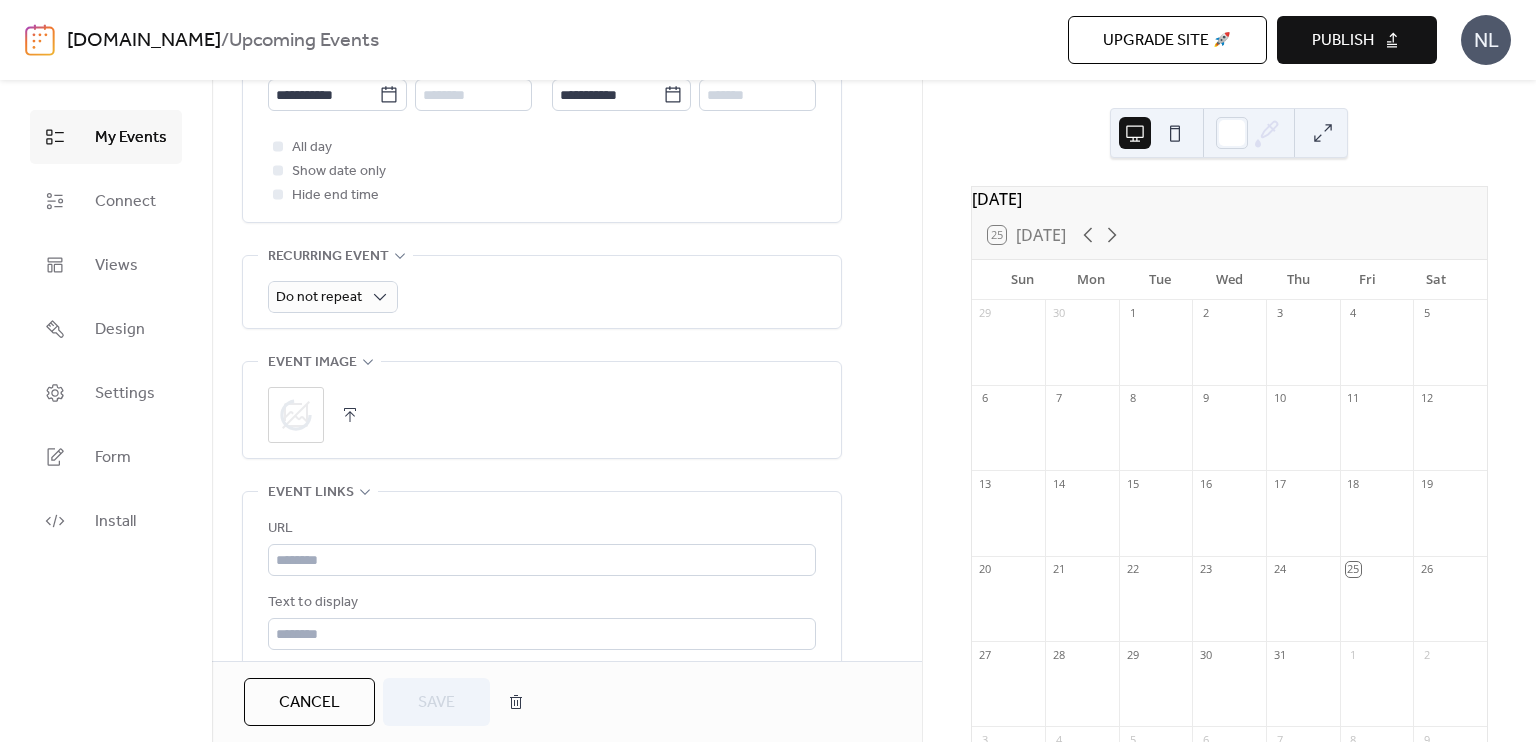 click on "Publish" at bounding box center [1343, 41] 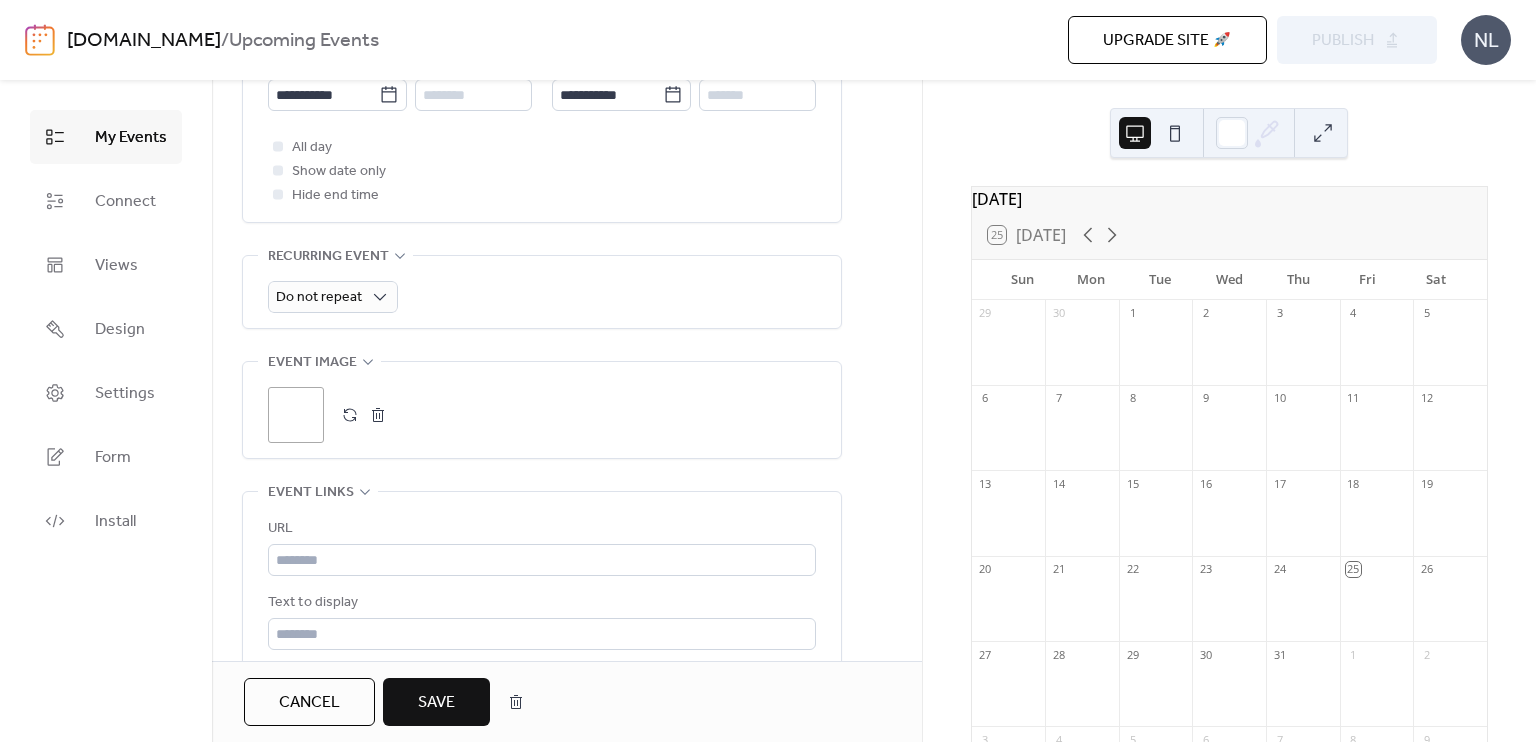 click on "**********" at bounding box center [542, 217] 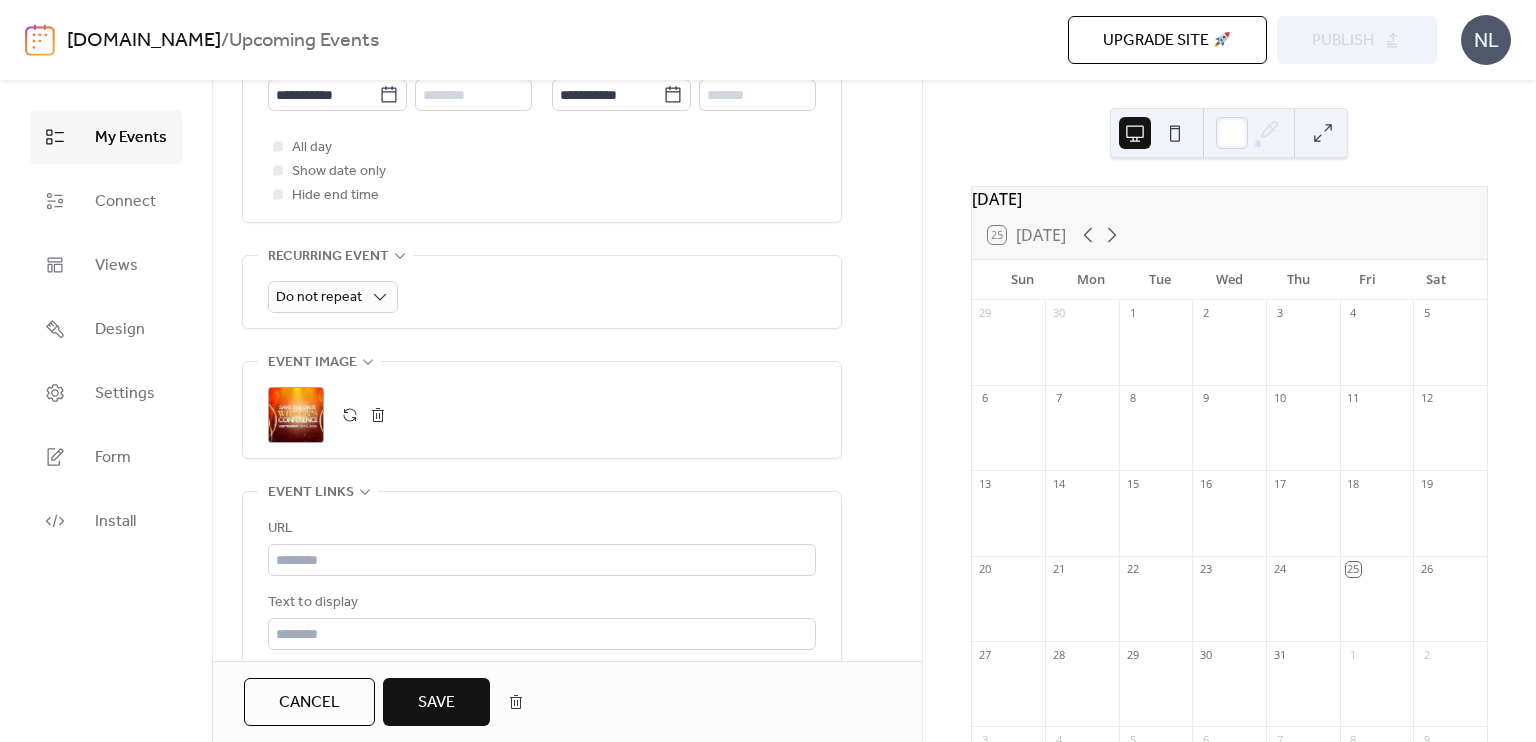 click on "Save" at bounding box center (436, 703) 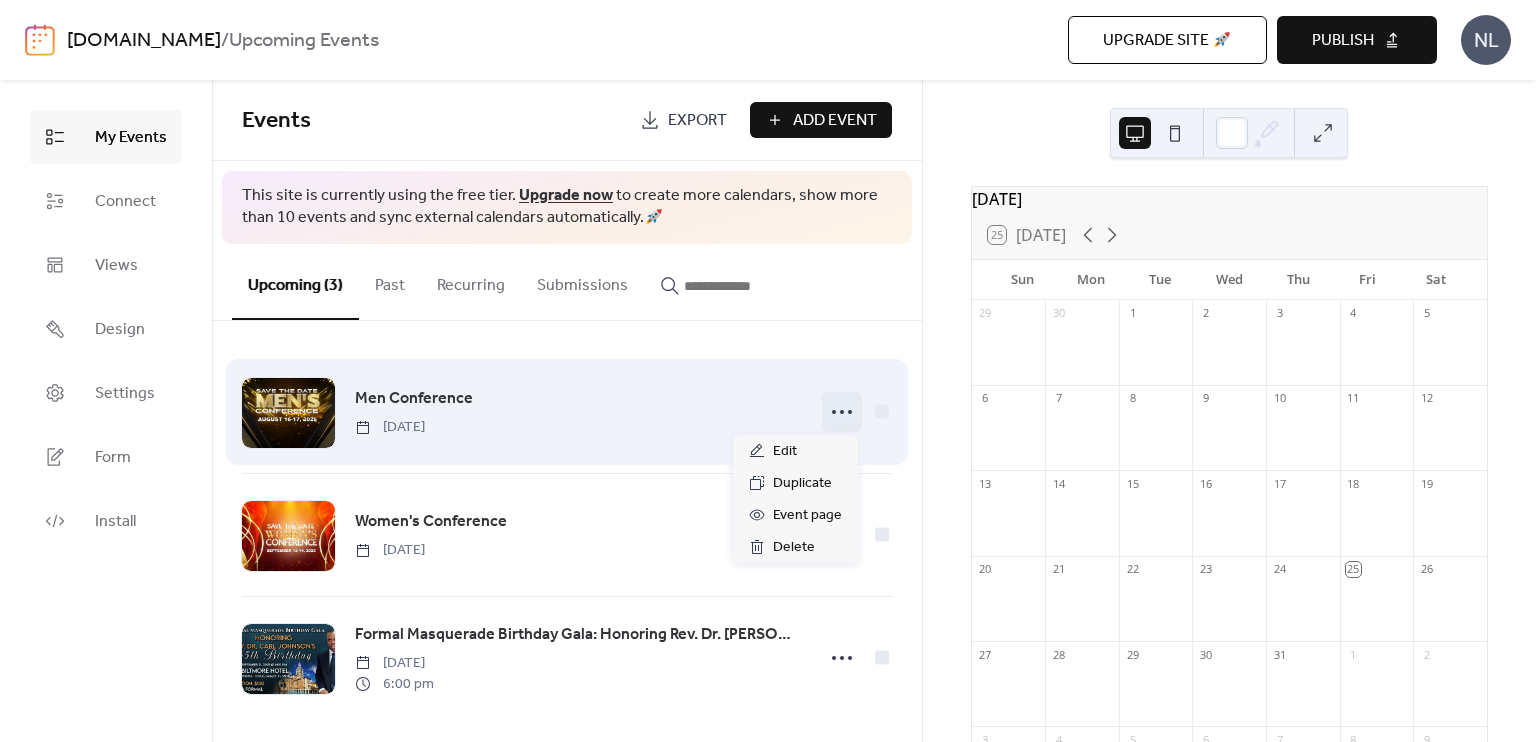 click 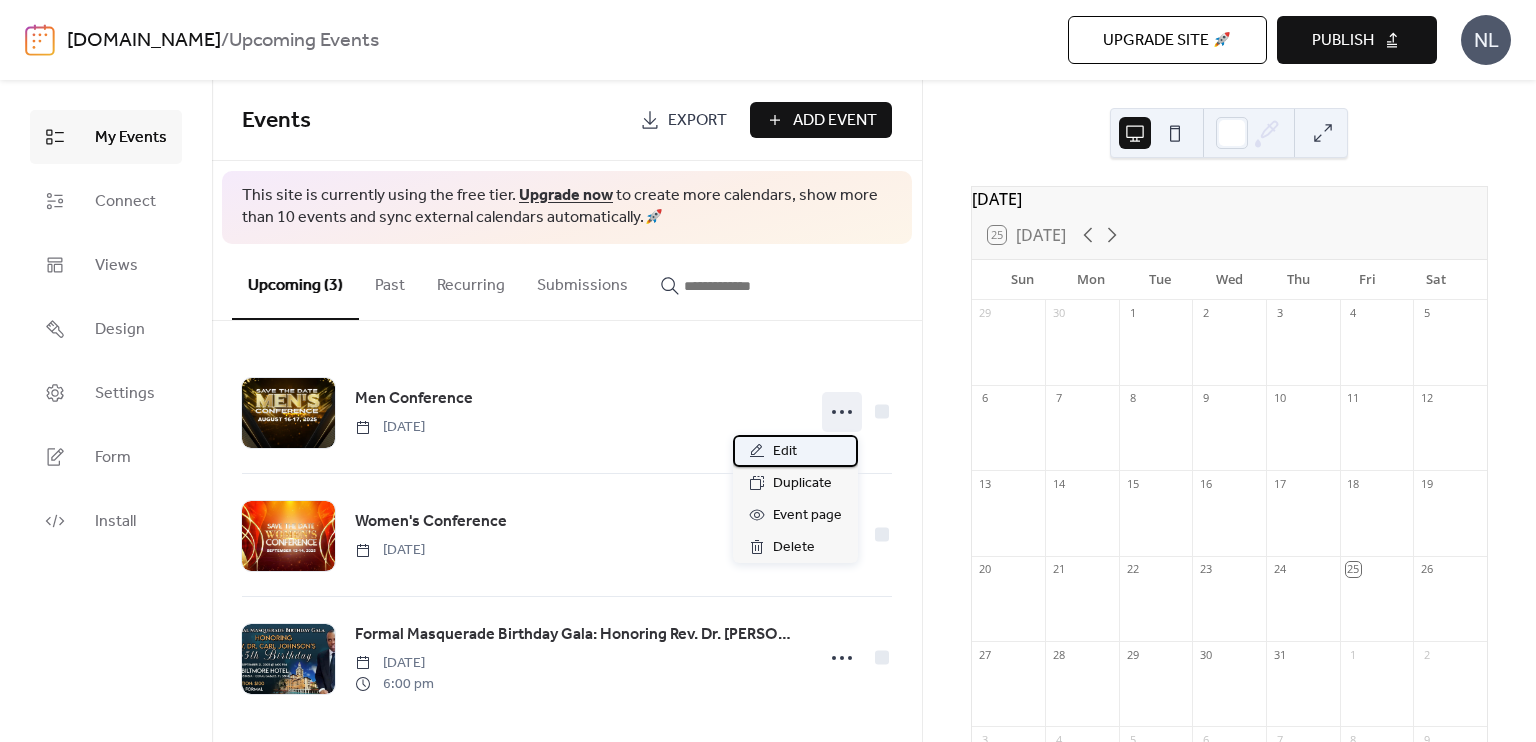 click on "Edit" at bounding box center [795, 451] 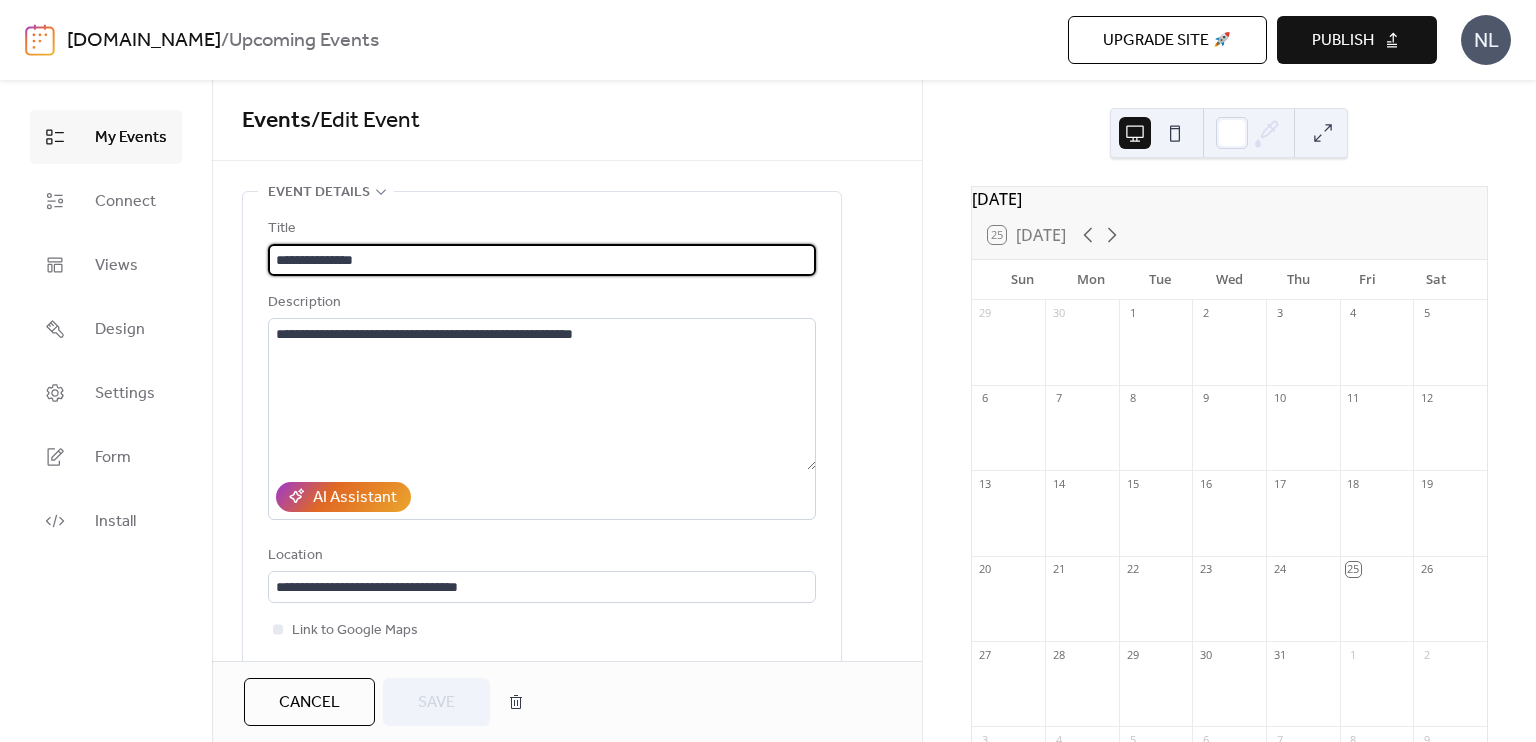 click on "**********" at bounding box center (542, 260) 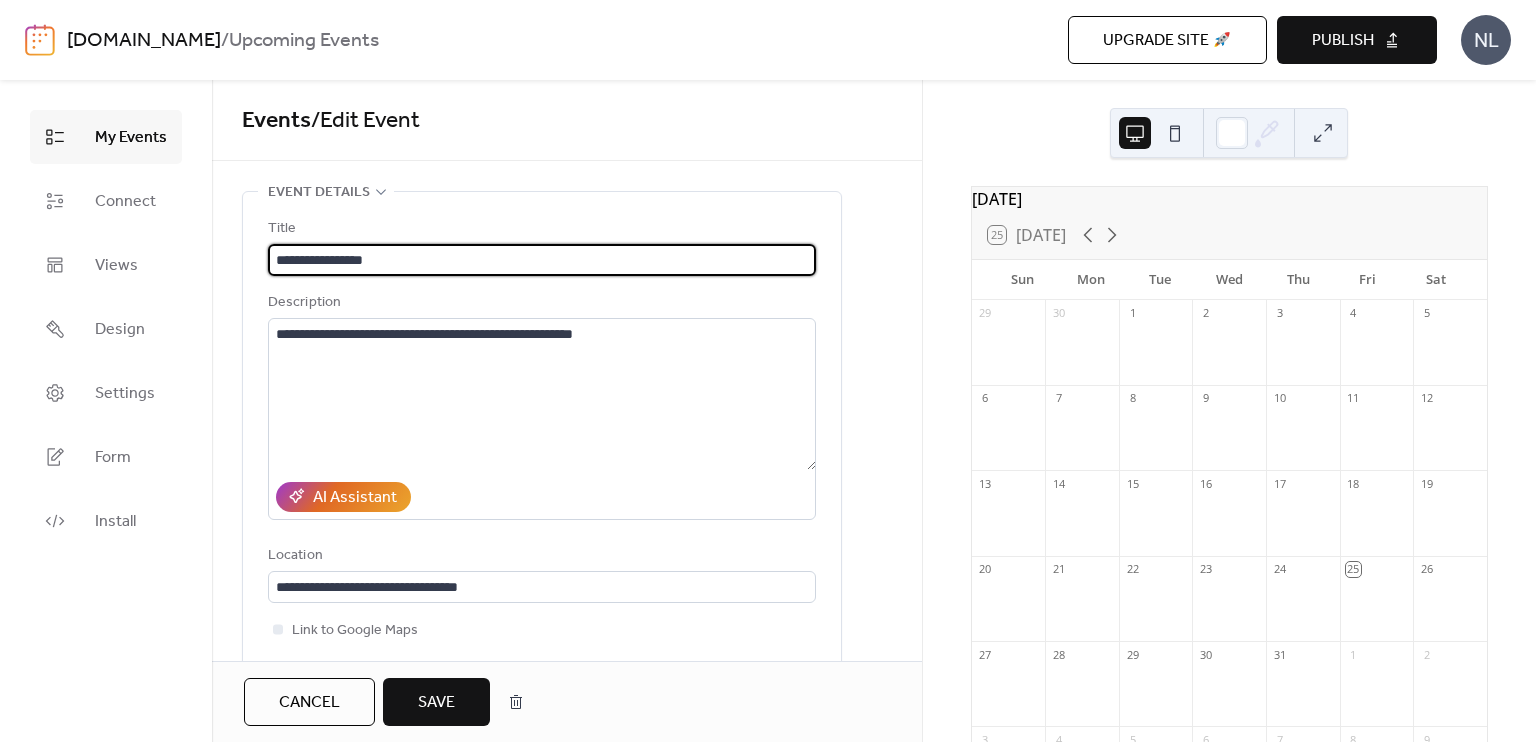 type on "**********" 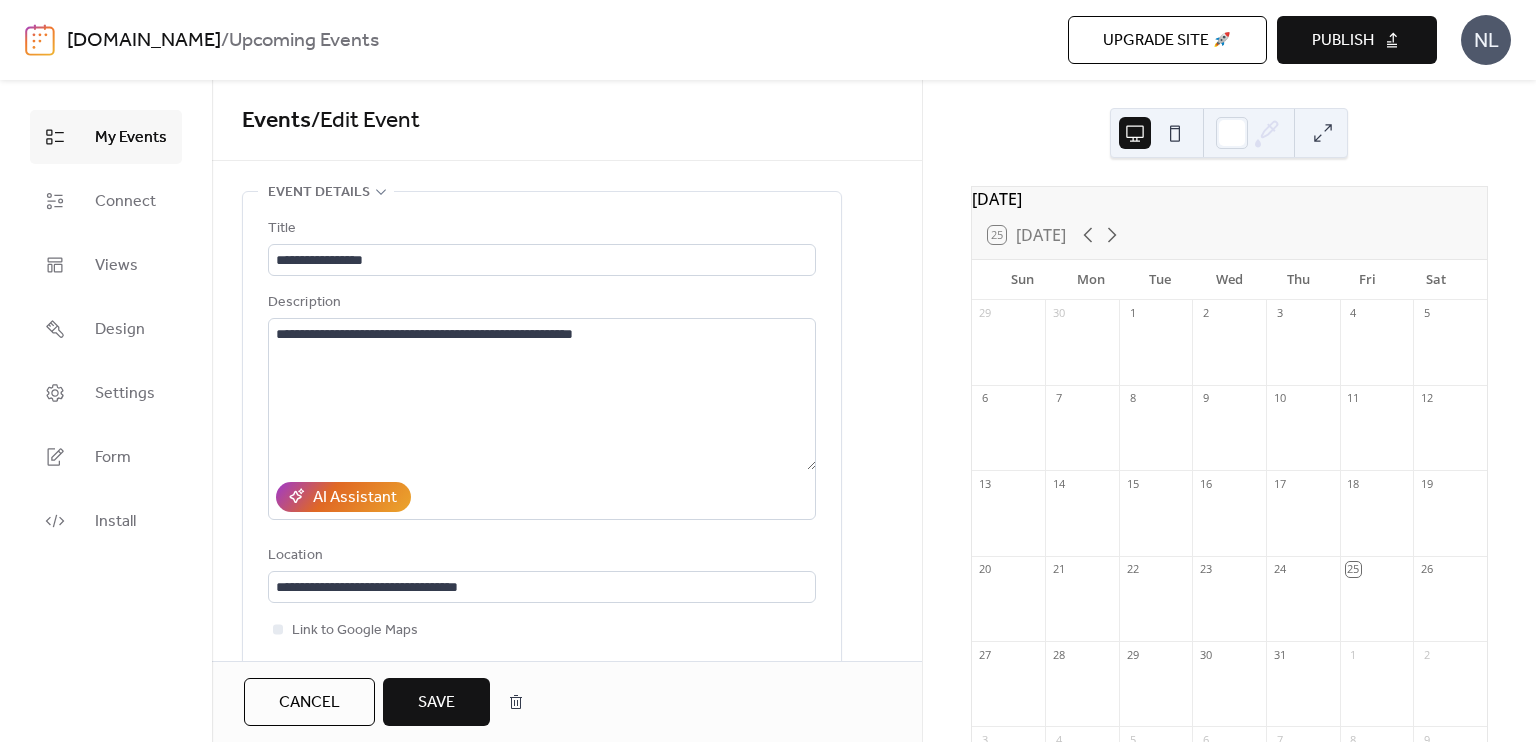 click on "Publish" at bounding box center (1357, 40) 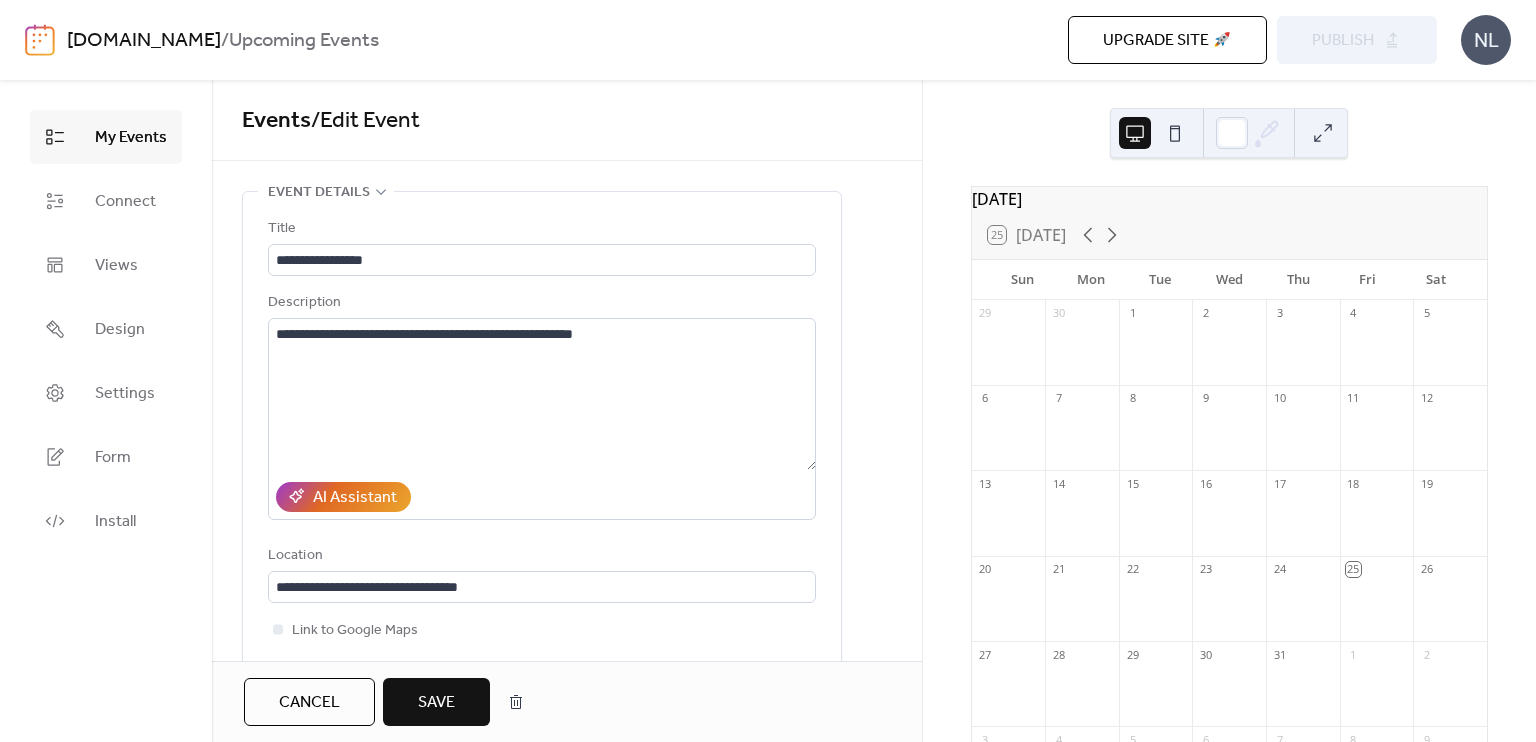click on "Save" at bounding box center (436, 703) 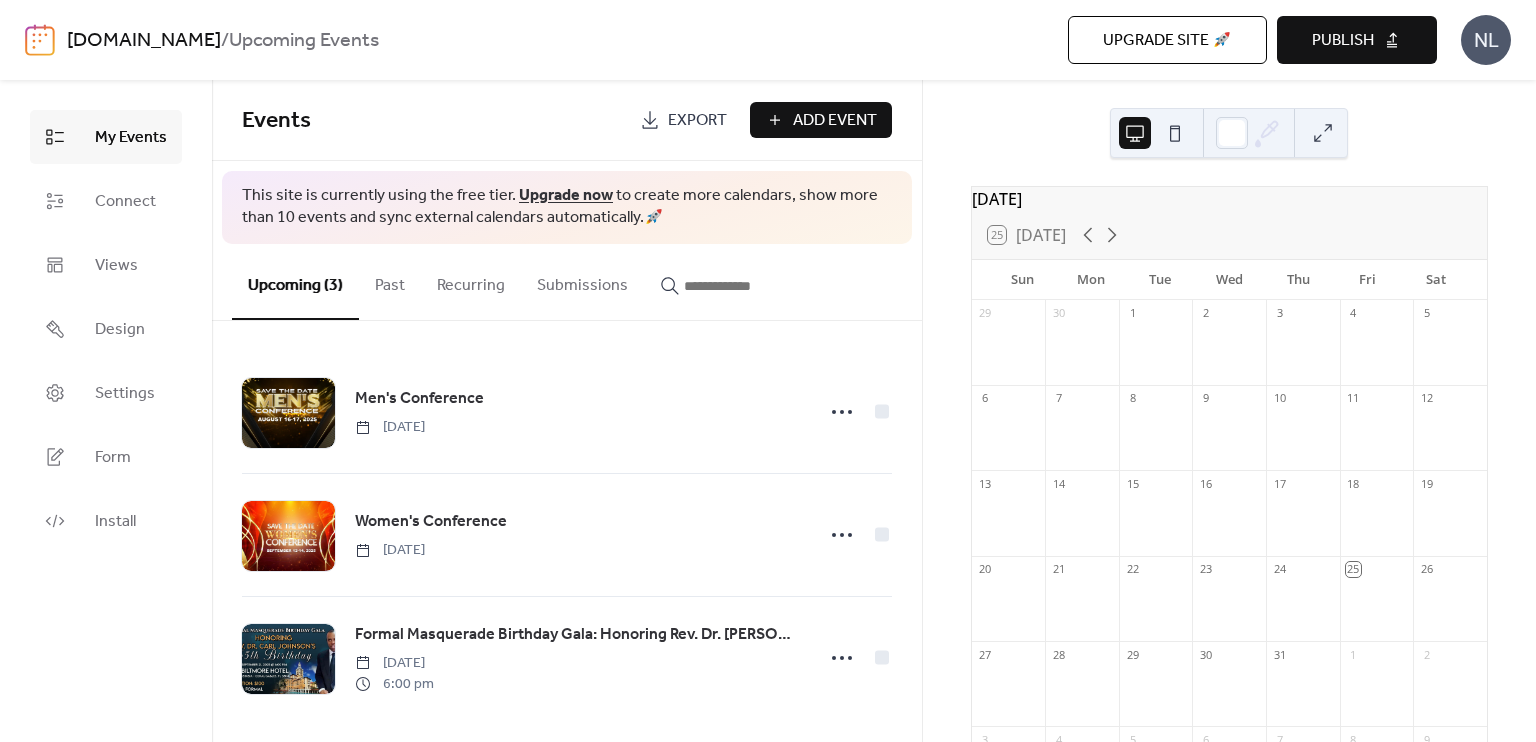 click on "Publish" at bounding box center (1343, 41) 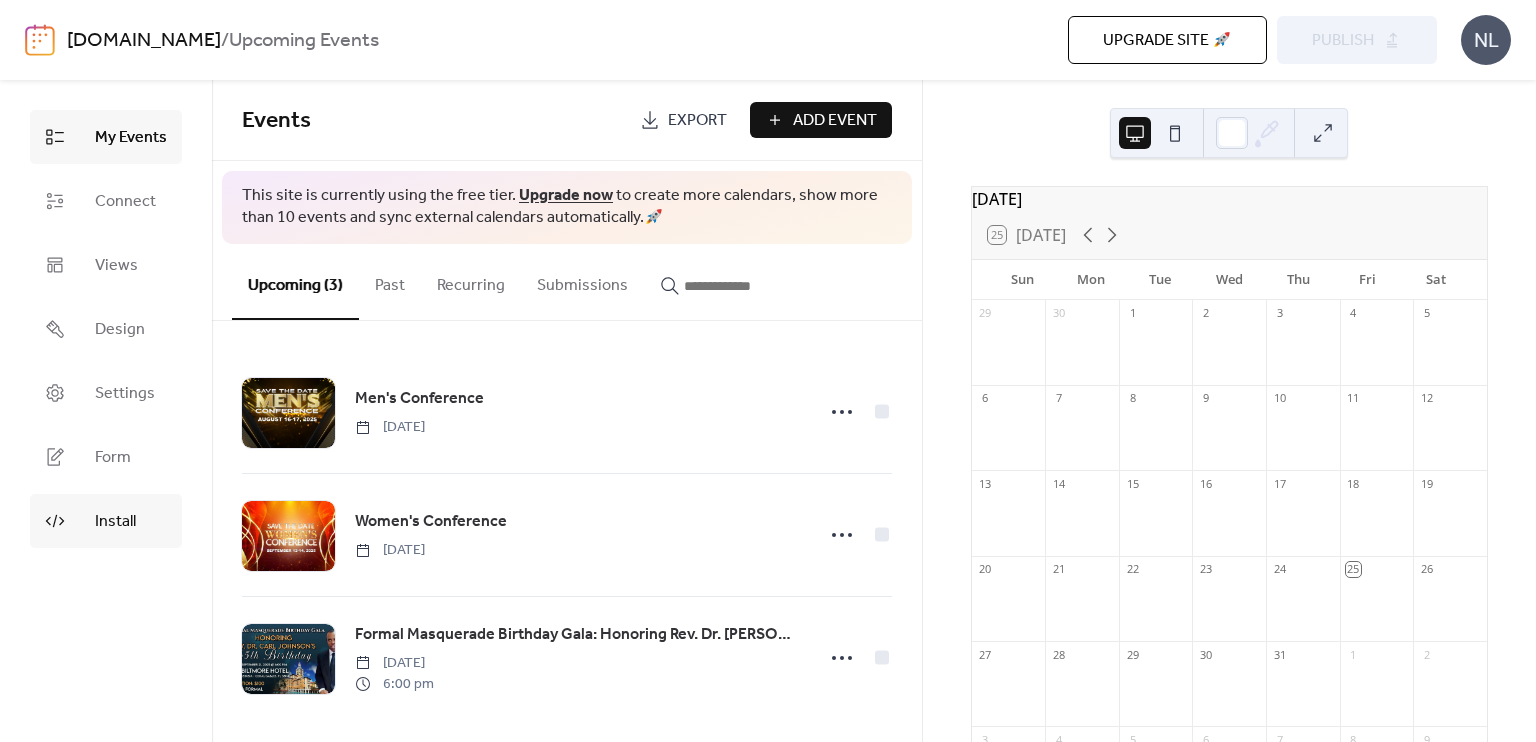click on "Install" at bounding box center [115, 522] 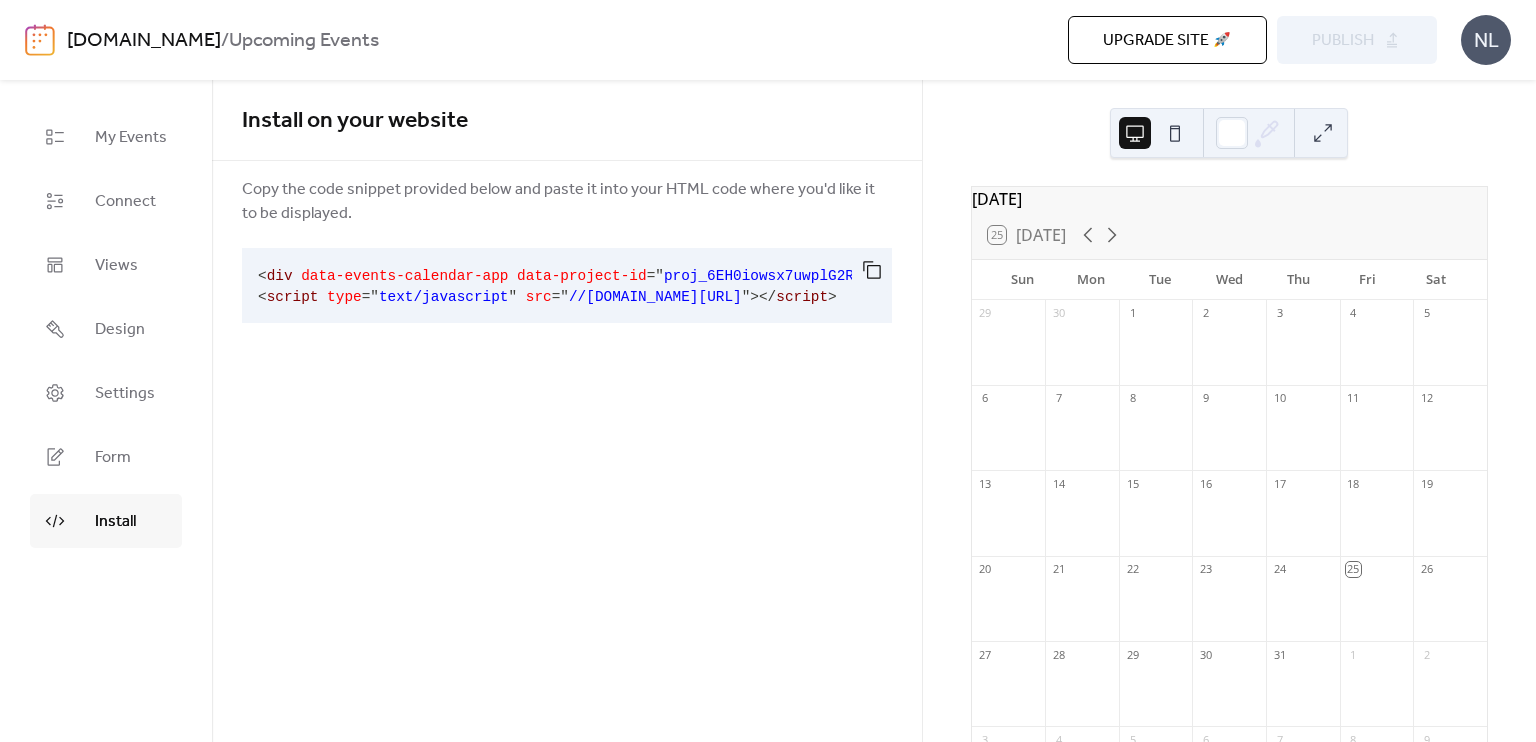 click on "text/javascript" at bounding box center [444, 297] 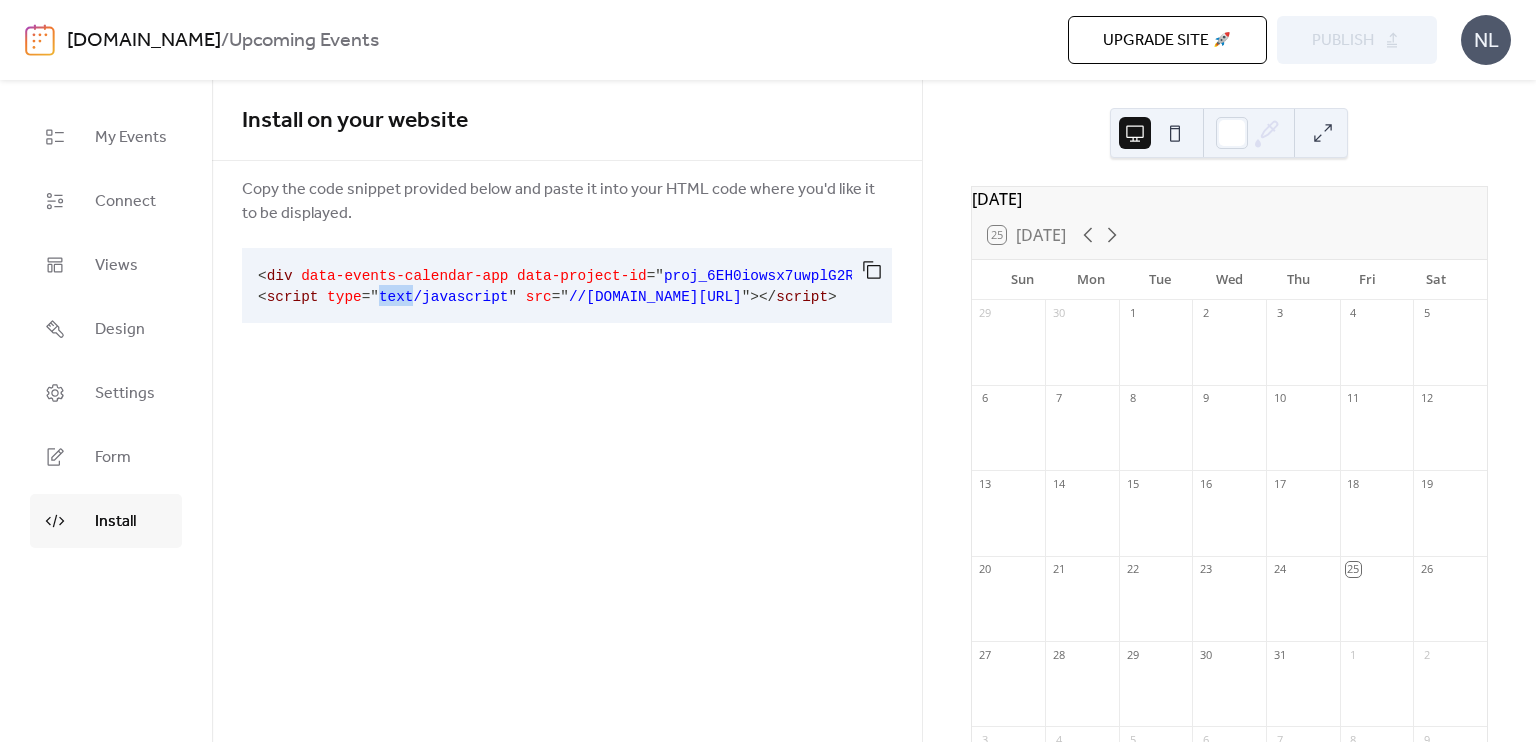 click on "text/javascript" at bounding box center [444, 297] 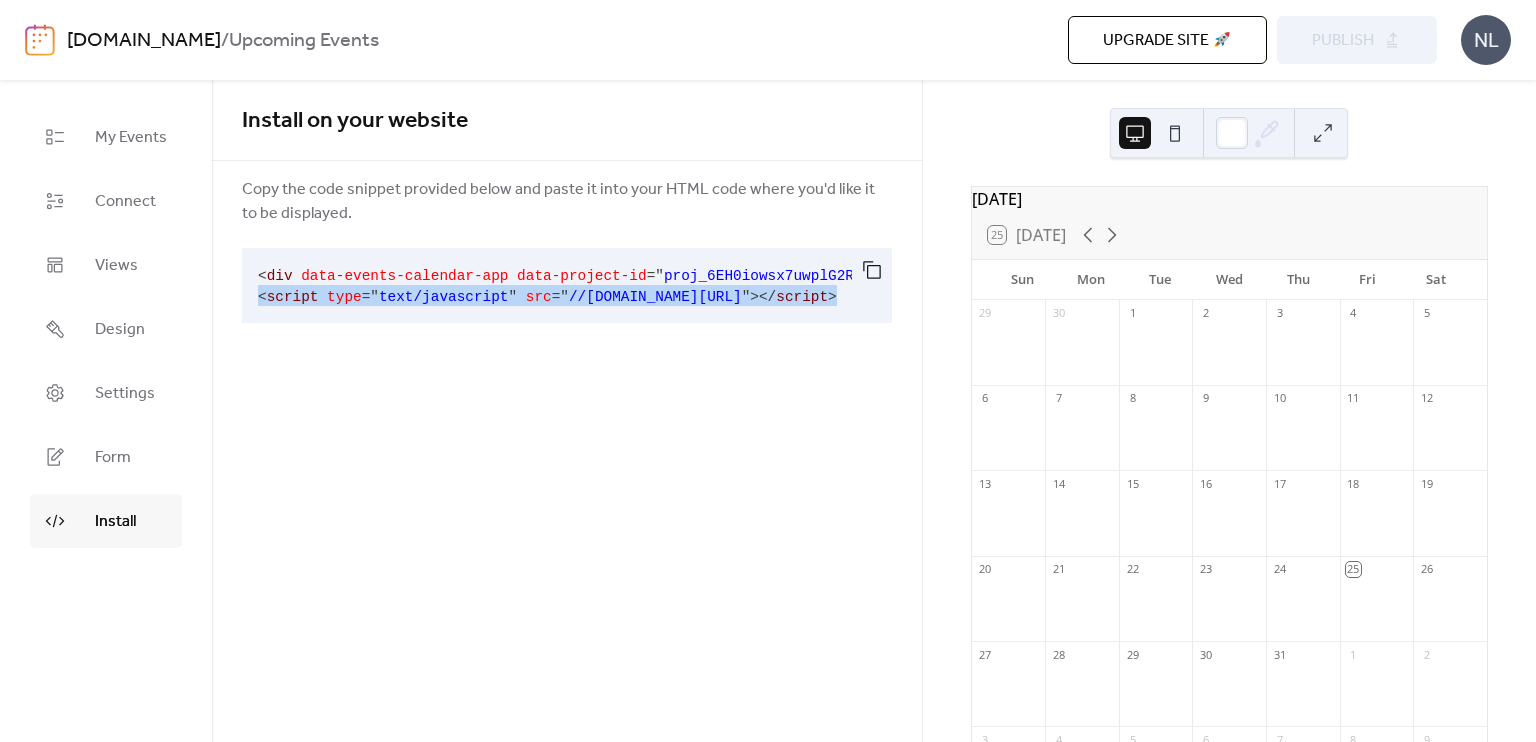click on "text/javascript" at bounding box center (444, 297) 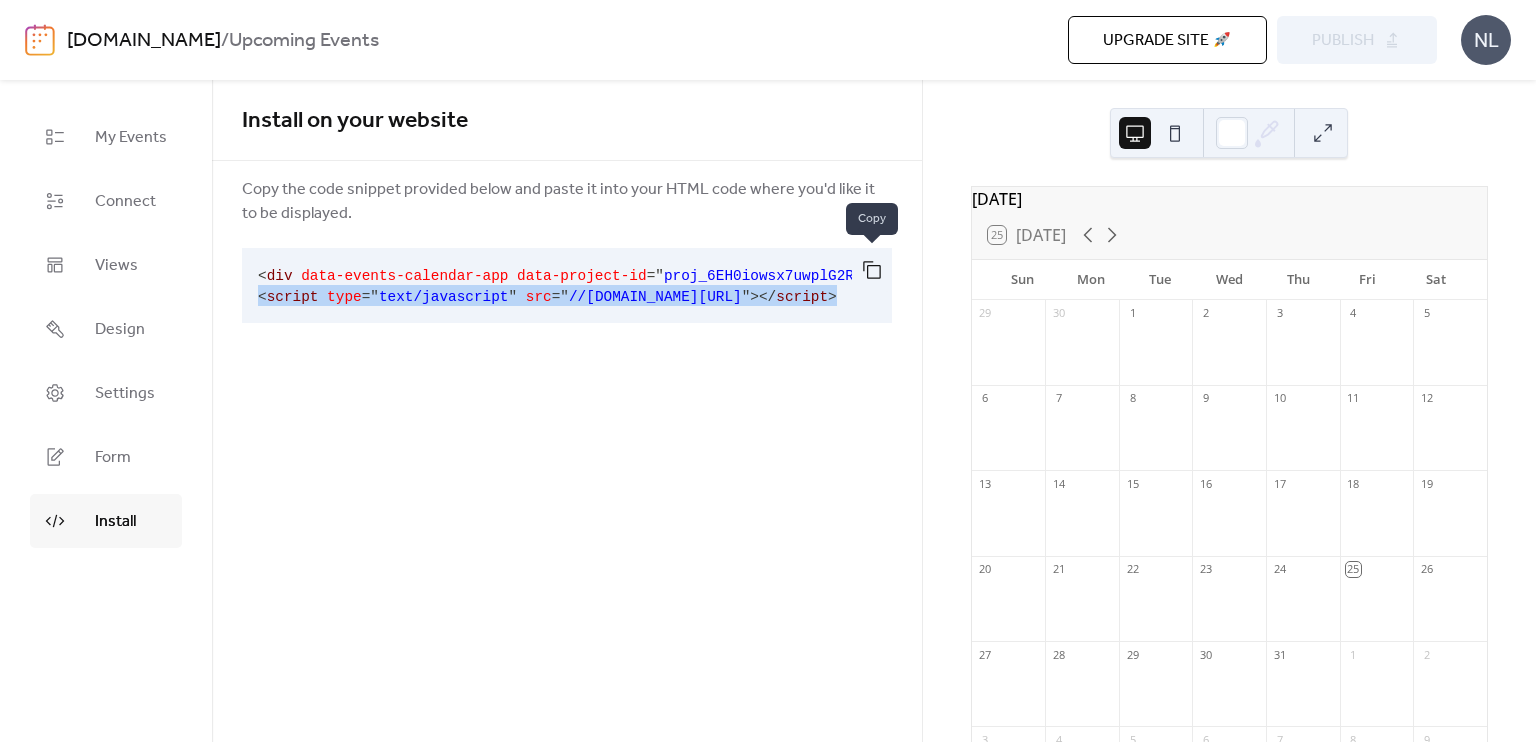 click at bounding box center (872, 270) 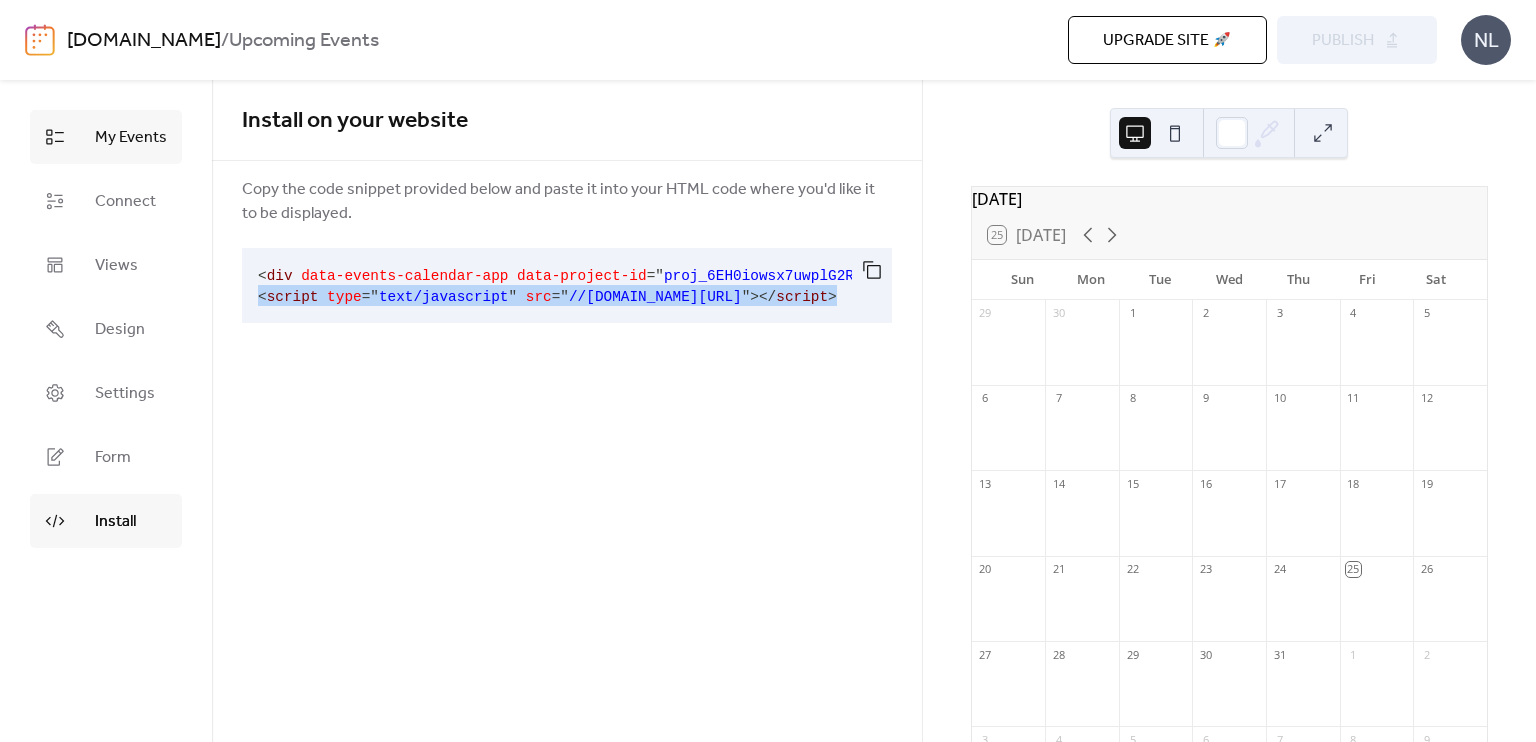 click on "My Events" at bounding box center [106, 137] 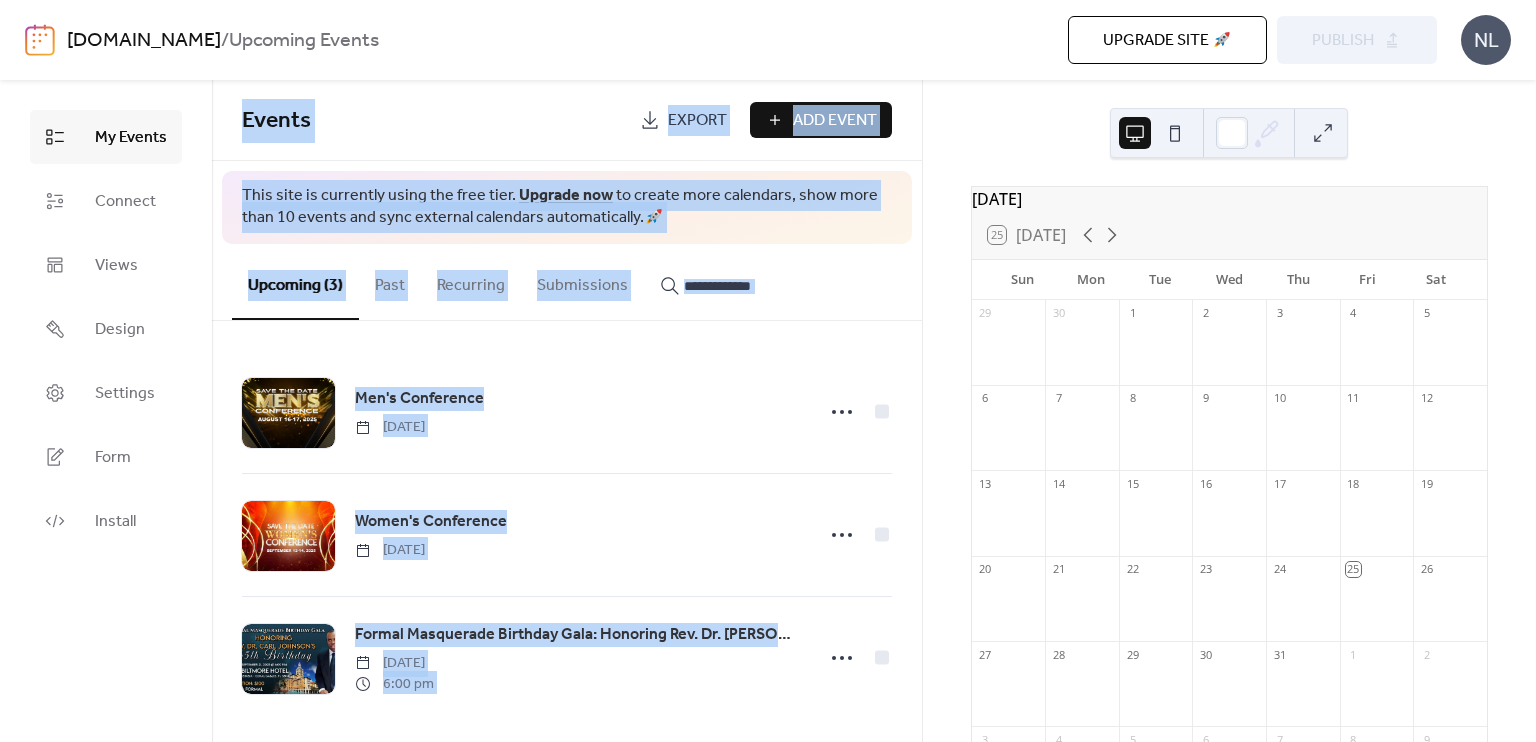 drag, startPoint x: 782, startPoint y: 94, endPoint x: 791, endPoint y: 116, distance: 23.769728 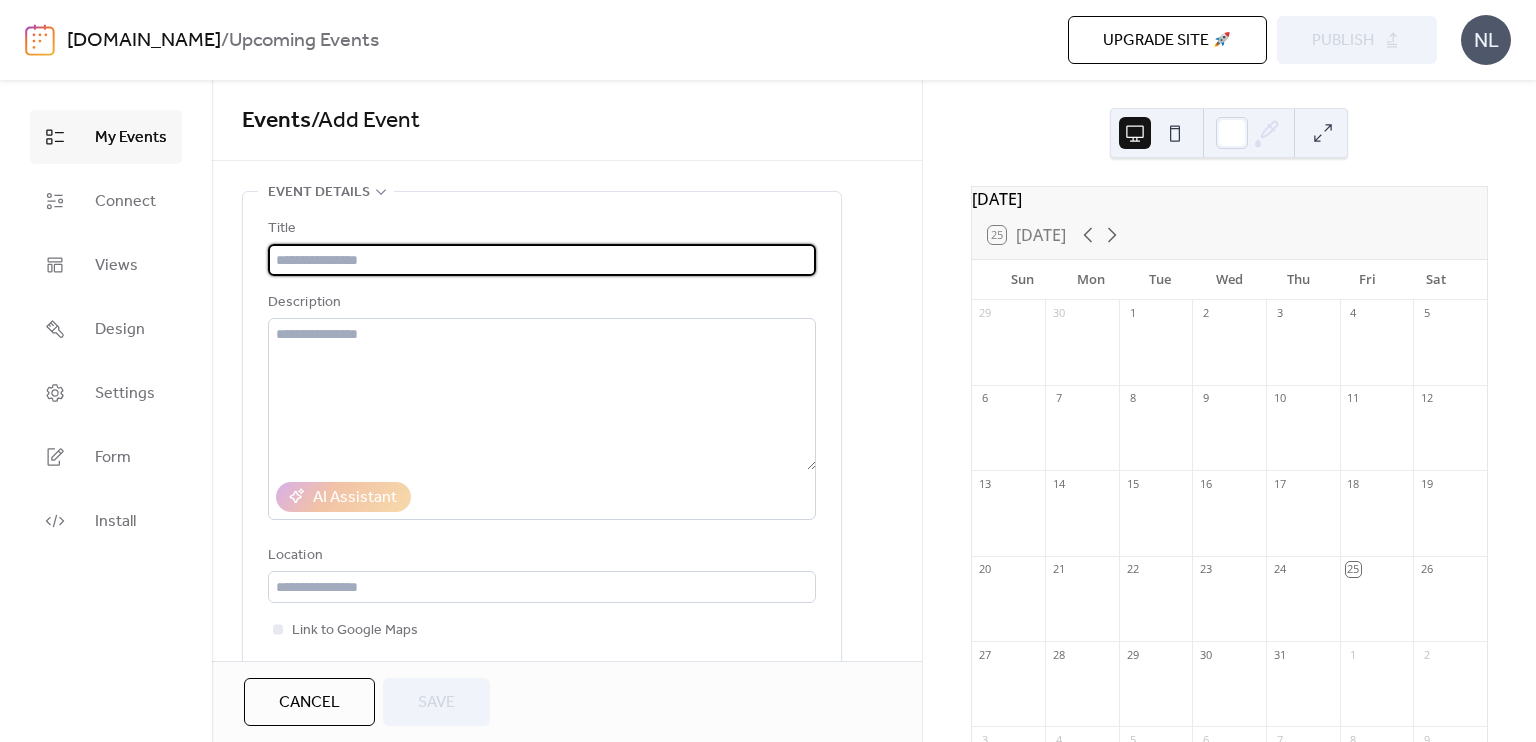 click at bounding box center [542, 260] 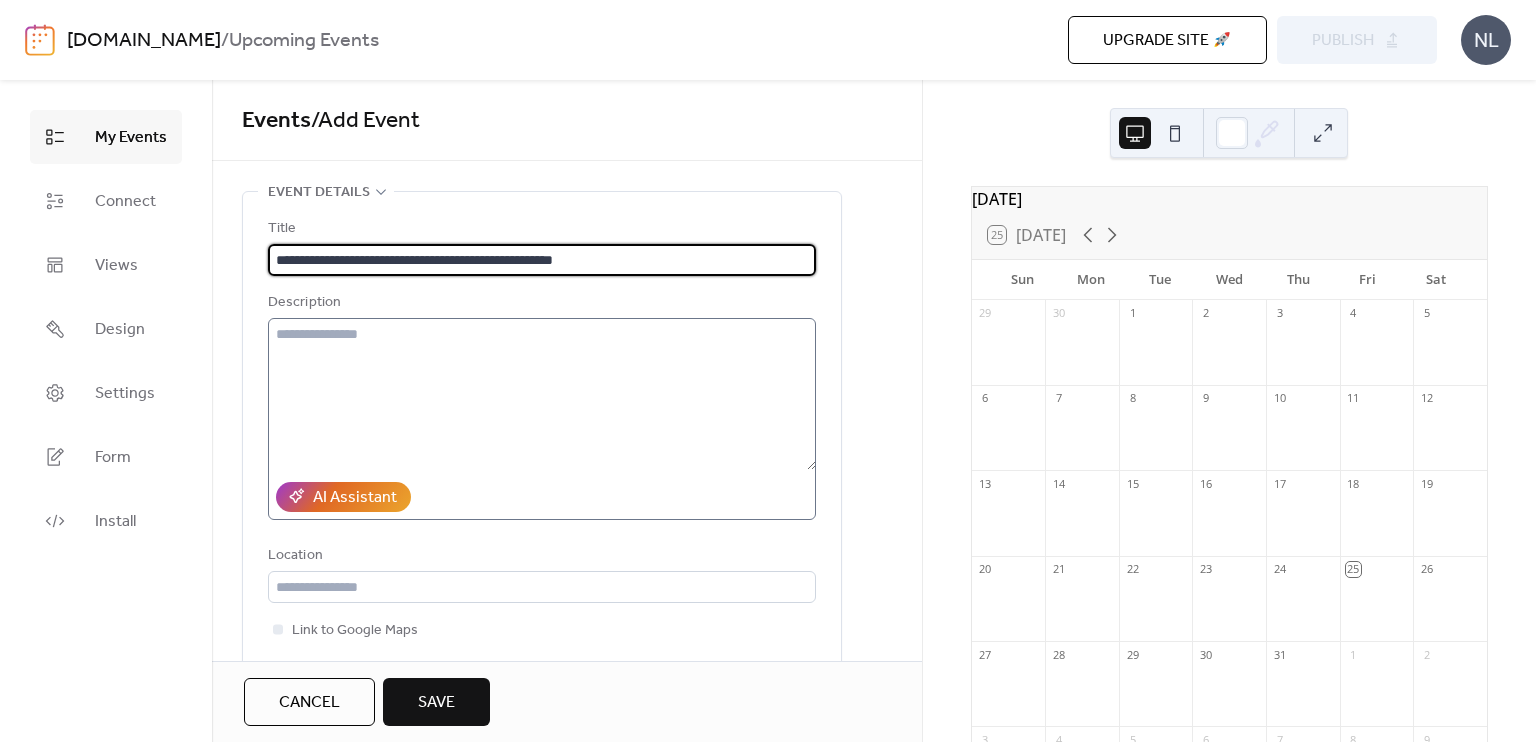 type on "**********" 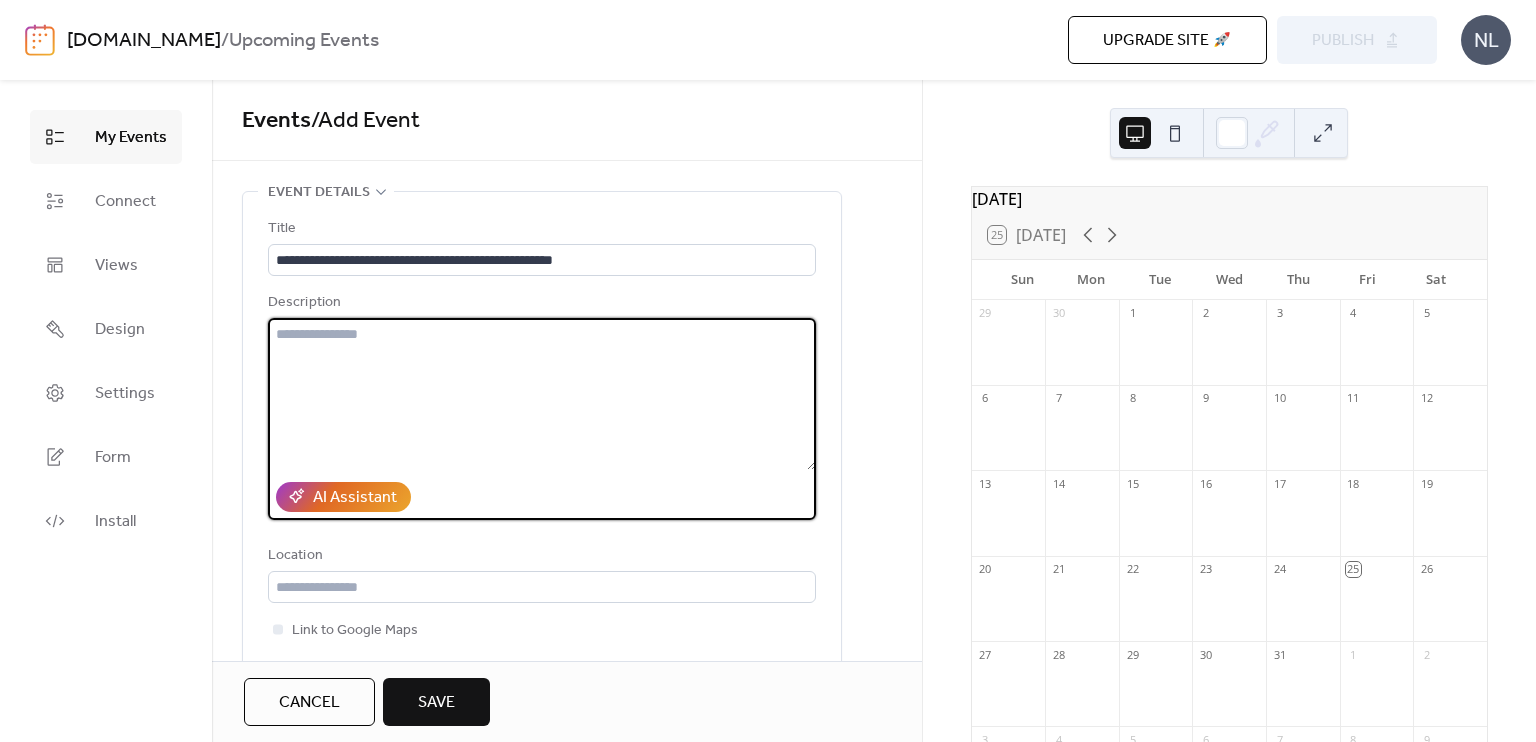 click at bounding box center [542, 394] 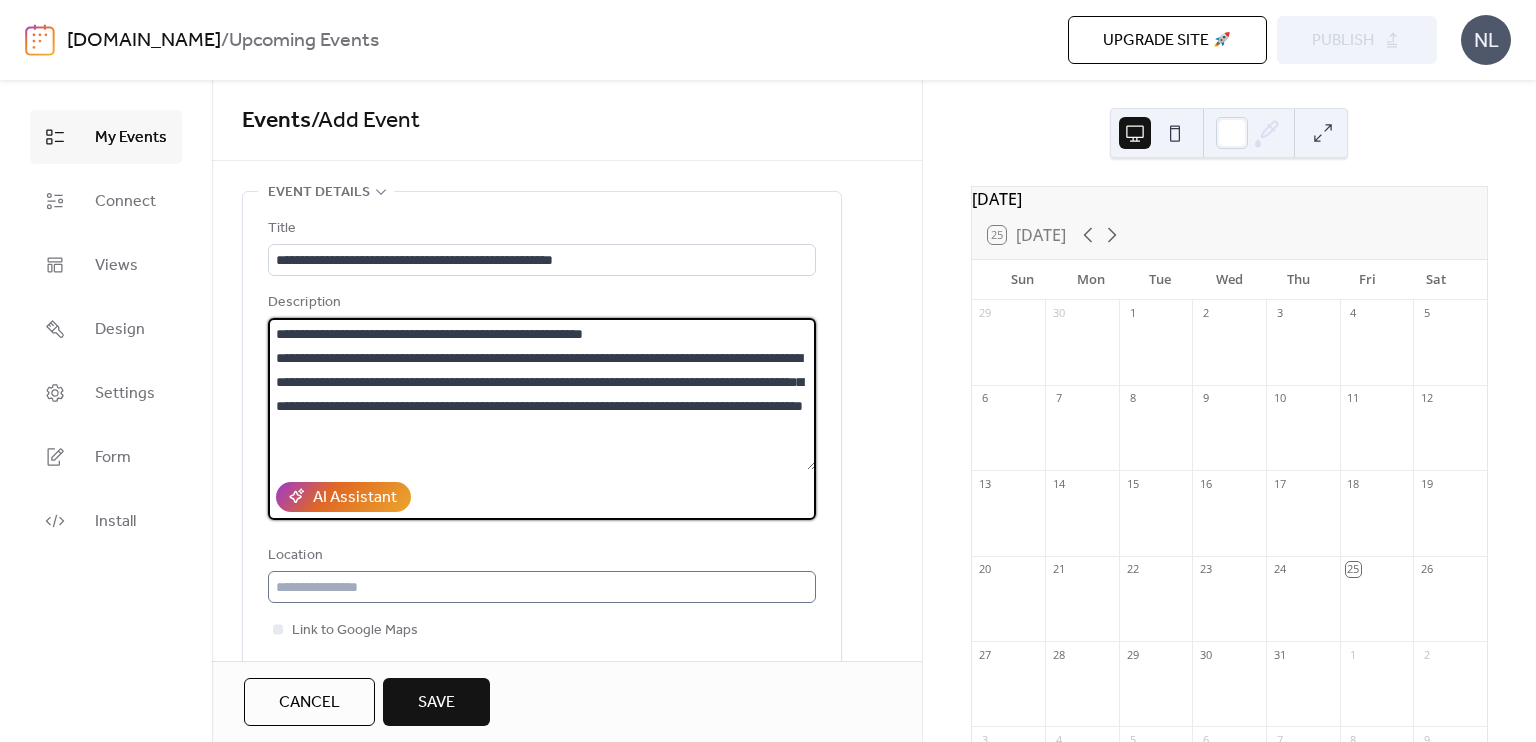type on "**********" 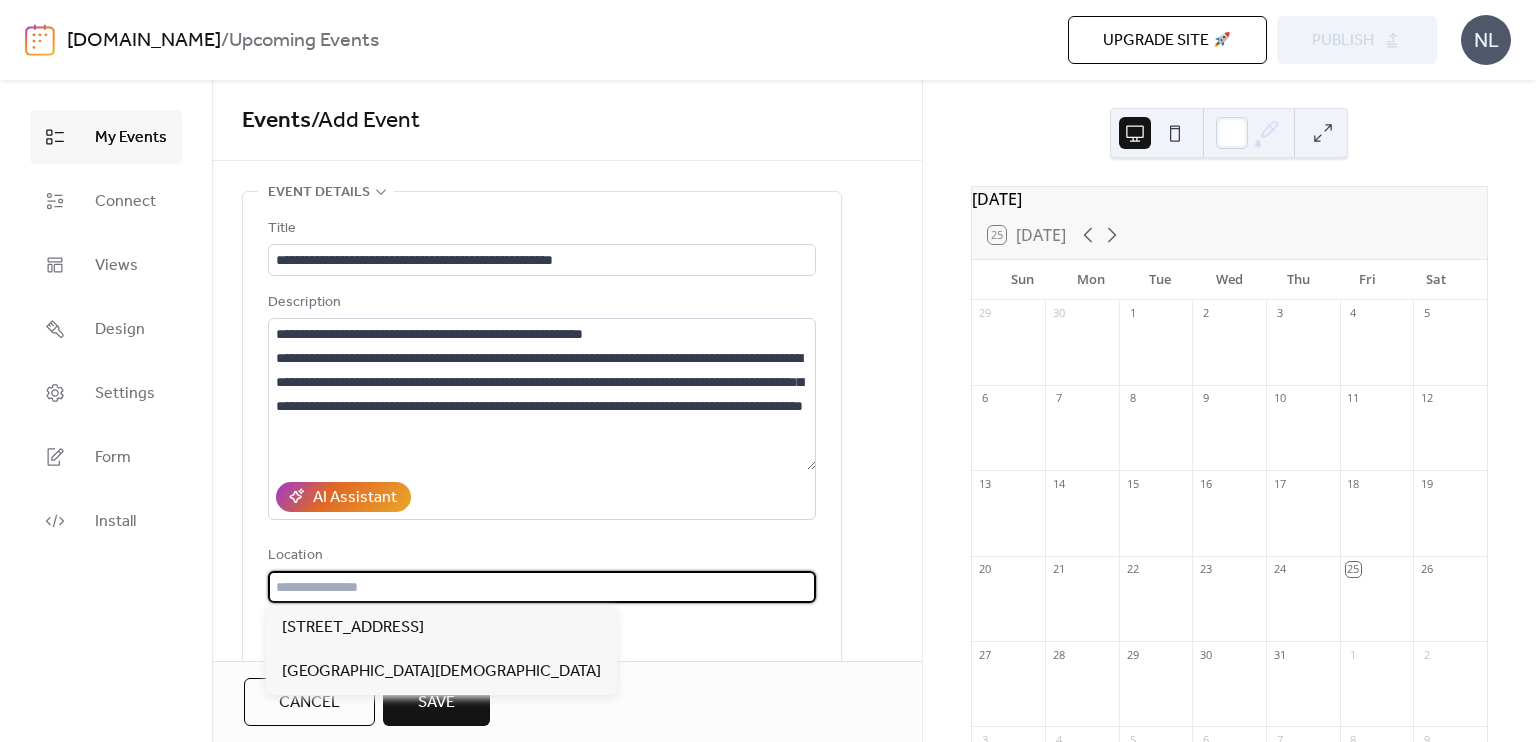 click at bounding box center (542, 587) 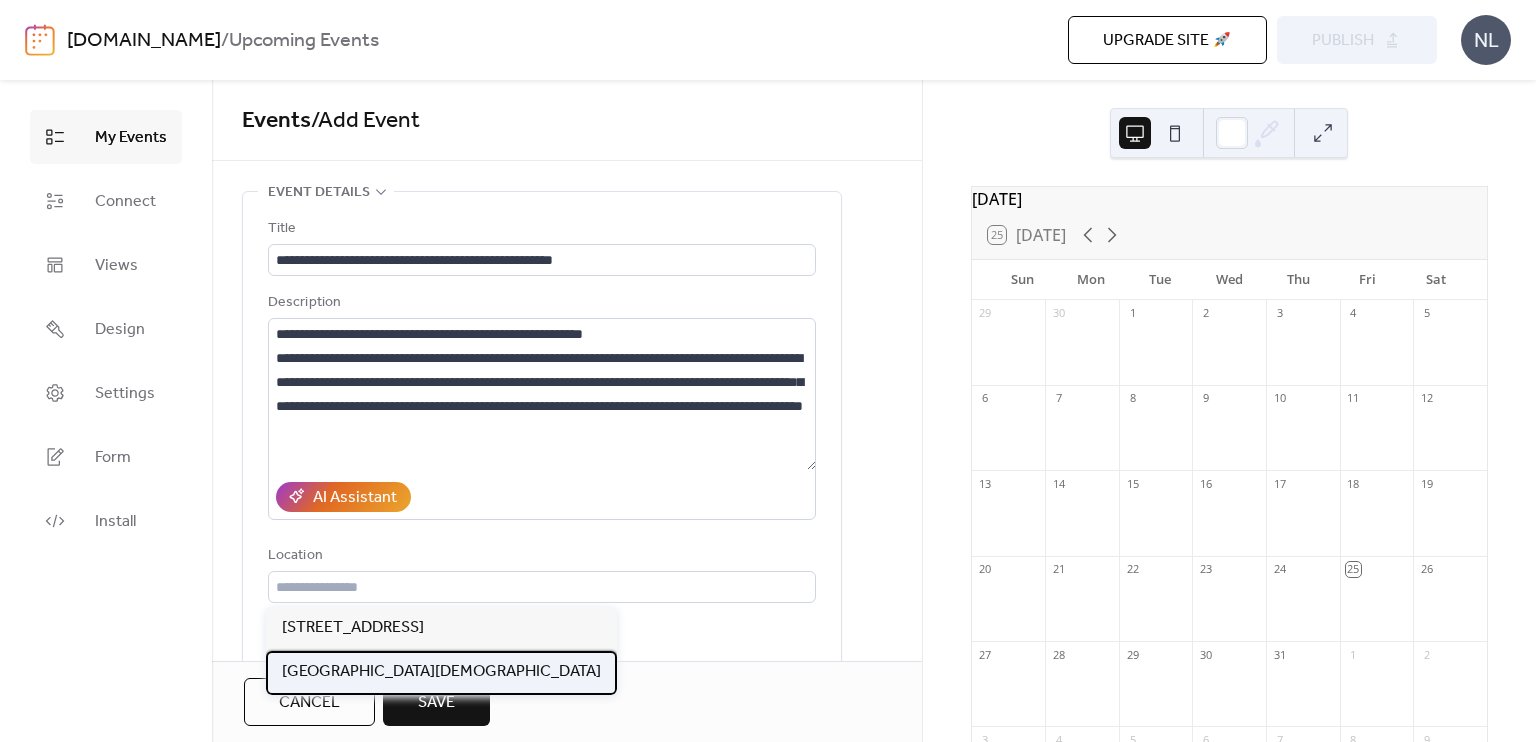 click on "[GEOGRAPHIC_DATA][DEMOGRAPHIC_DATA]" at bounding box center (441, 672) 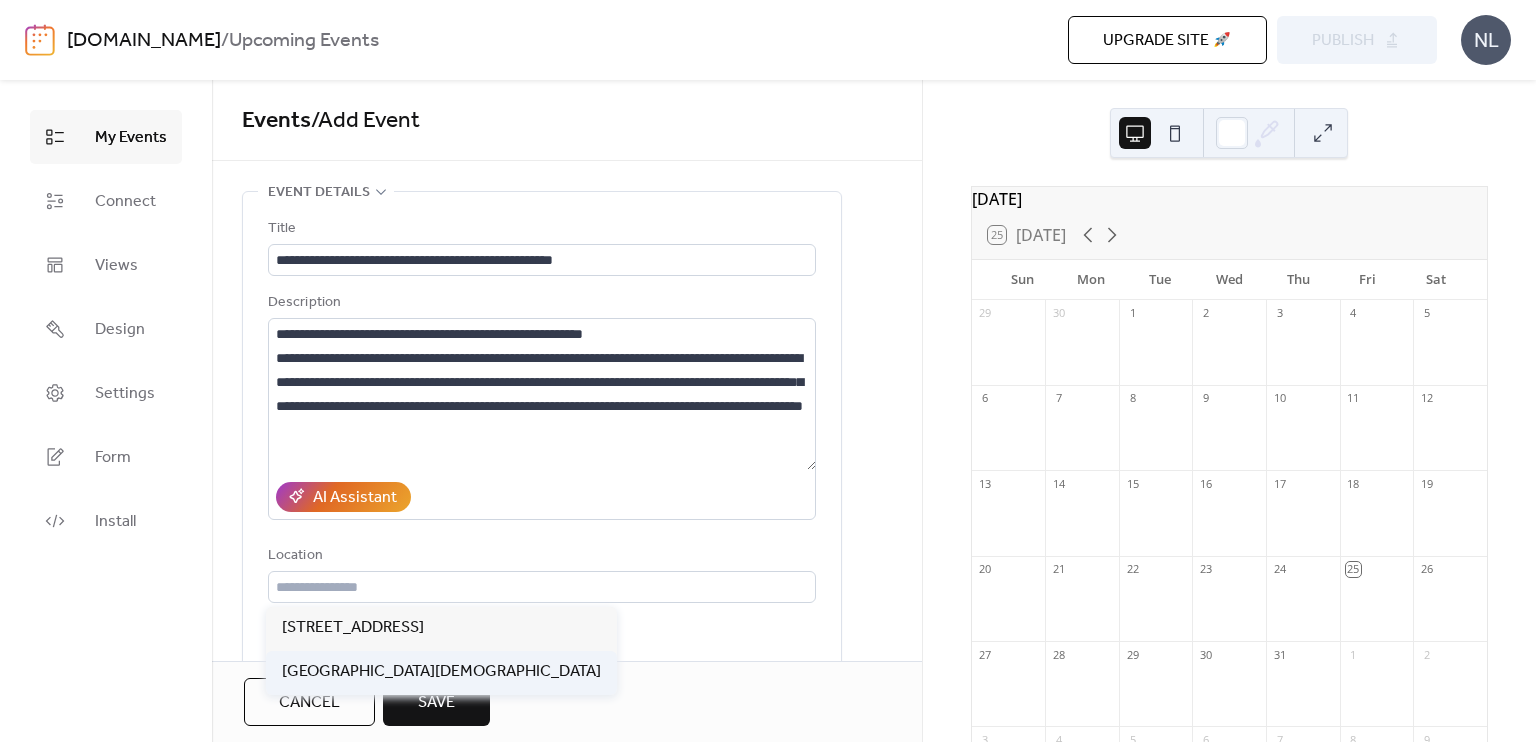 type on "**********" 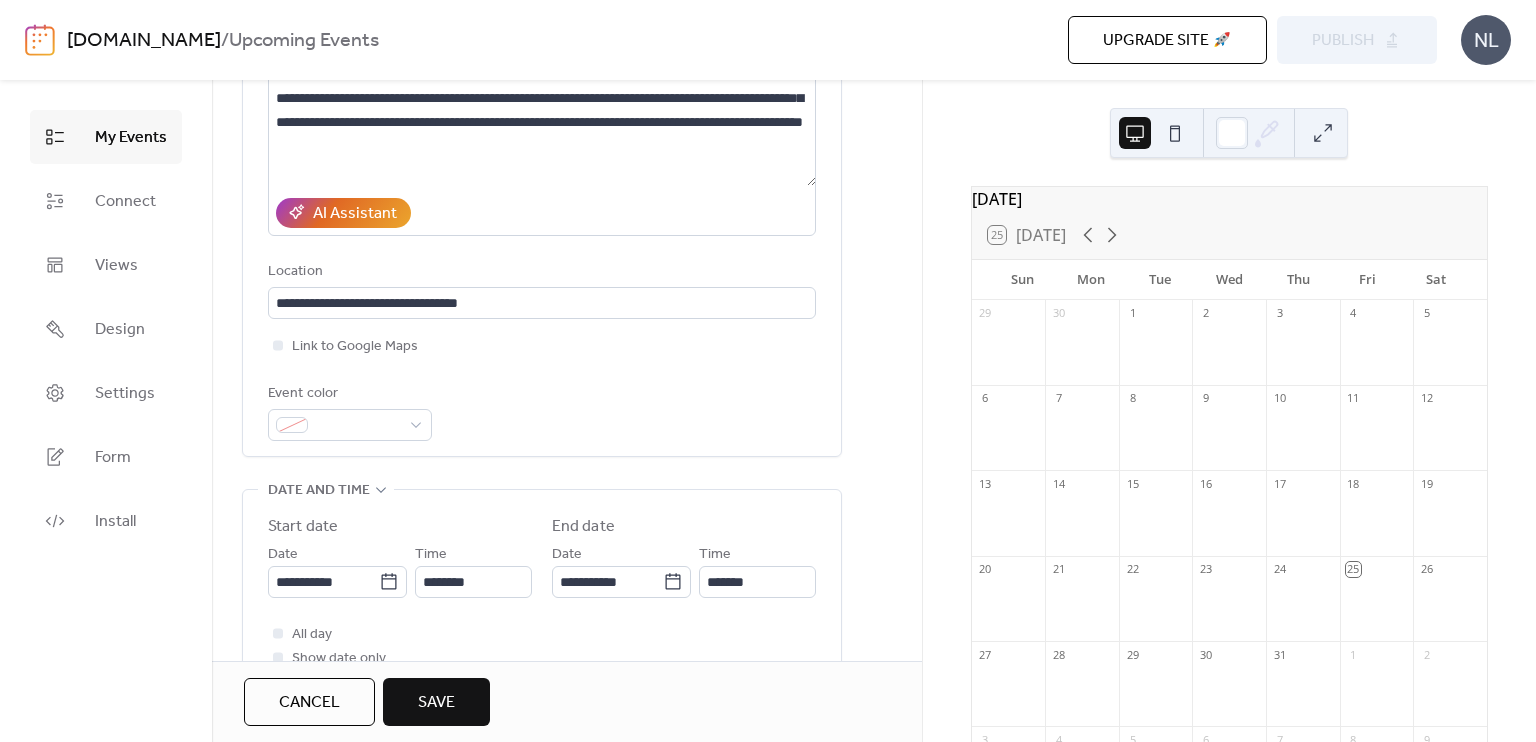scroll, scrollTop: 325, scrollLeft: 0, axis: vertical 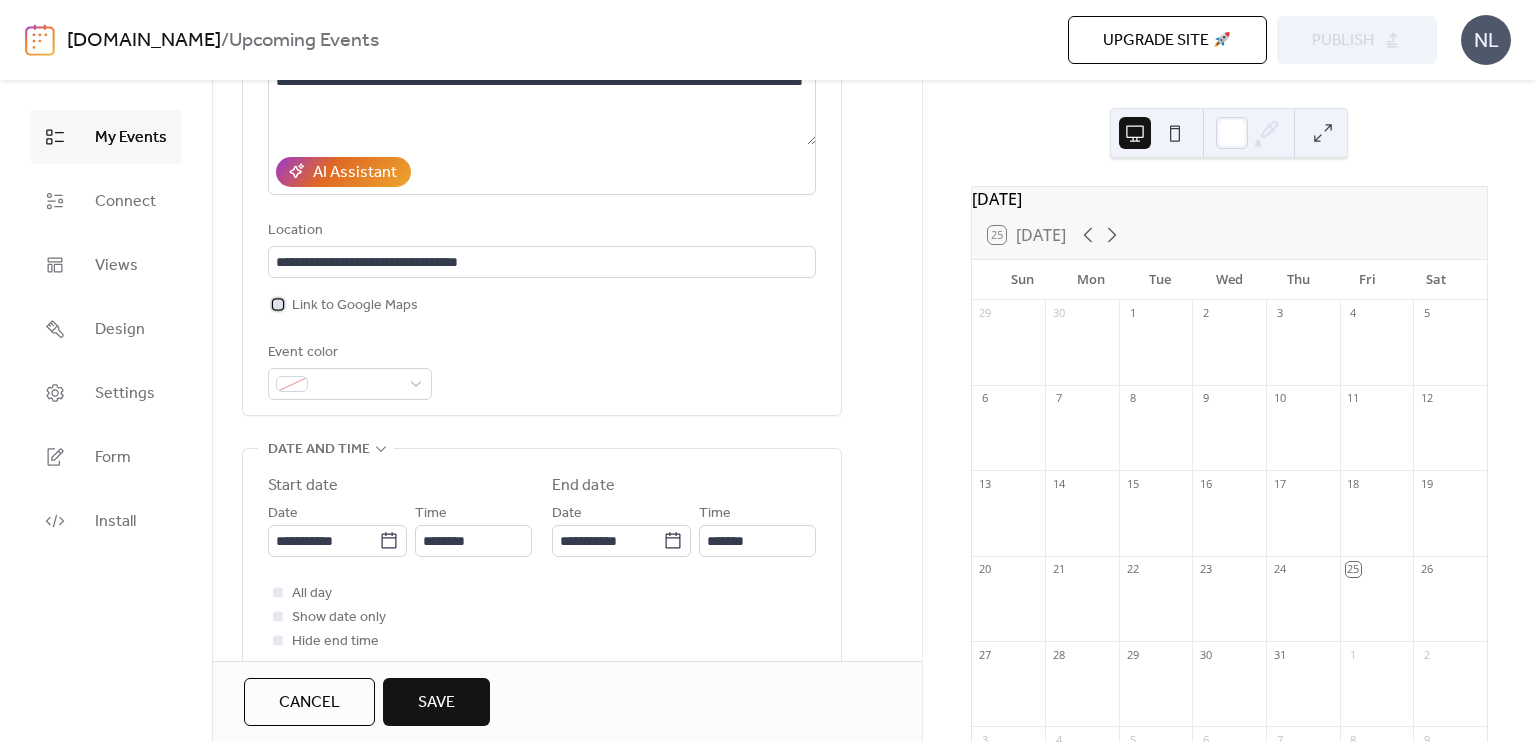 click on "Link to Google Maps" at bounding box center [355, 306] 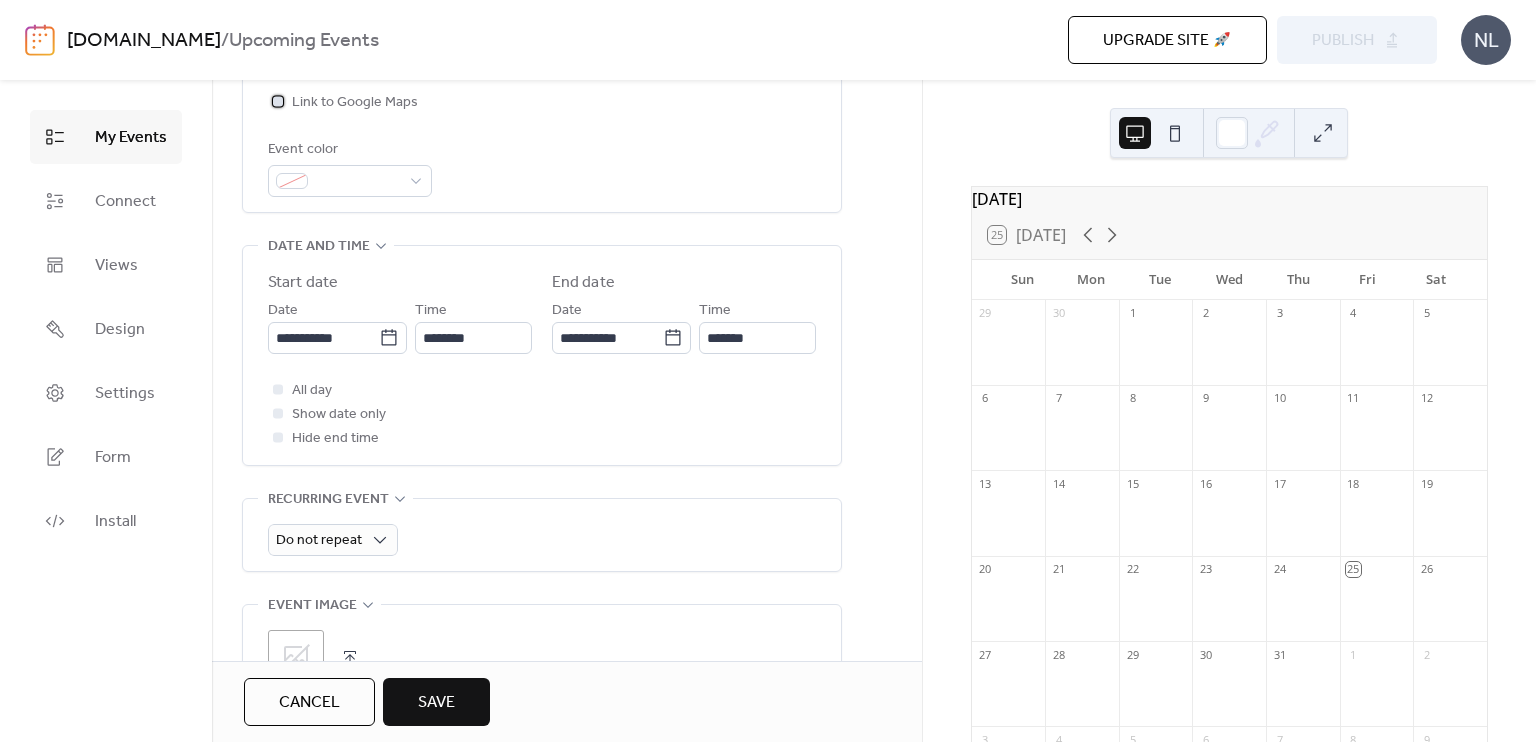 scroll, scrollTop: 553, scrollLeft: 0, axis: vertical 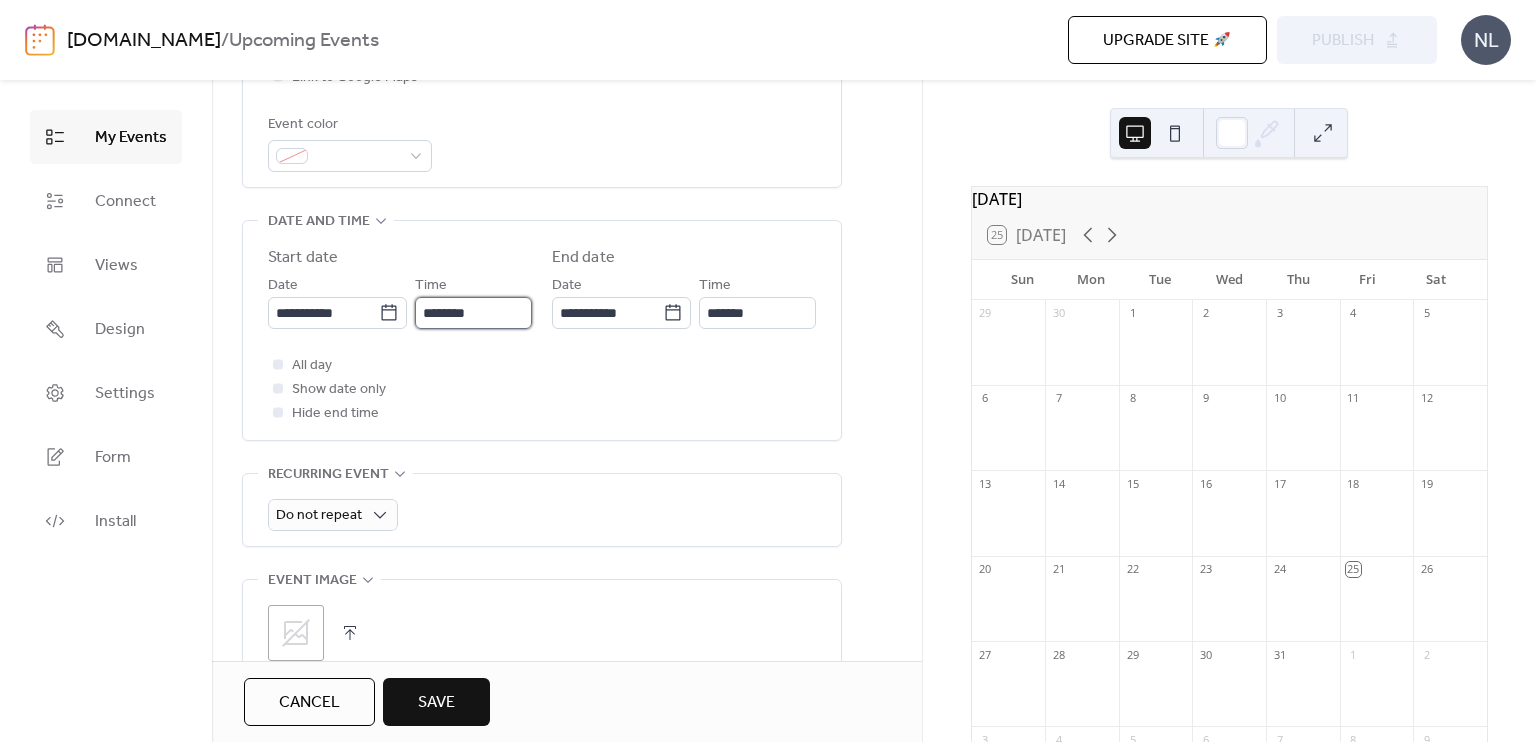 click on "********" at bounding box center (473, 313) 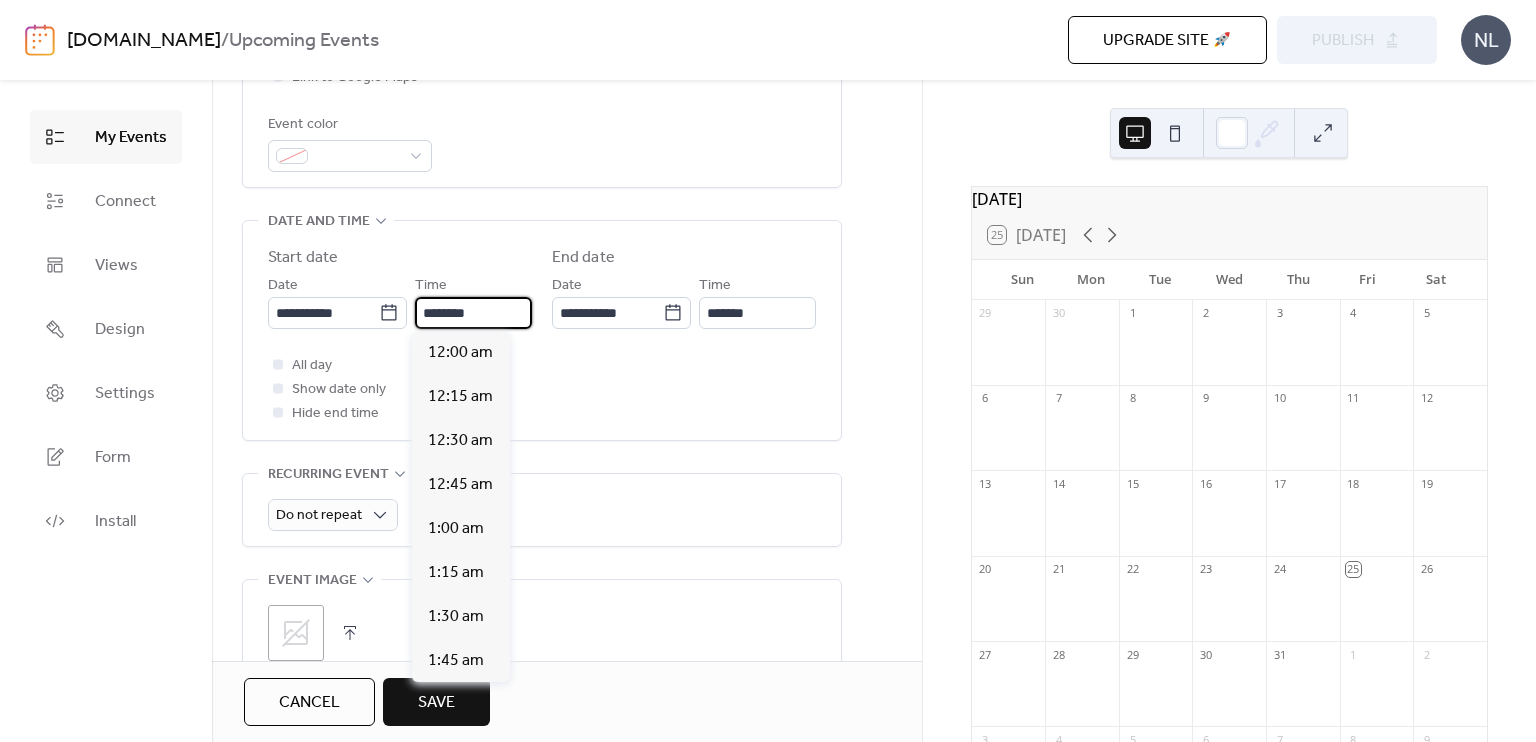 scroll, scrollTop: 2112, scrollLeft: 0, axis: vertical 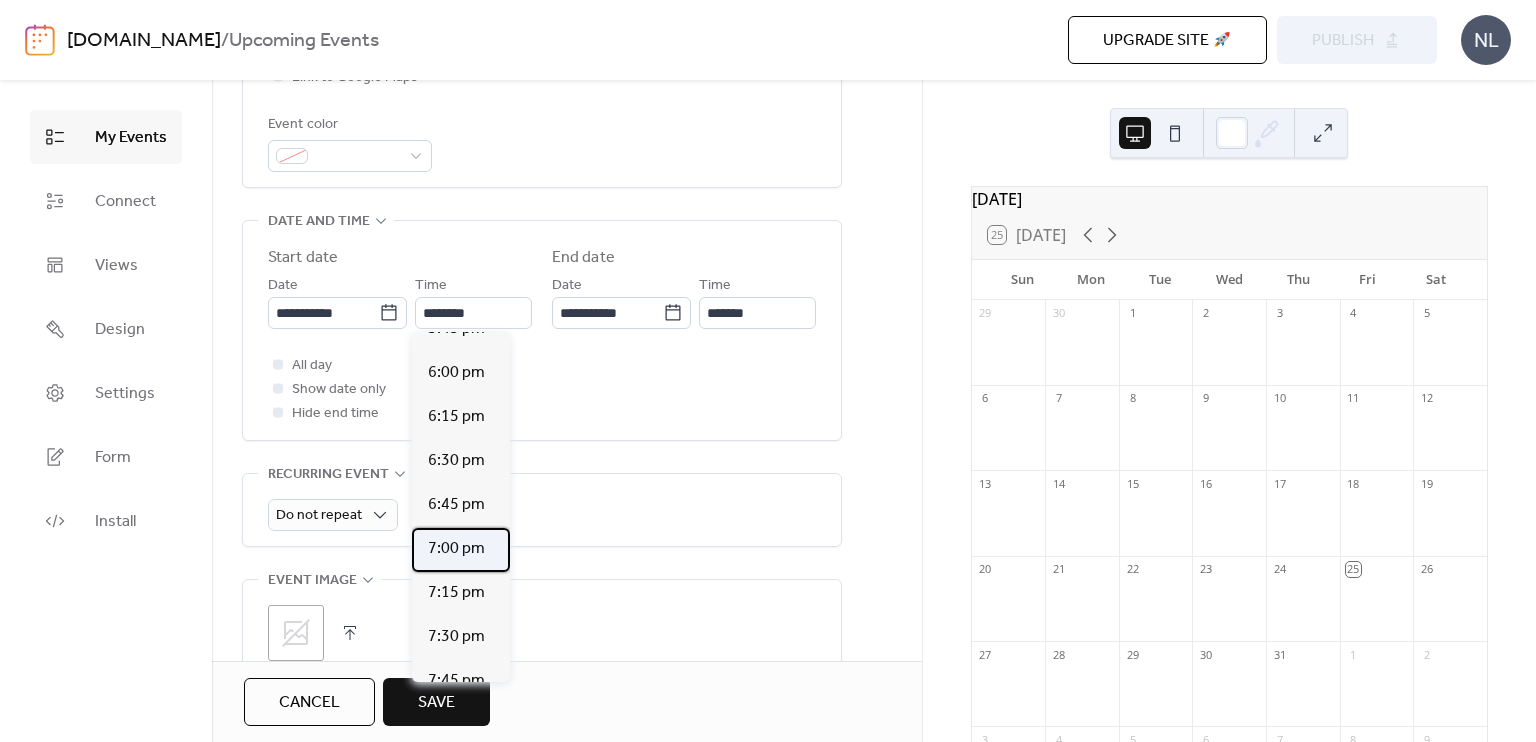 click on "7:00 pm" at bounding box center [461, 550] 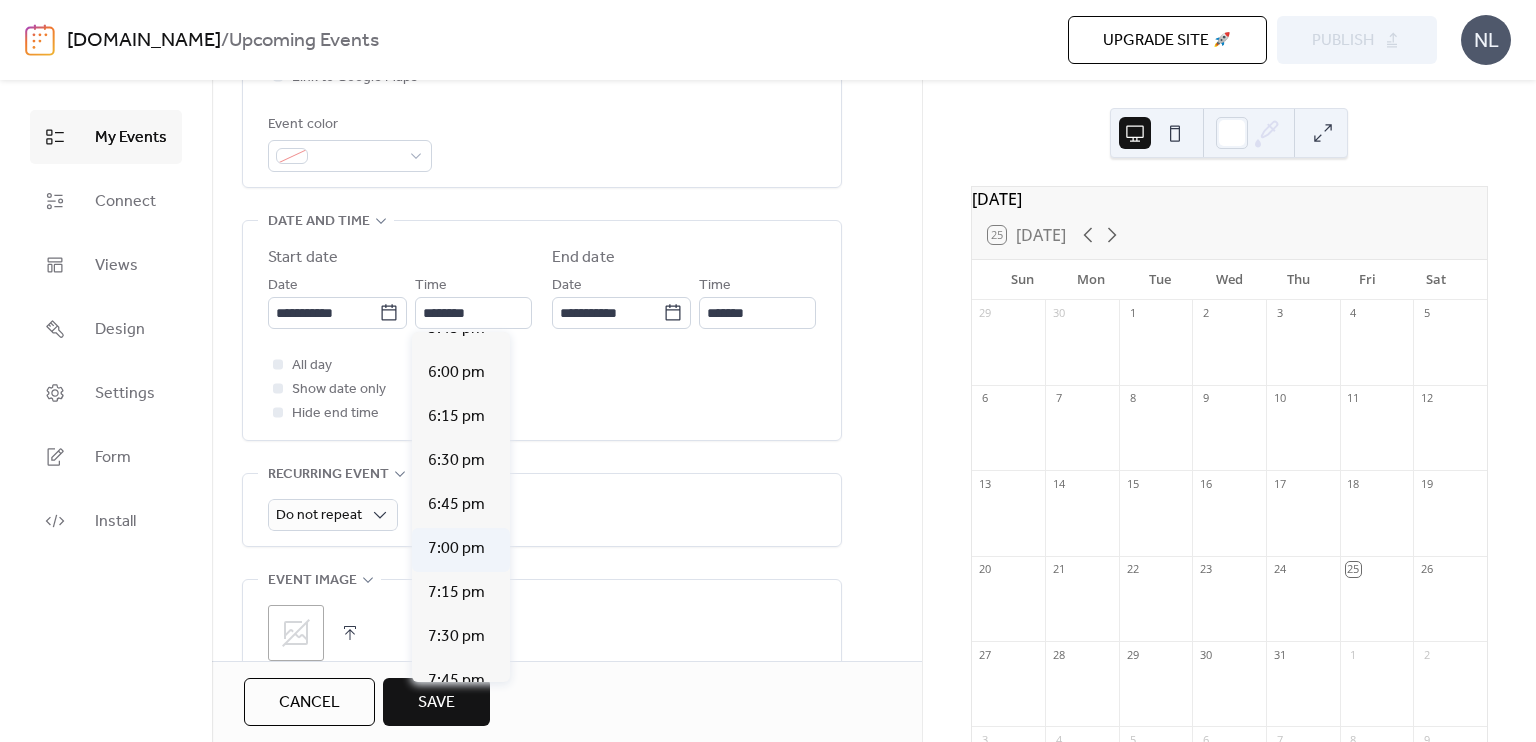 type on "*******" 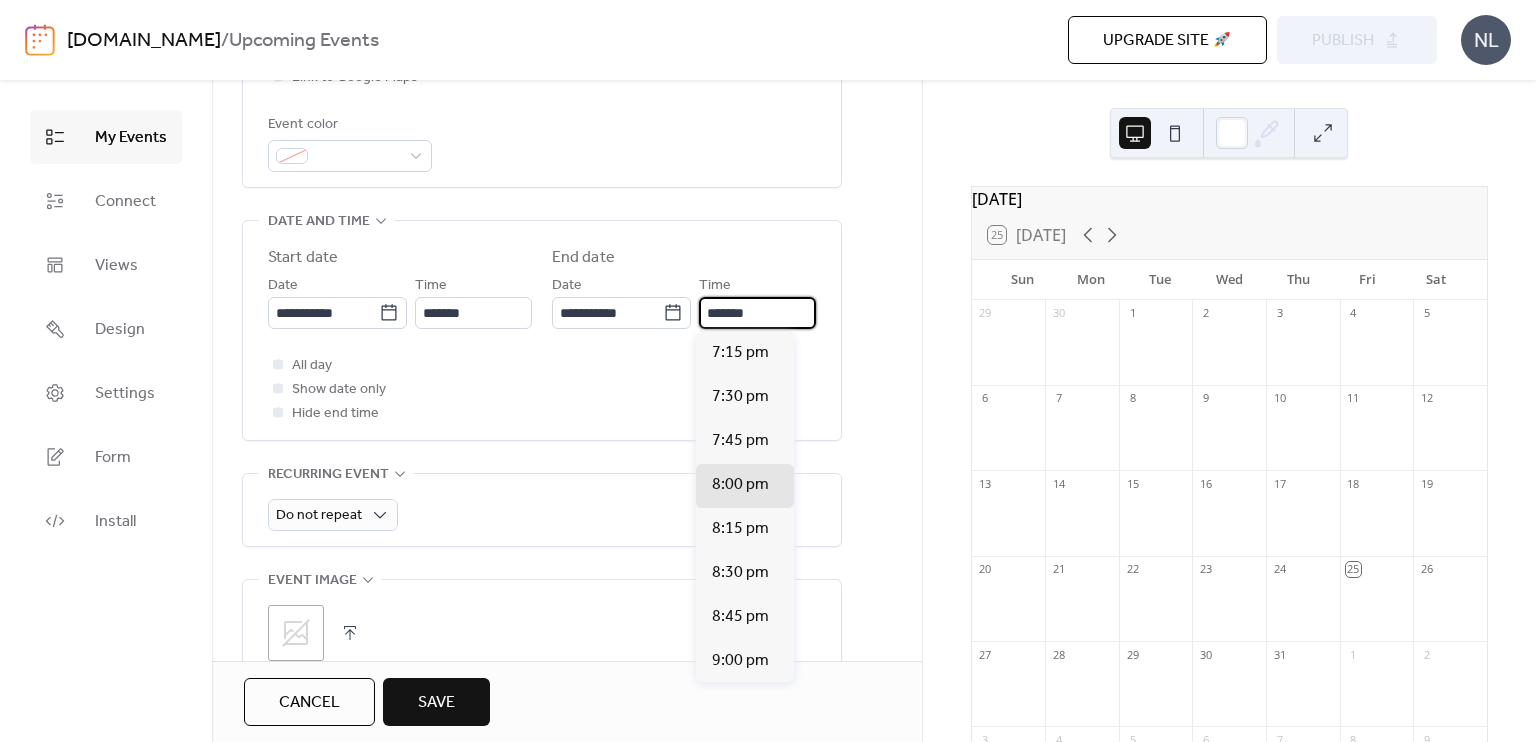 click on "*******" at bounding box center [757, 313] 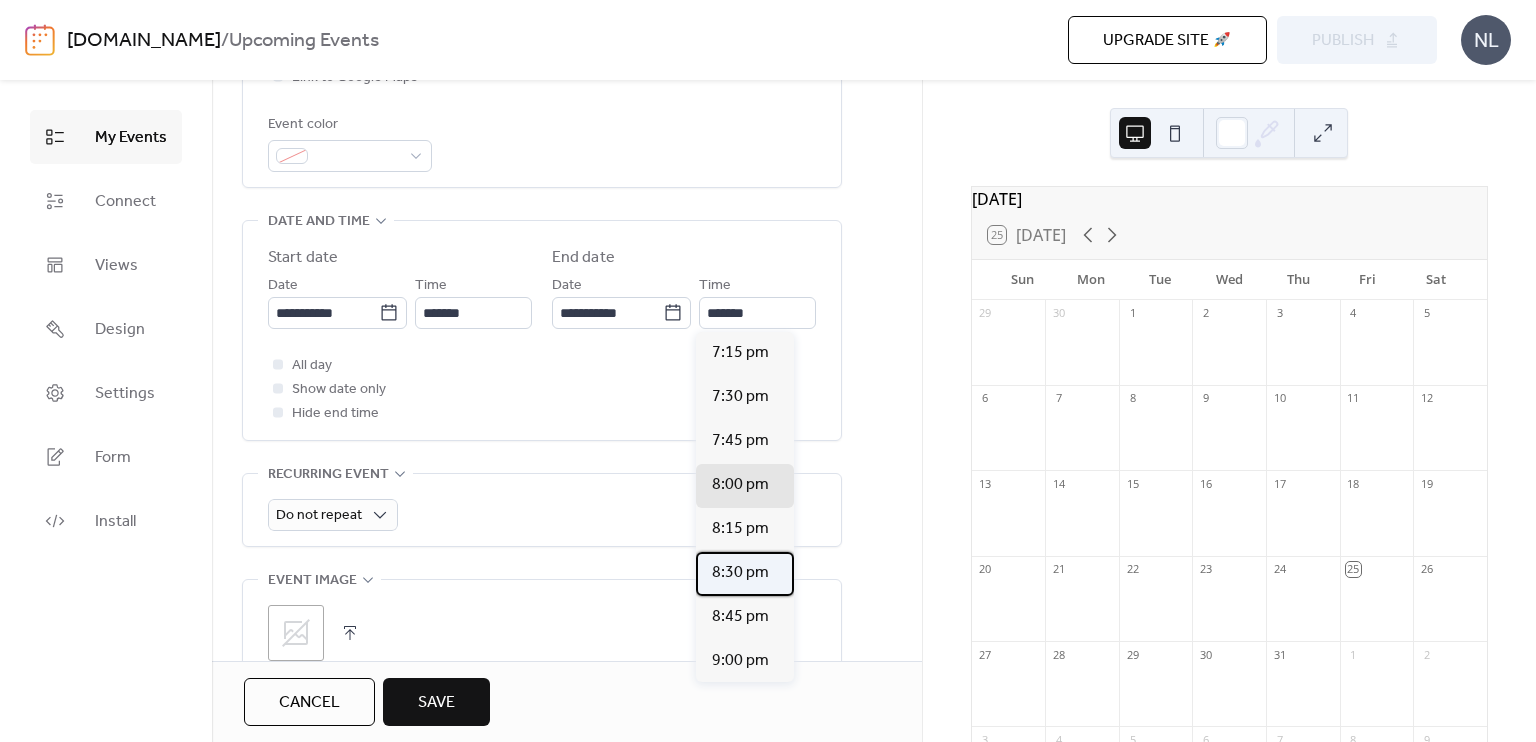 click on "8:30 pm" at bounding box center (740, 573) 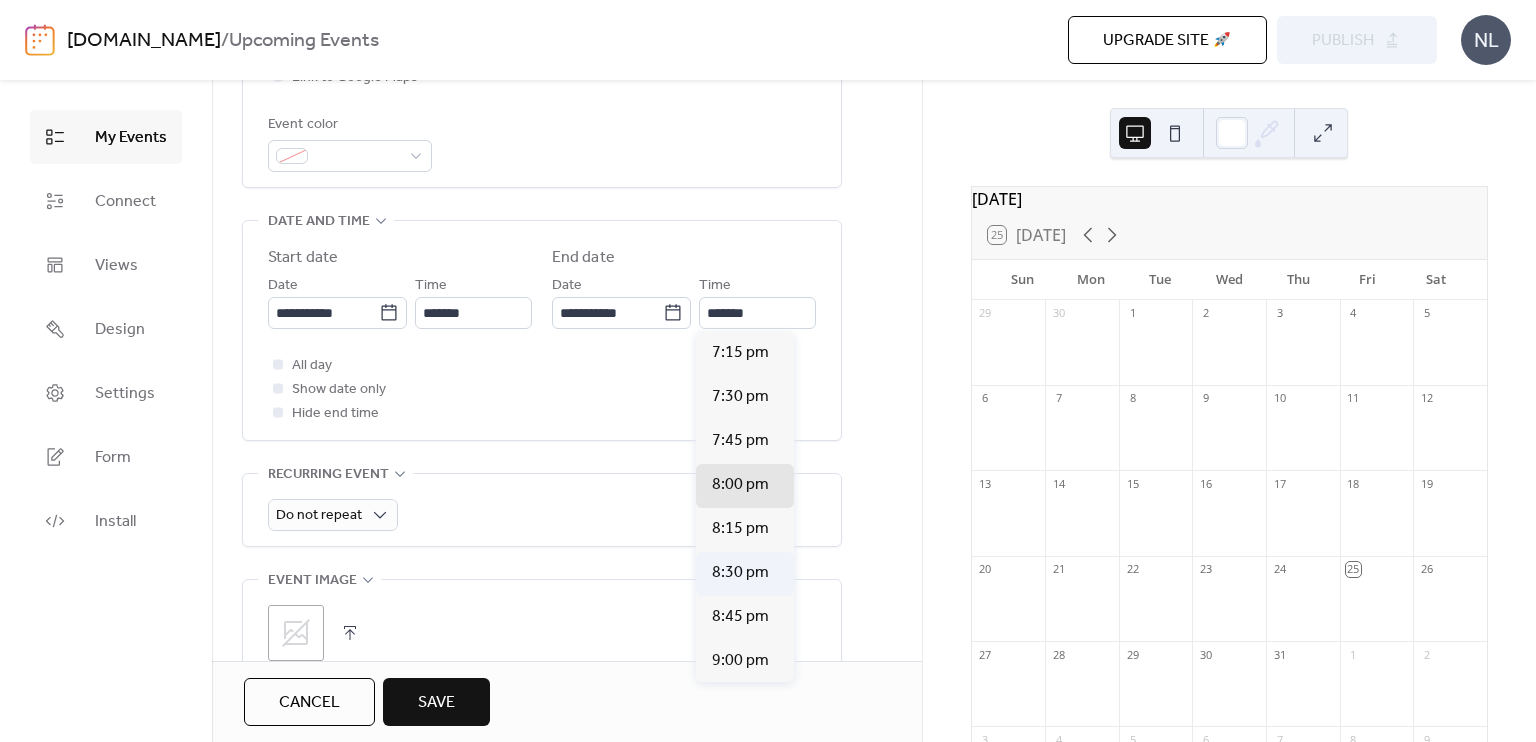 type on "*******" 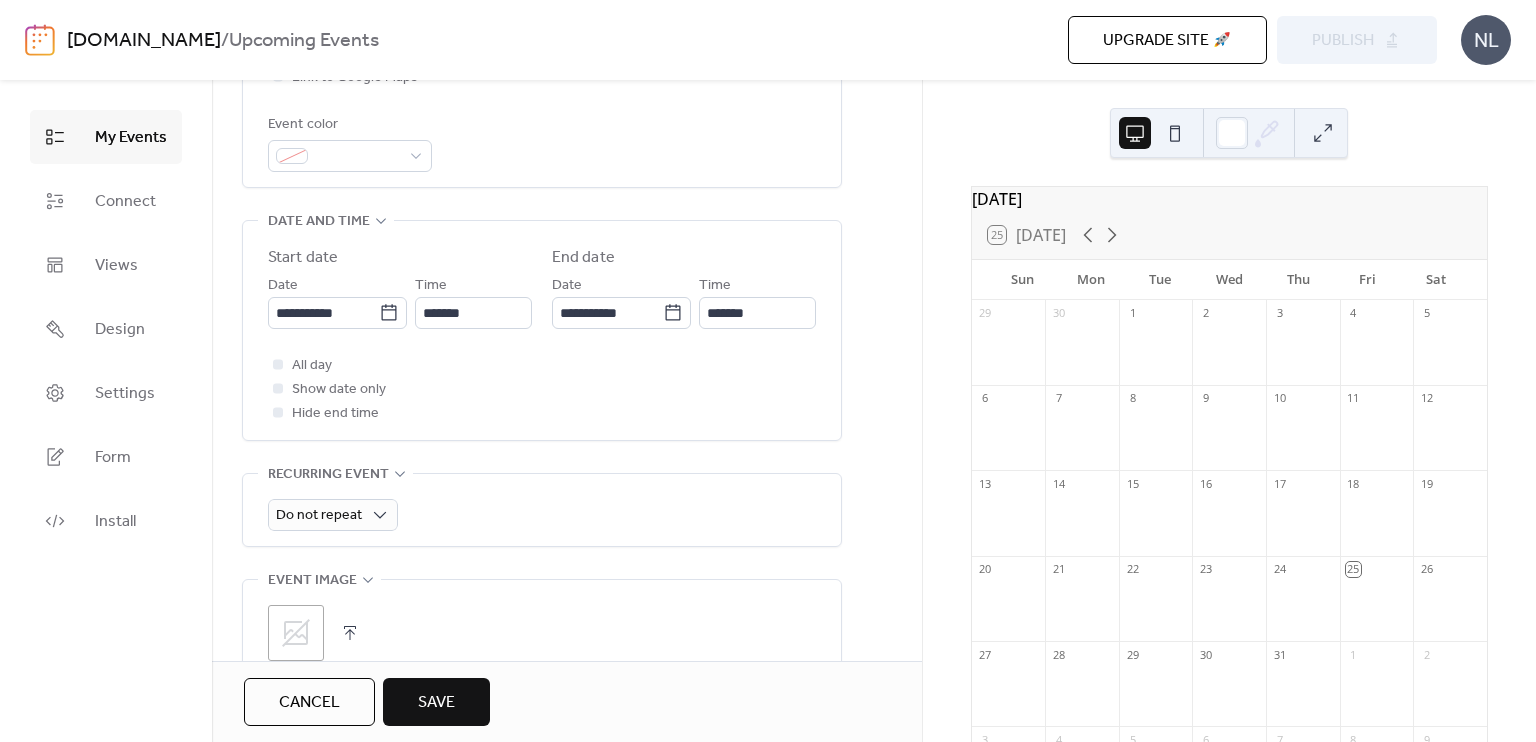 click at bounding box center (350, 633) 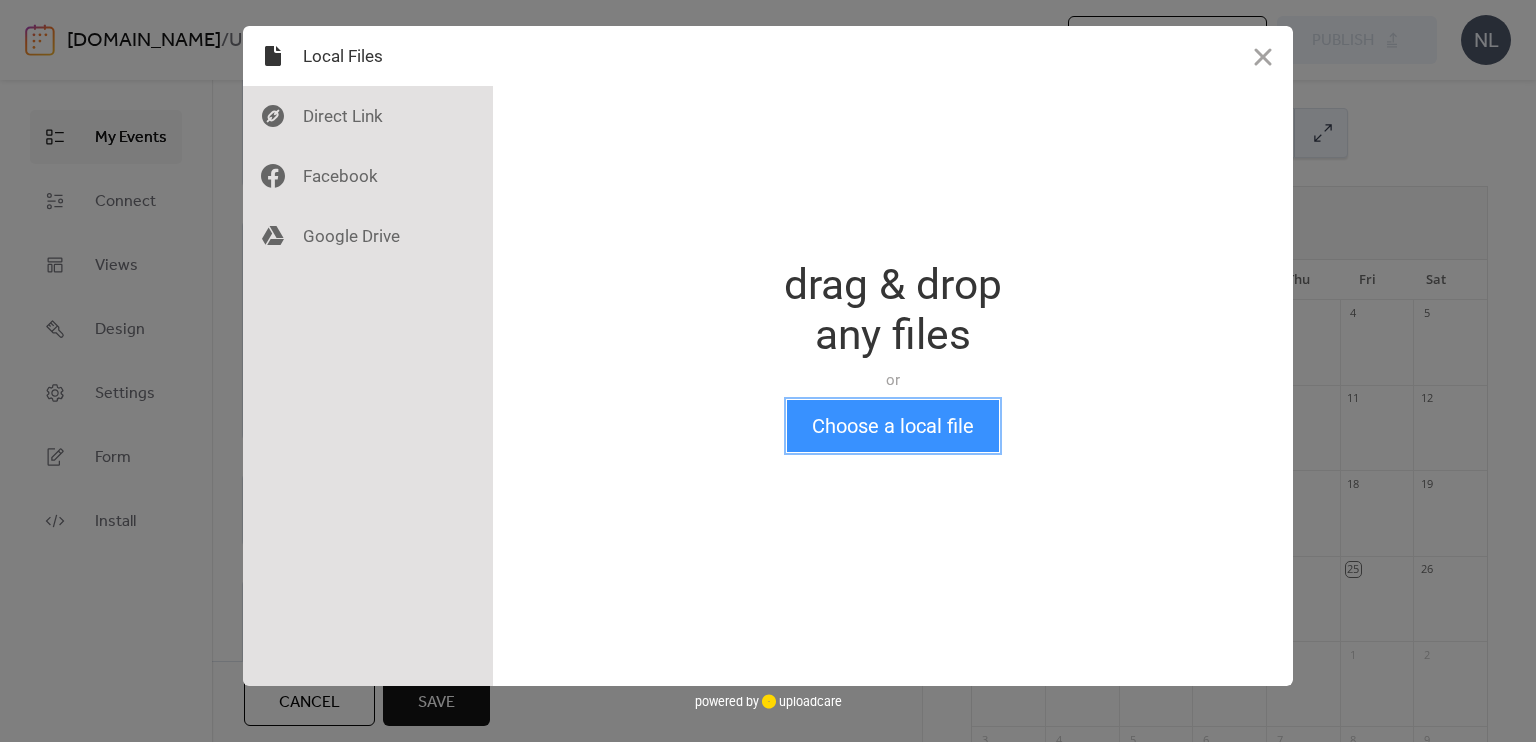 click on "Choose a local file" at bounding box center (893, 426) 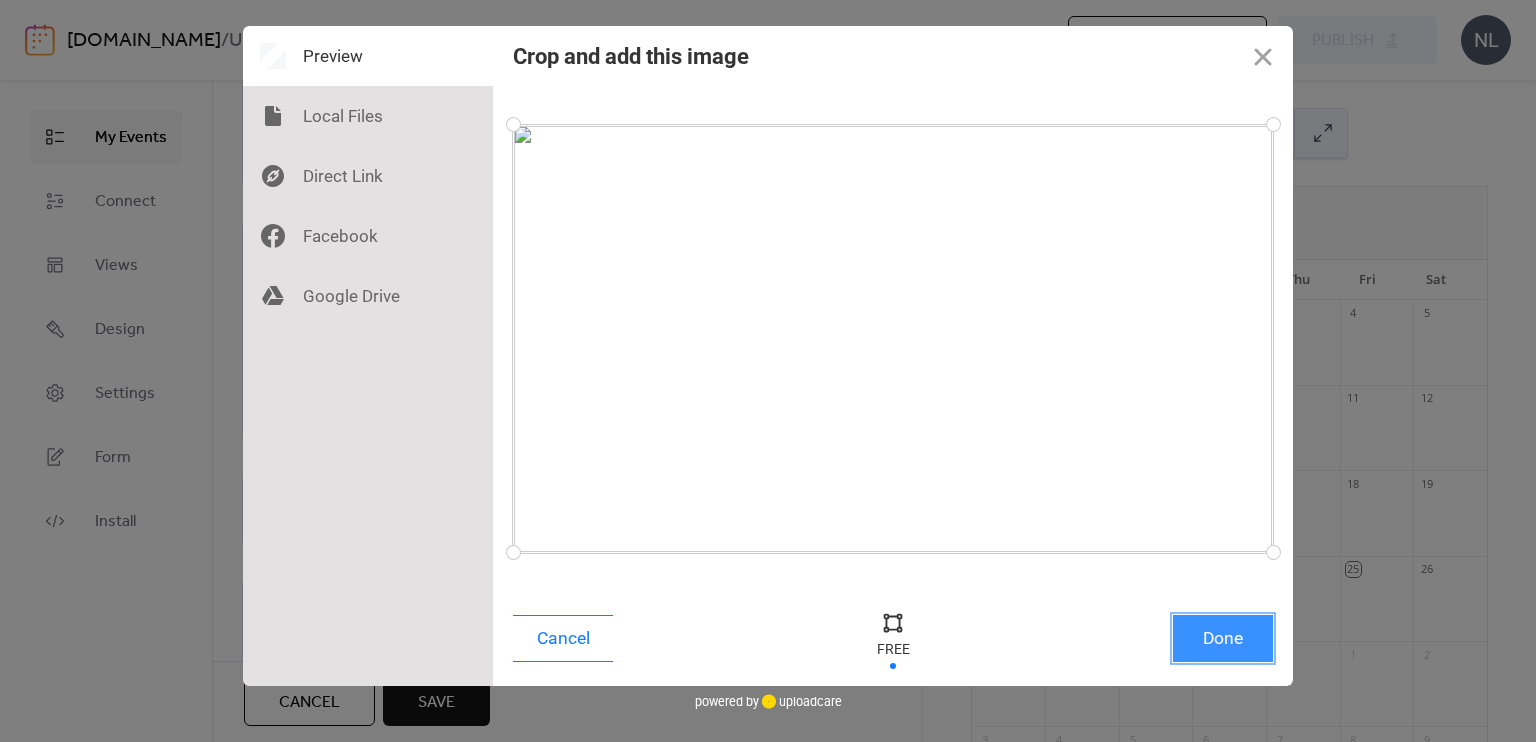 click on "Done" at bounding box center [1223, 638] 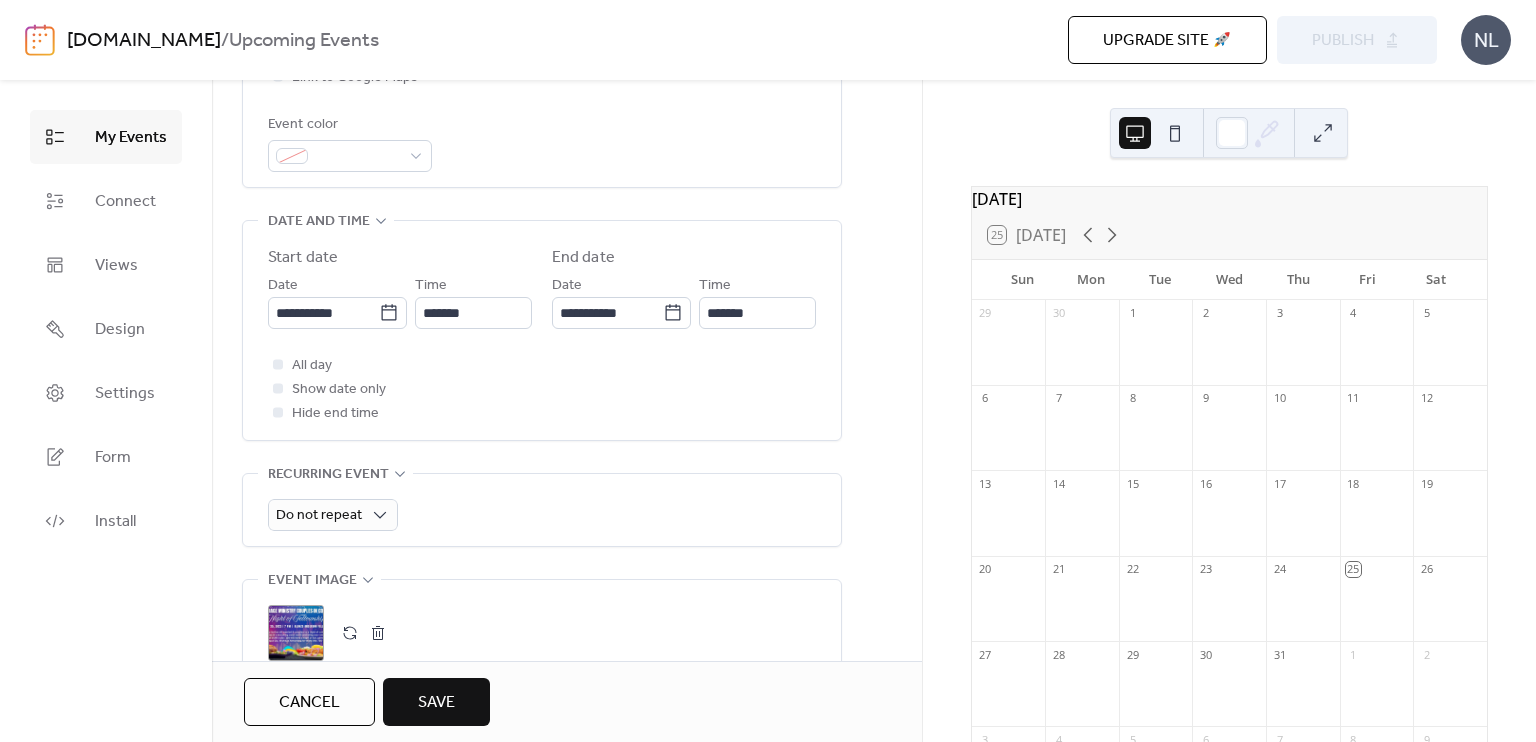 click on "Save" at bounding box center (436, 703) 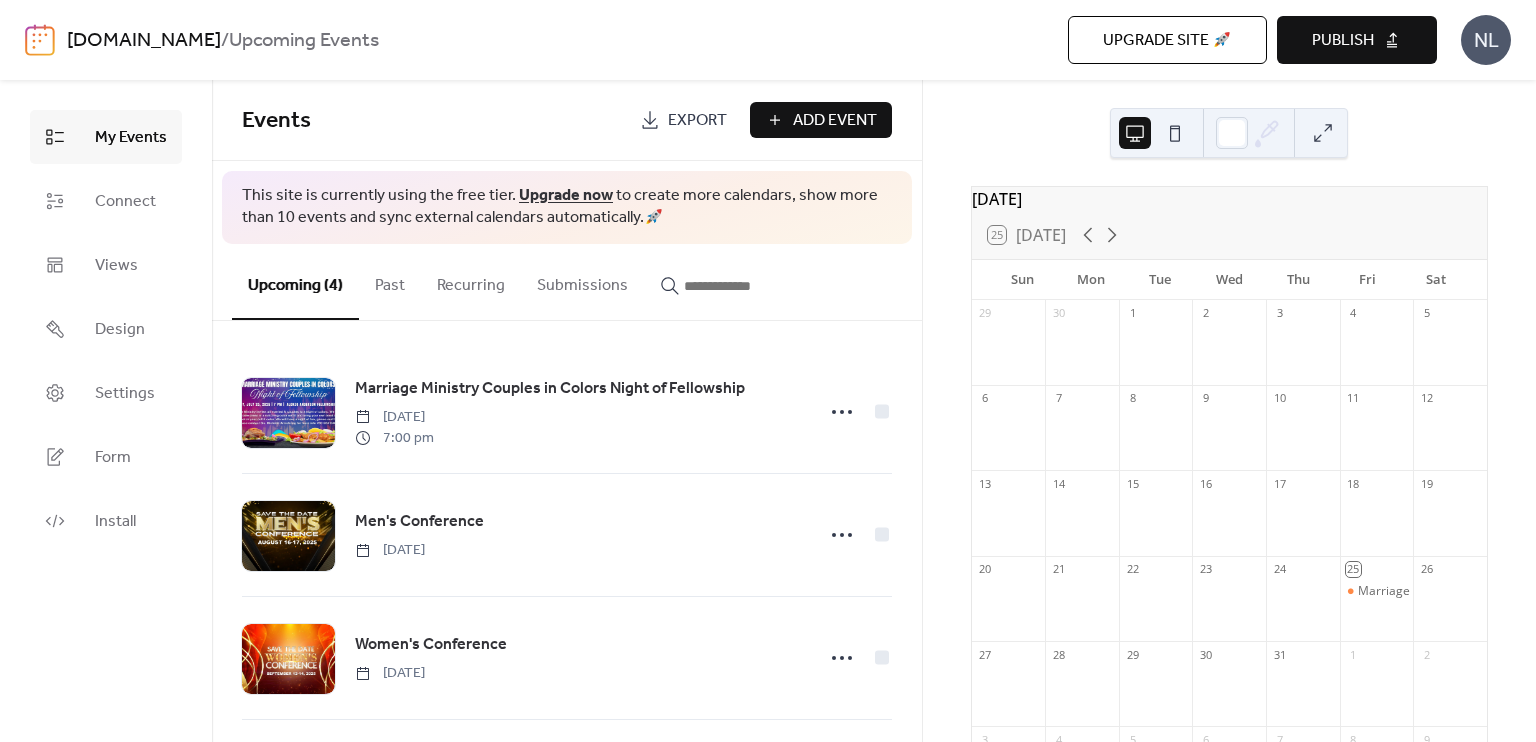 click on "Publish" at bounding box center [1357, 40] 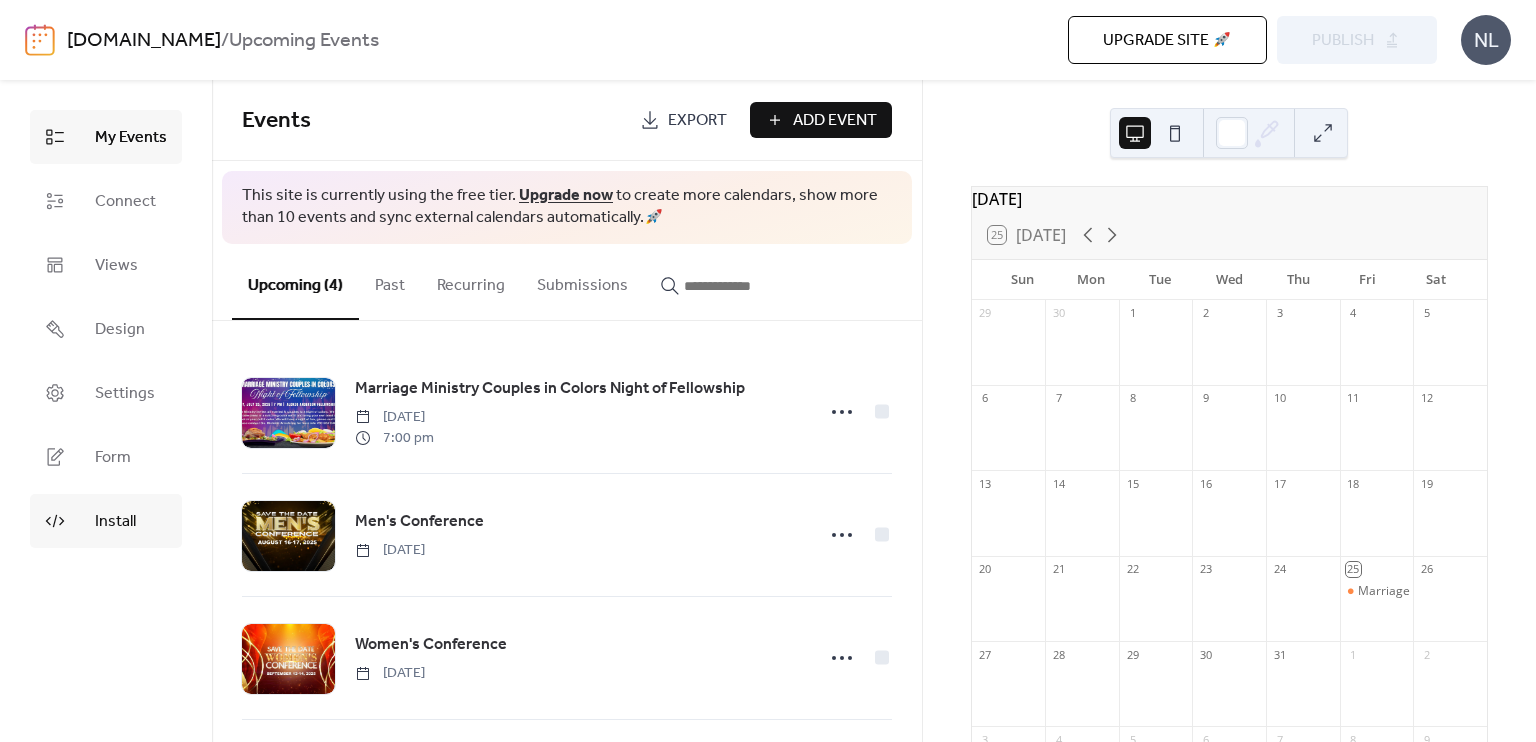 click on "Install" at bounding box center (106, 521) 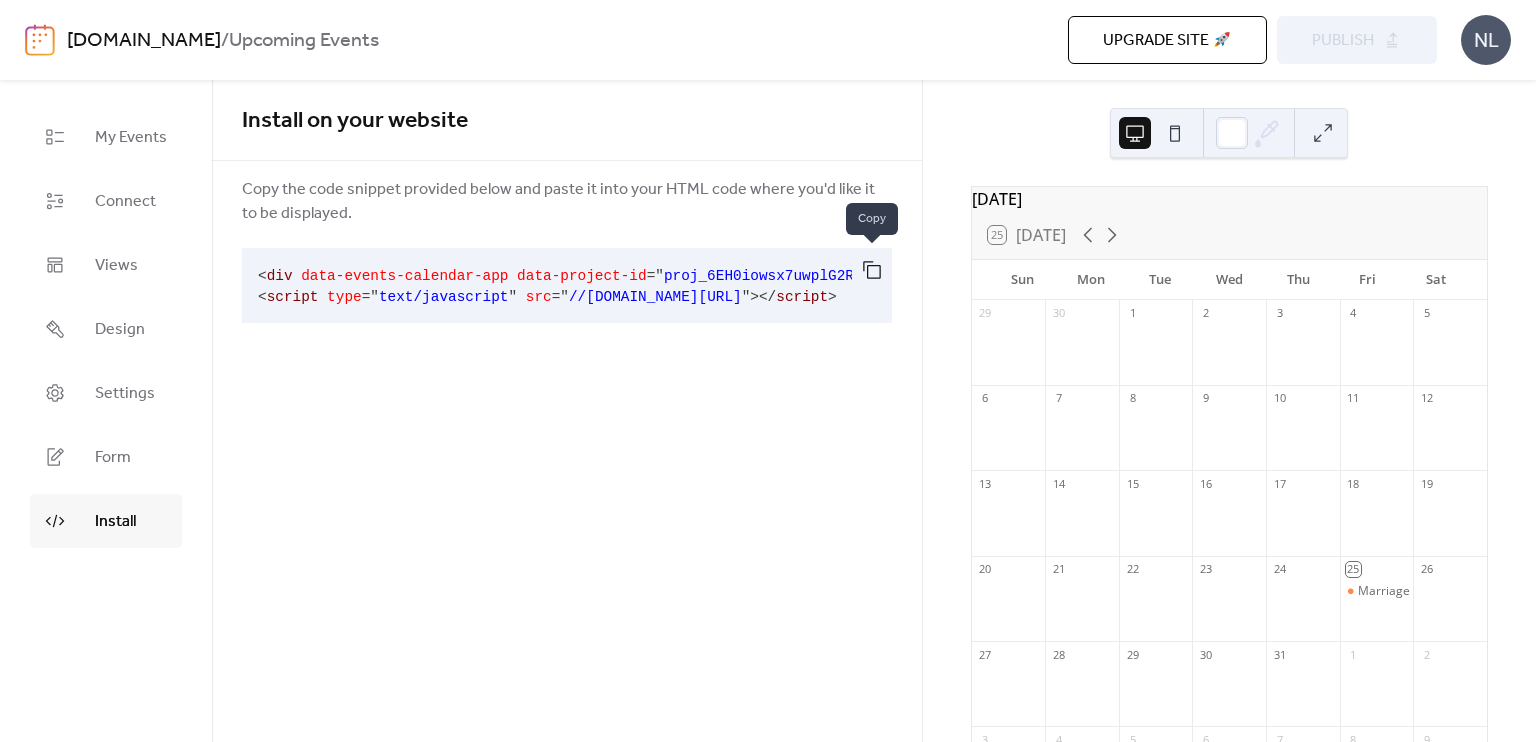 click at bounding box center (872, 270) 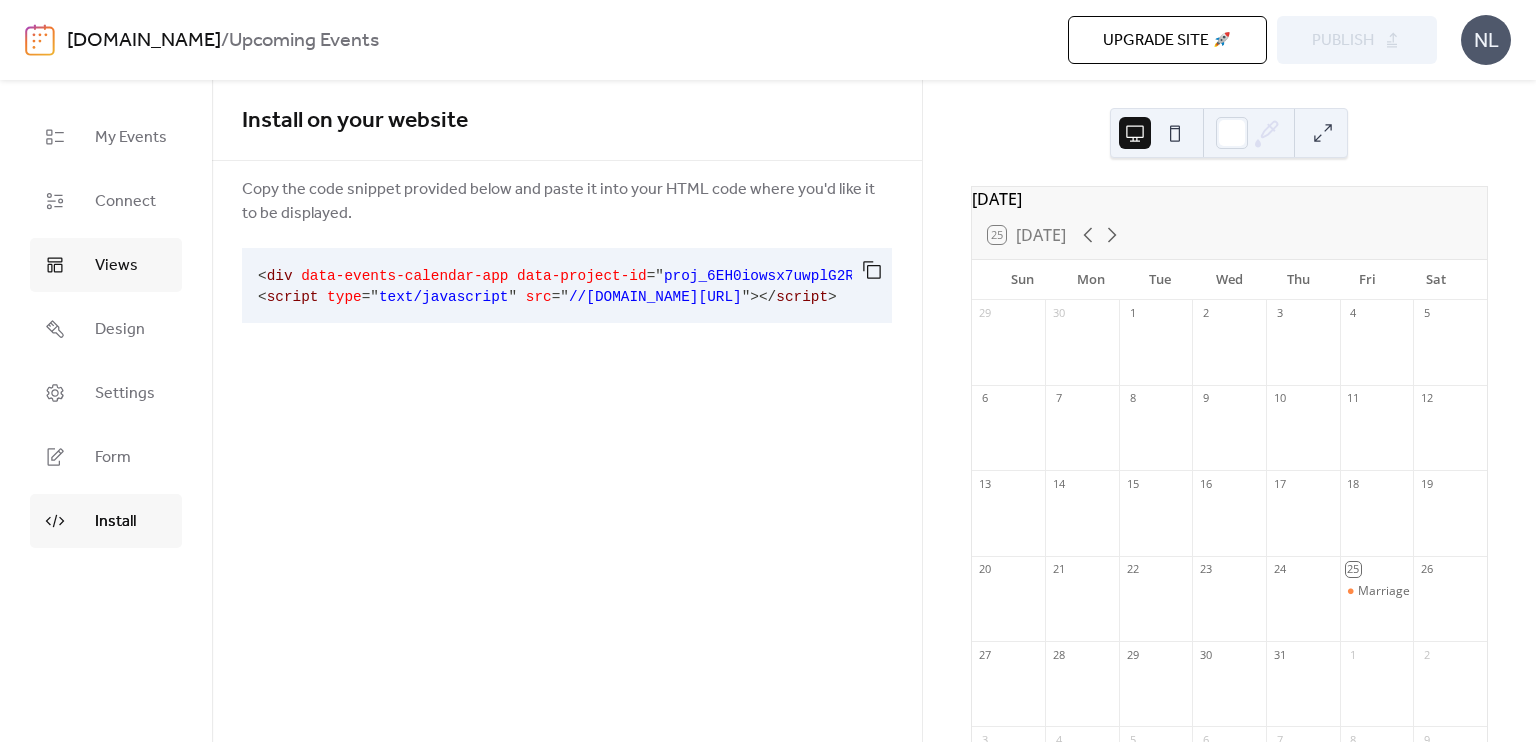 click on "Views" at bounding box center (106, 265) 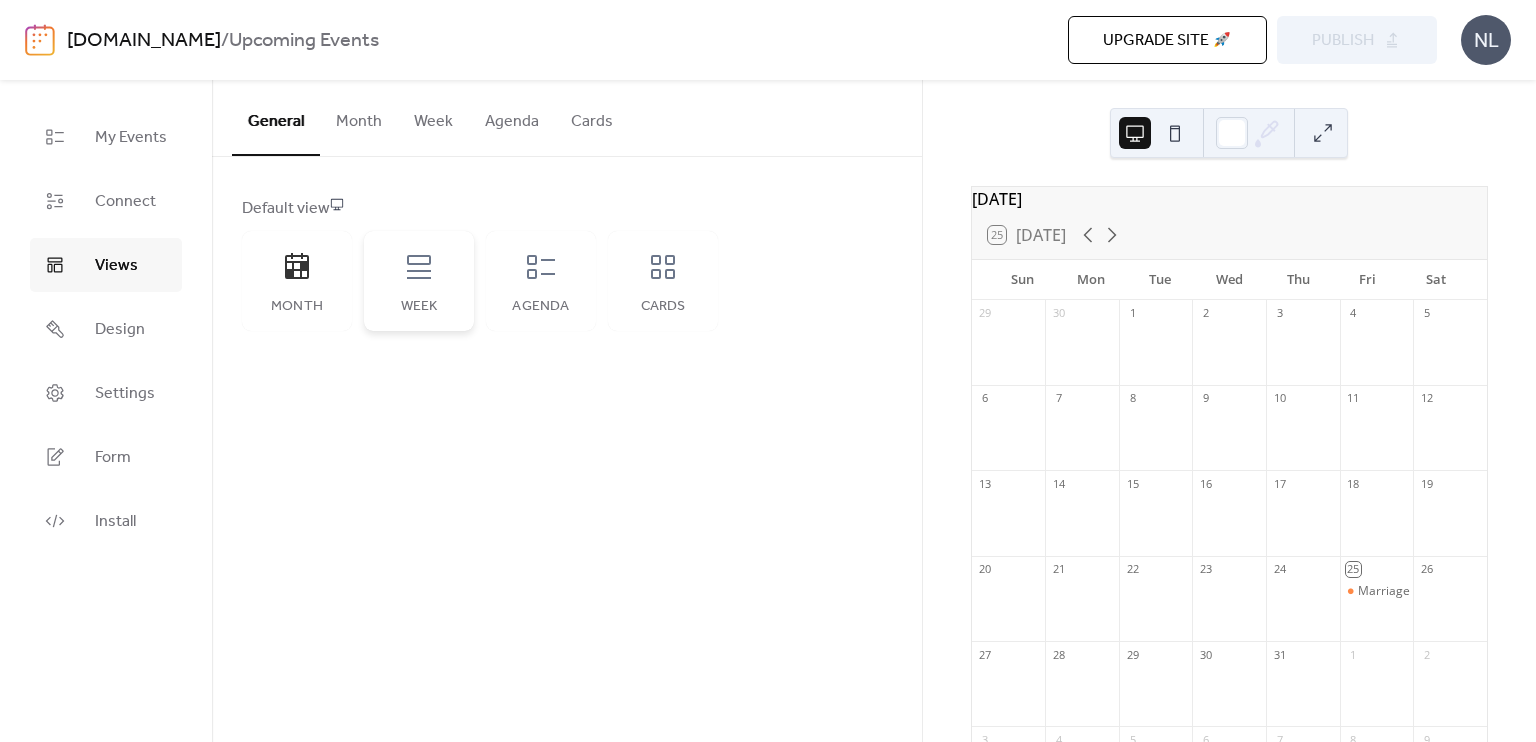 click on "Week" at bounding box center (419, 281) 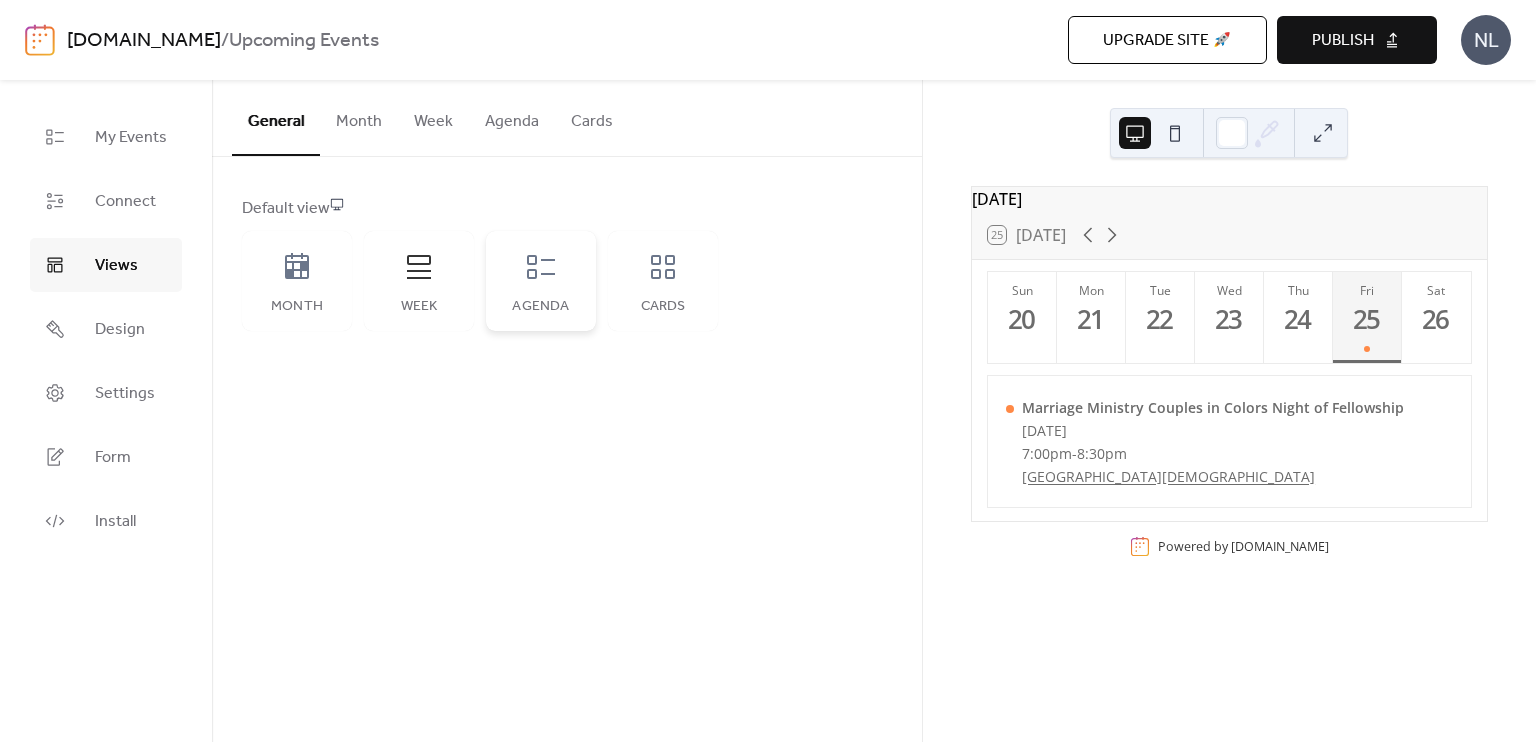 click 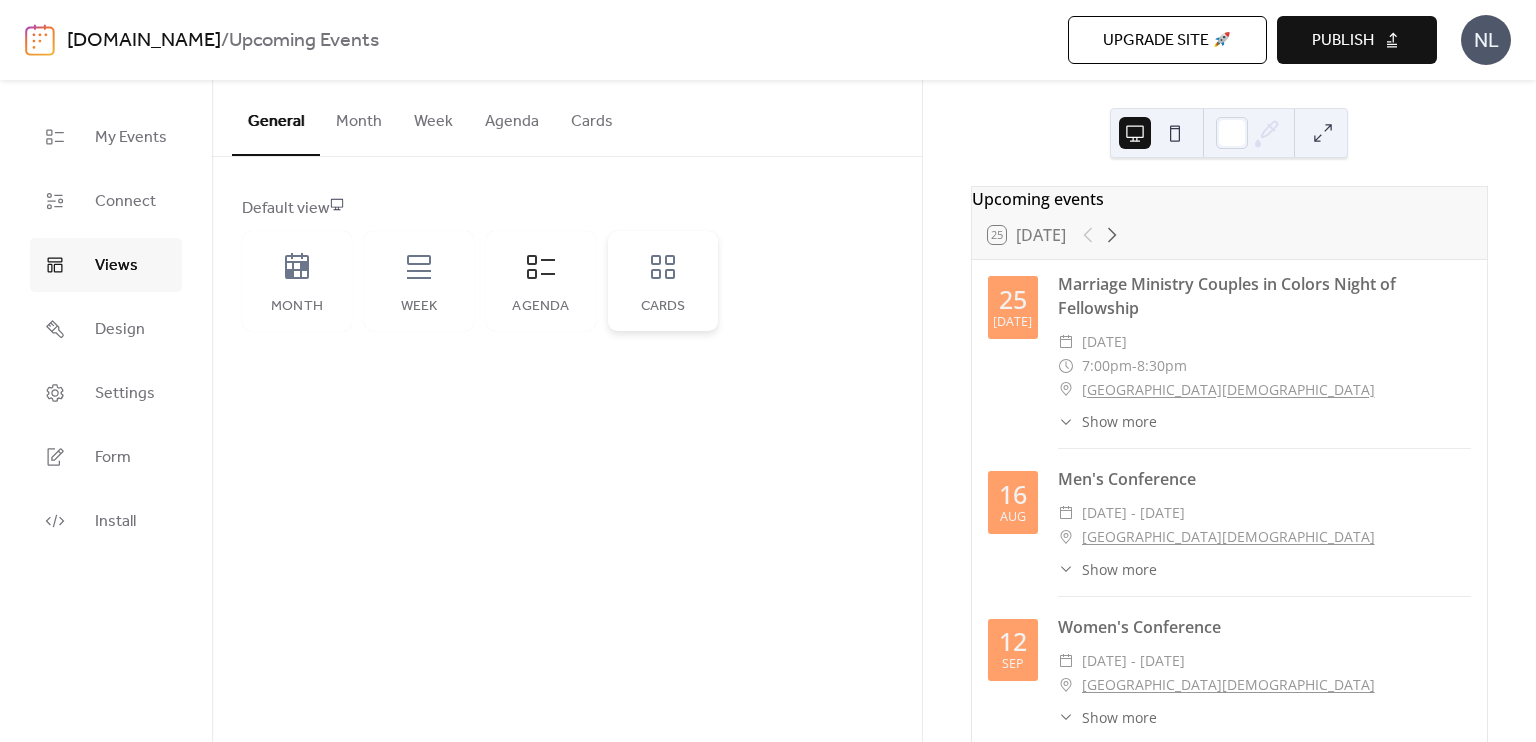 click on "Cards" at bounding box center [663, 281] 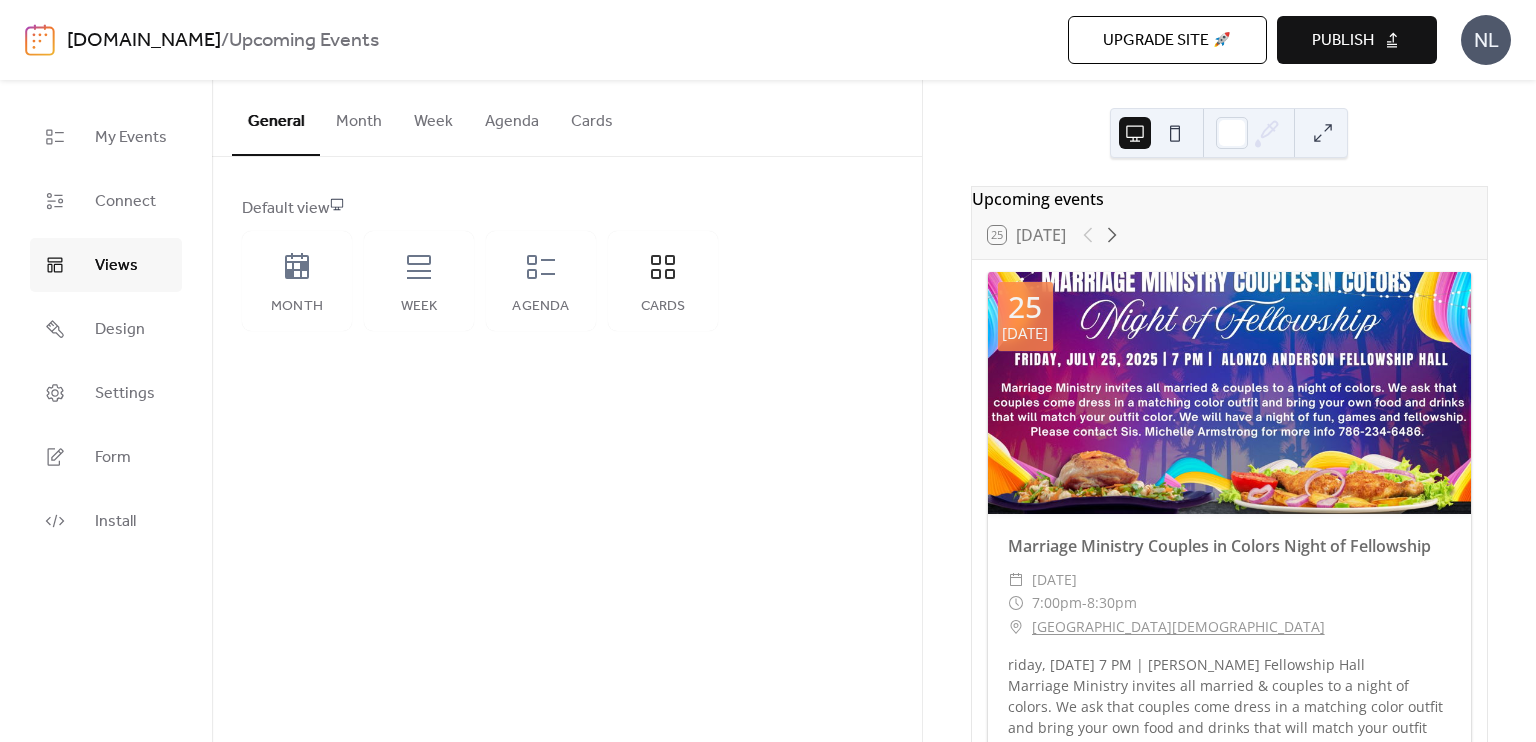 click on "Publish" at bounding box center (1343, 41) 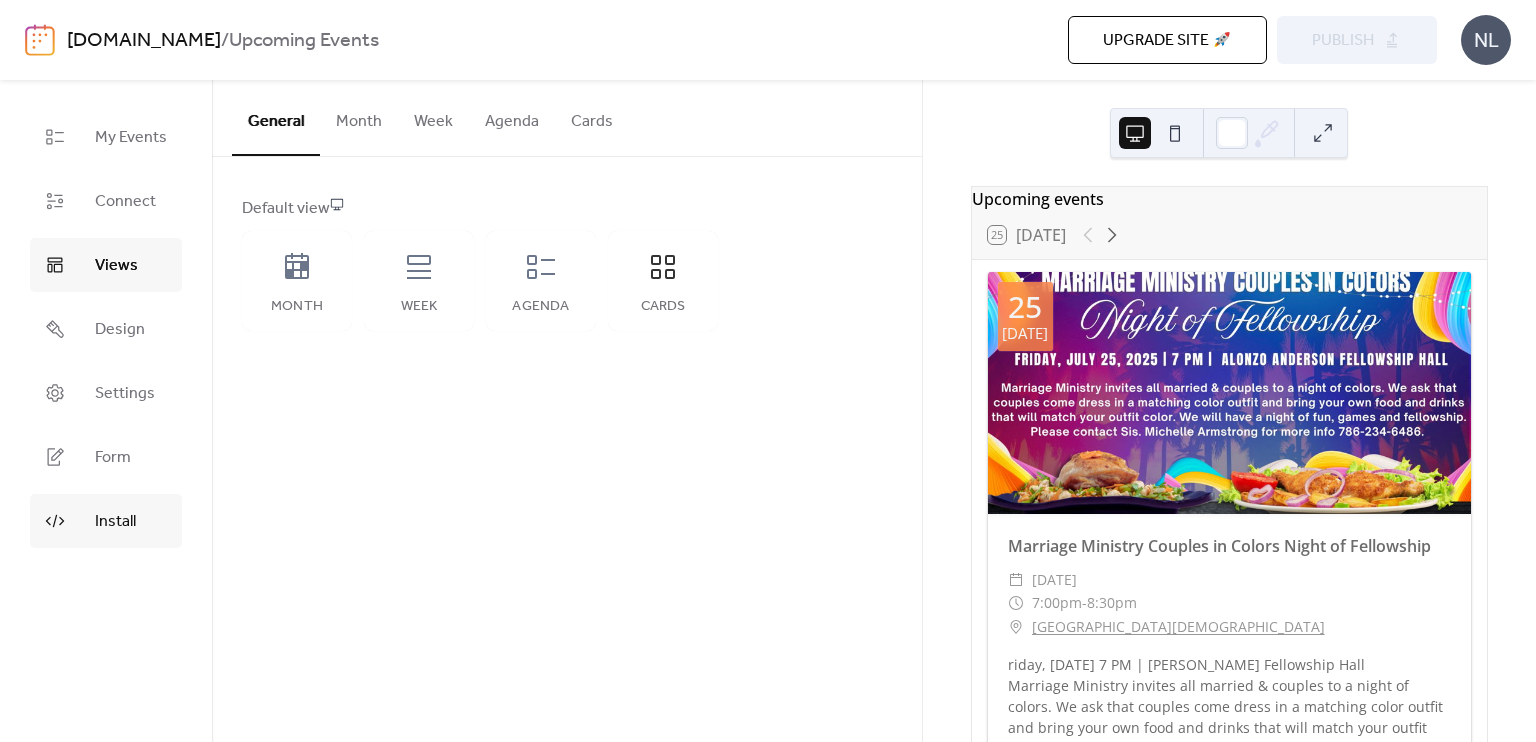 click on "Install" at bounding box center (115, 522) 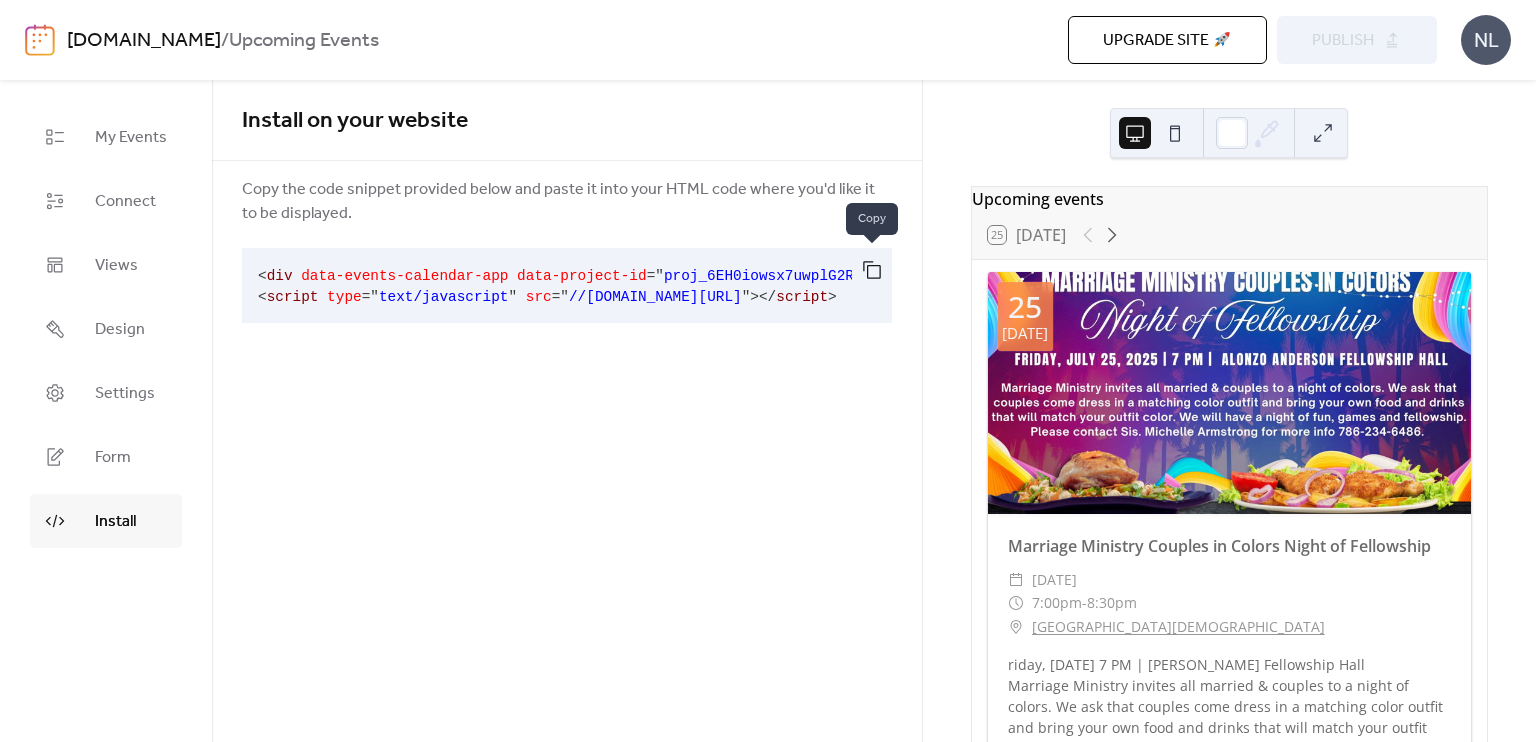 click at bounding box center [872, 270] 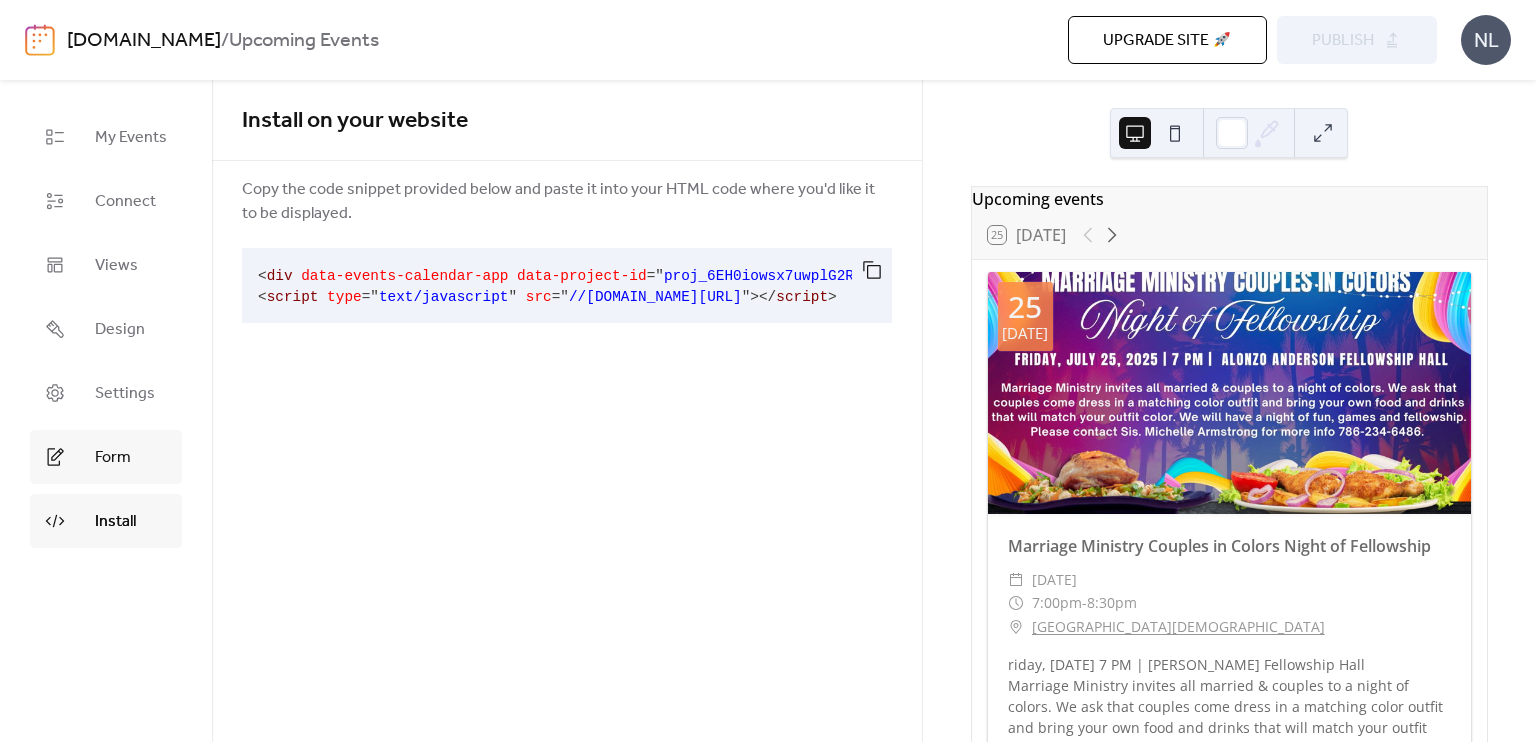 click on "Form" at bounding box center (113, 458) 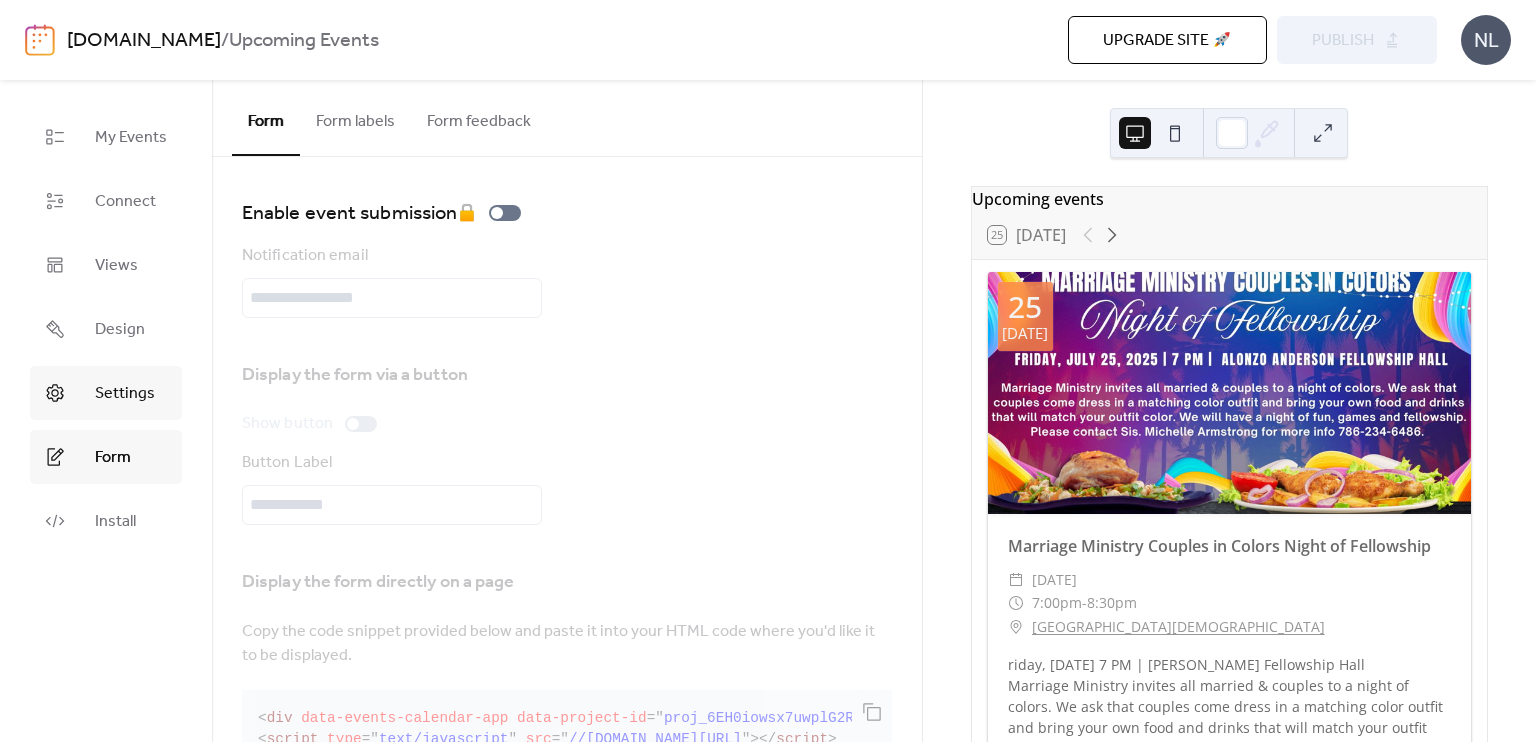 click on "Settings" at bounding box center (106, 393) 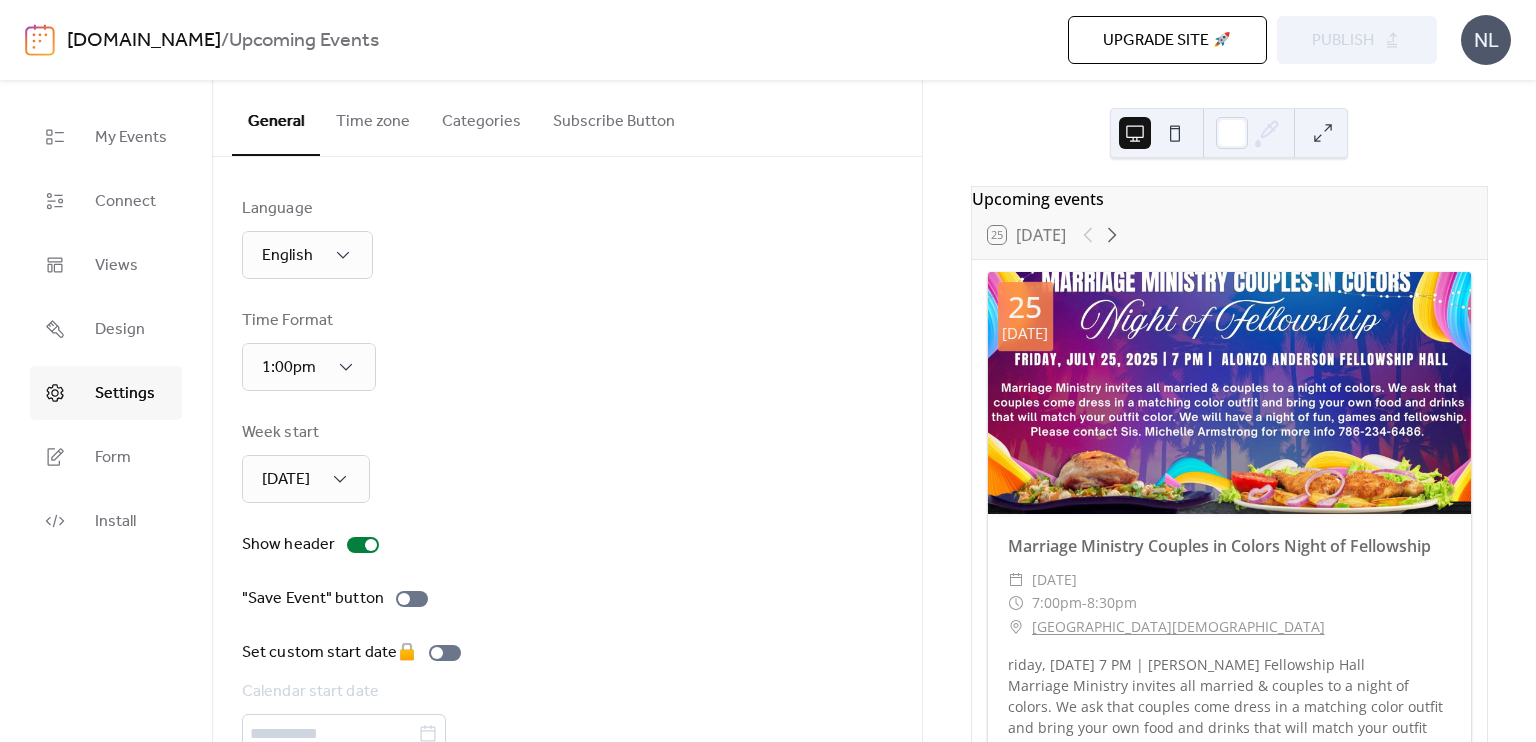 click on "Time zone" at bounding box center (373, 117) 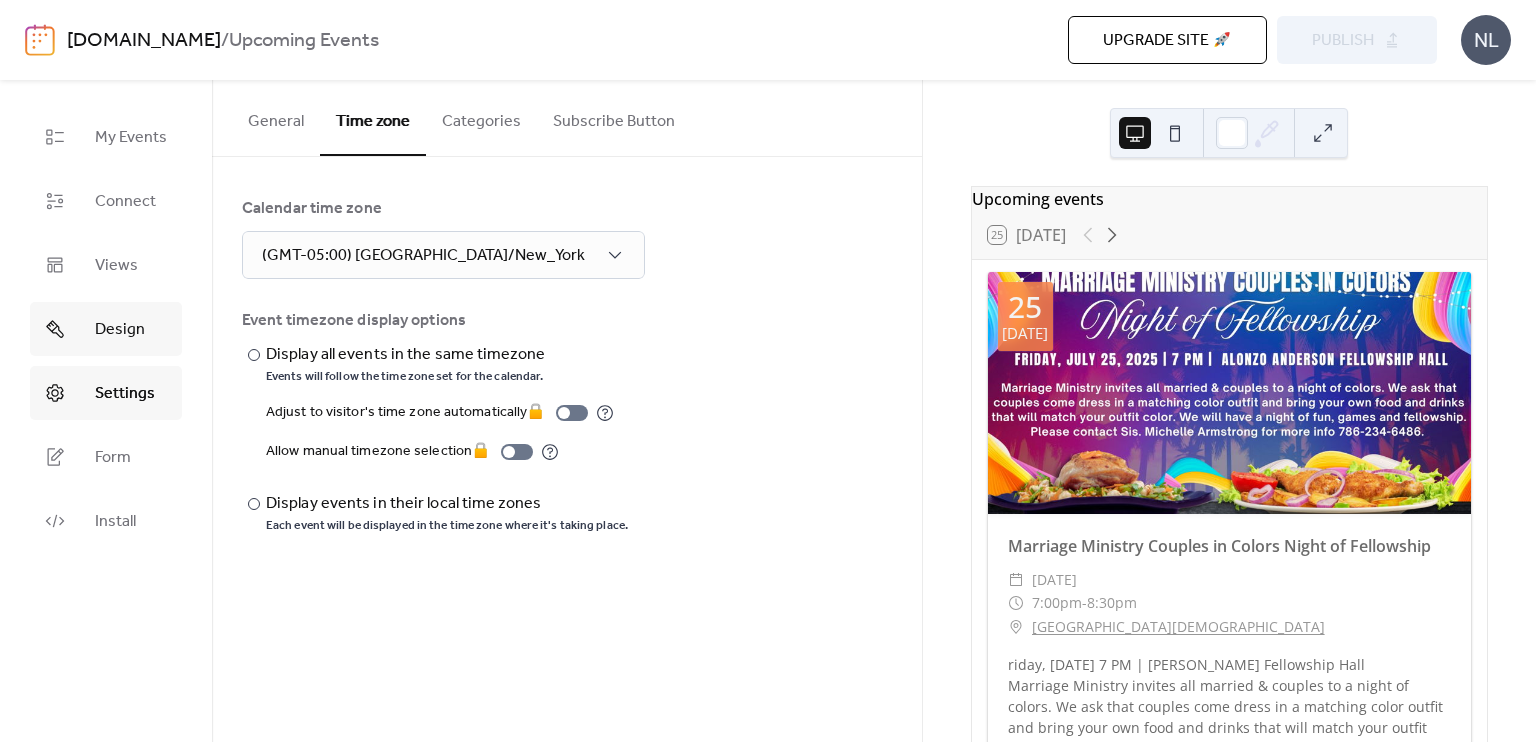 click on "Design" at bounding box center (106, 329) 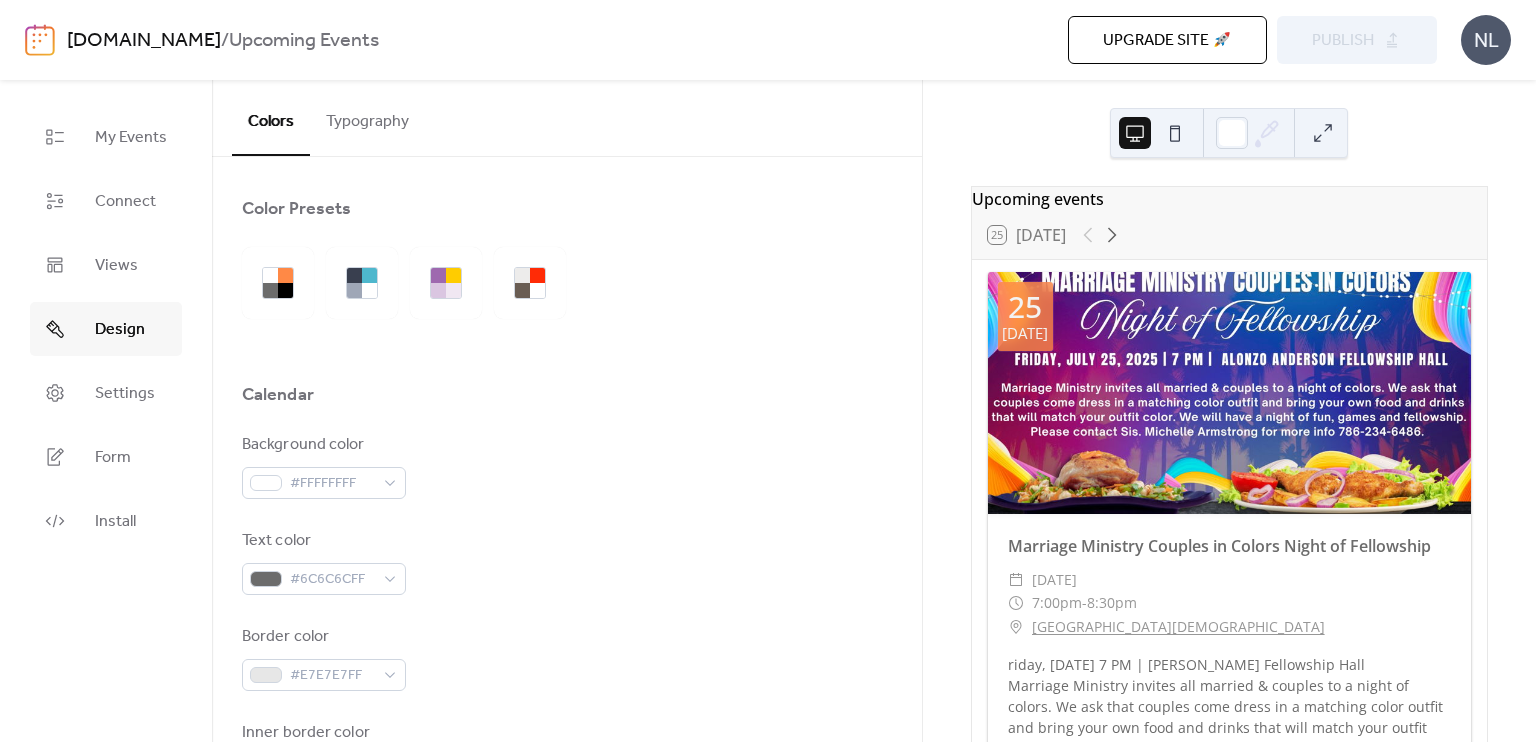 scroll, scrollTop: 512, scrollLeft: 0, axis: vertical 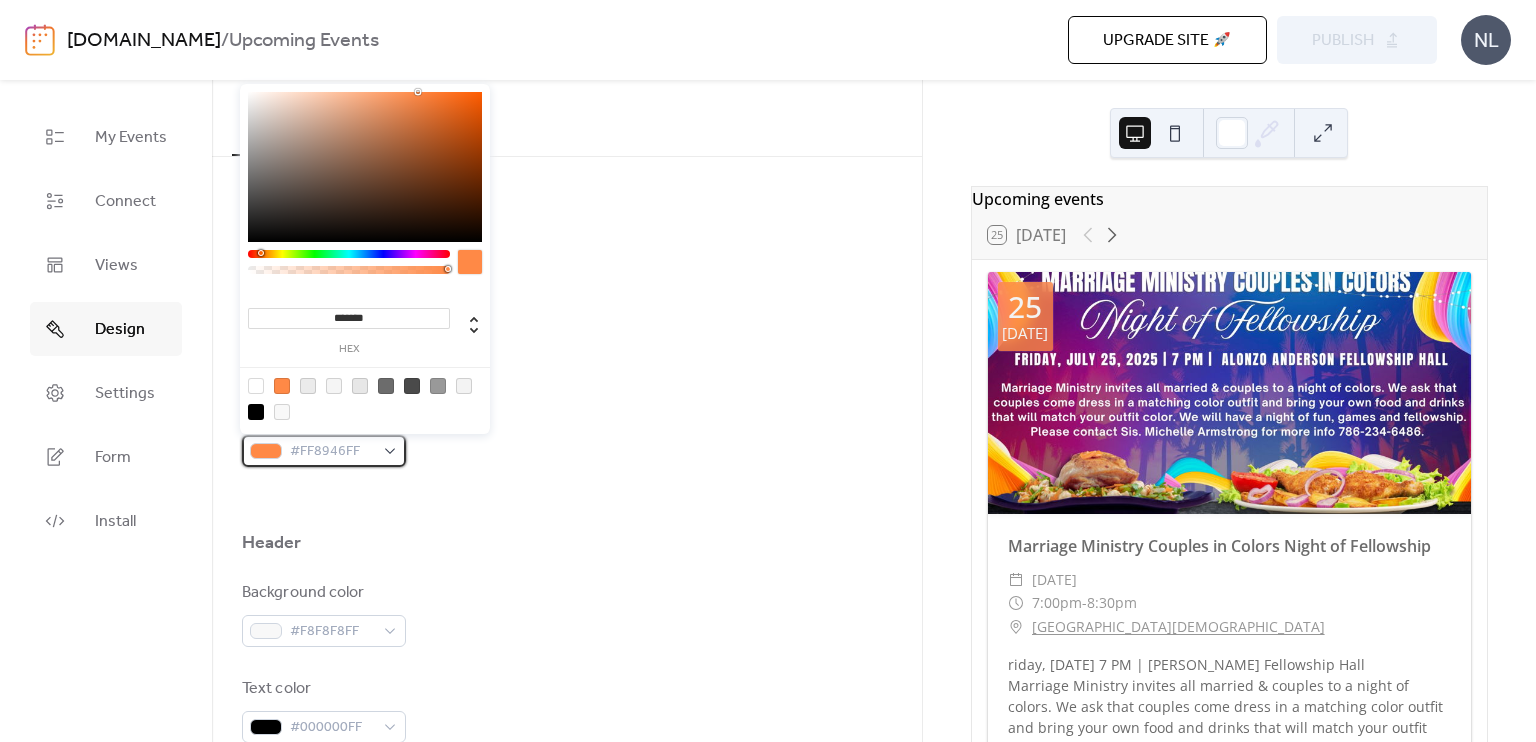 click on "#FF8946FF" at bounding box center [332, 452] 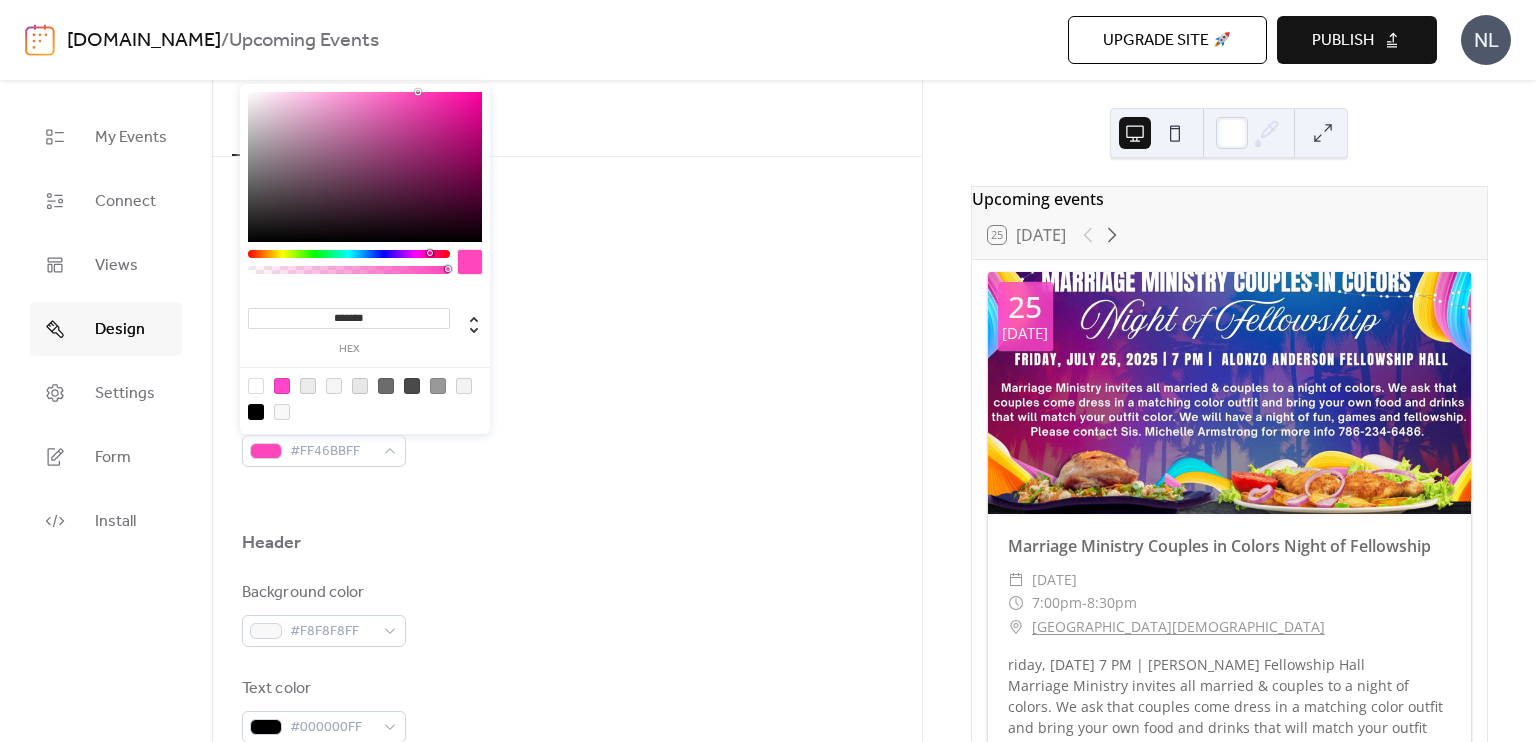 click at bounding box center (349, 254) 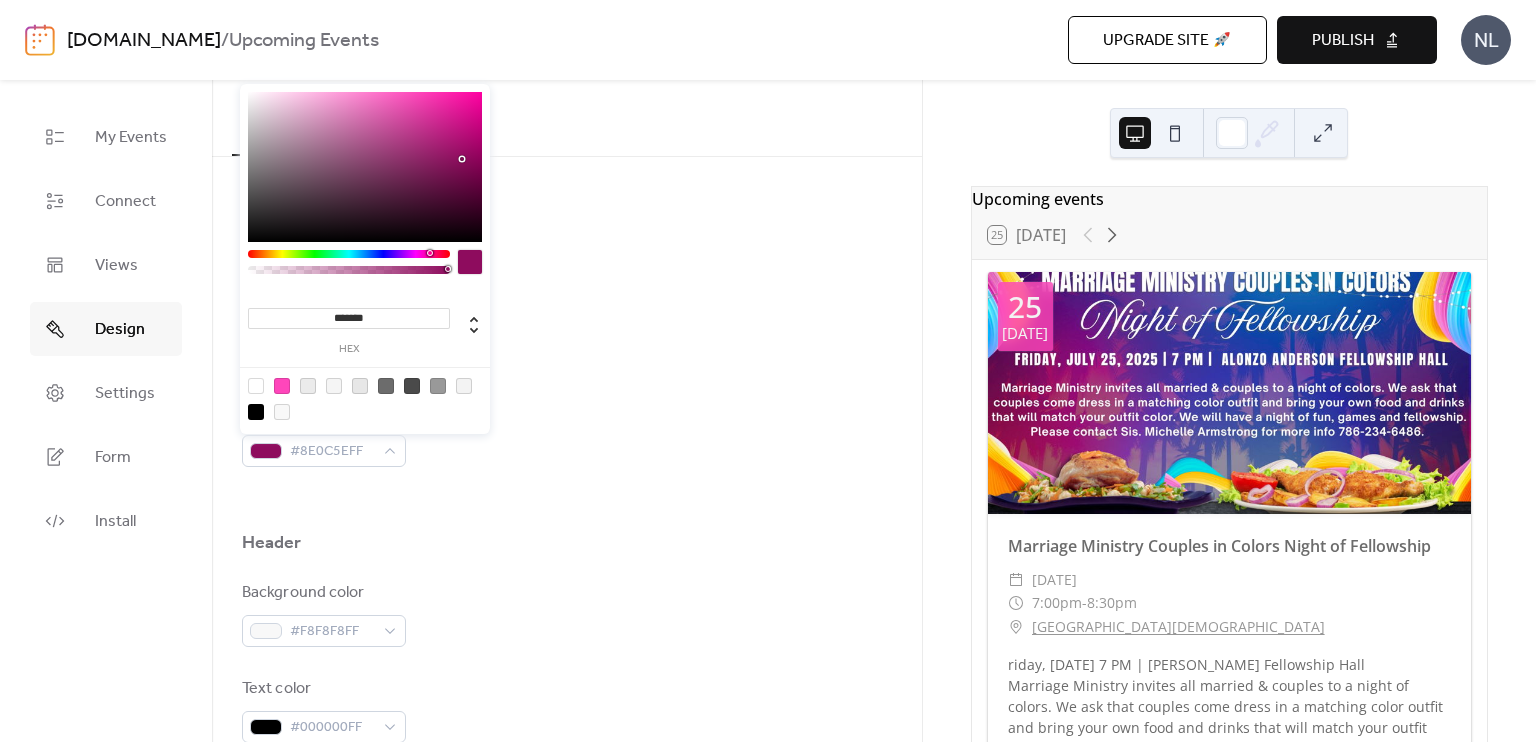 type on "*******" 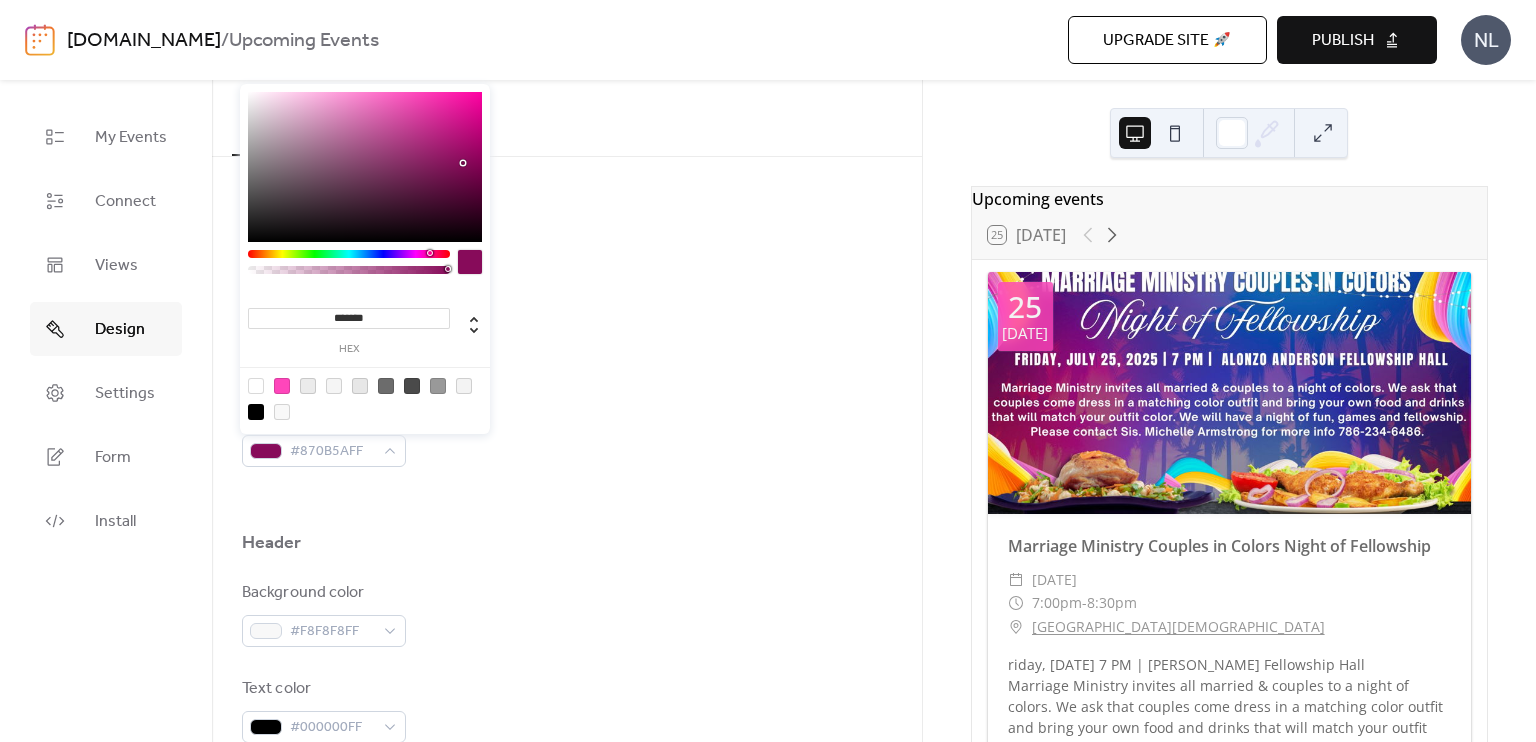 drag, startPoint x: 433, startPoint y: 176, endPoint x: 463, endPoint y: 163, distance: 32.695564 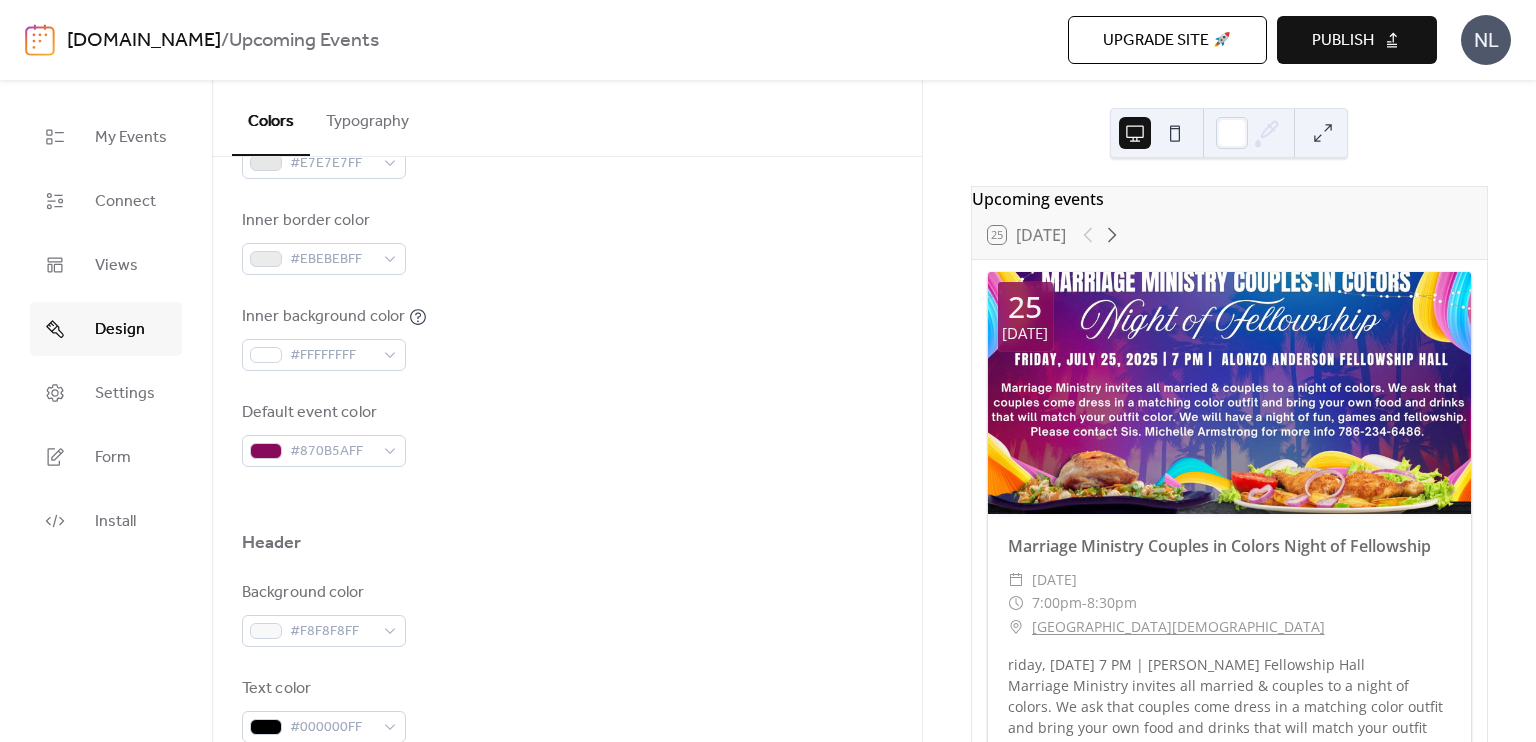 click on "Inner background color #FFFFFFFF" at bounding box center [567, 338] 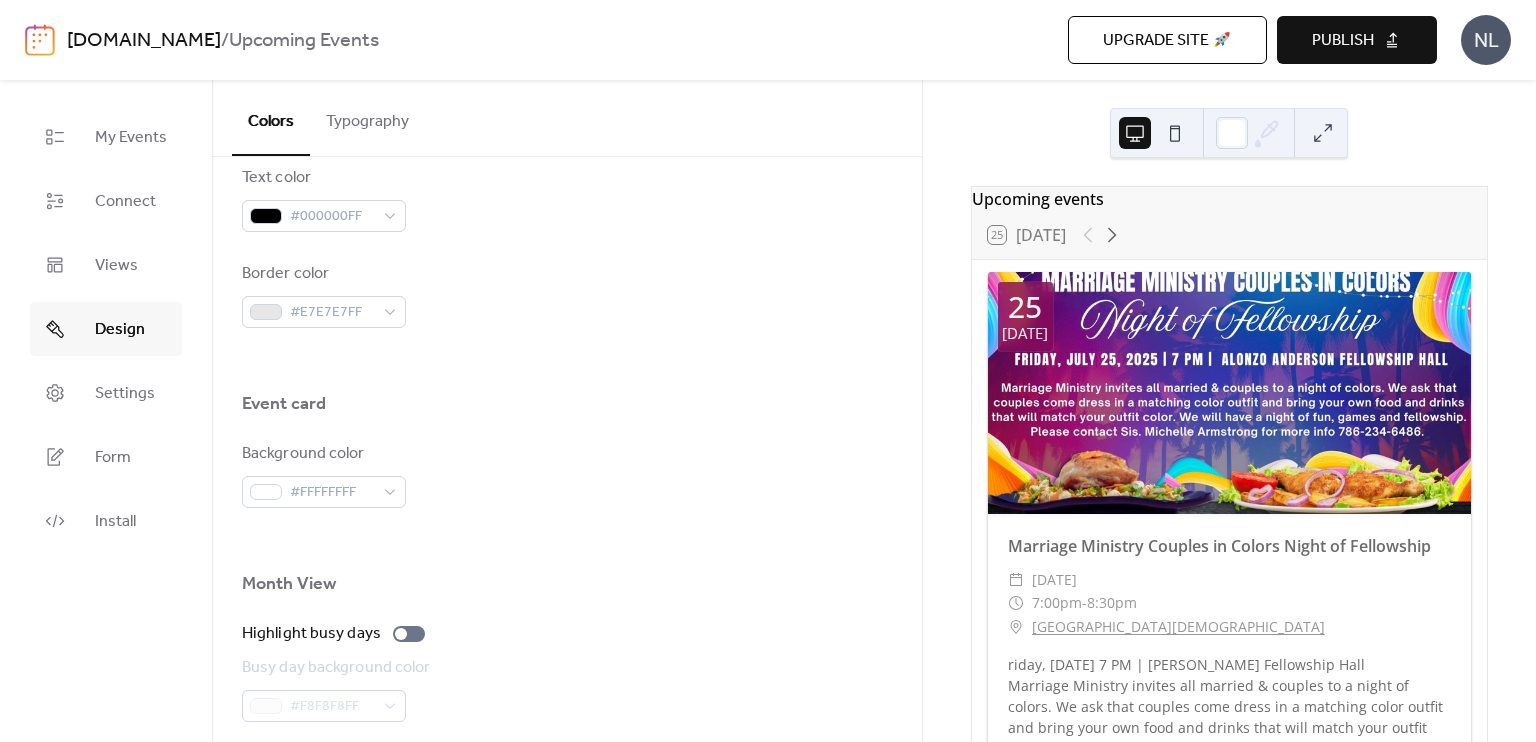 scroll, scrollTop: 1352, scrollLeft: 0, axis: vertical 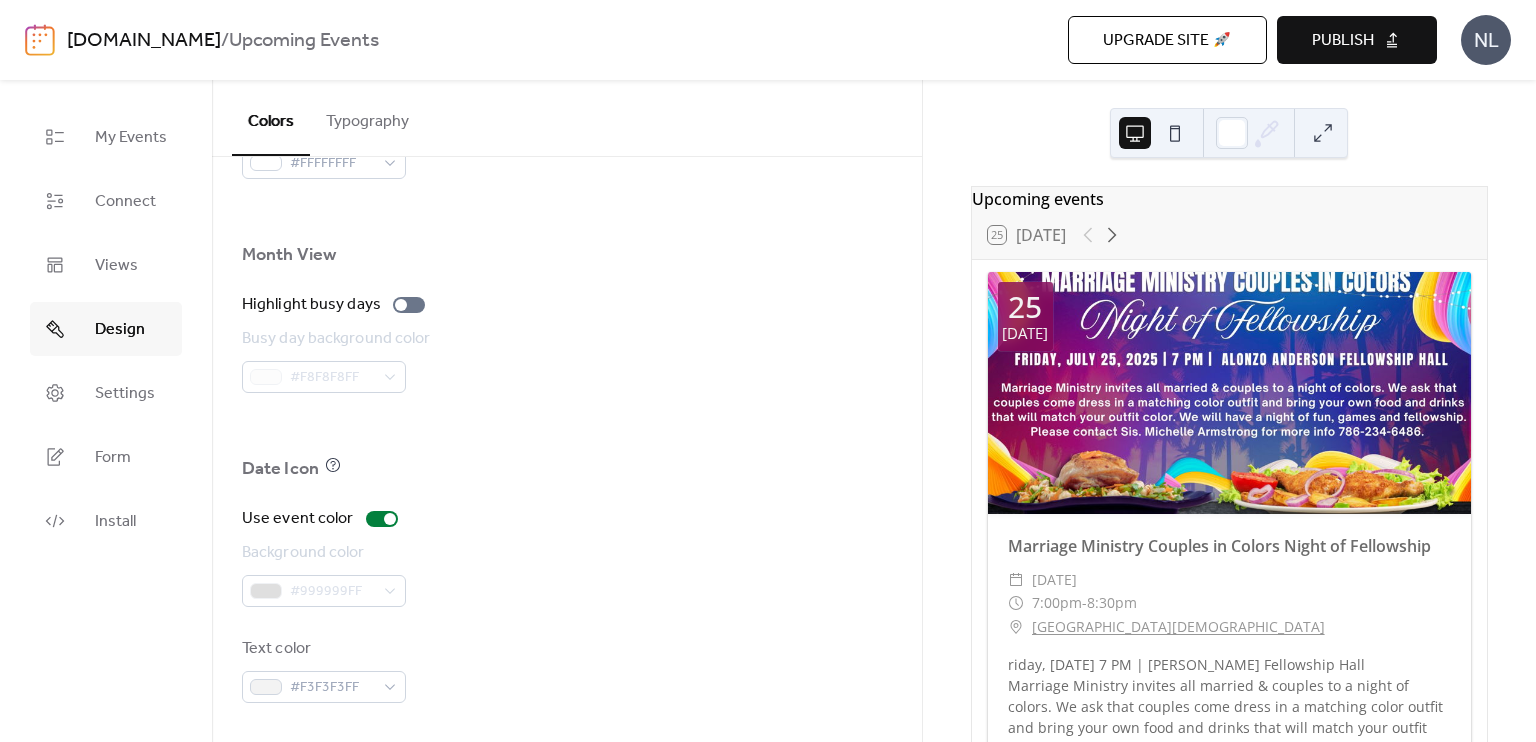 click on "Typography" at bounding box center (367, 117) 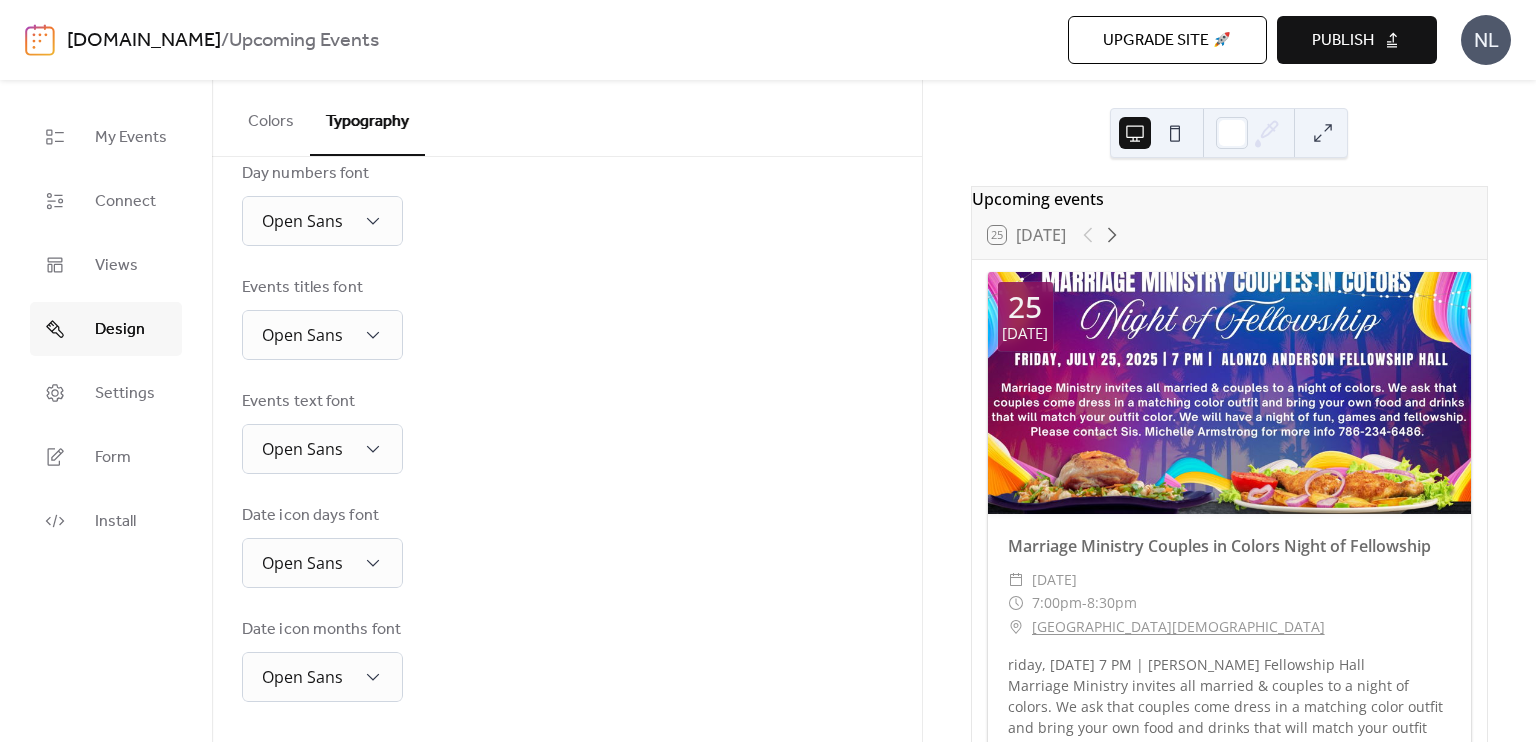 scroll, scrollTop: 448, scrollLeft: 0, axis: vertical 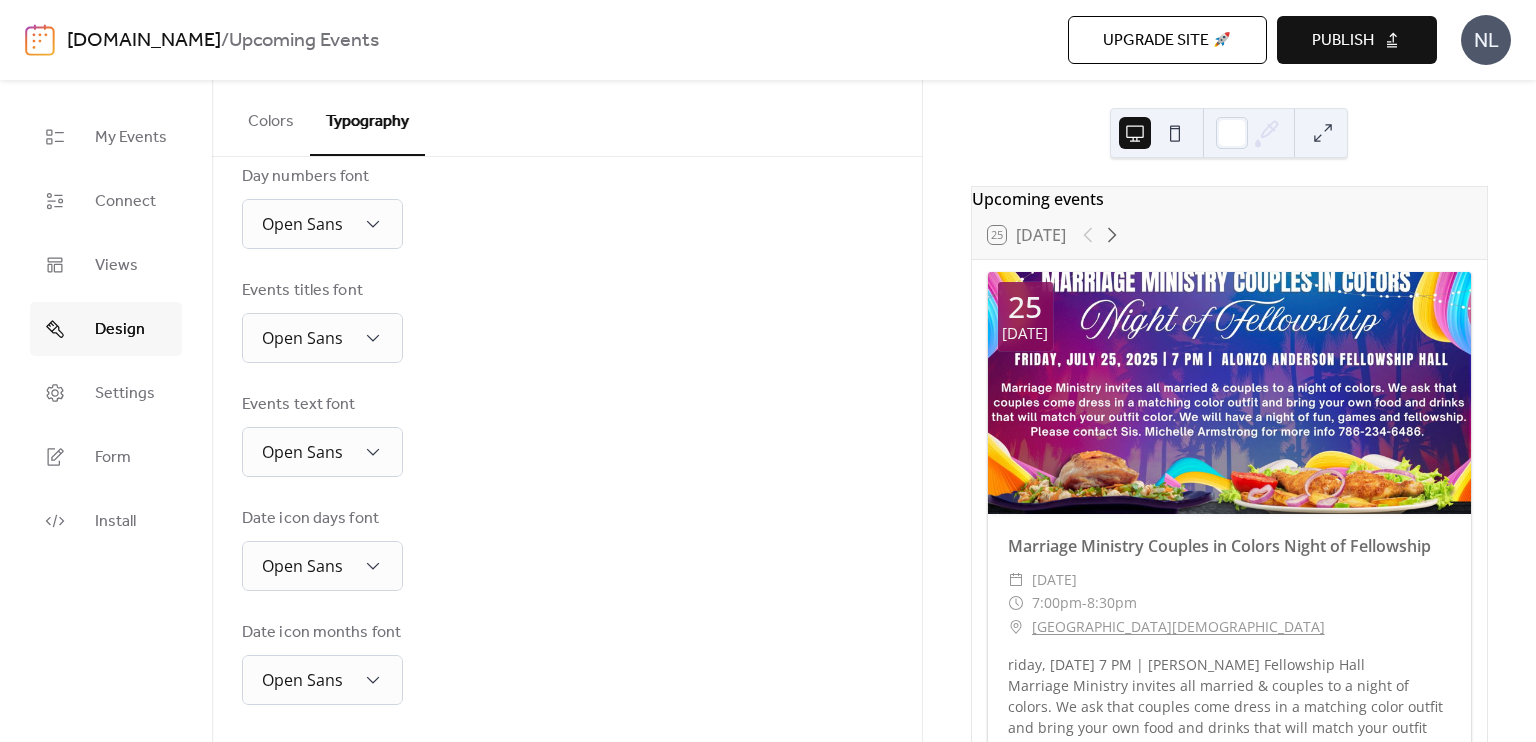 click on "[DOMAIN_NAME]  /  Upcoming Events Upgrade site 🚀 Preview Publish   NL" at bounding box center (768, 40) 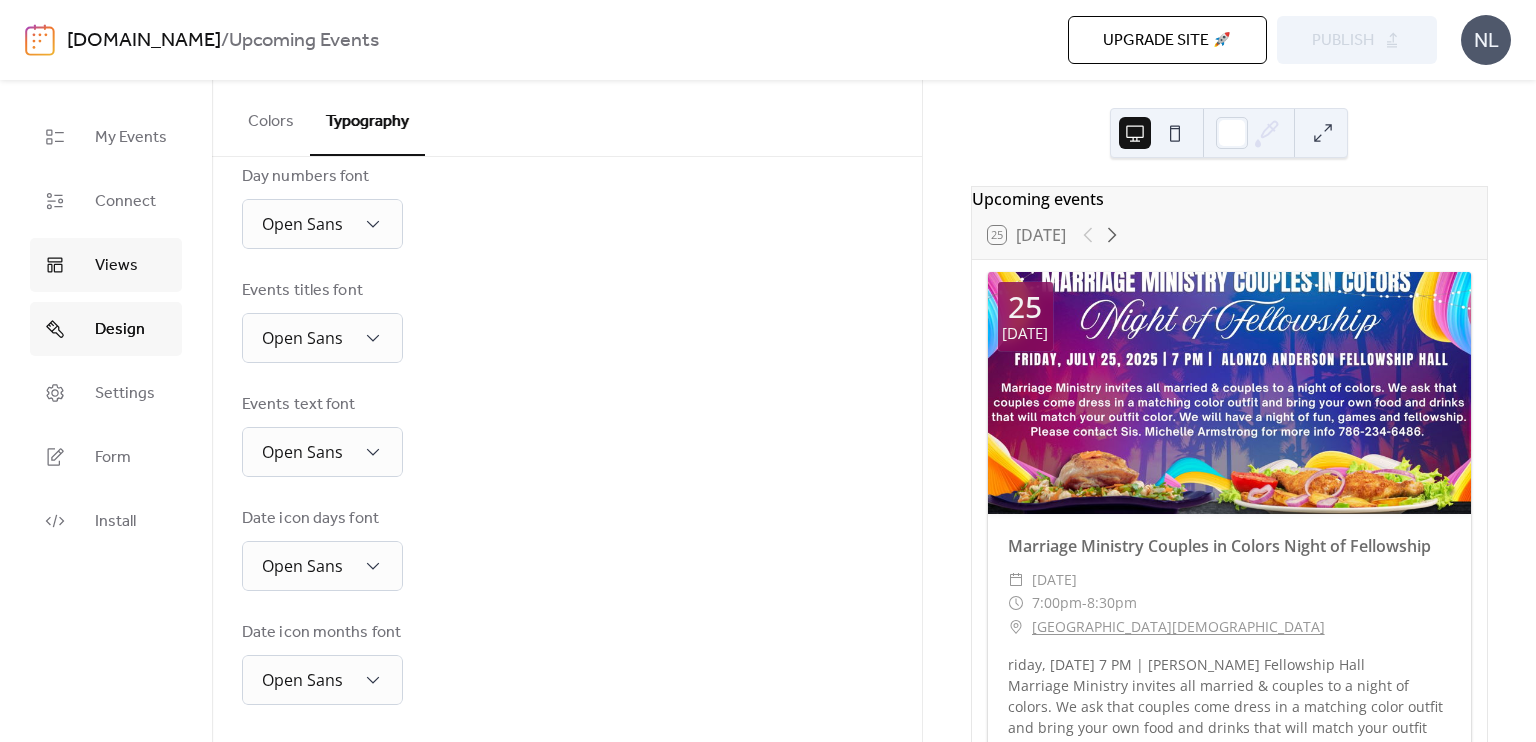 click on "Views" at bounding box center [106, 265] 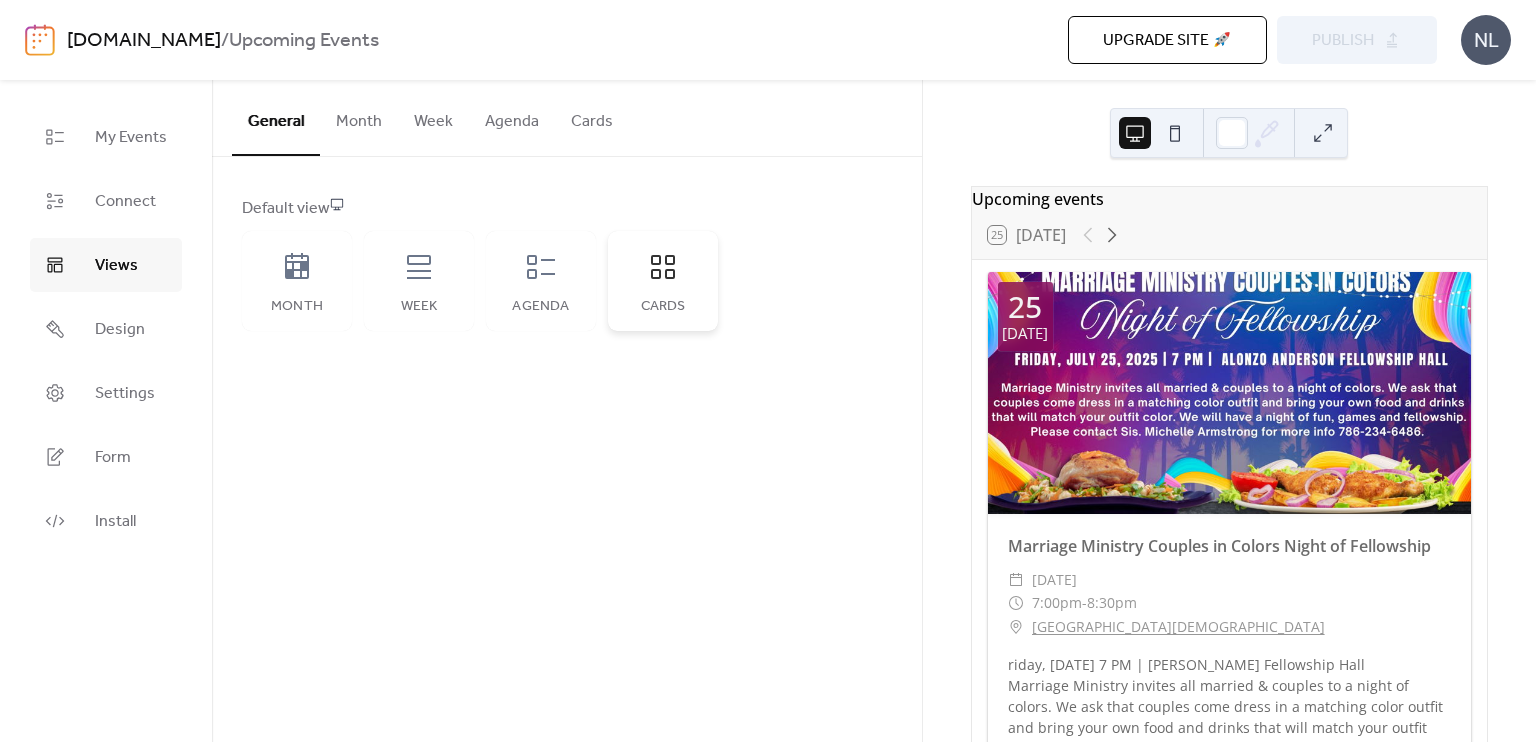 click 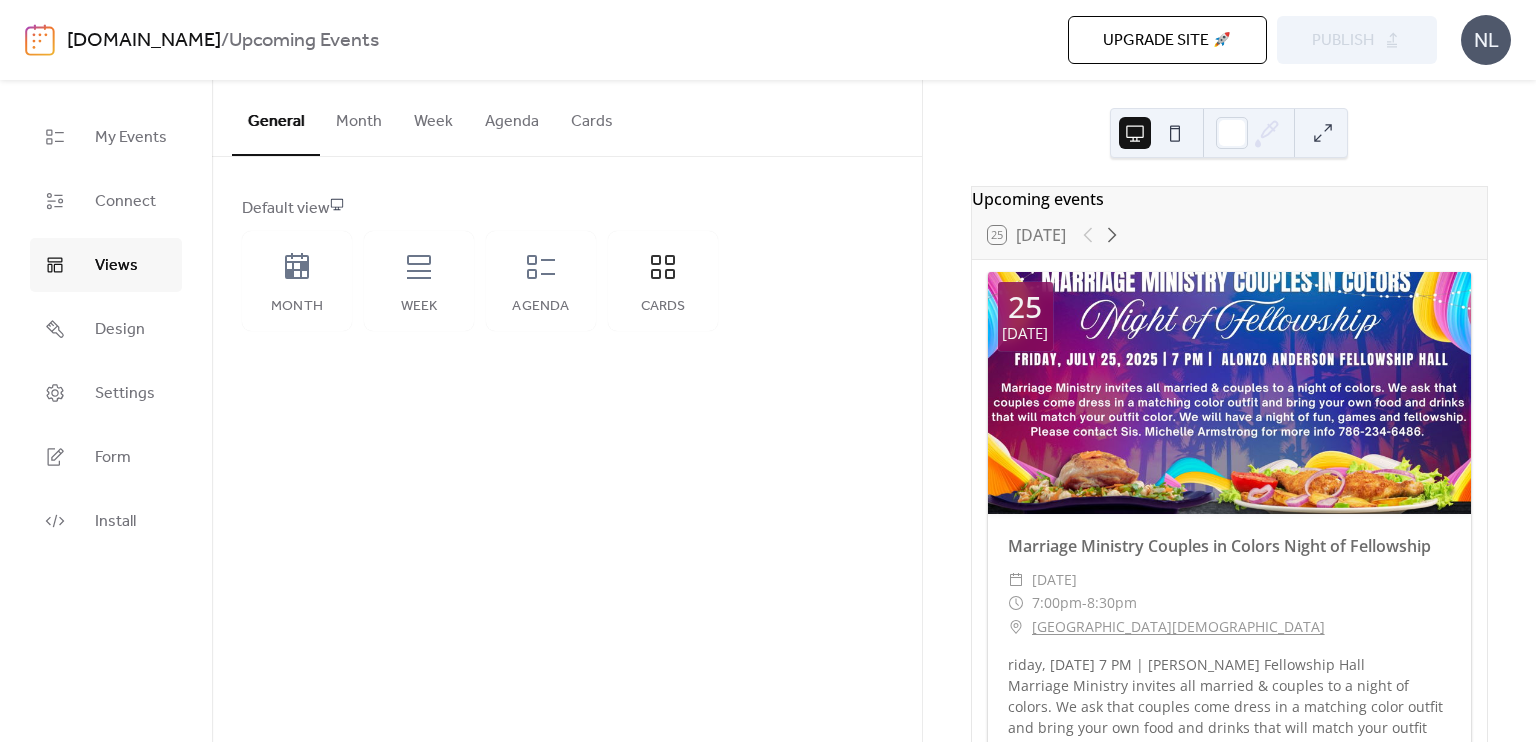 click on "Cards" at bounding box center [592, 117] 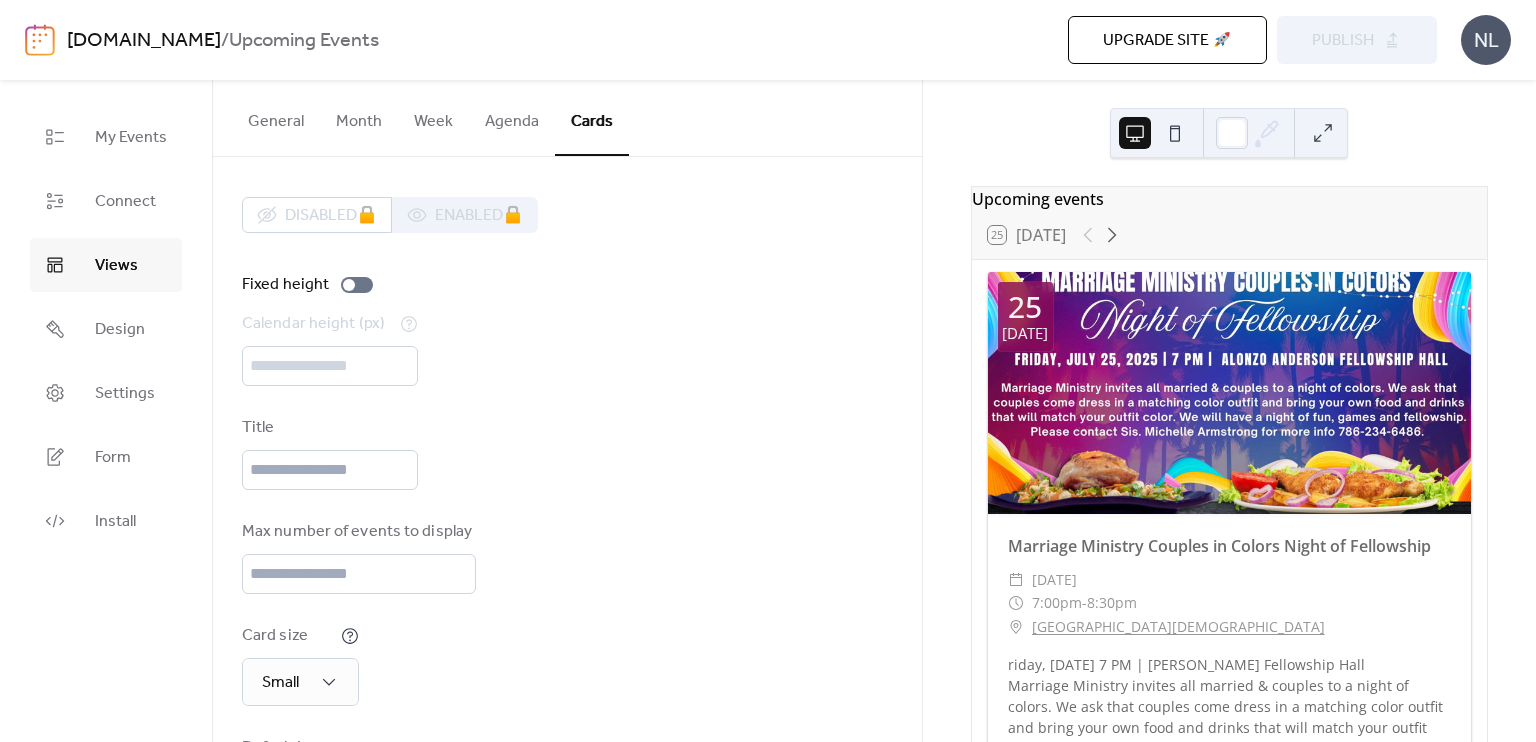 type 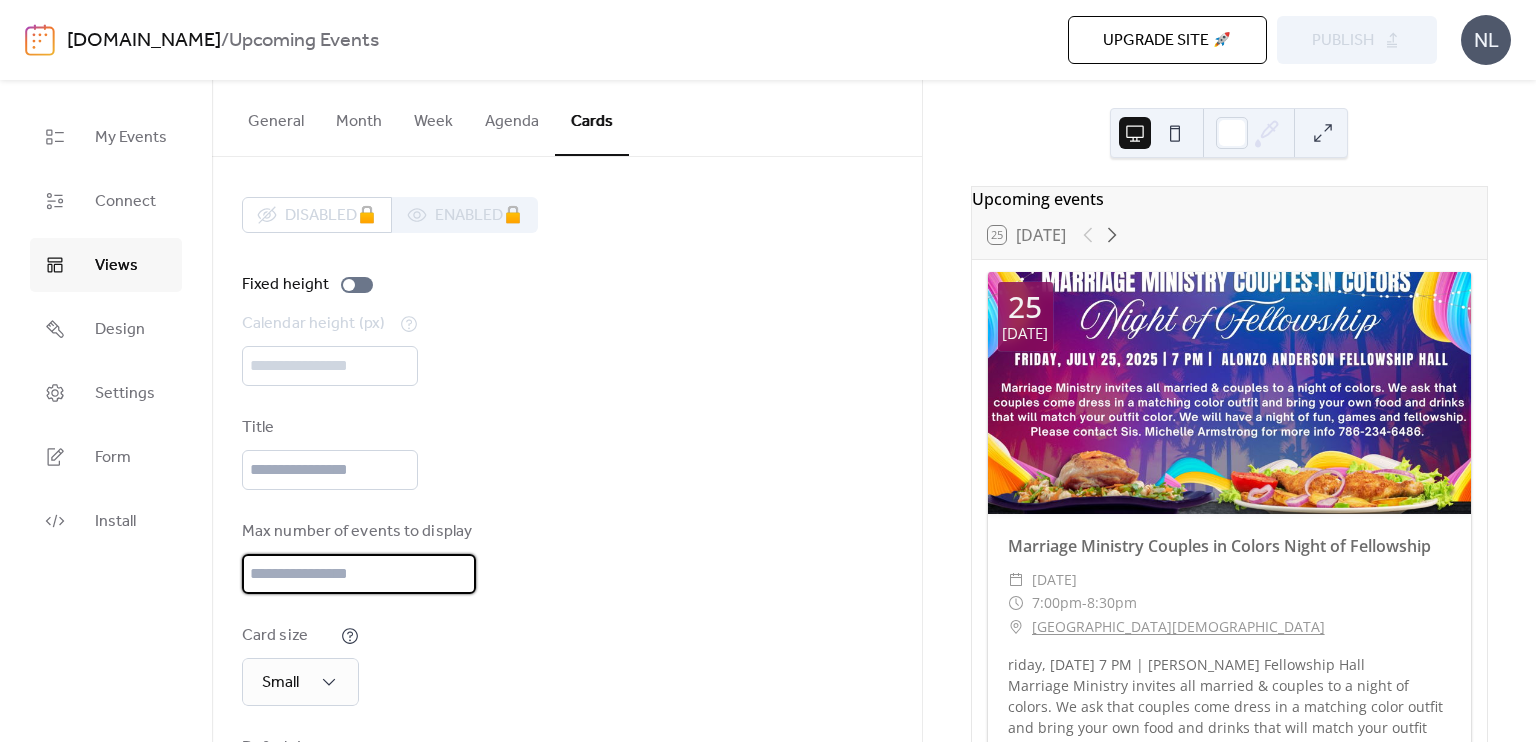 click on "**" at bounding box center (359, 574) 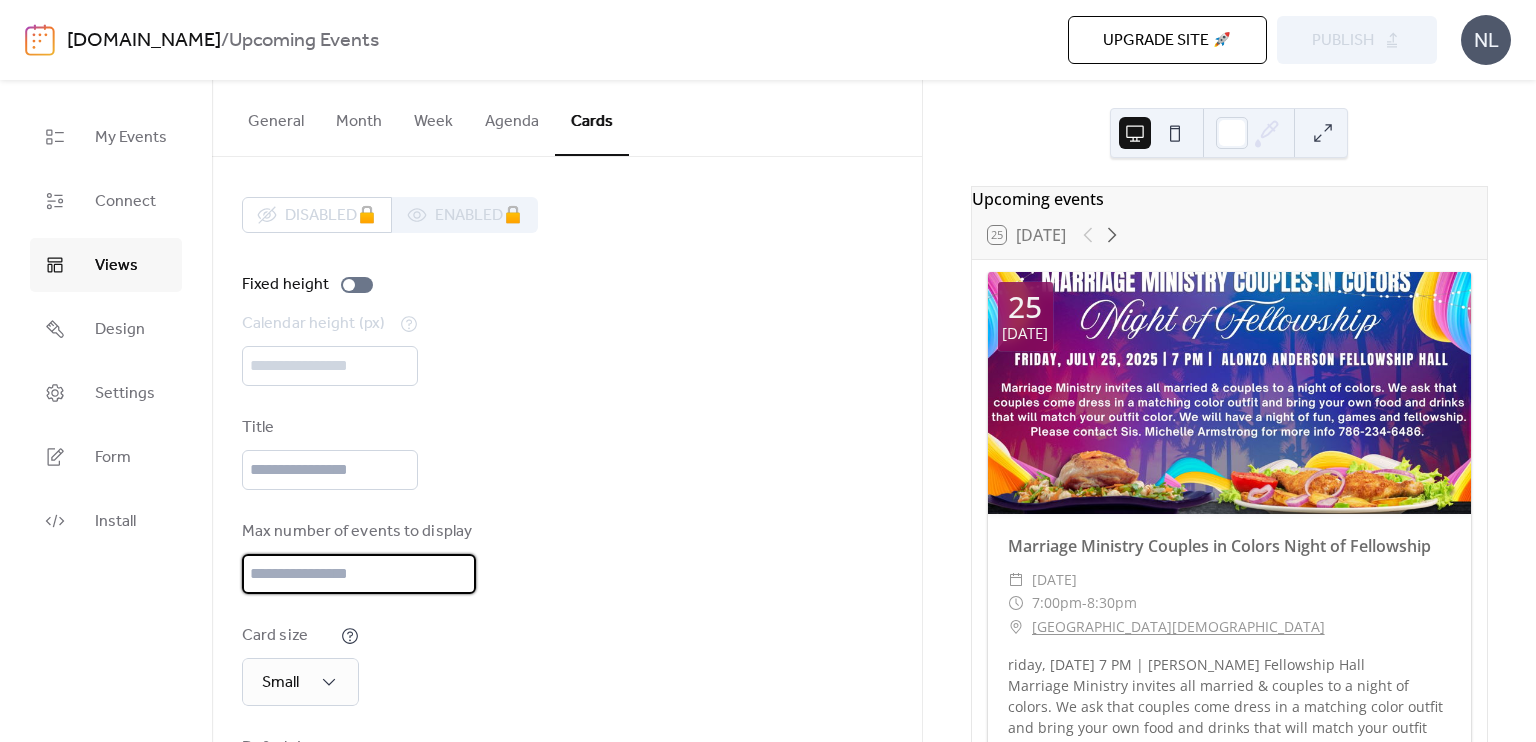 scroll, scrollTop: 148, scrollLeft: 0, axis: vertical 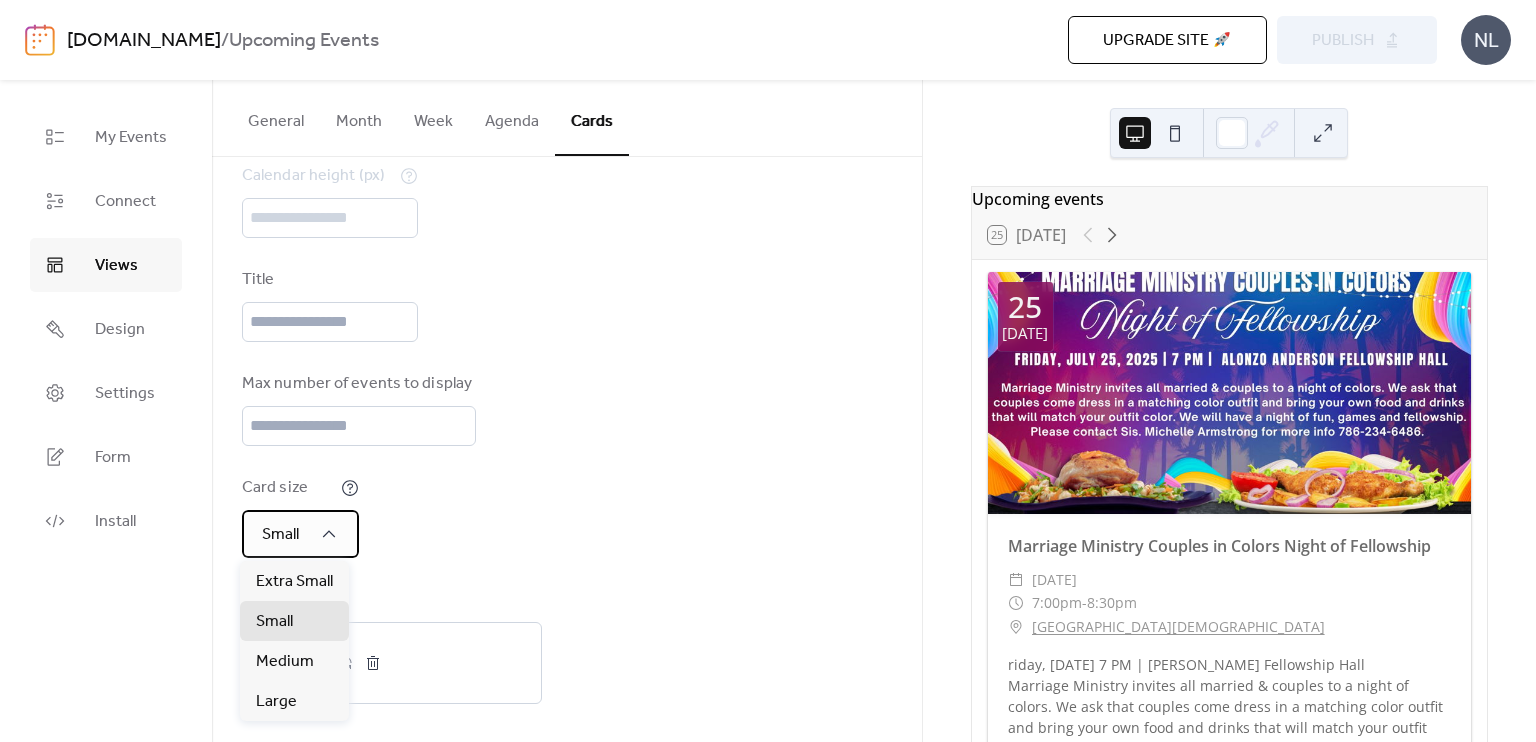 click on "Small" at bounding box center [300, 534] 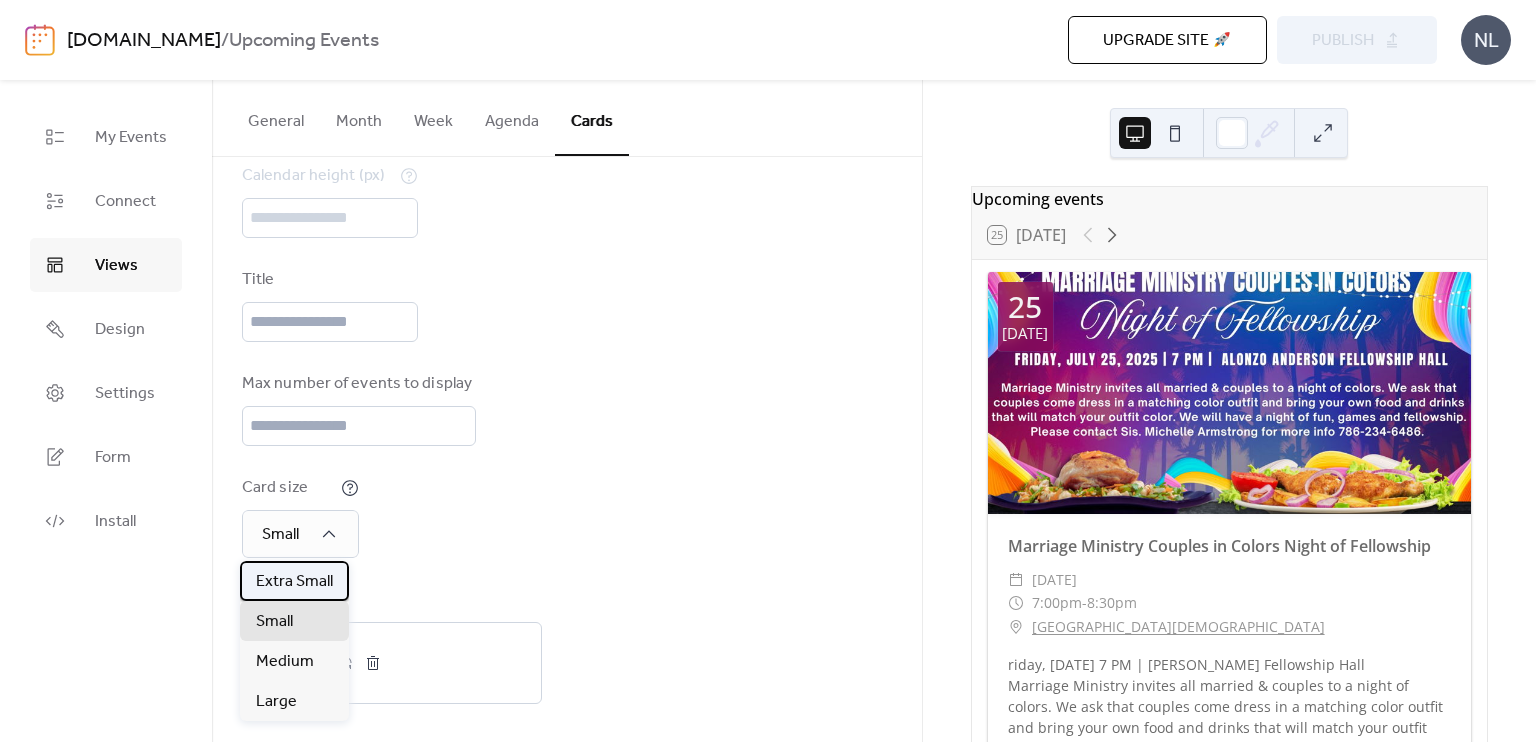 click on "Extra Small" at bounding box center (294, 582) 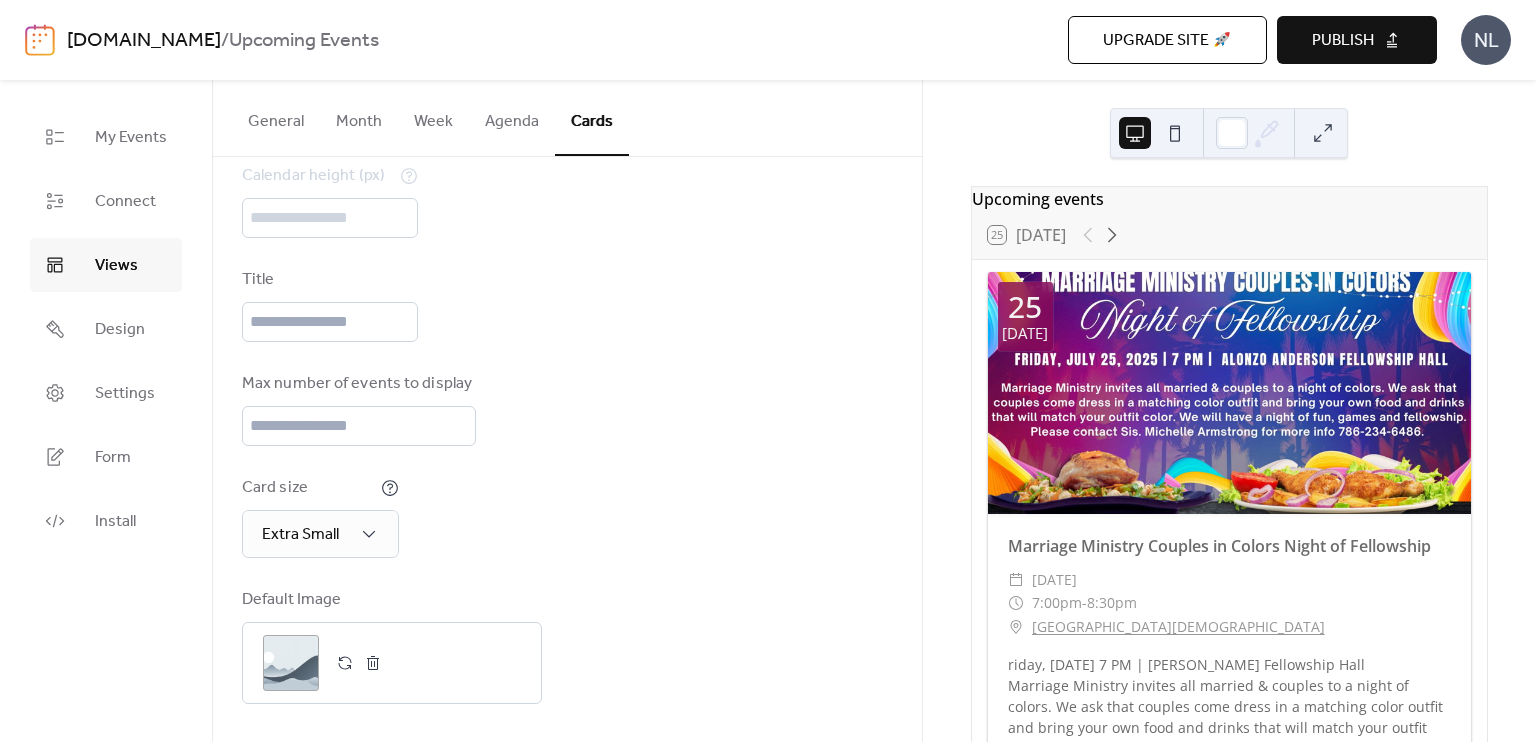 click on "Publish" at bounding box center (1343, 41) 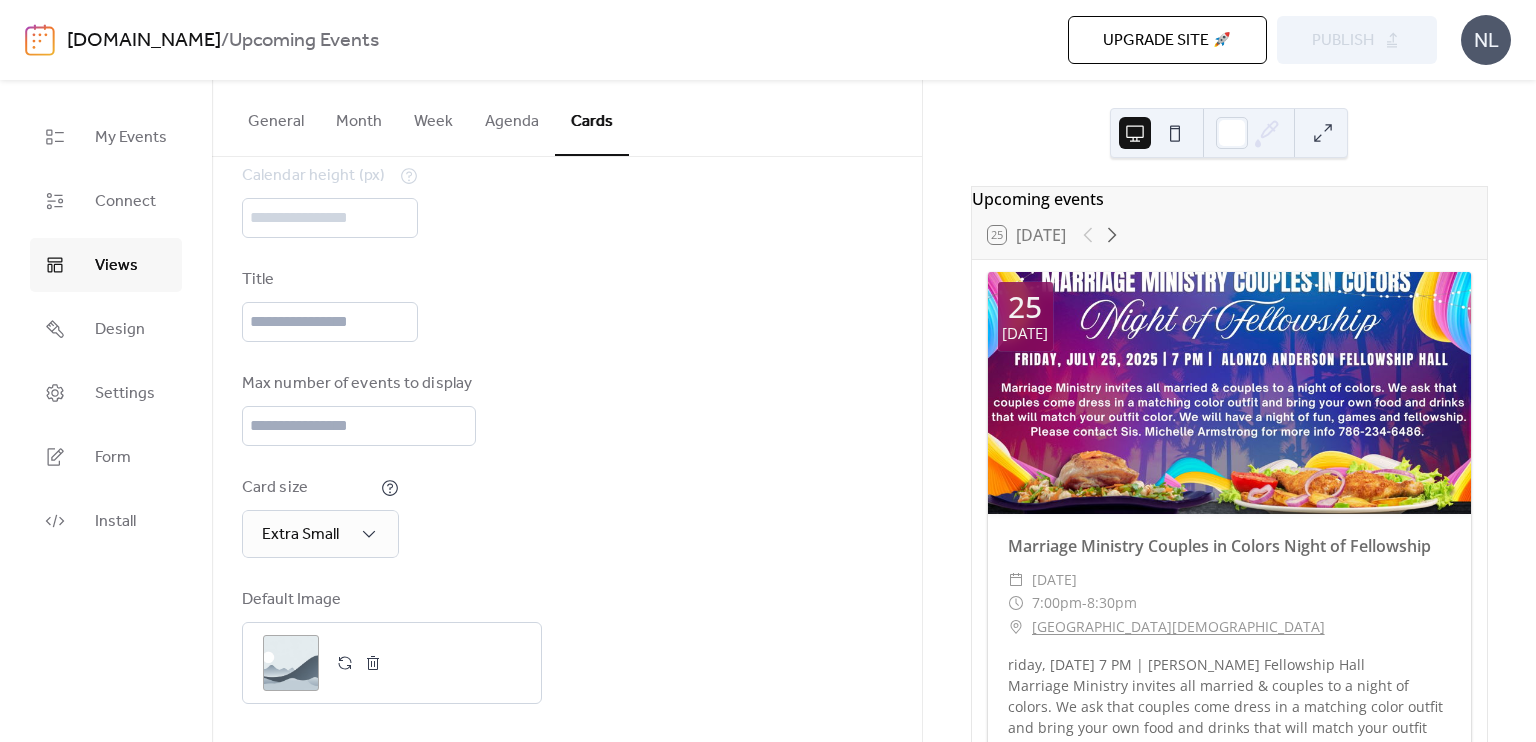 click on "Agenda" at bounding box center [512, 117] 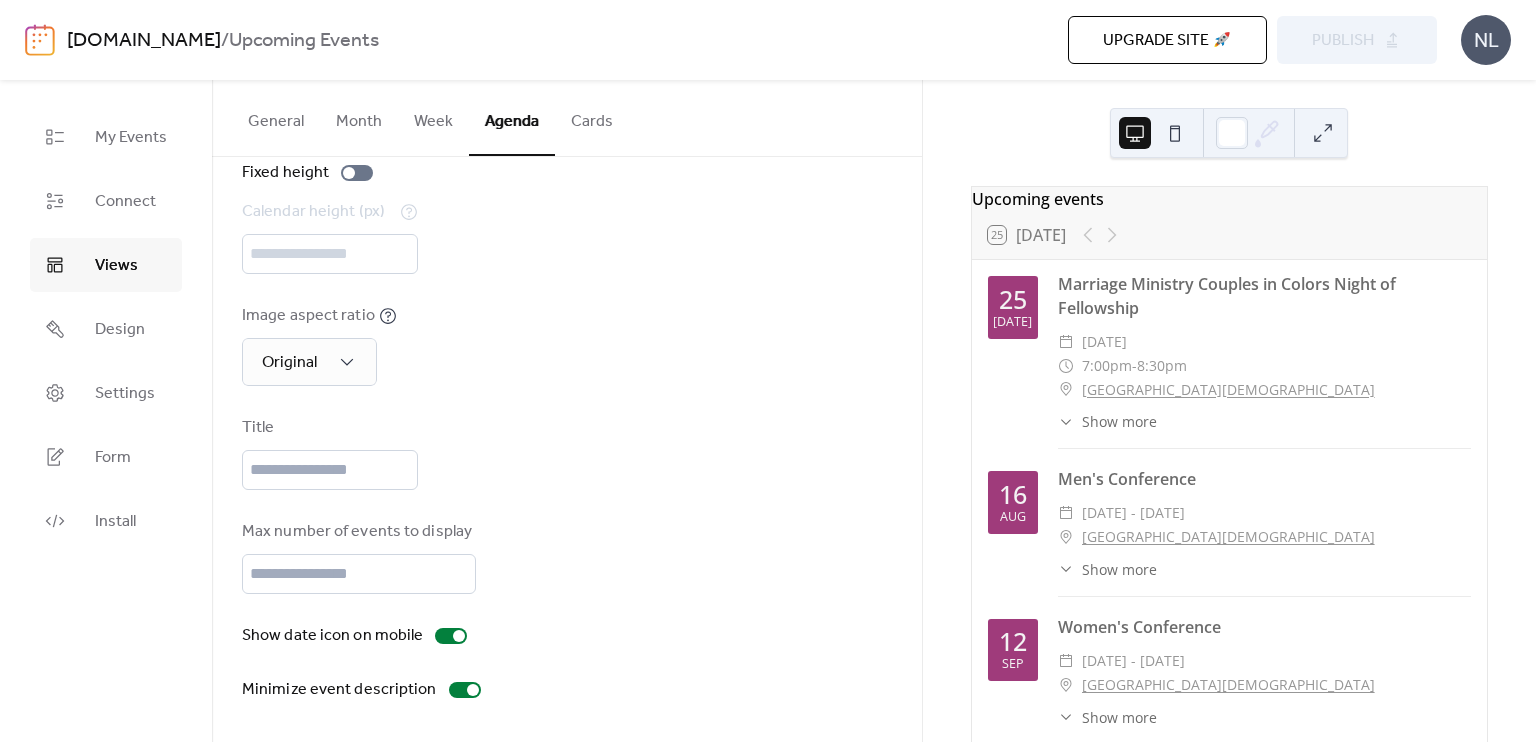 scroll, scrollTop: 111, scrollLeft: 0, axis: vertical 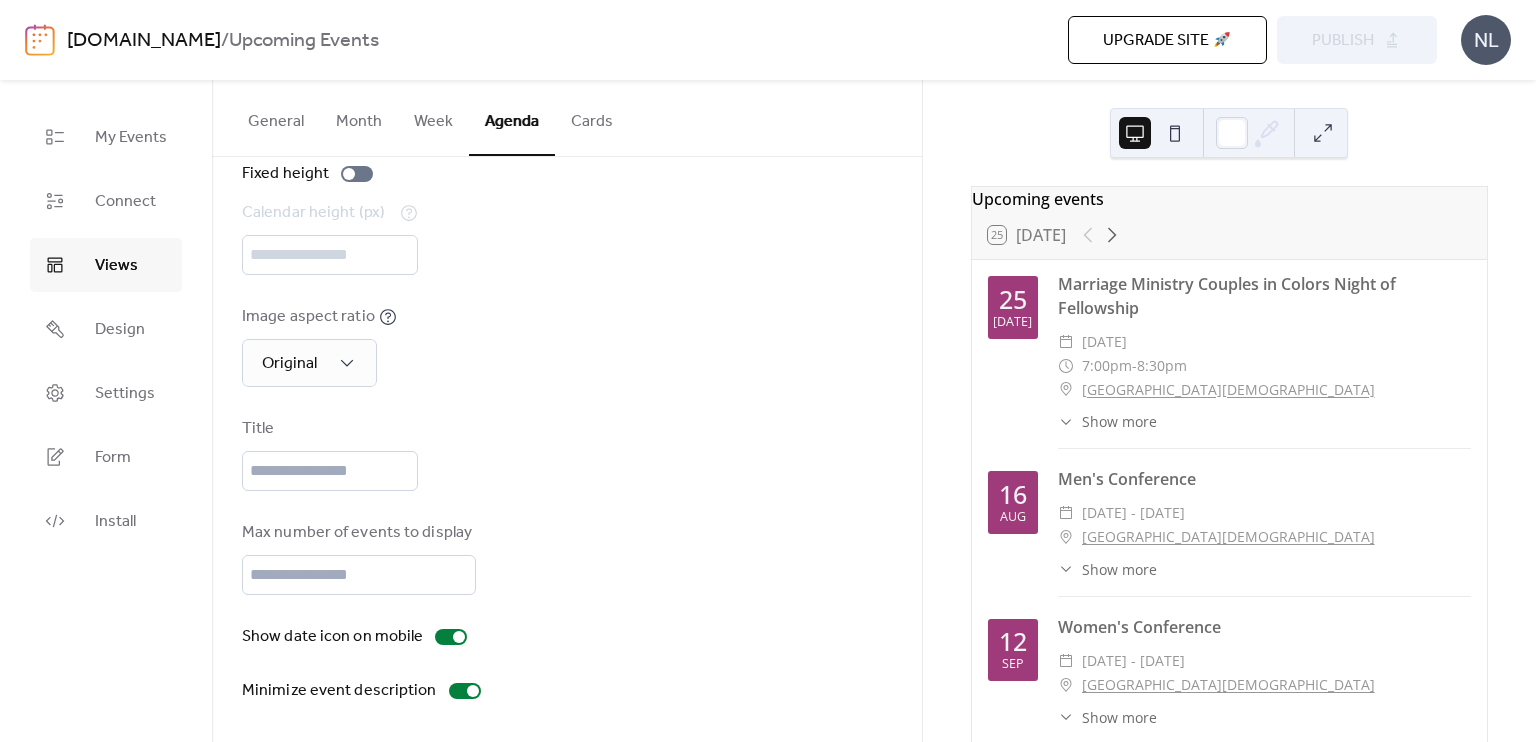 click on "Upcoming events 25 [DATE] [DATE] Marriage Ministry Couples in Colors Night of Fellowship ​ [DATE] ​ 7:00pm - 8:30pm ​ [GEOGRAPHIC_DATA][DEMOGRAPHIC_DATA] ​ Show more riday, [DATE] 7 PM | [PERSON_NAME] Fellowship Hall Marriage Ministry invites all married & couples to a night of colors. We ask that couples come dress in a matching color outfit and bring your own food and drinks that will match your outfit color. We will have a night of fun, games and fellowship. Please contact Sis. [PERSON_NAME] for more info [PHONE_NUMBER]. [DATE] Men's Conference  ​ [DATE] - [DATE] ​ [GEOGRAPHIC_DATA][DEMOGRAPHIC_DATA] ​ Show more [DATE]-[DATE]. Further Details to Follow. Stay Tuned! [DATE] Women's Conference  ​ [DATE] - [DATE] ​ [GEOGRAPHIC_DATA][DEMOGRAPHIC_DATA] ​ Show more Women's Conference Scheduled for [DATE]-[DATE].  Further Details to Follow. Stay Tuned! [DATE] ​ [DATE] ​ 6:00pm - 9:30pm ​ ​" at bounding box center (1229, 411) 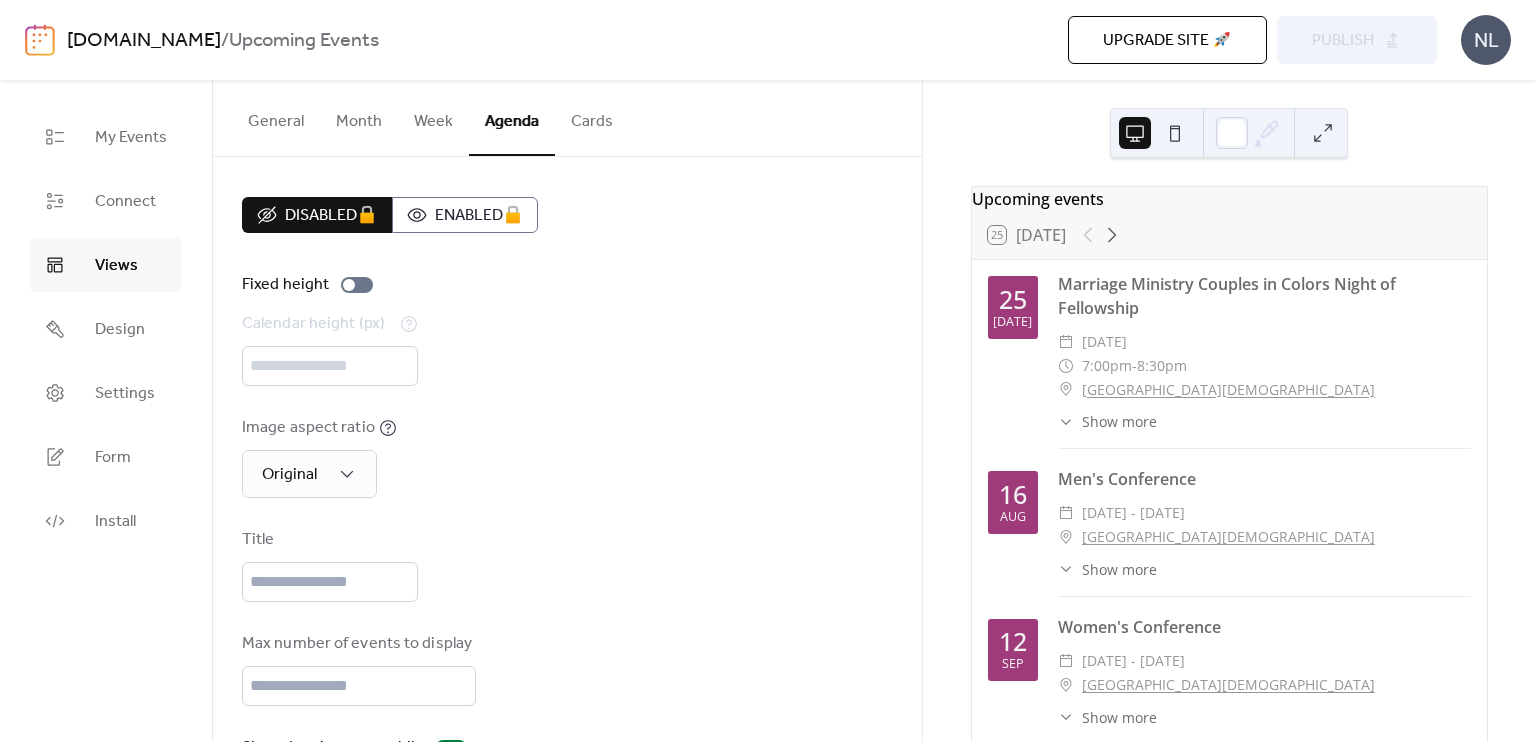 click on "Cards" at bounding box center [592, 117] 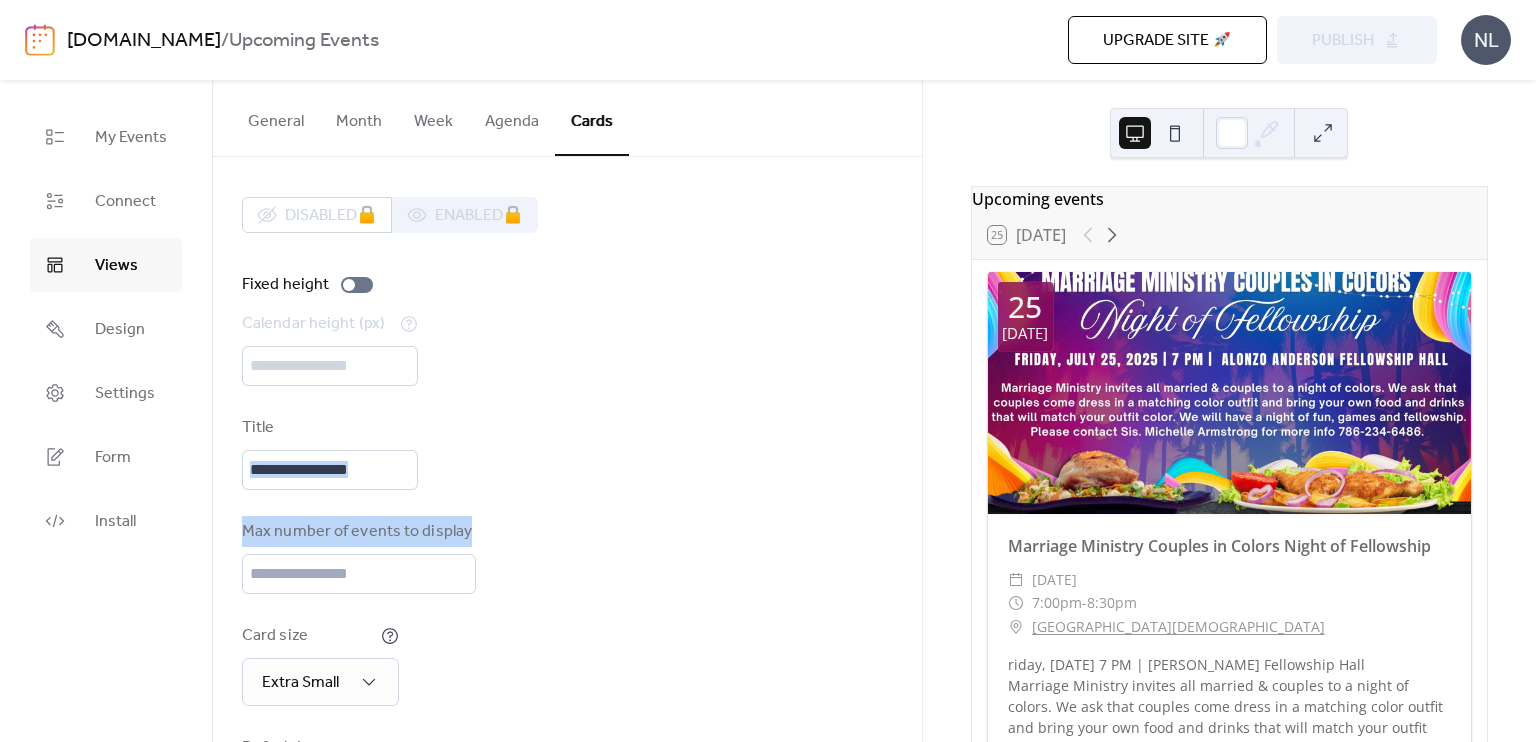 drag, startPoint x: 913, startPoint y: 407, endPoint x: 916, endPoint y: 540, distance: 133.03383 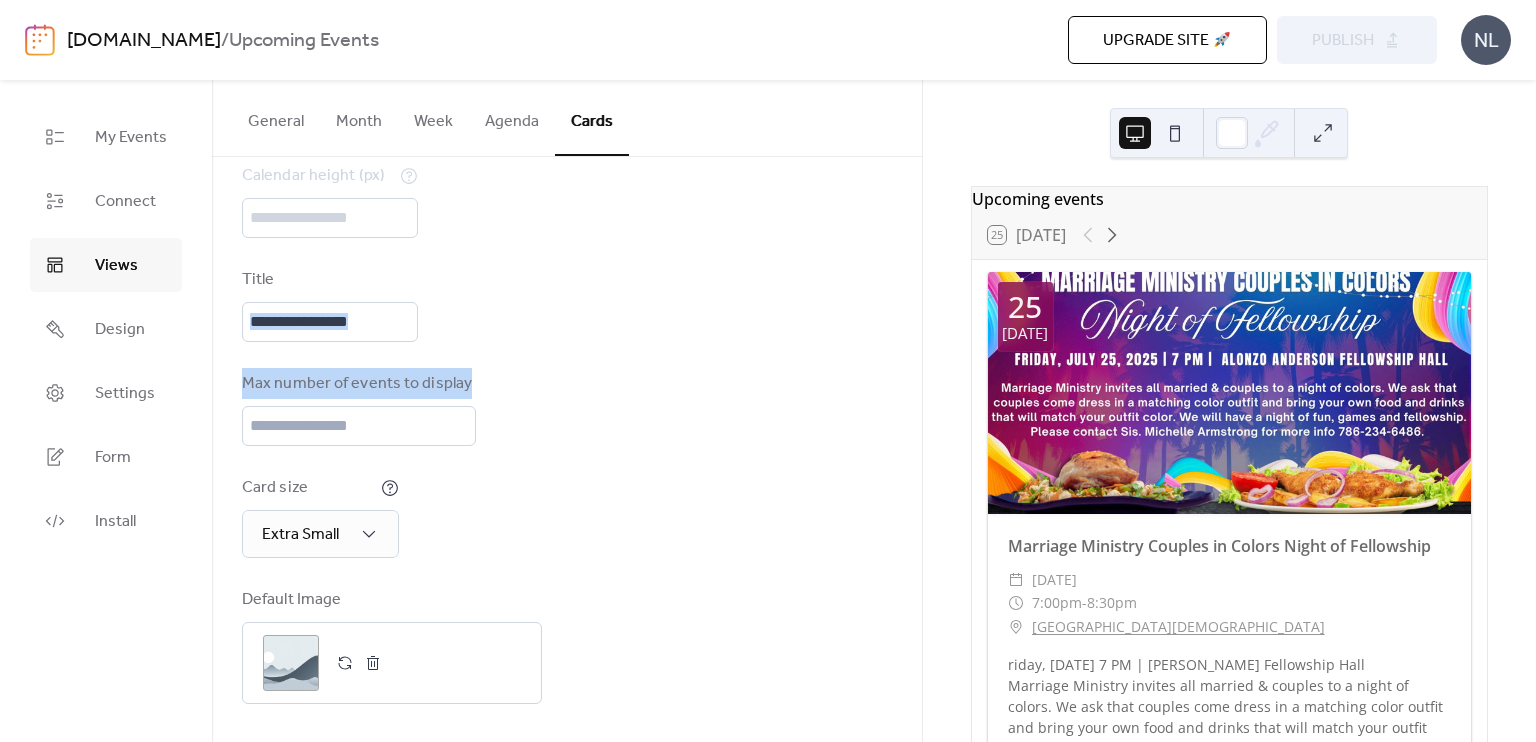 scroll, scrollTop: 0, scrollLeft: 0, axis: both 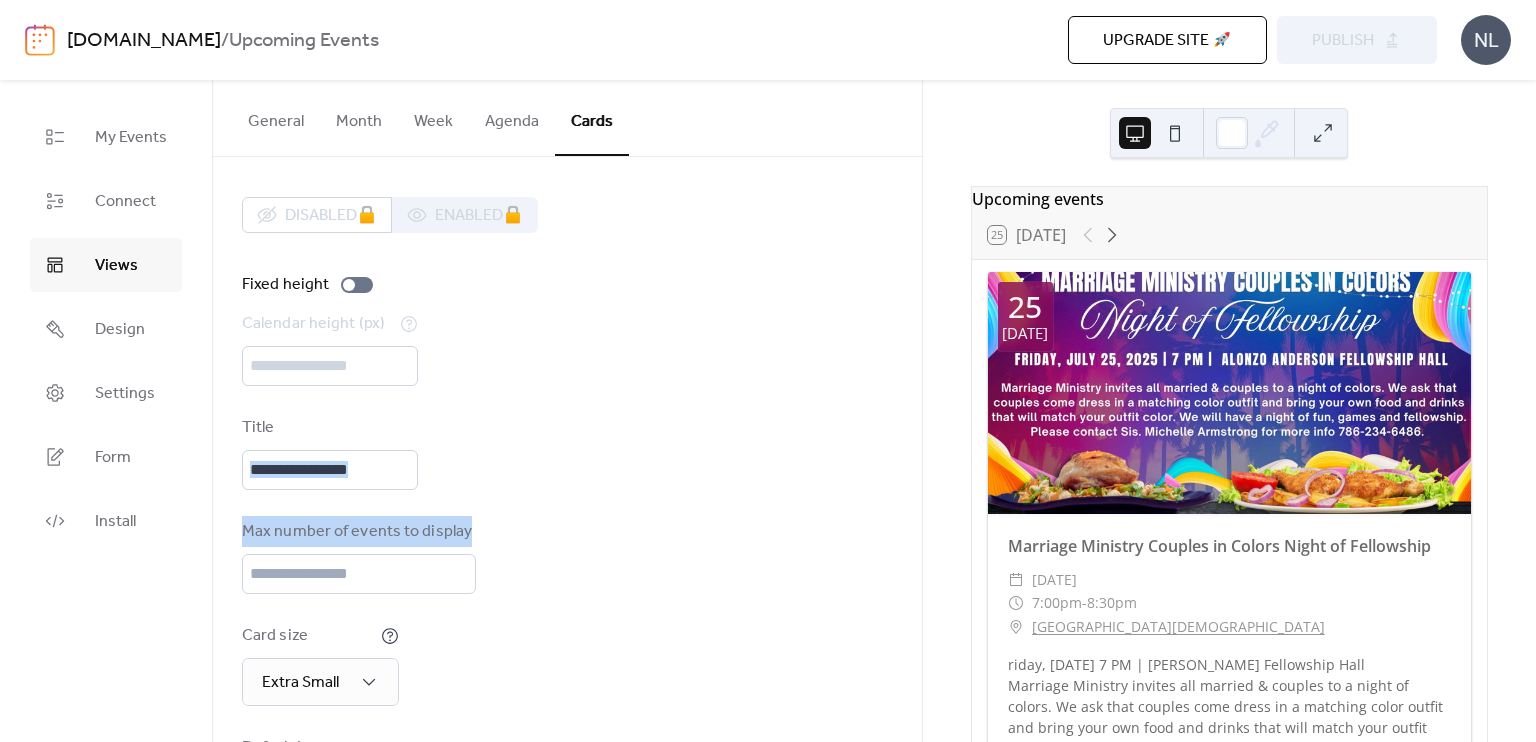 click on "Month" at bounding box center (359, 117) 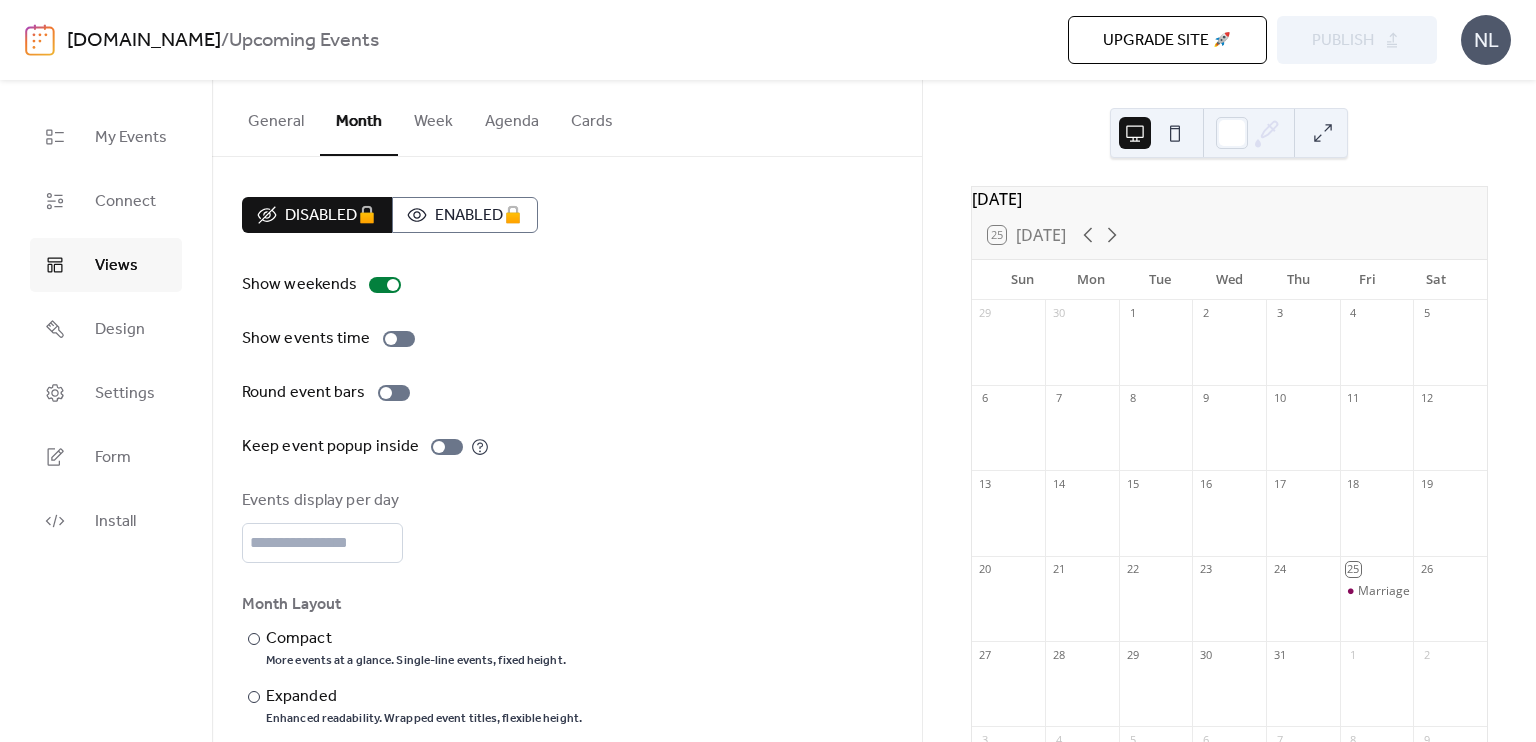 click on "General" at bounding box center (276, 117) 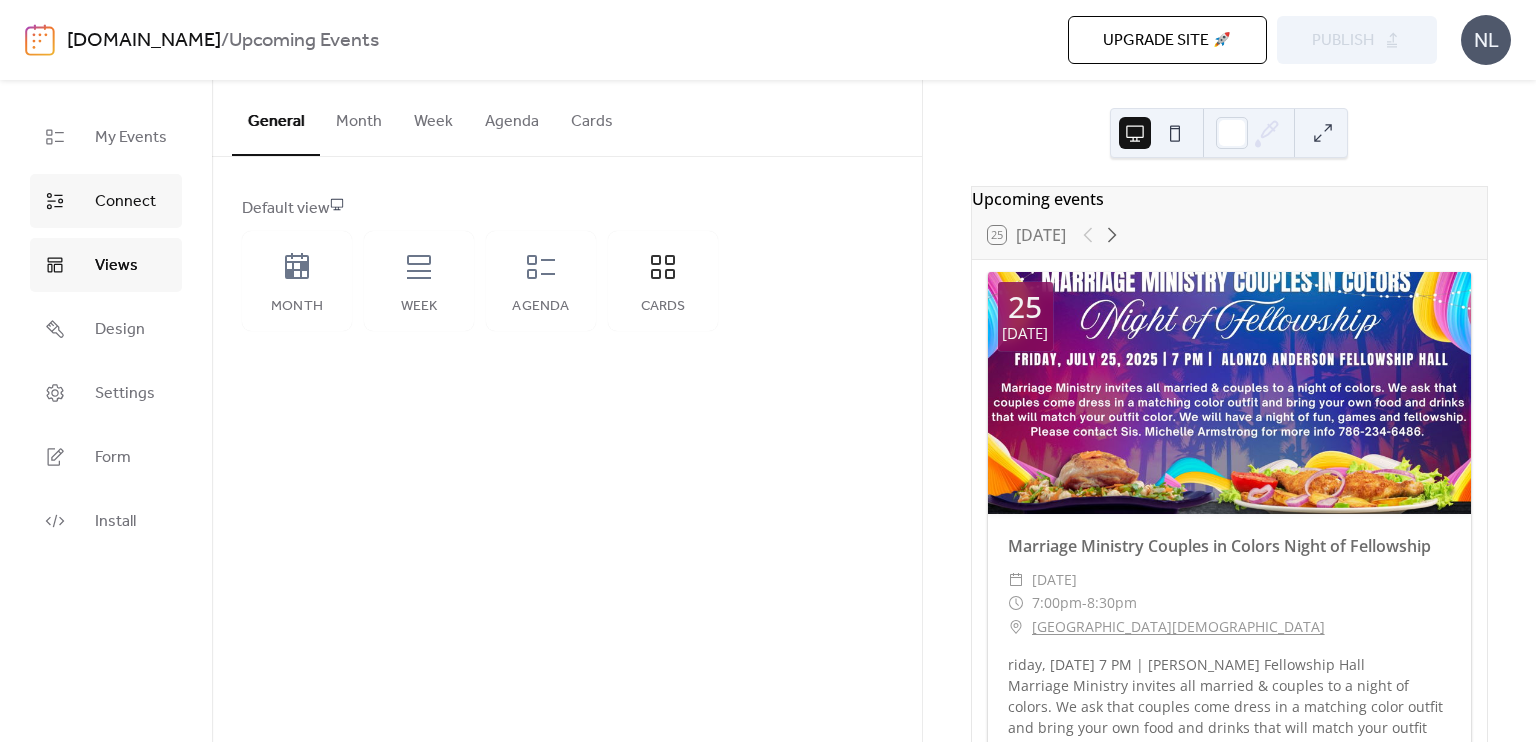 click on "Connect" at bounding box center (106, 201) 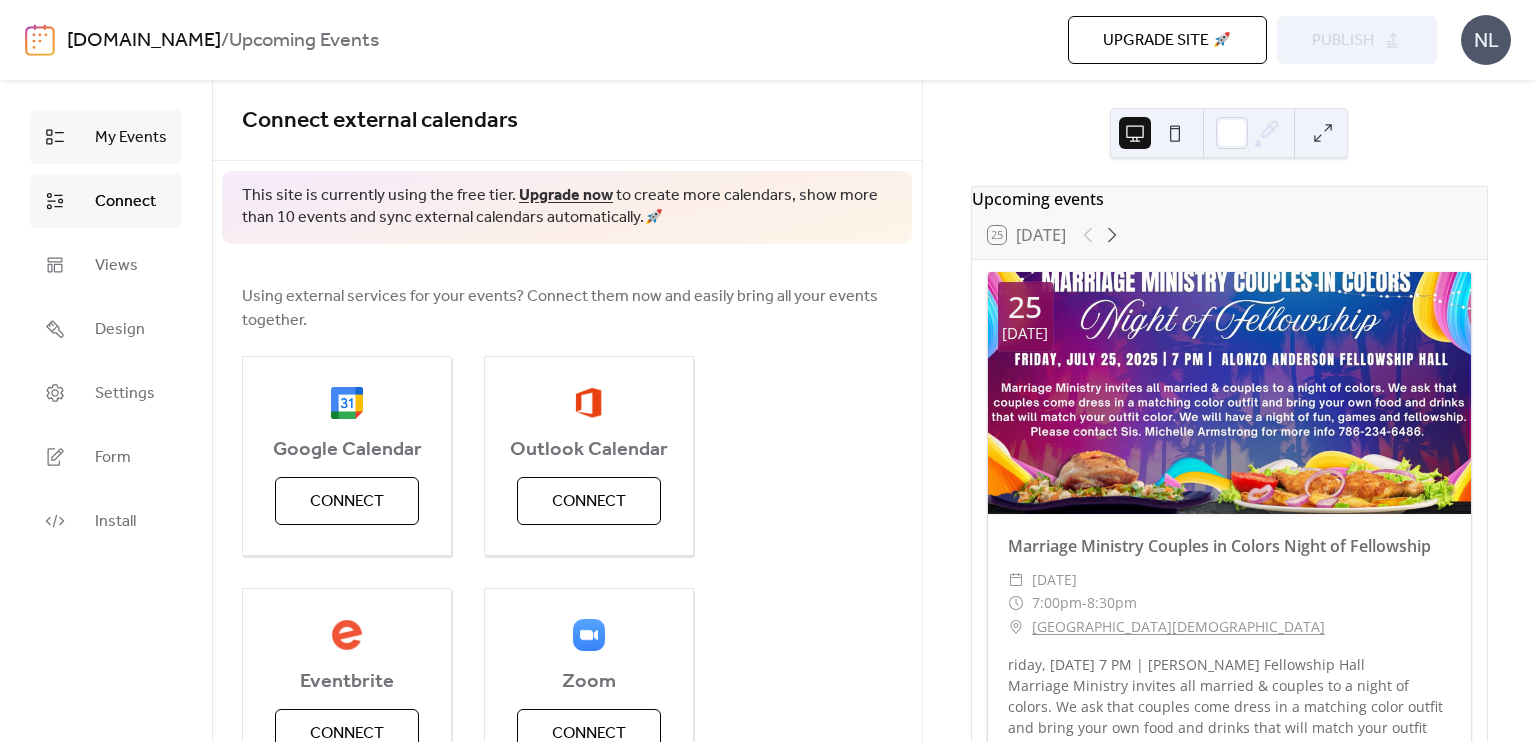 click on "My Events" at bounding box center [131, 138] 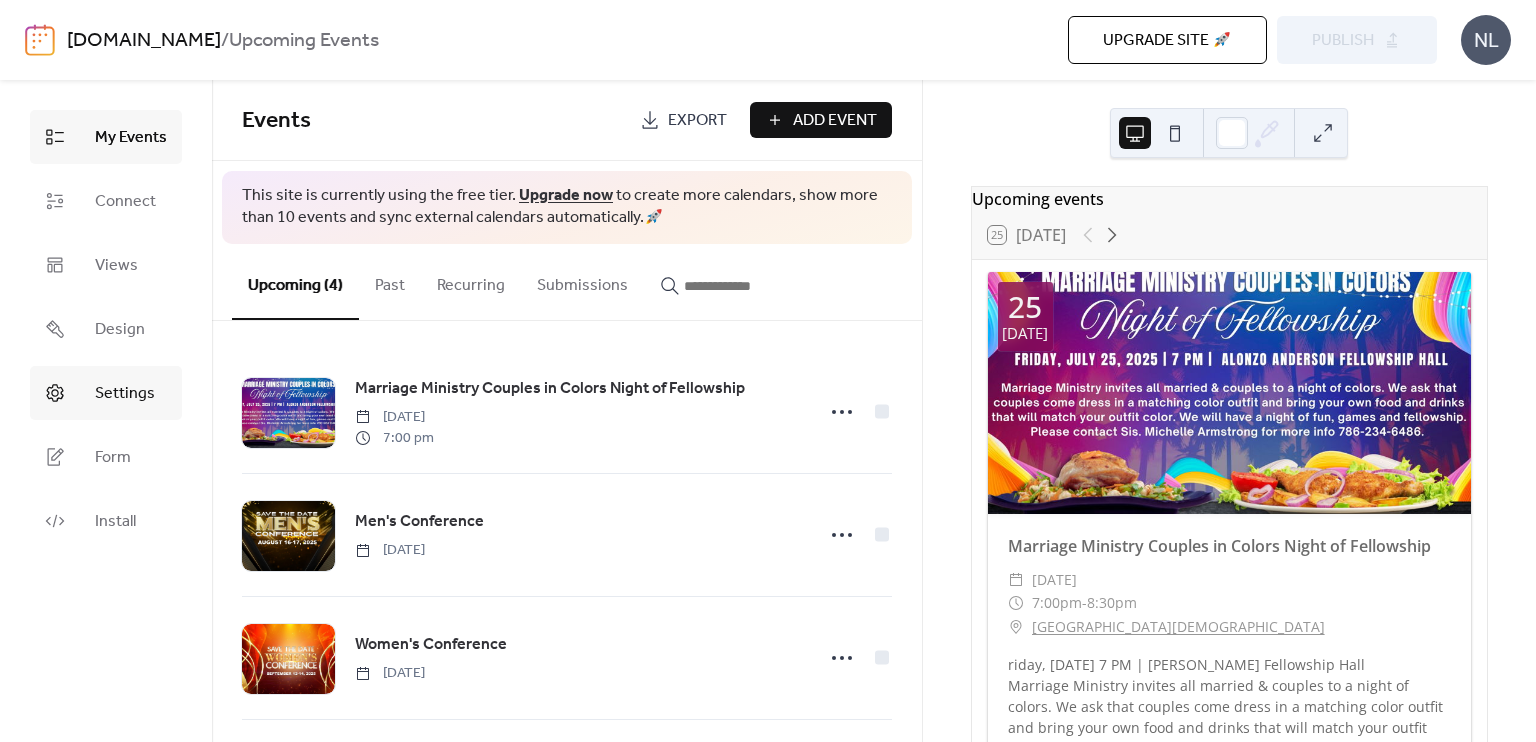 click on "Settings" at bounding box center (125, 394) 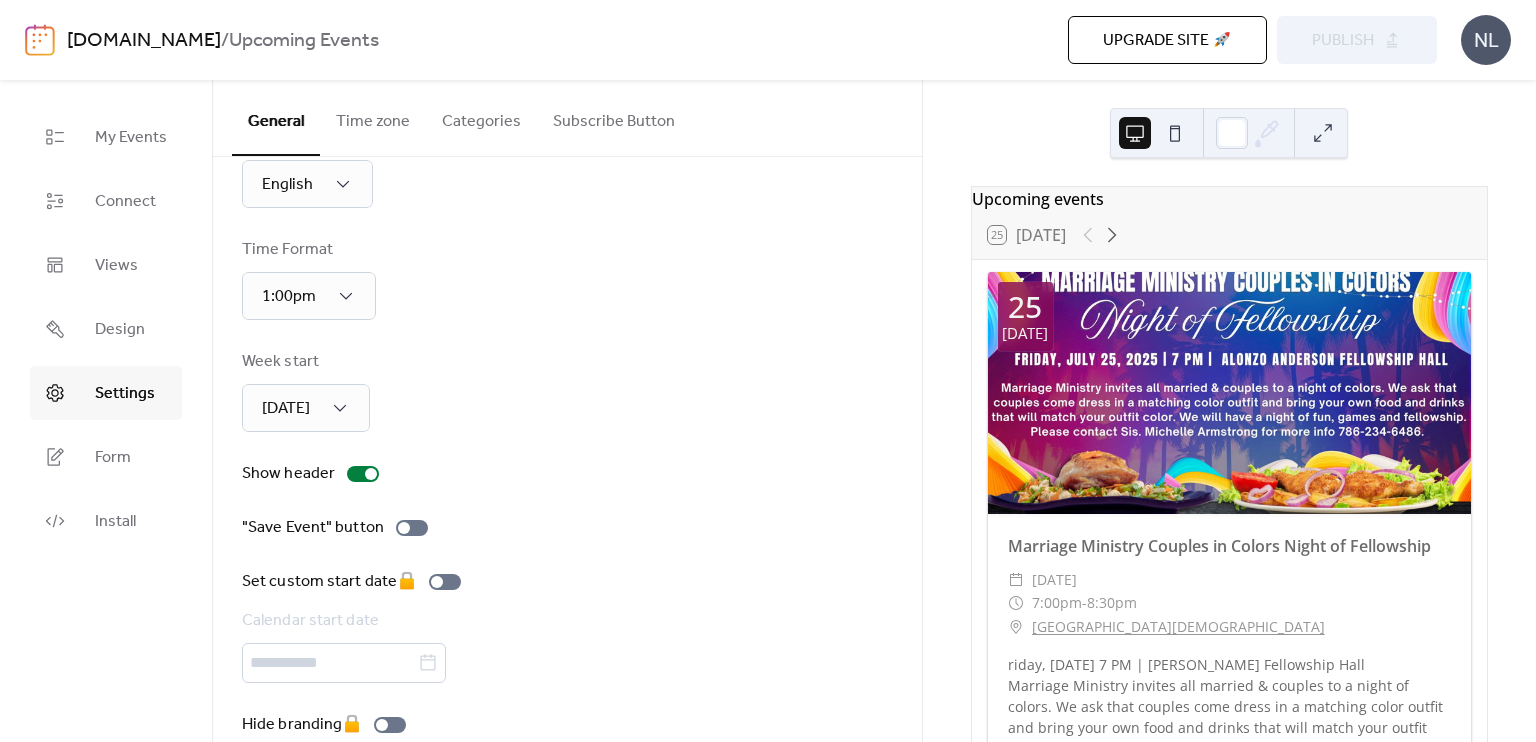 scroll, scrollTop: 105, scrollLeft: 0, axis: vertical 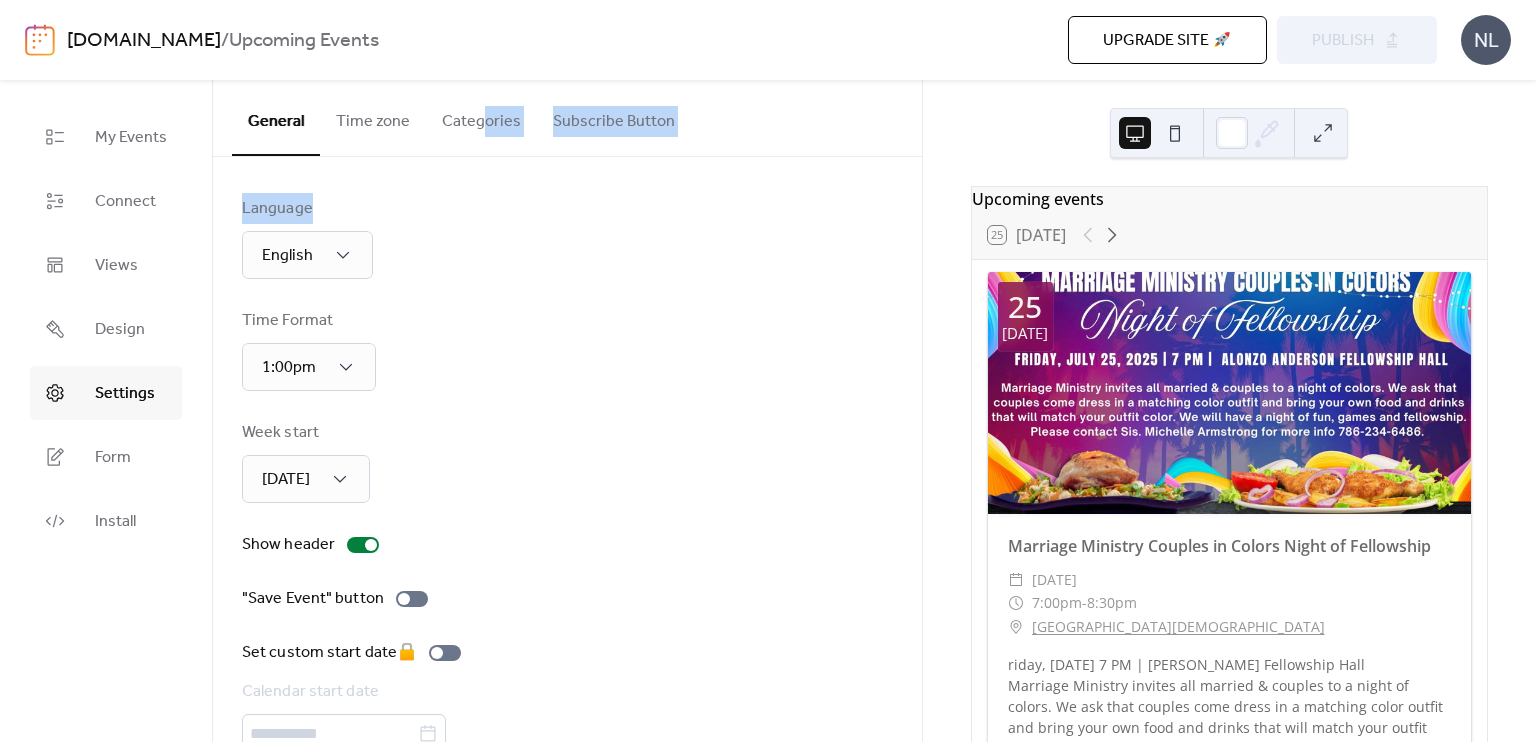 drag, startPoint x: 505, startPoint y: 164, endPoint x: 482, endPoint y: 99, distance: 68.94926 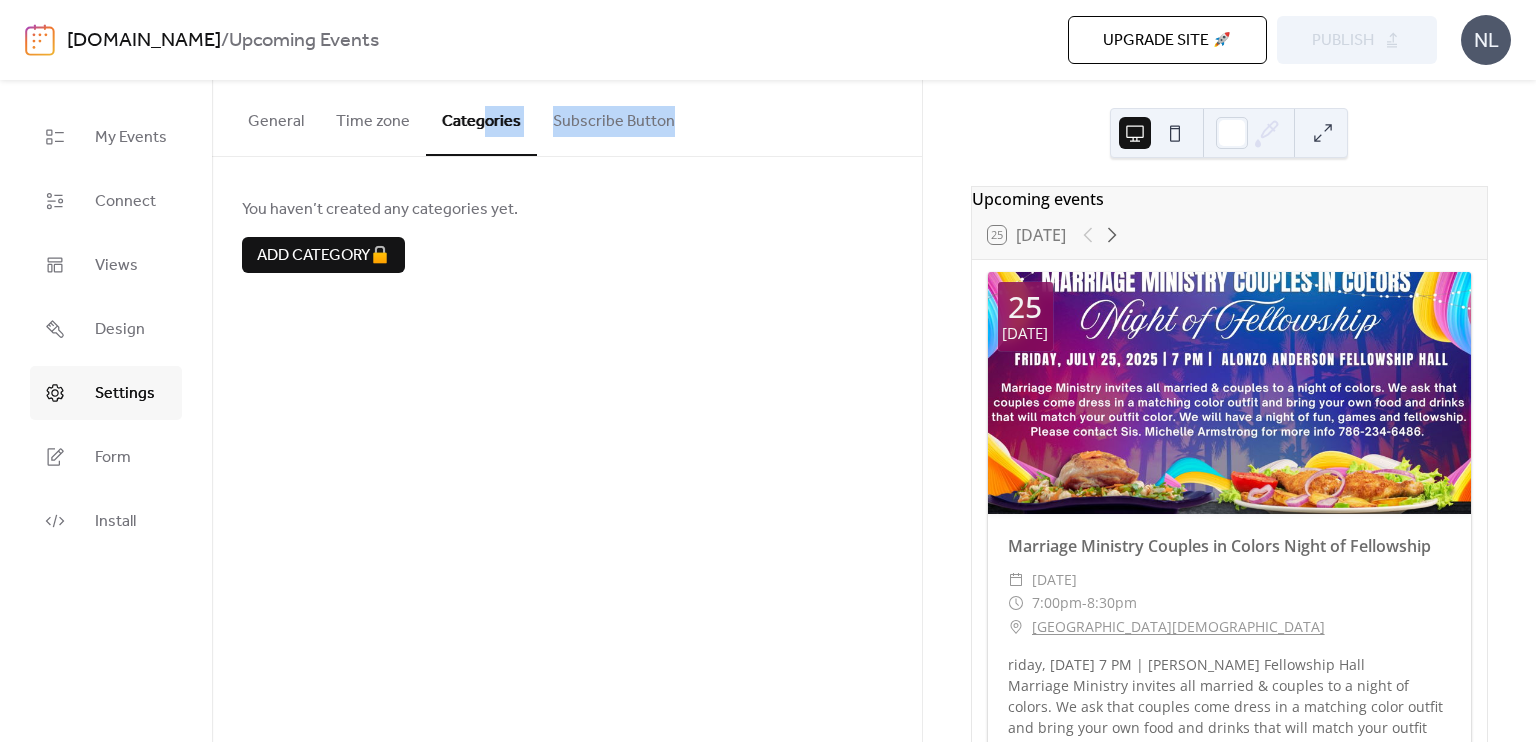 click on "Subscribe Button" at bounding box center (614, 117) 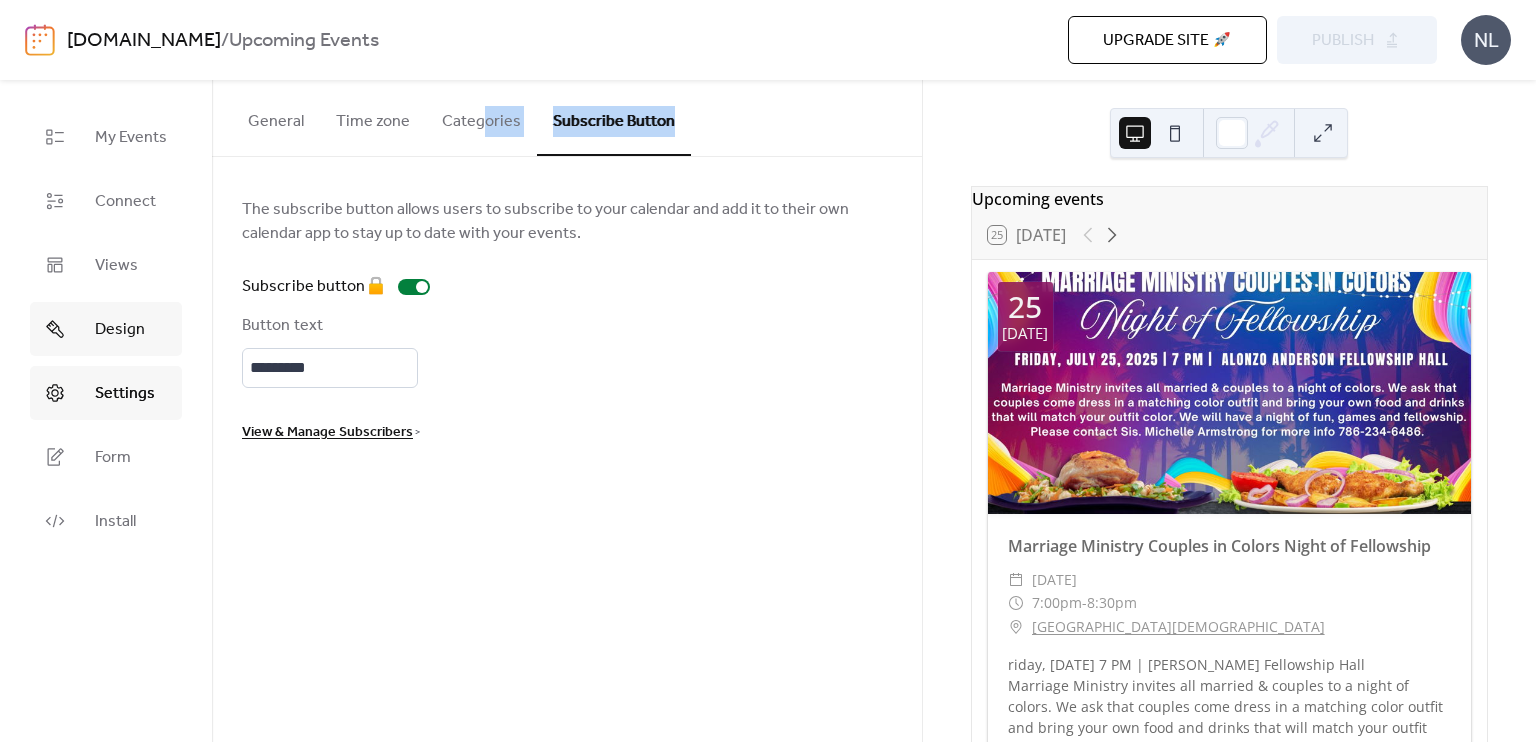 click on "Design" at bounding box center [106, 329] 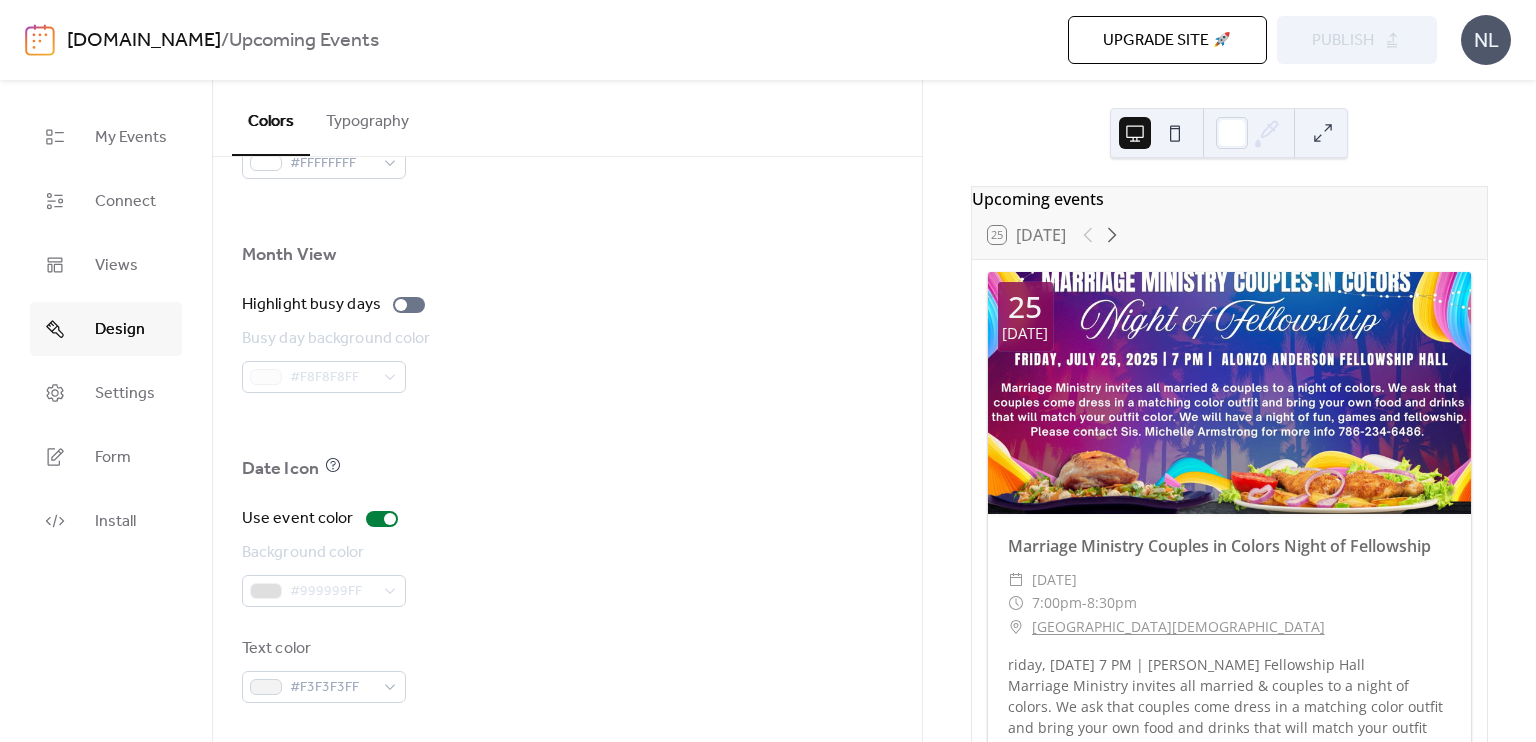 scroll, scrollTop: 0, scrollLeft: 0, axis: both 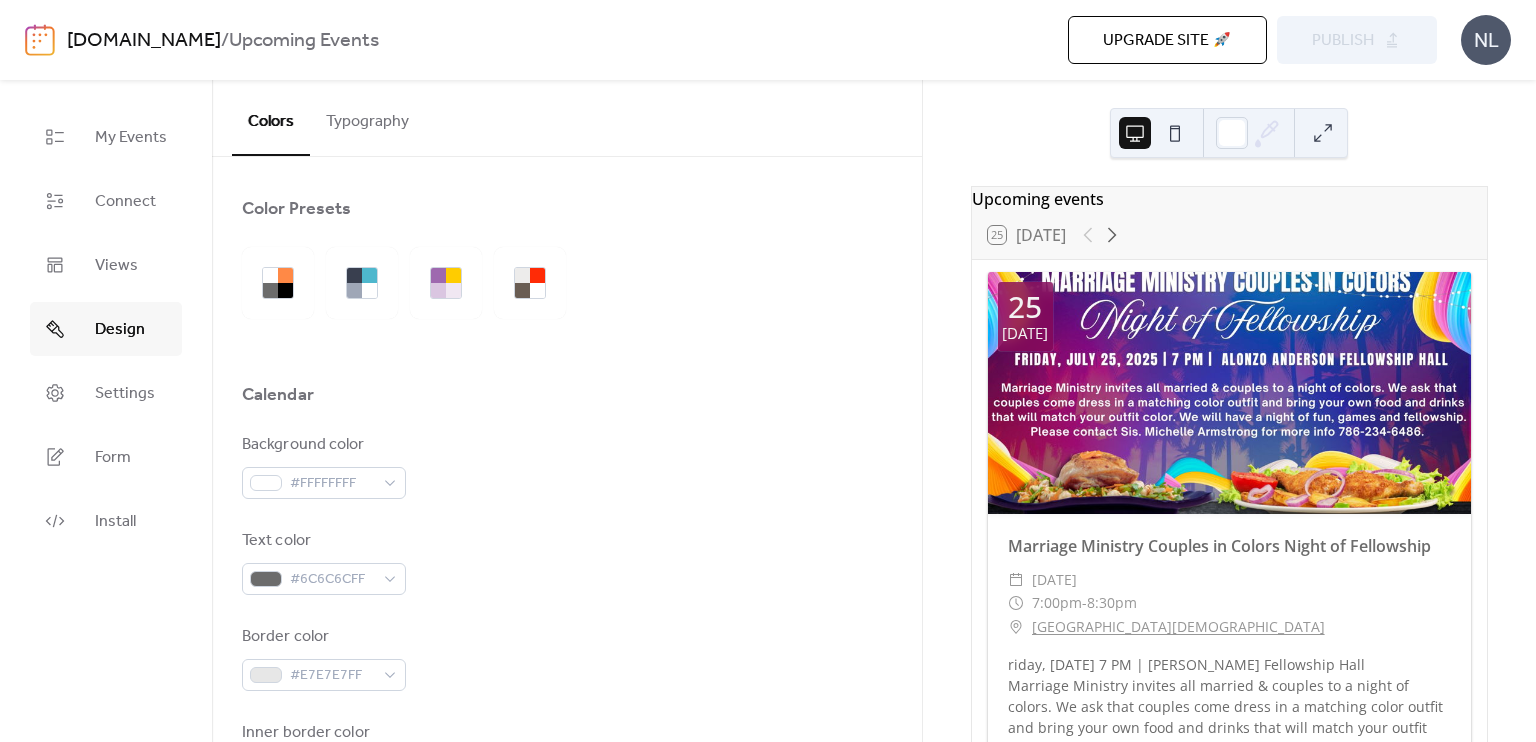 click on "Typography" at bounding box center [367, 117] 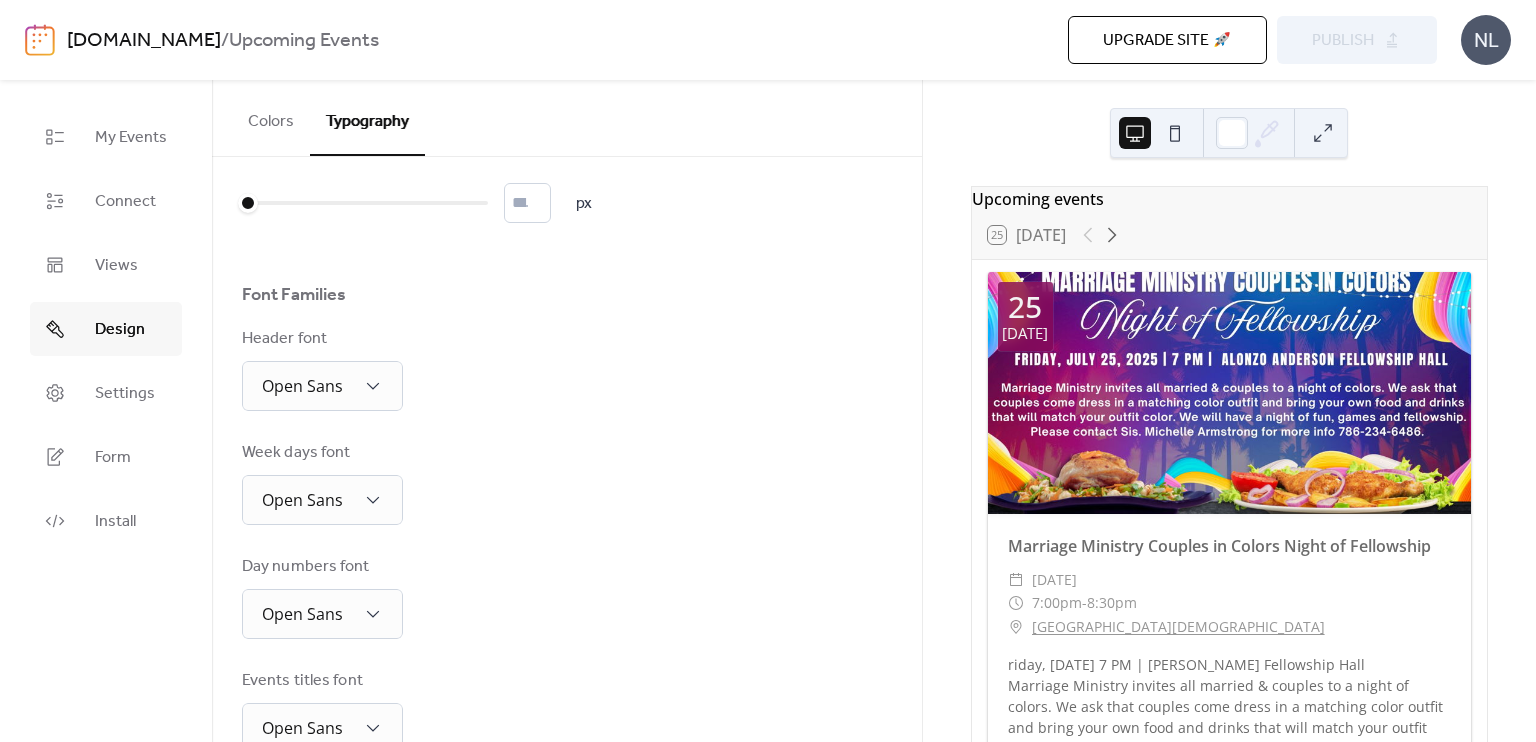scroll, scrollTop: 0, scrollLeft: 0, axis: both 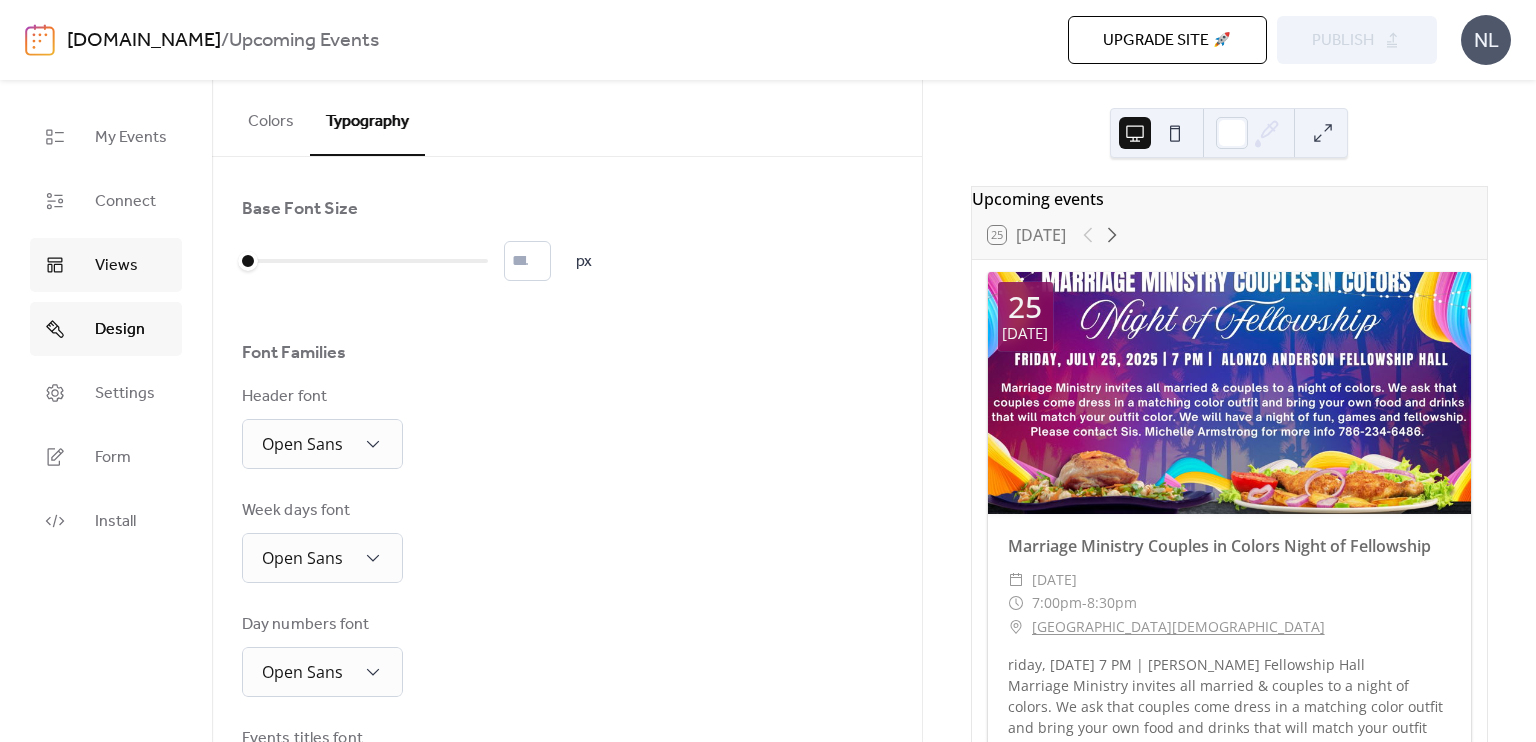 click on "Views" at bounding box center (116, 266) 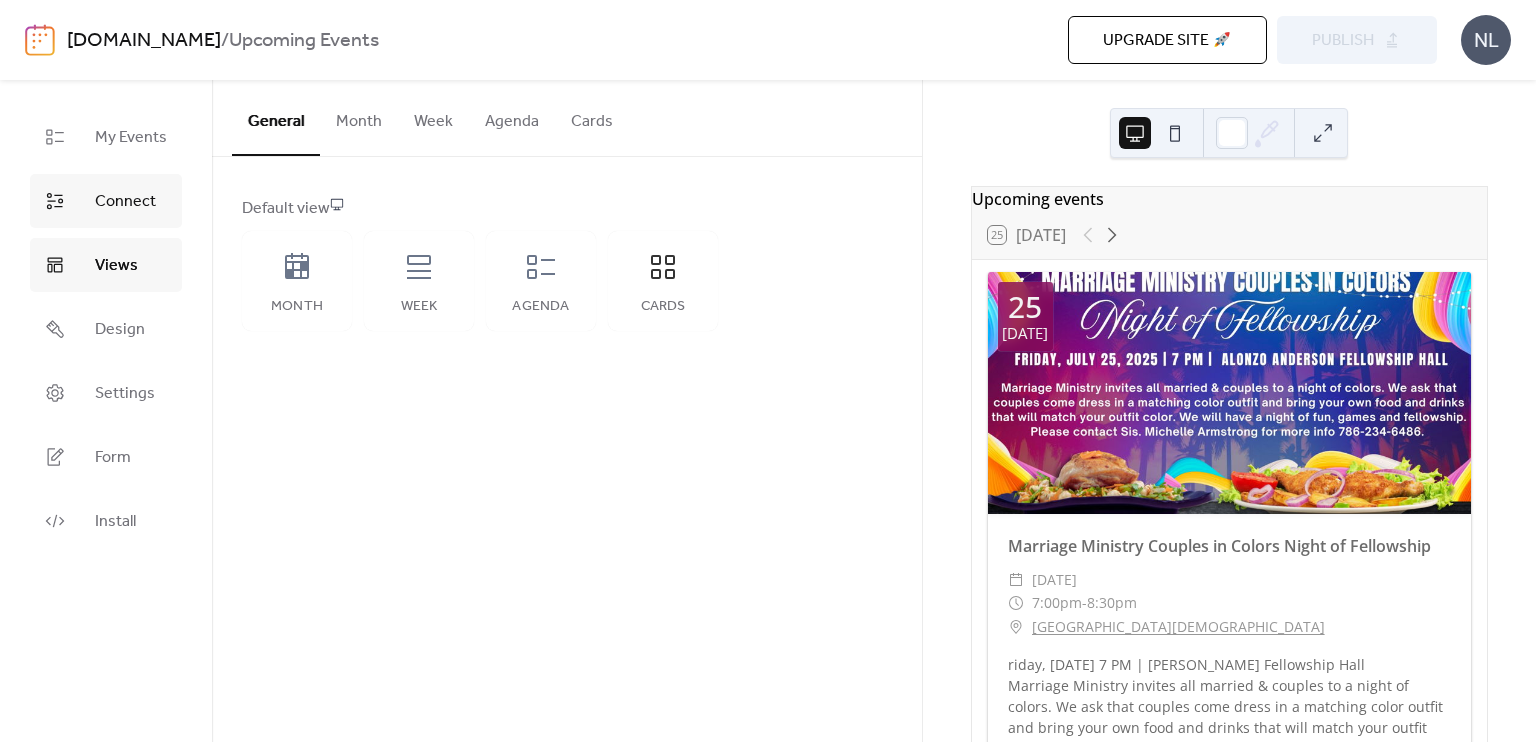 click on "Connect" at bounding box center [125, 202] 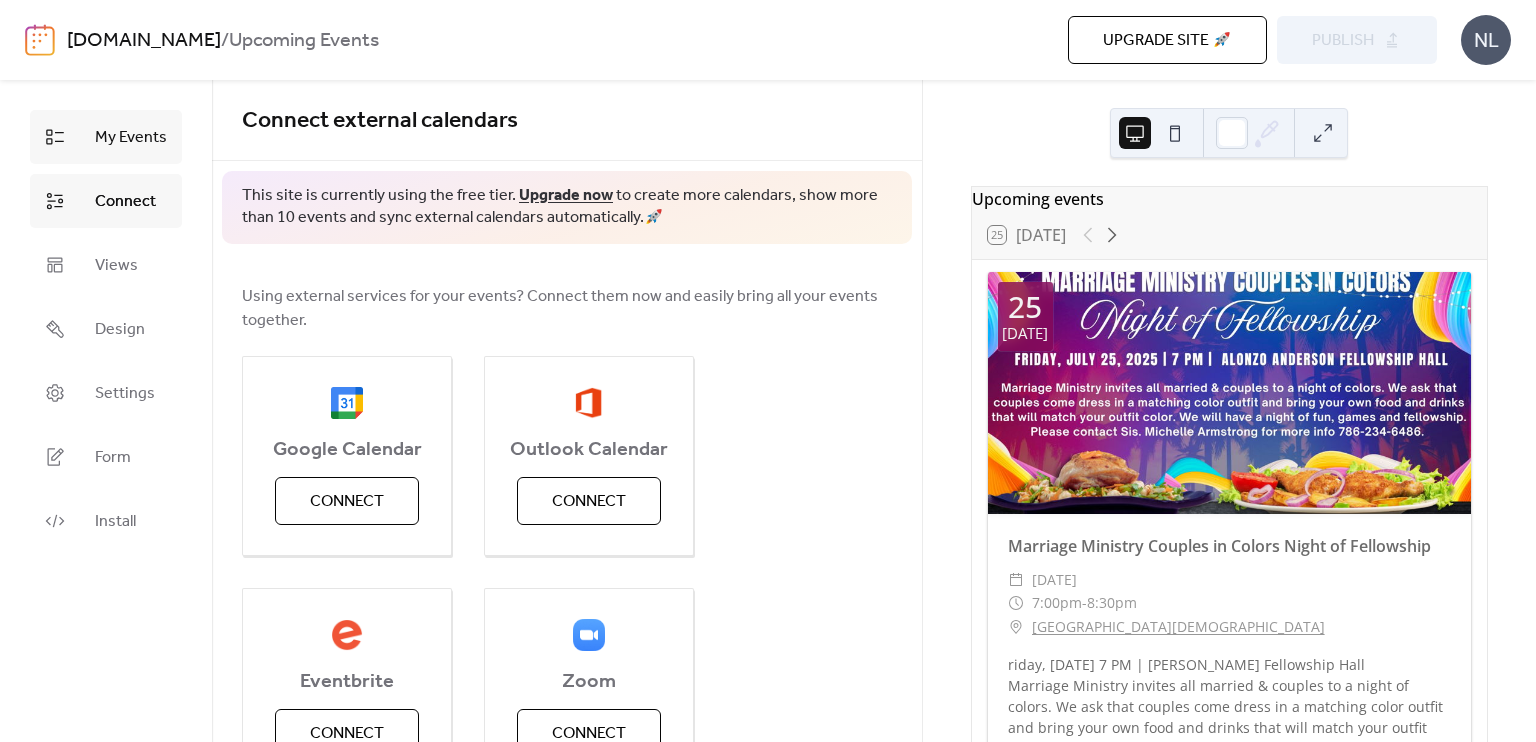 click on "My Events" at bounding box center (106, 137) 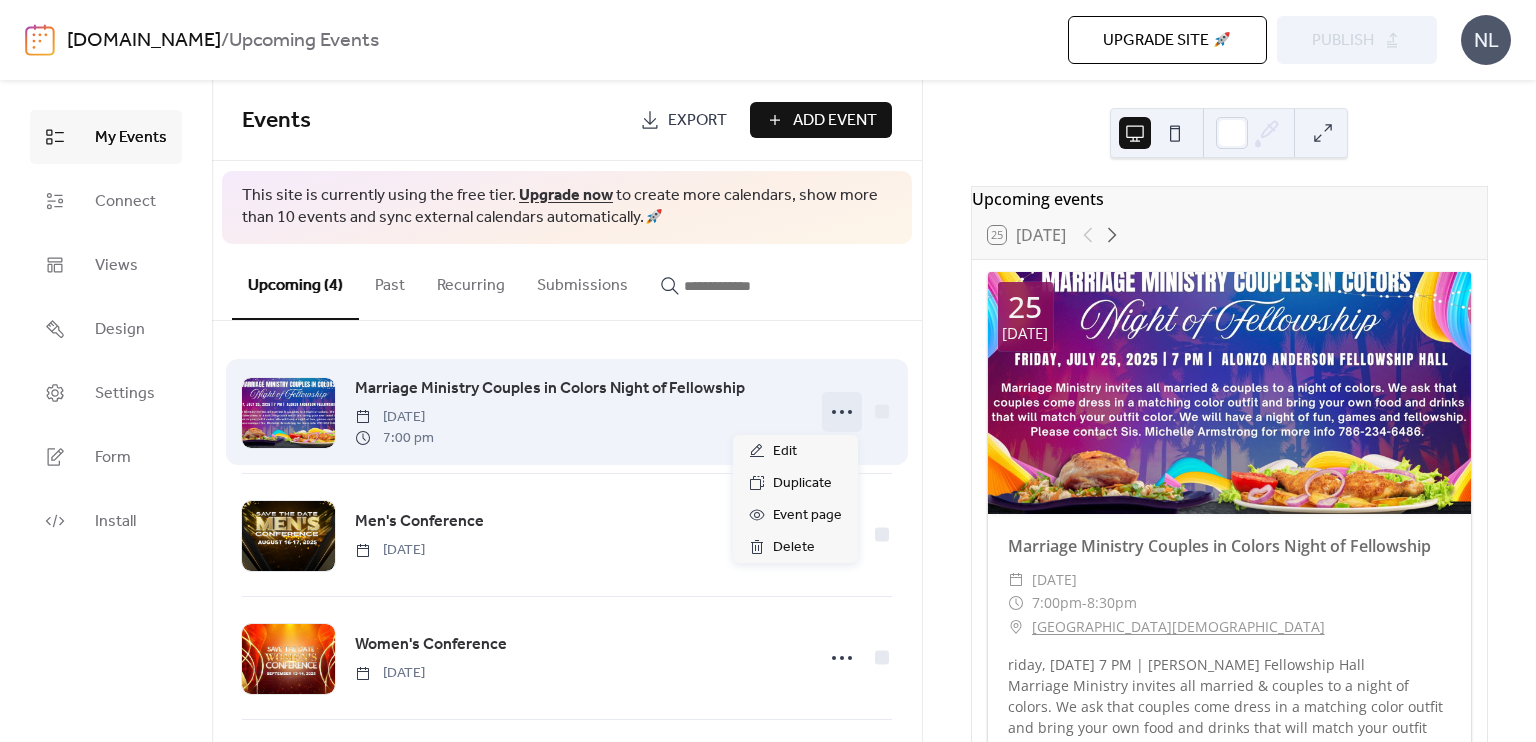 click 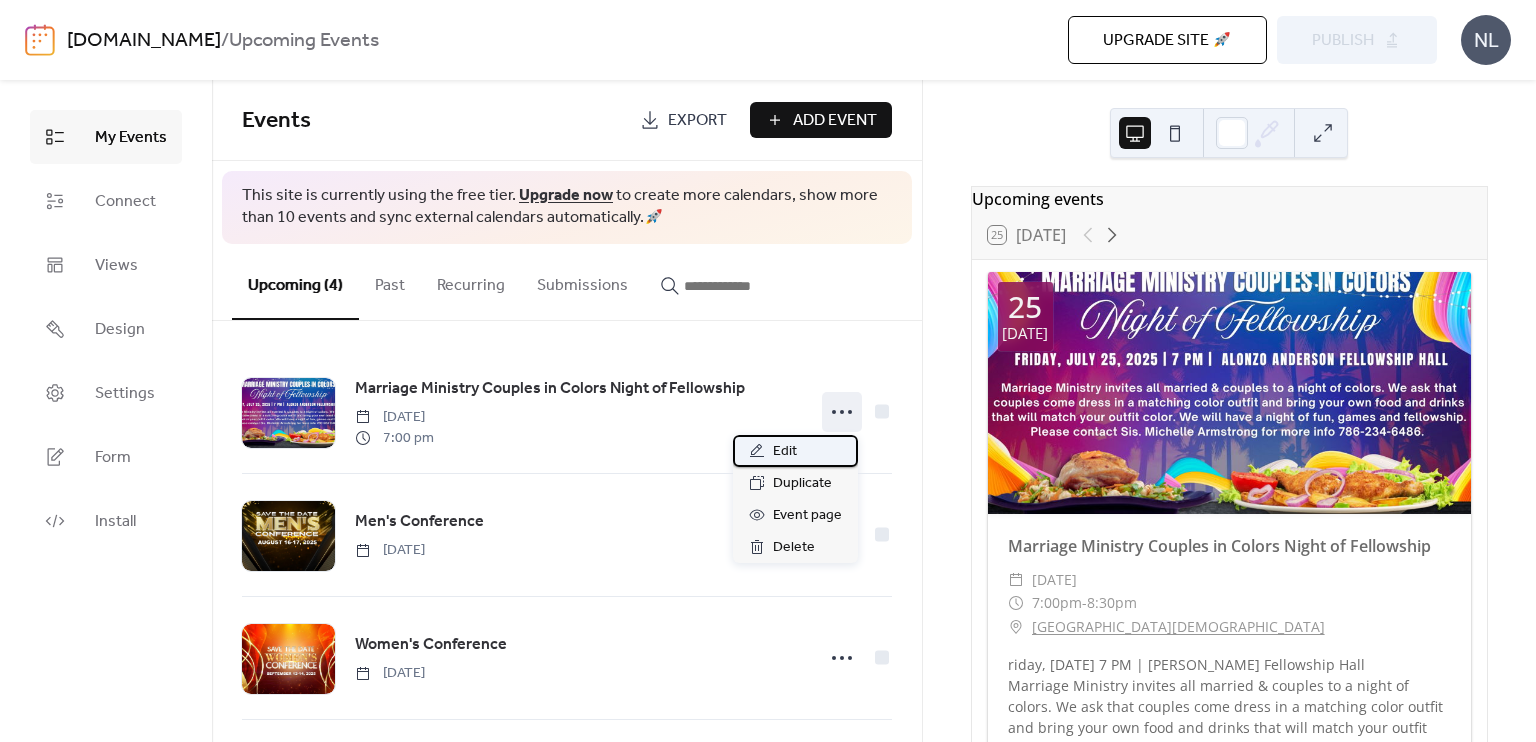 click on "Edit" at bounding box center (795, 451) 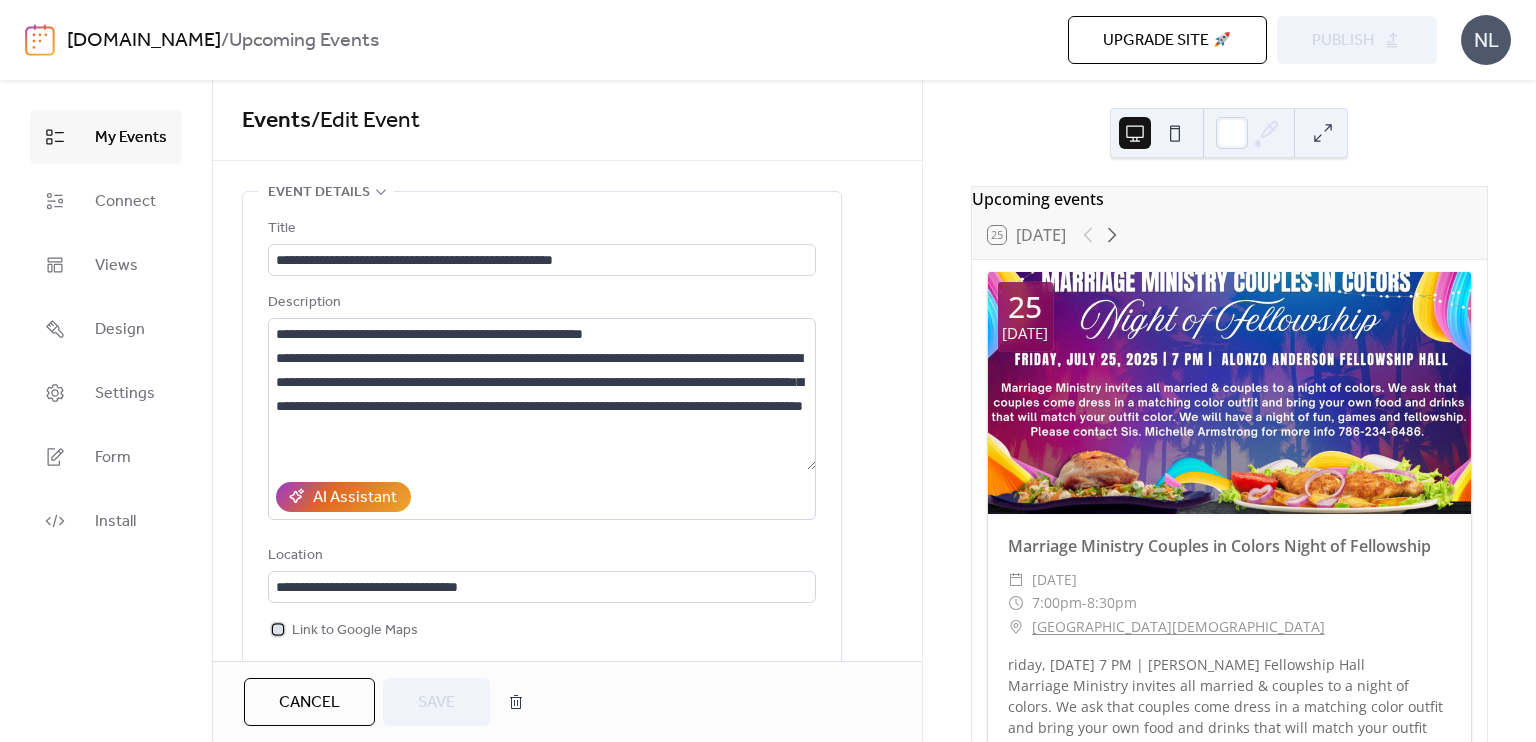click on "Link to Google Maps" at bounding box center [355, 631] 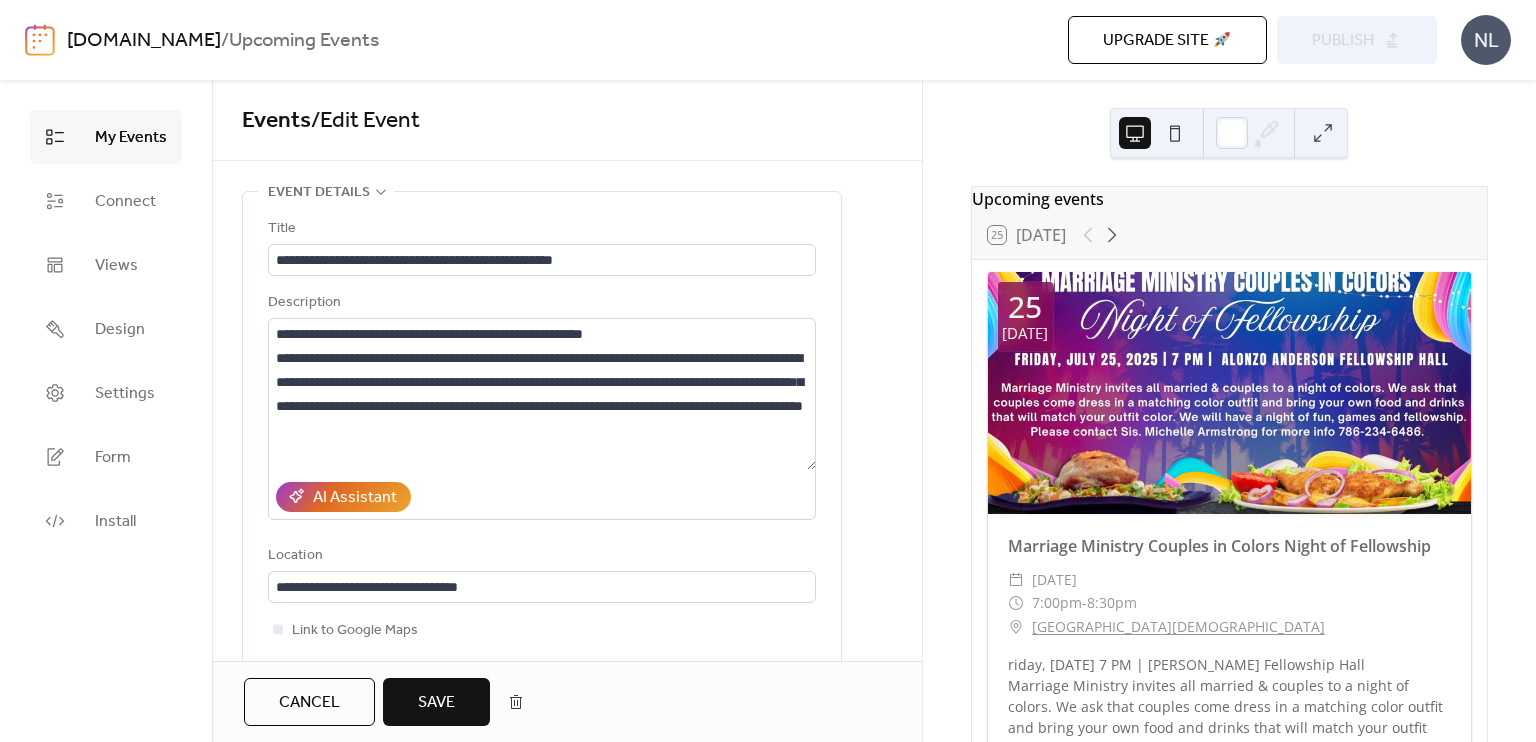 click on "Save" at bounding box center (436, 703) 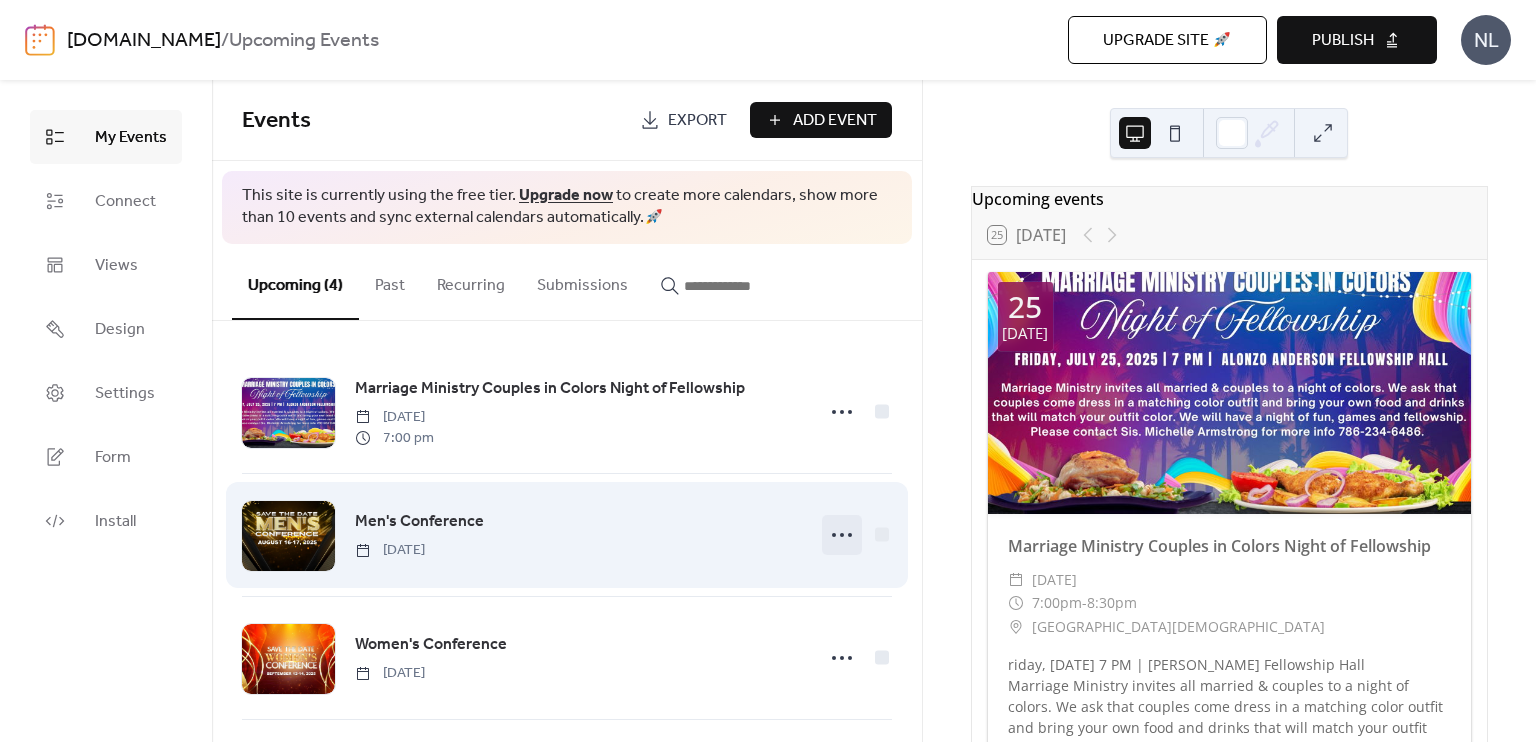 click 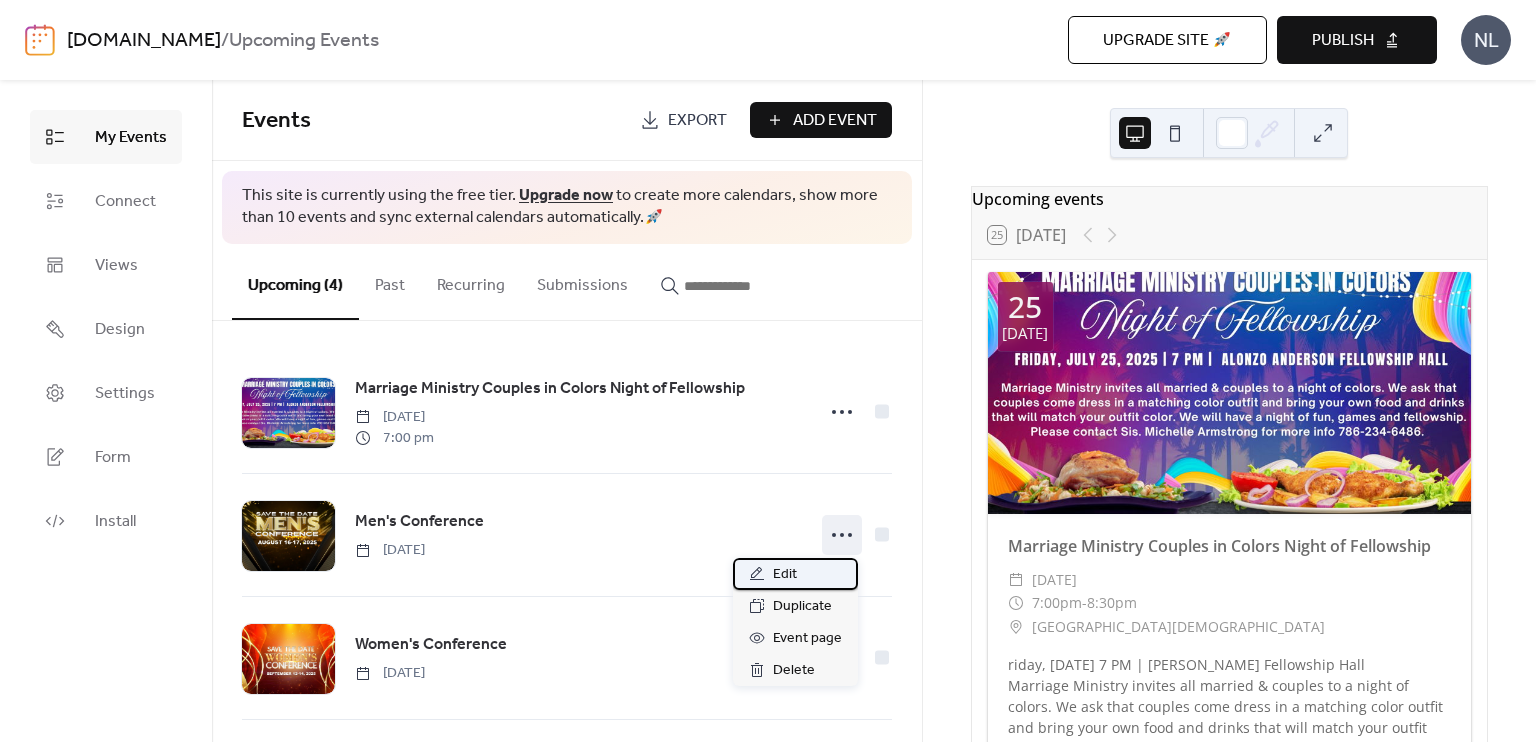 click on "Edit" at bounding box center [795, 574] 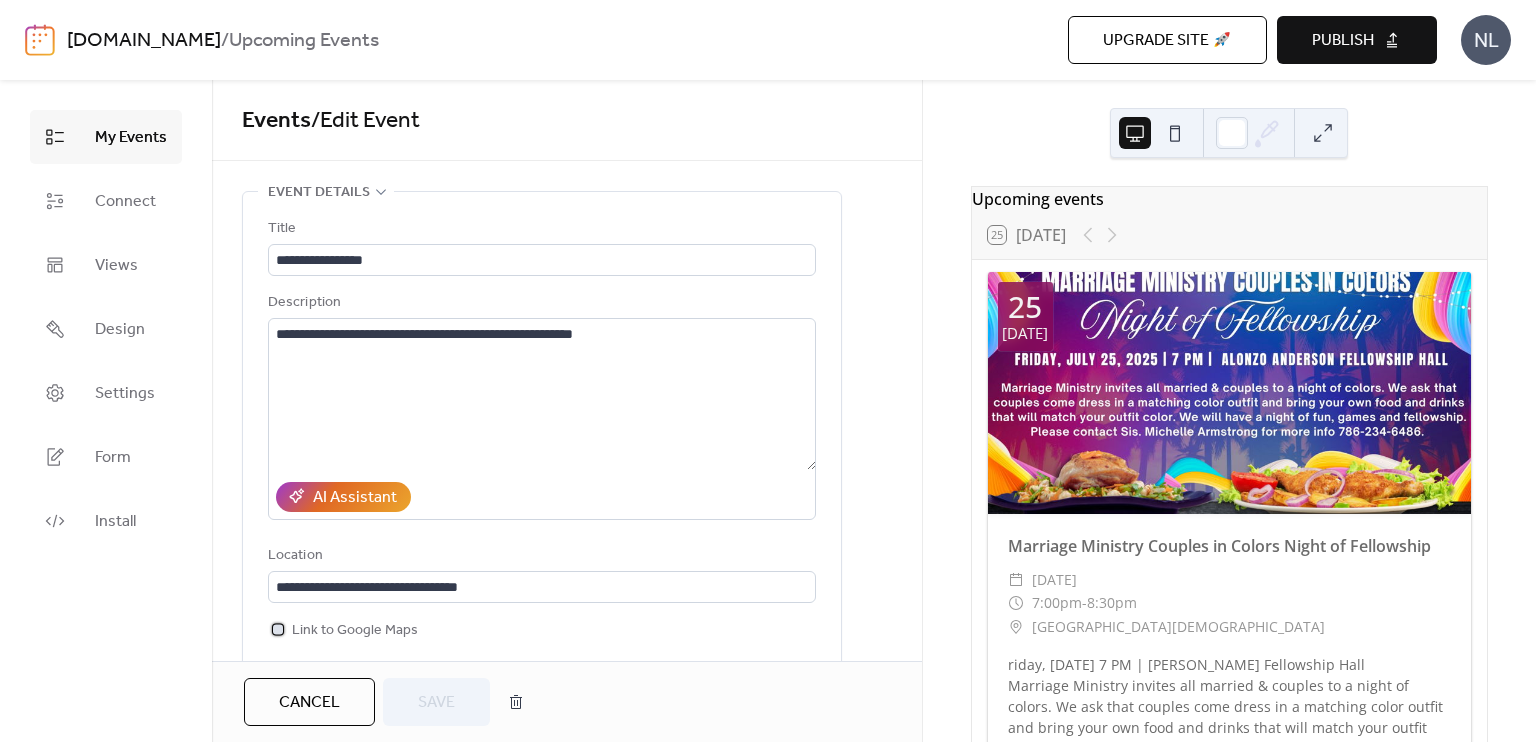 click at bounding box center [278, 629] 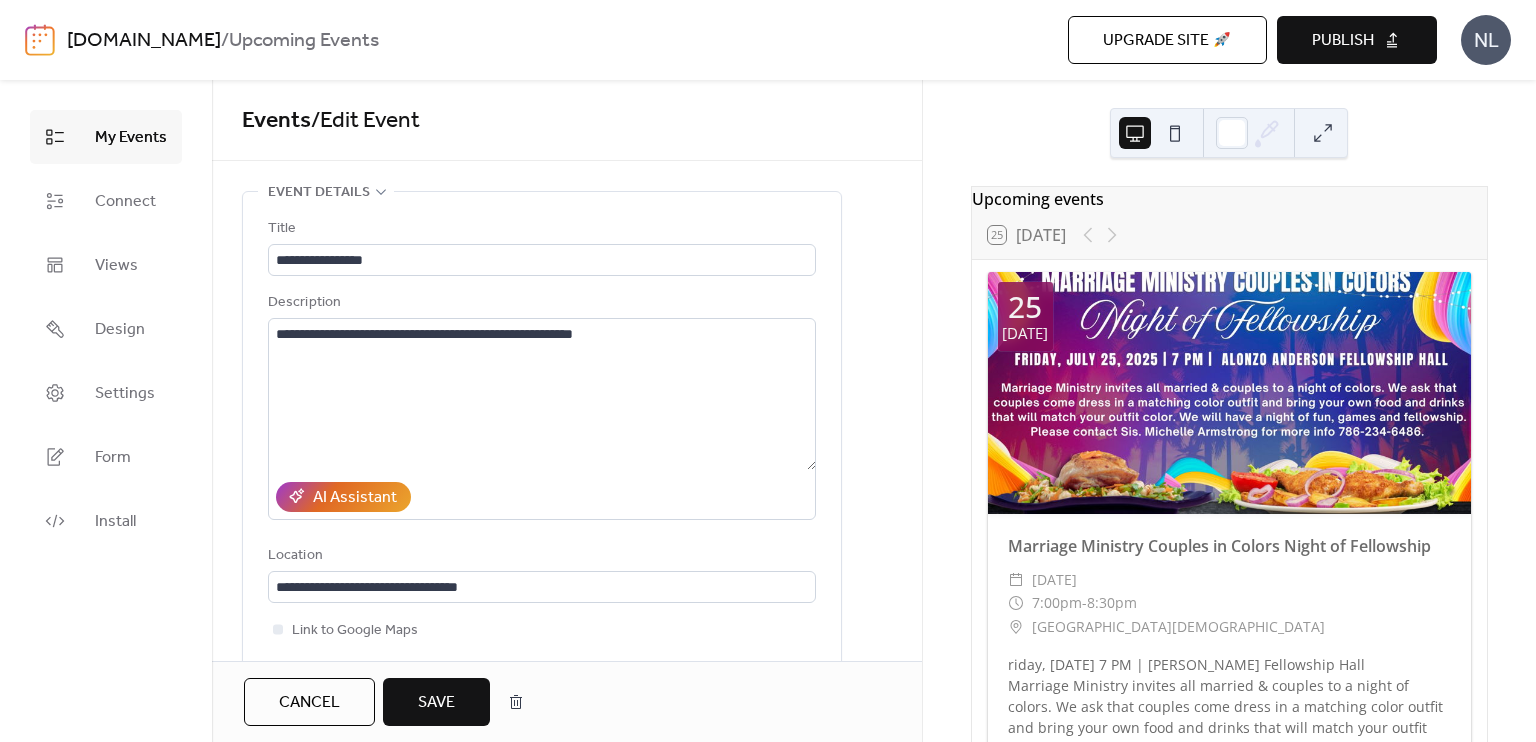click on "Save" at bounding box center [436, 703] 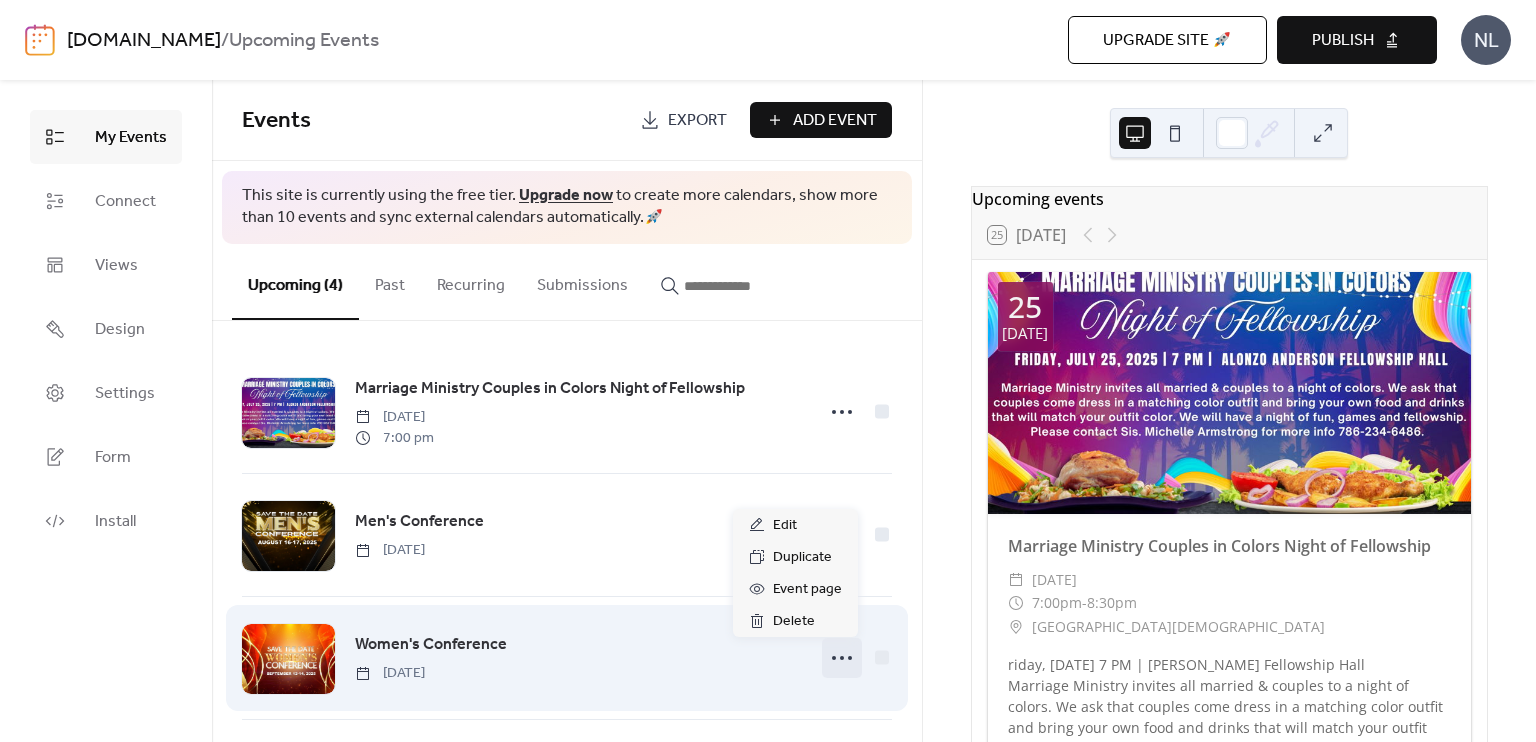 click 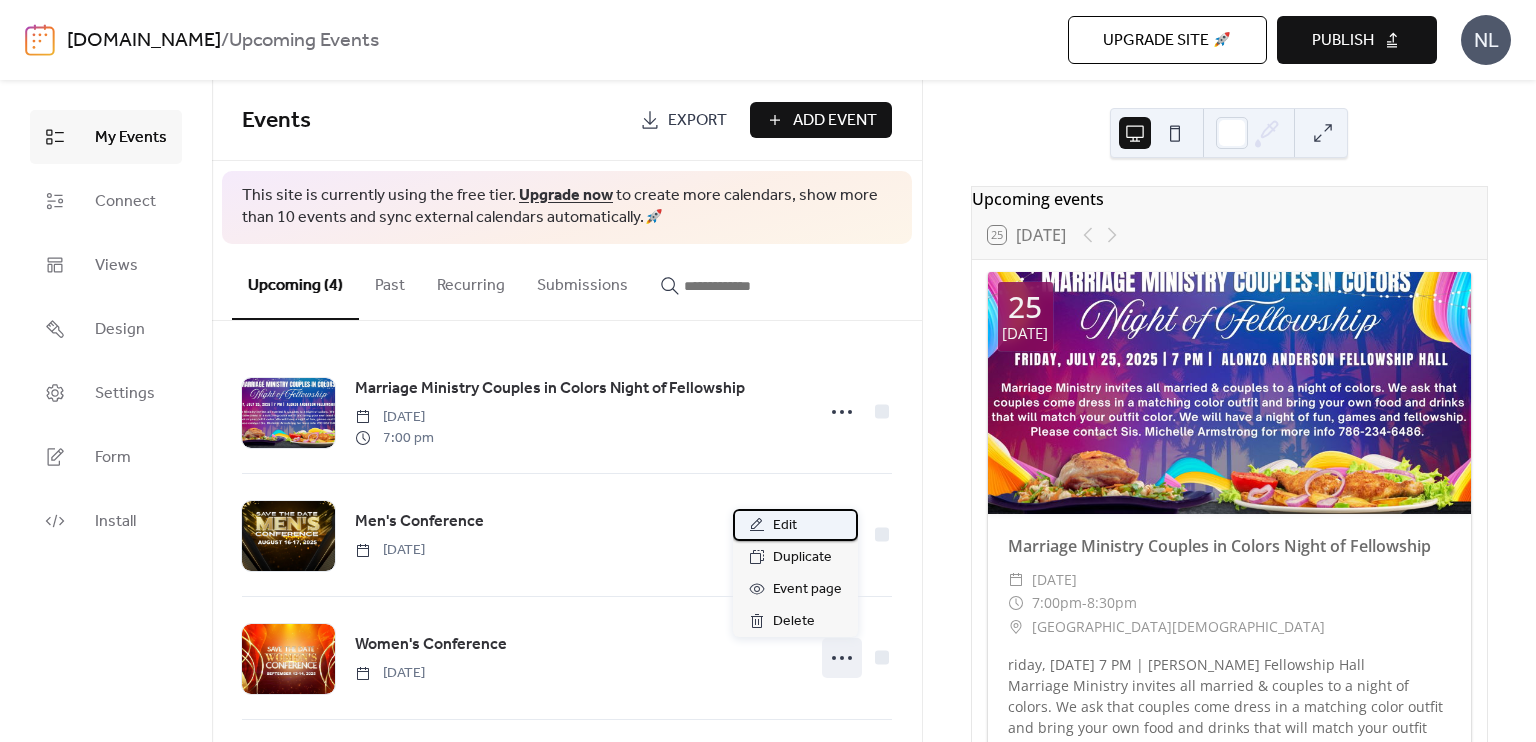 click on "Edit" at bounding box center (785, 526) 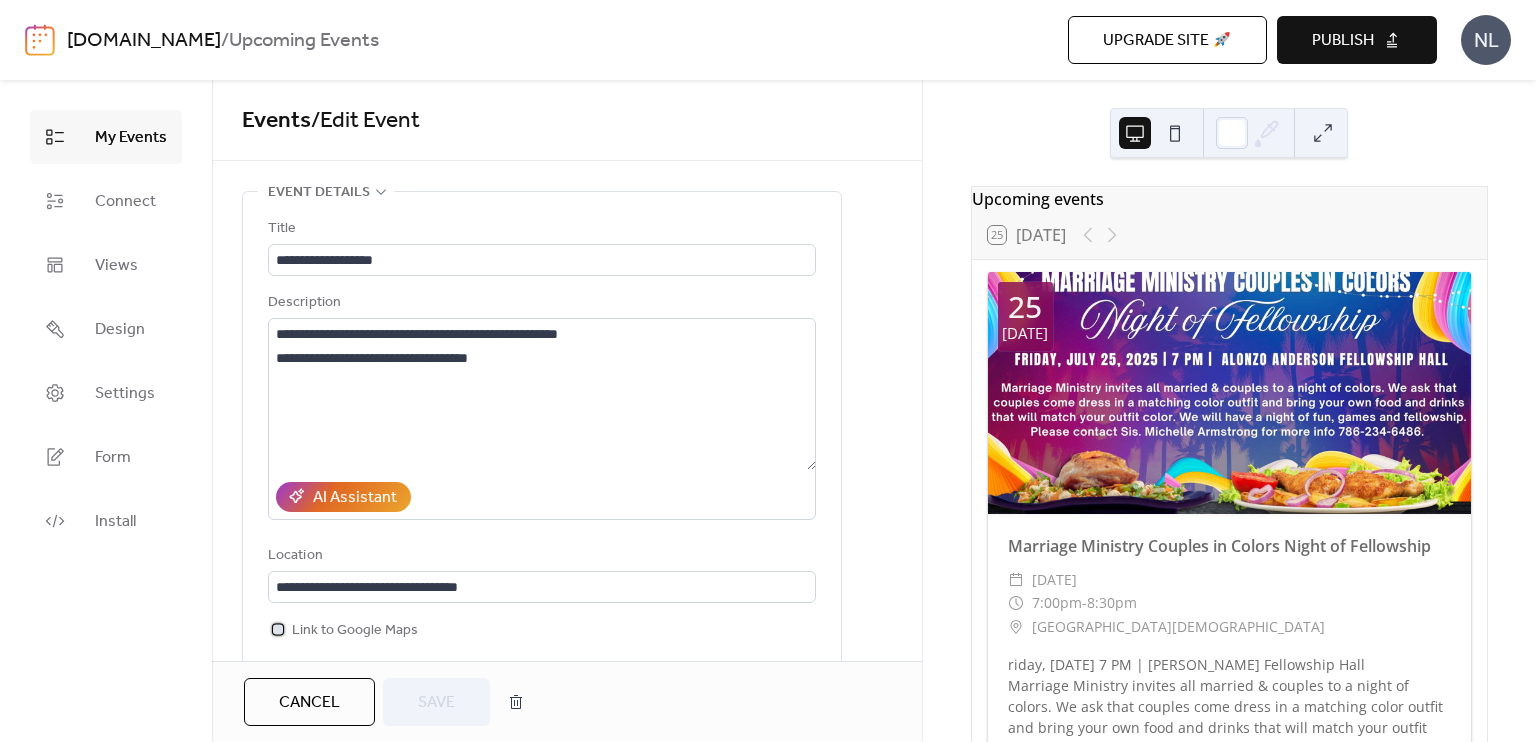 click 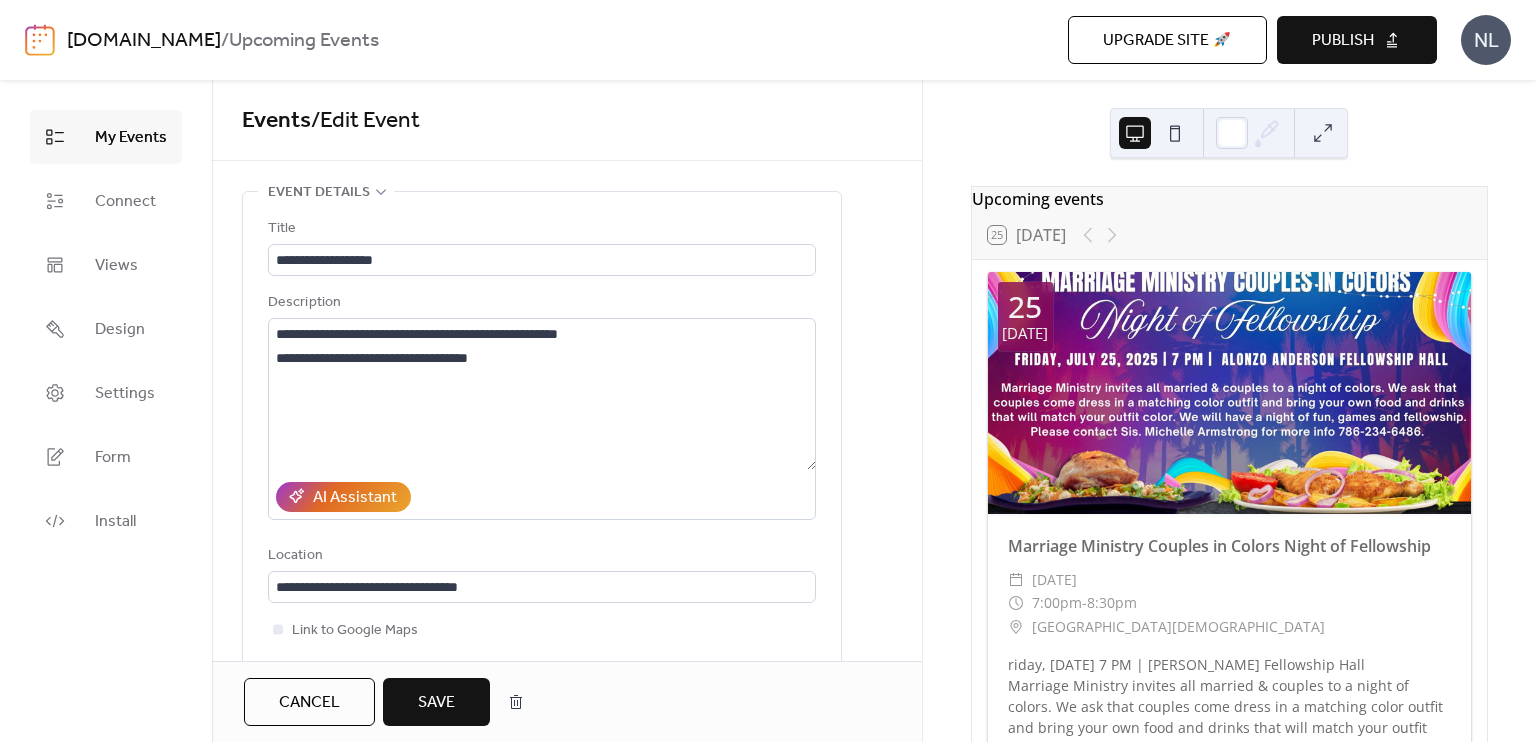 click on "Save" at bounding box center [436, 703] 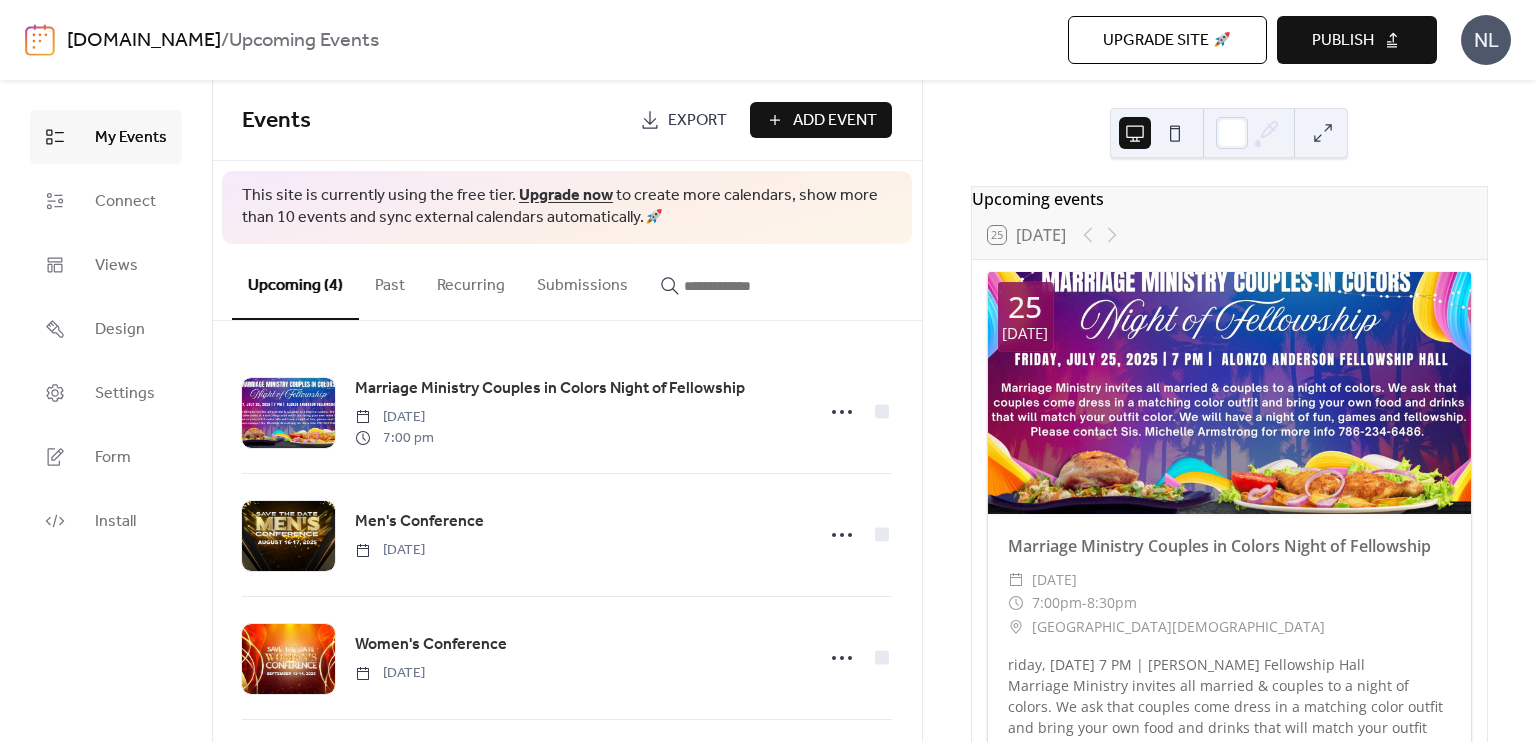 scroll, scrollTop: 129, scrollLeft: 0, axis: vertical 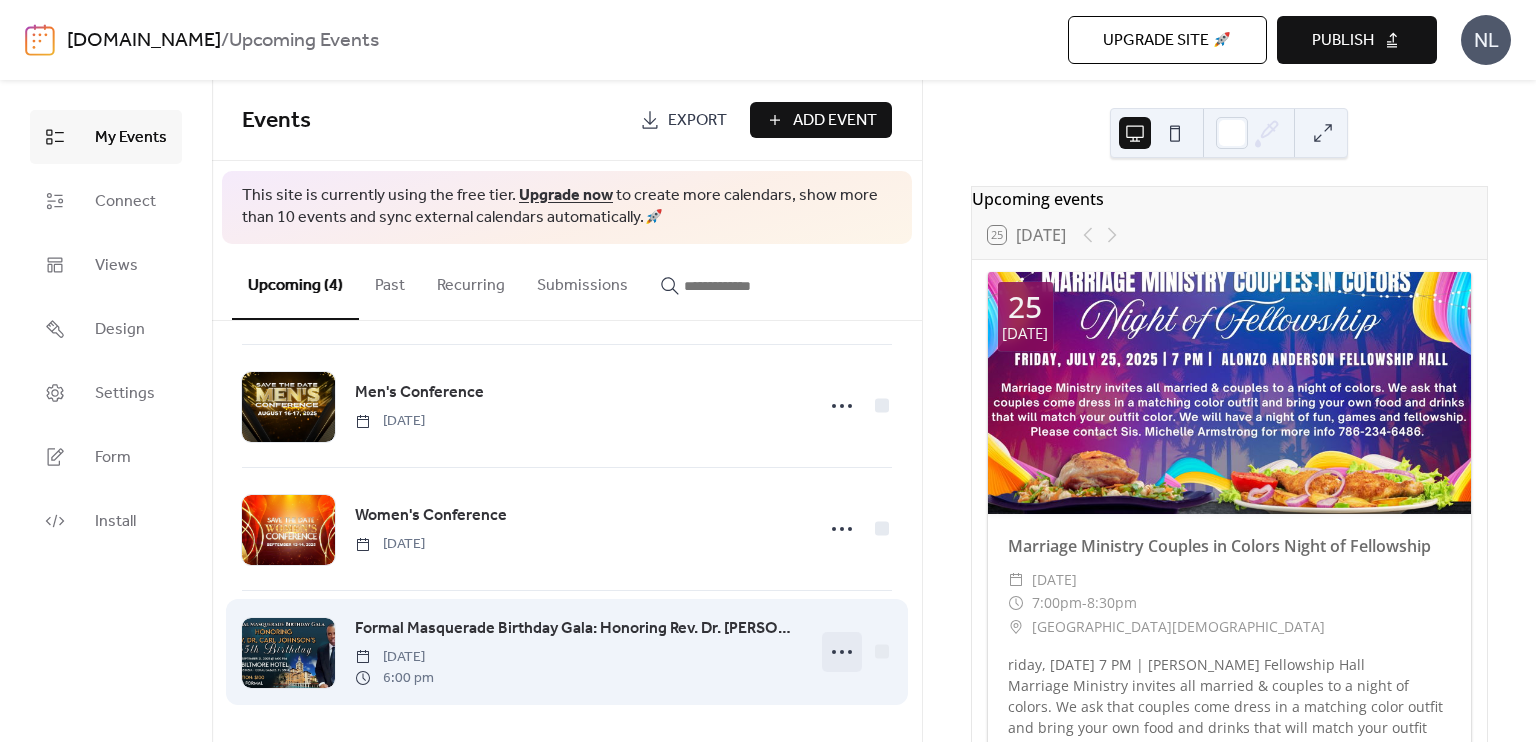 click 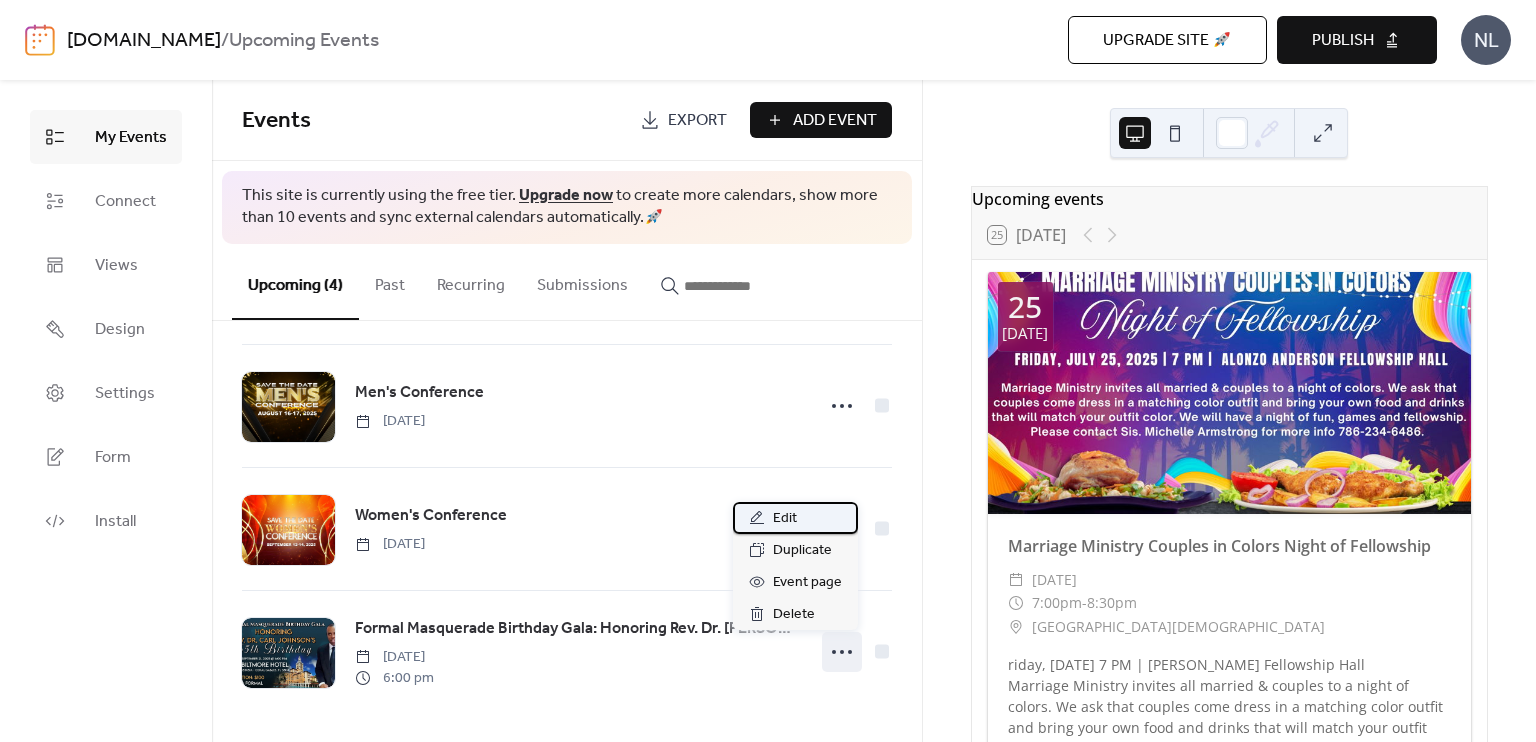 click on "Edit" at bounding box center (785, 519) 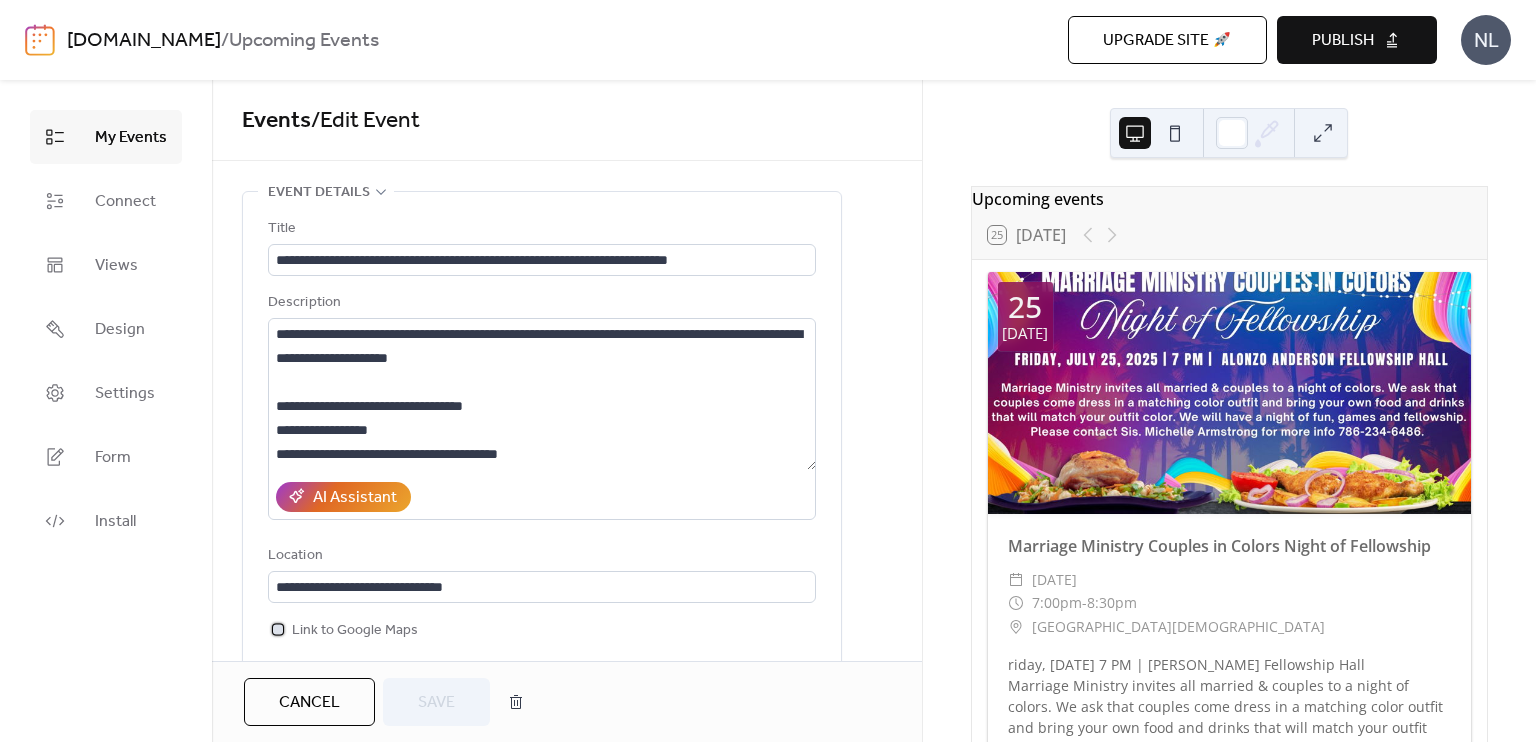 click at bounding box center [278, 629] 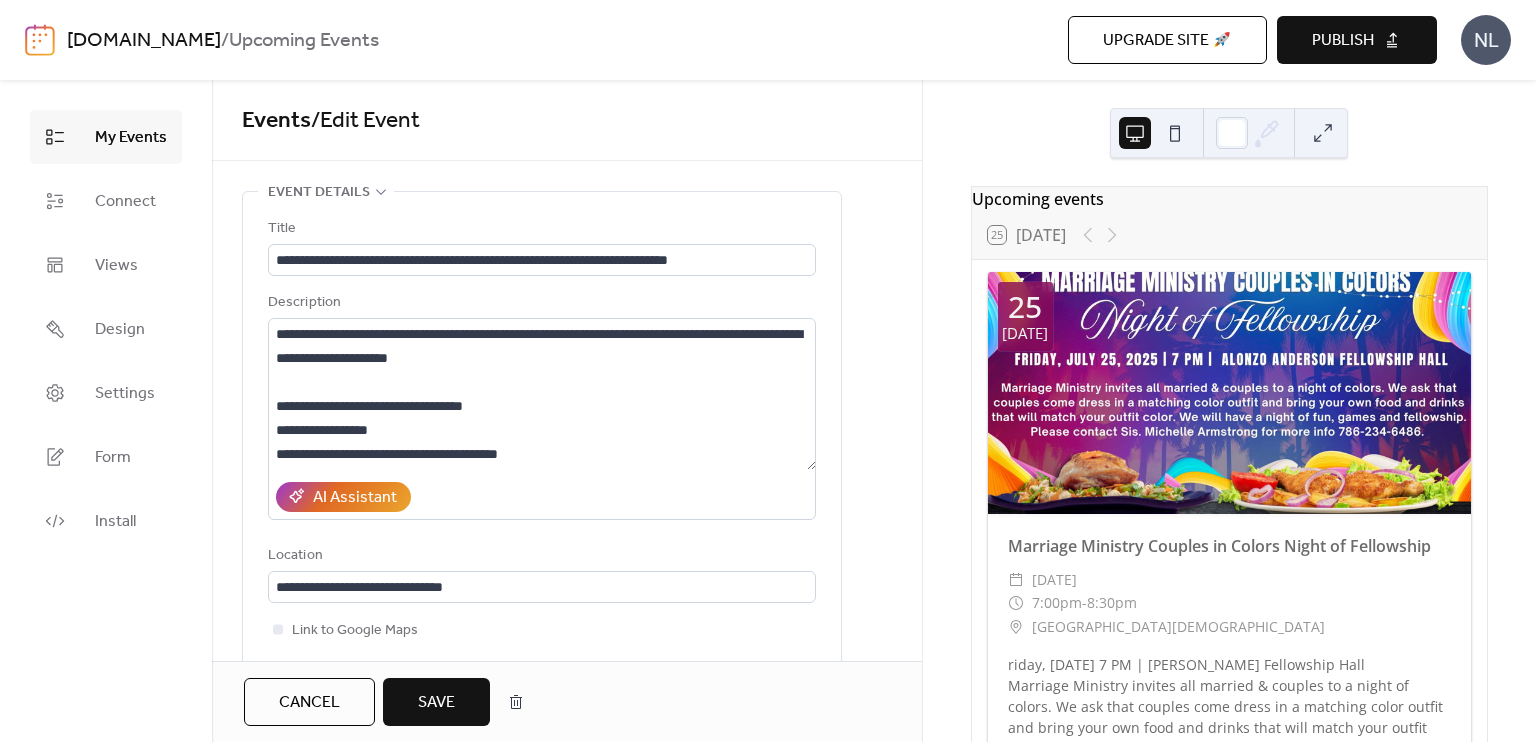 click on "Save" at bounding box center (436, 703) 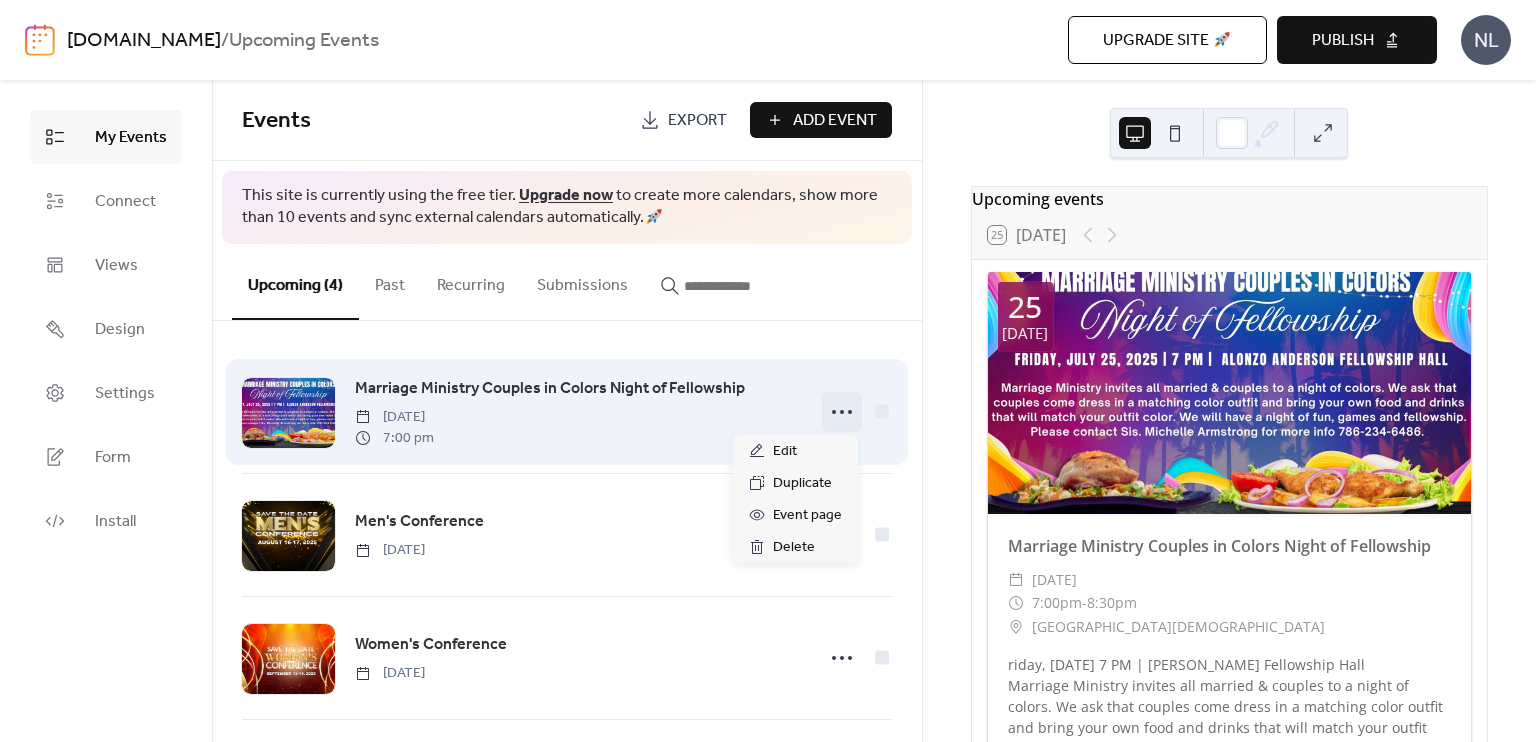 click 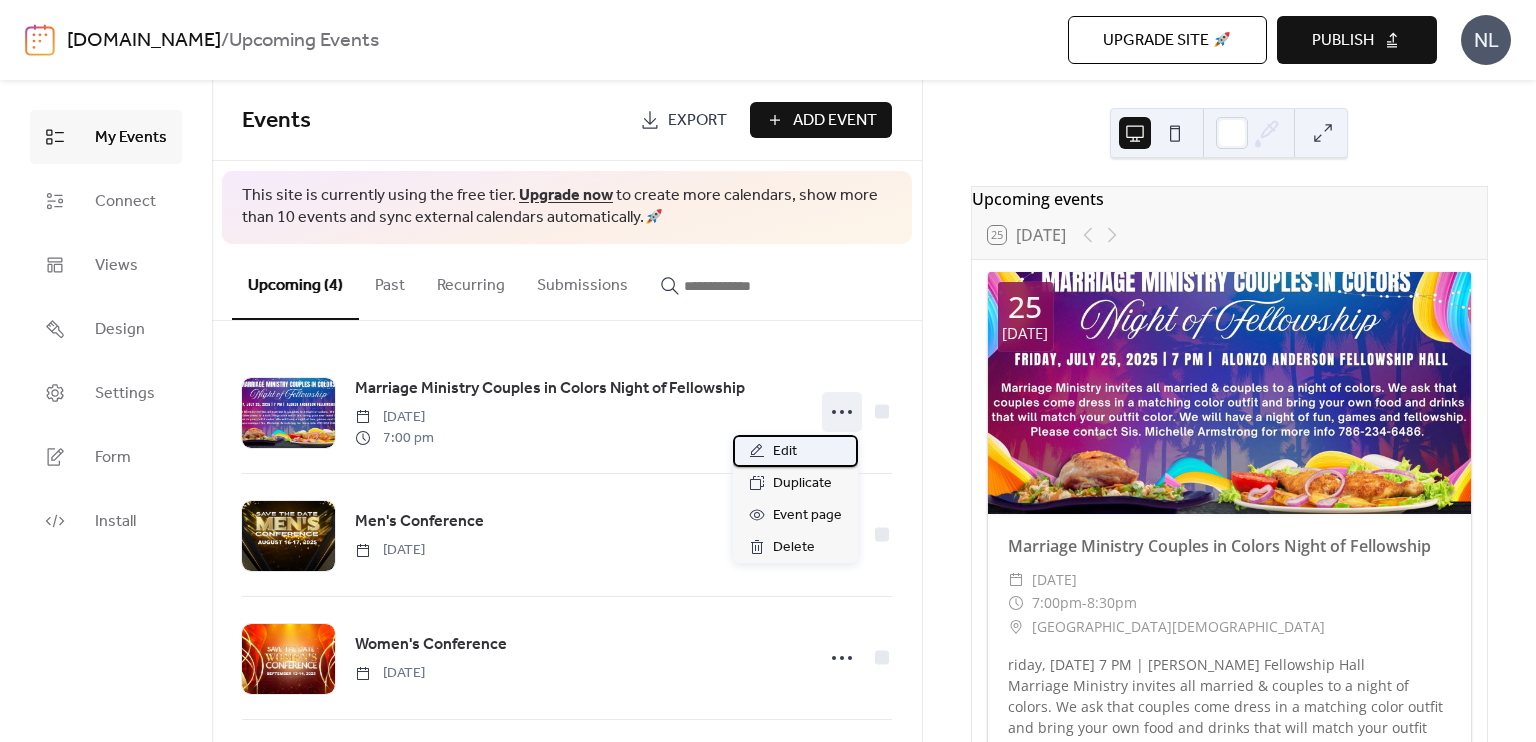 click on "Edit" at bounding box center (795, 451) 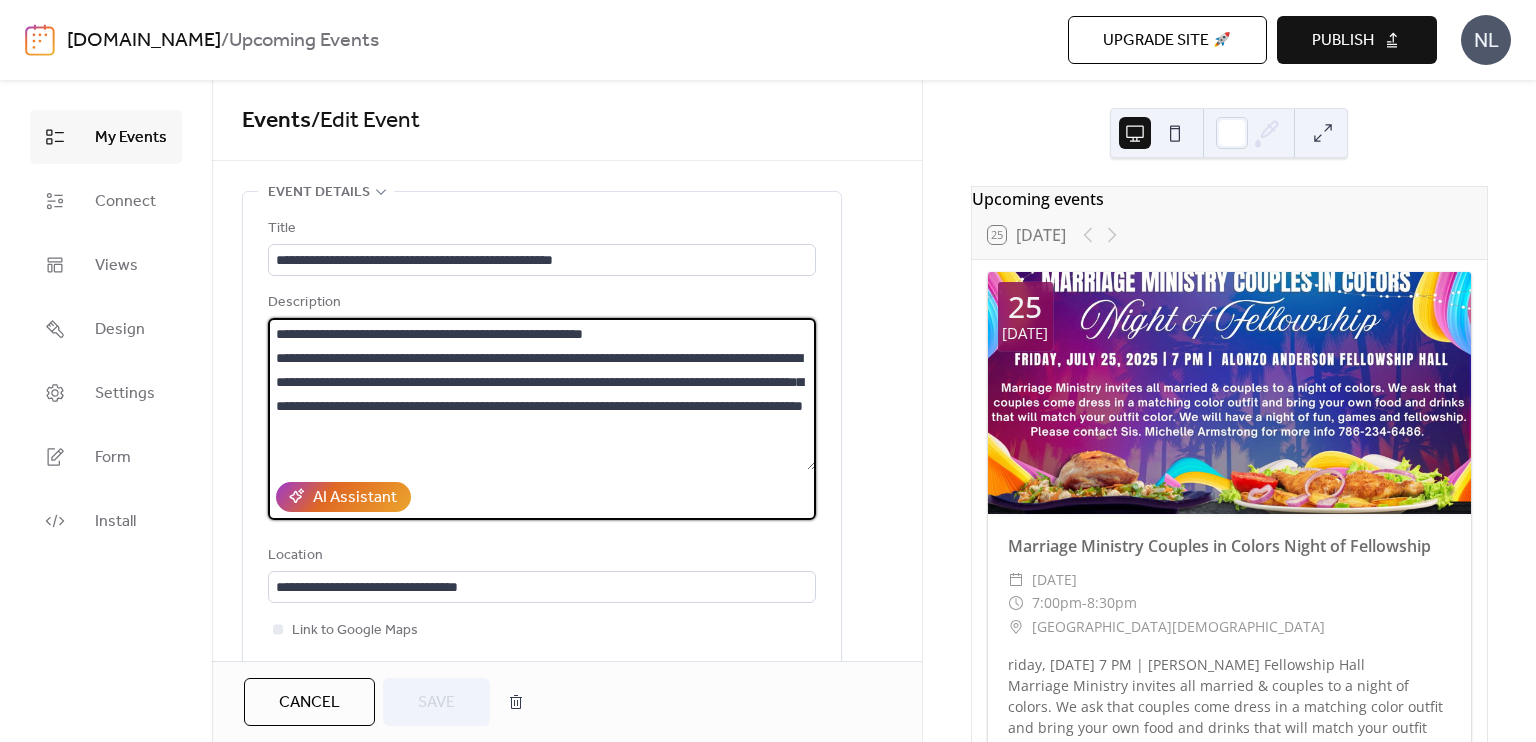 click on "**********" at bounding box center (542, 394) 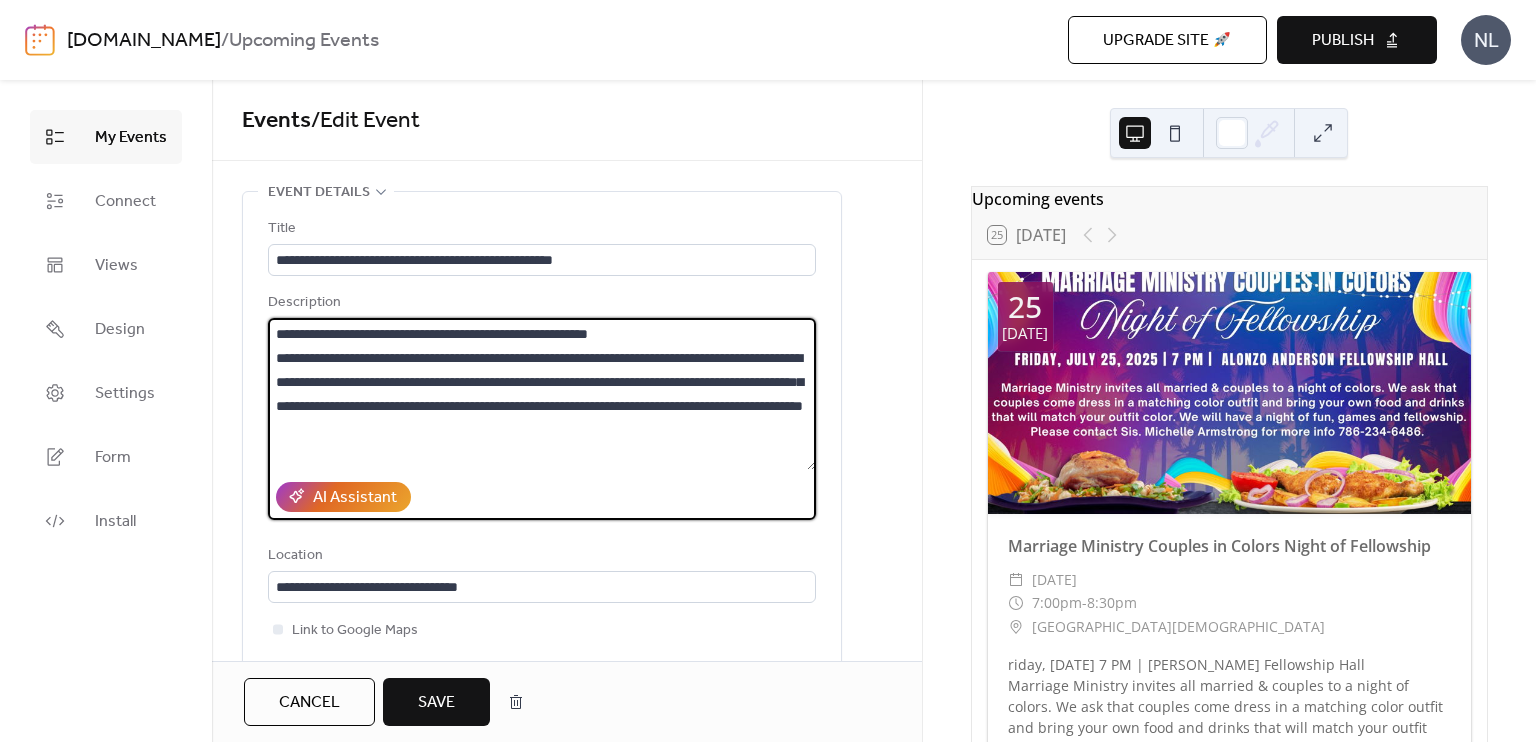 type on "**********" 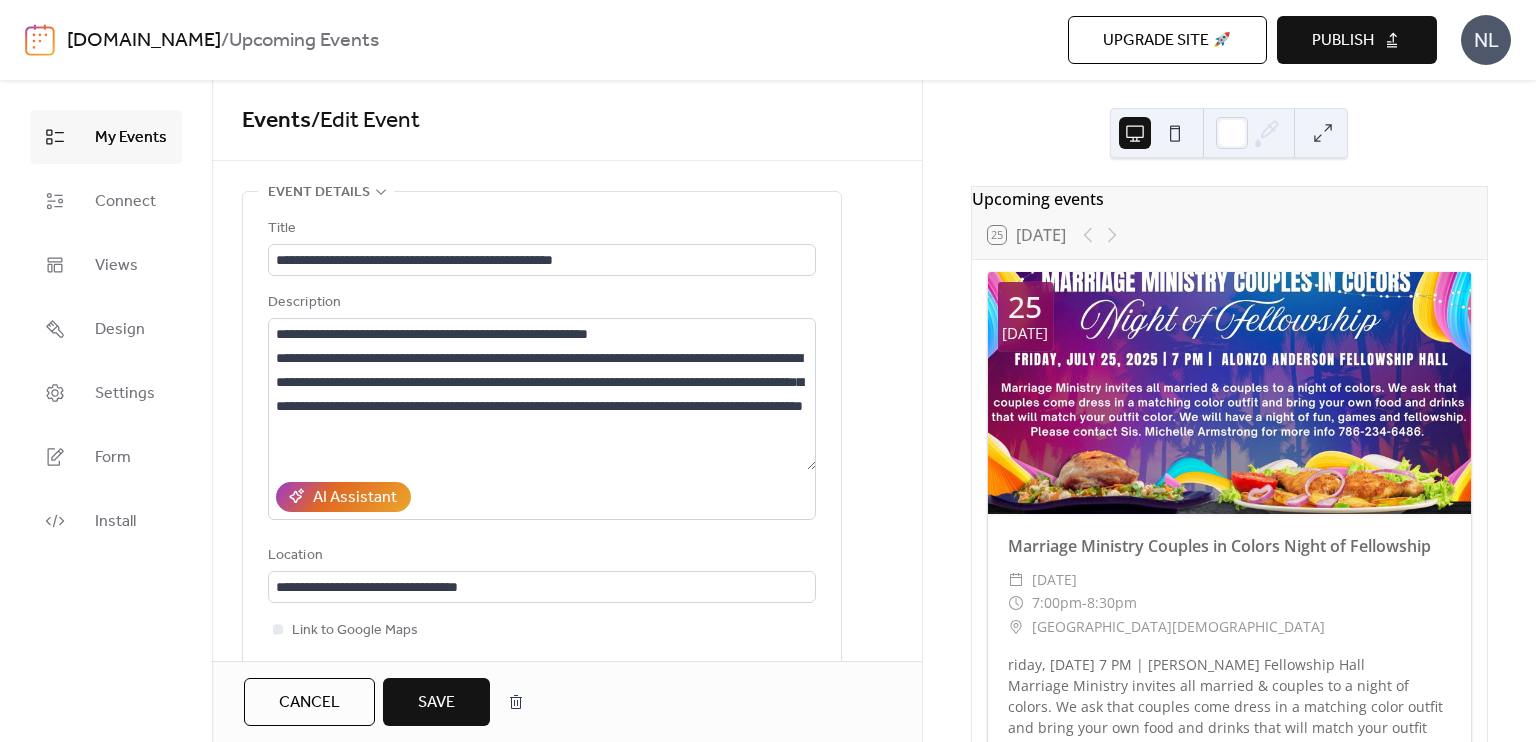 click on "Save" at bounding box center [436, 702] 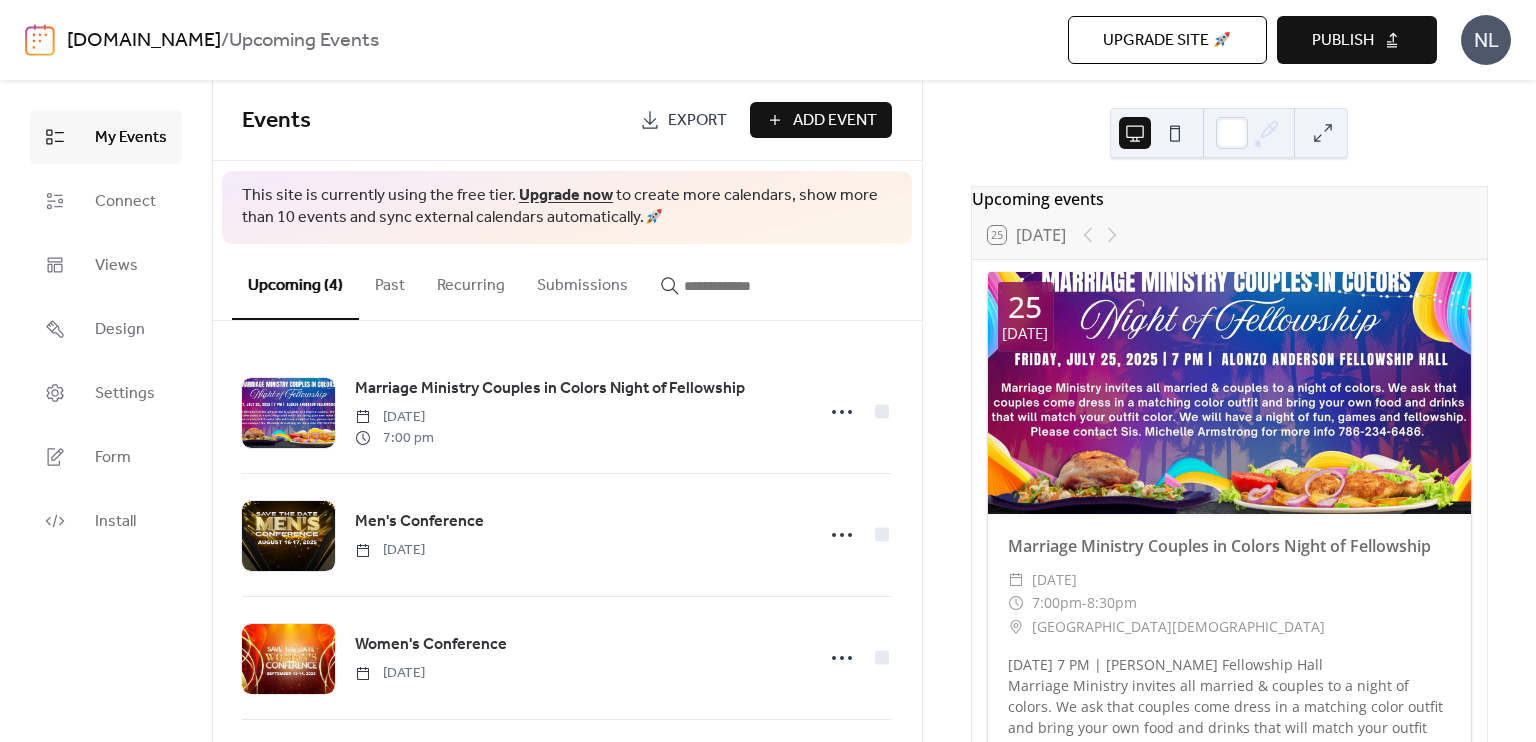 click on "Publish" at bounding box center [1343, 41] 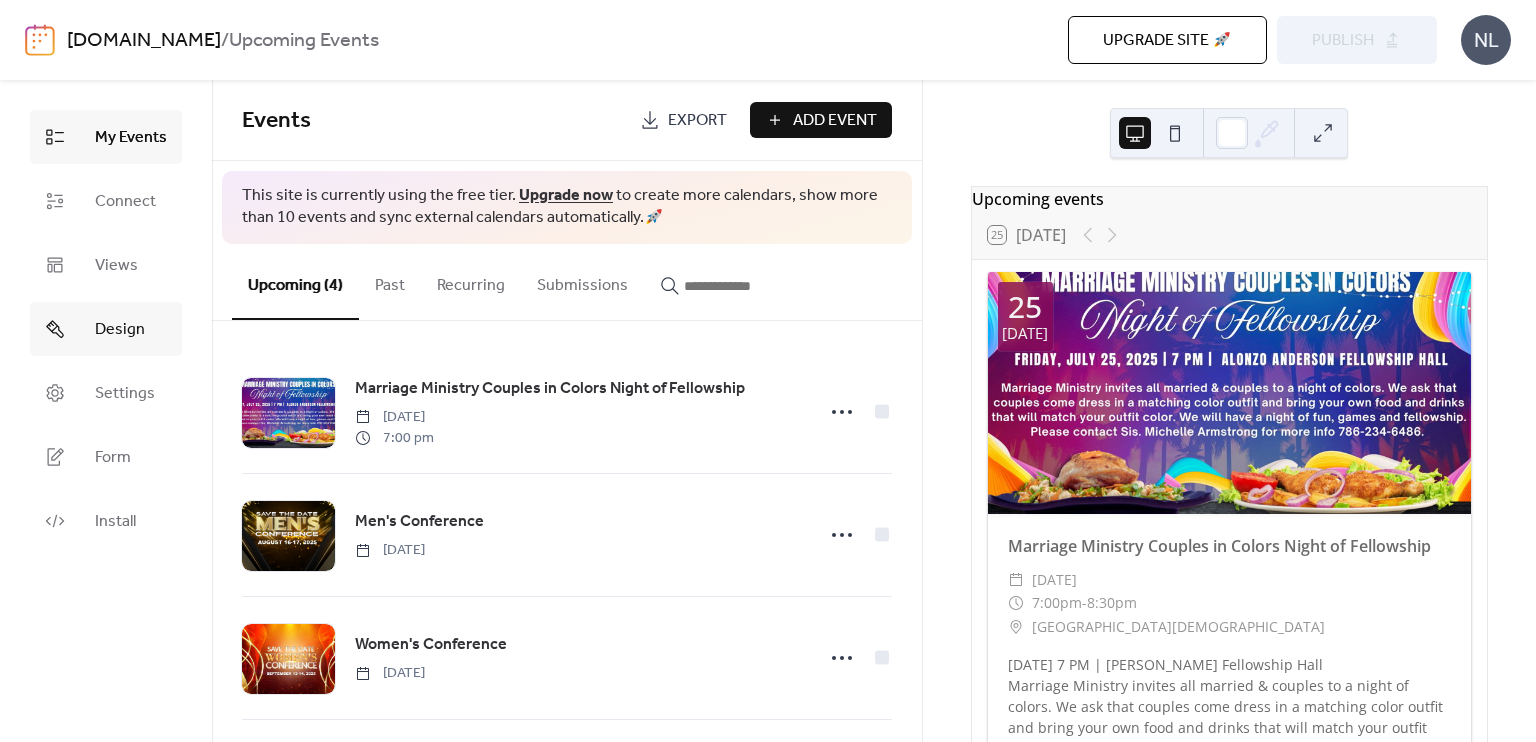 click on "Design" at bounding box center (106, 329) 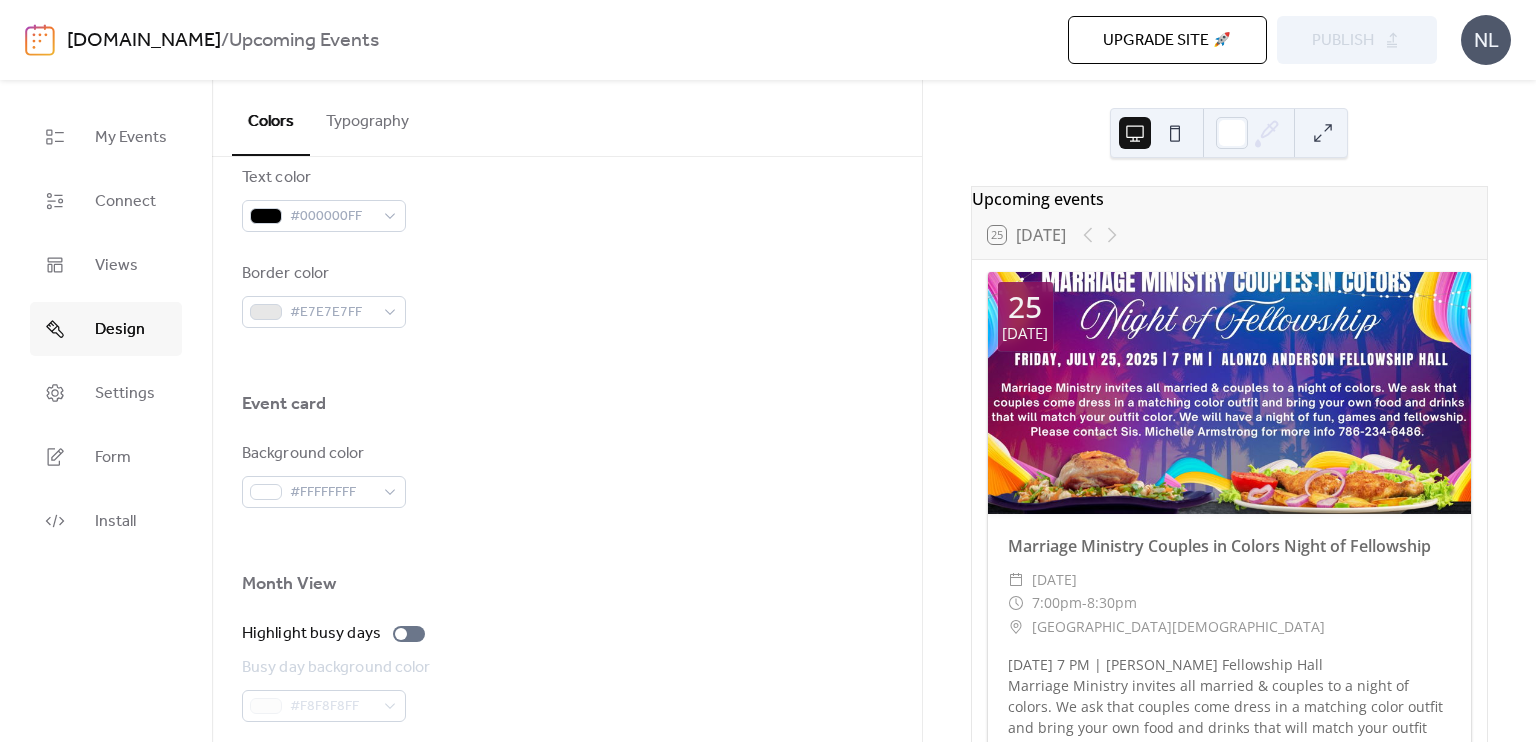 scroll, scrollTop: 1352, scrollLeft: 0, axis: vertical 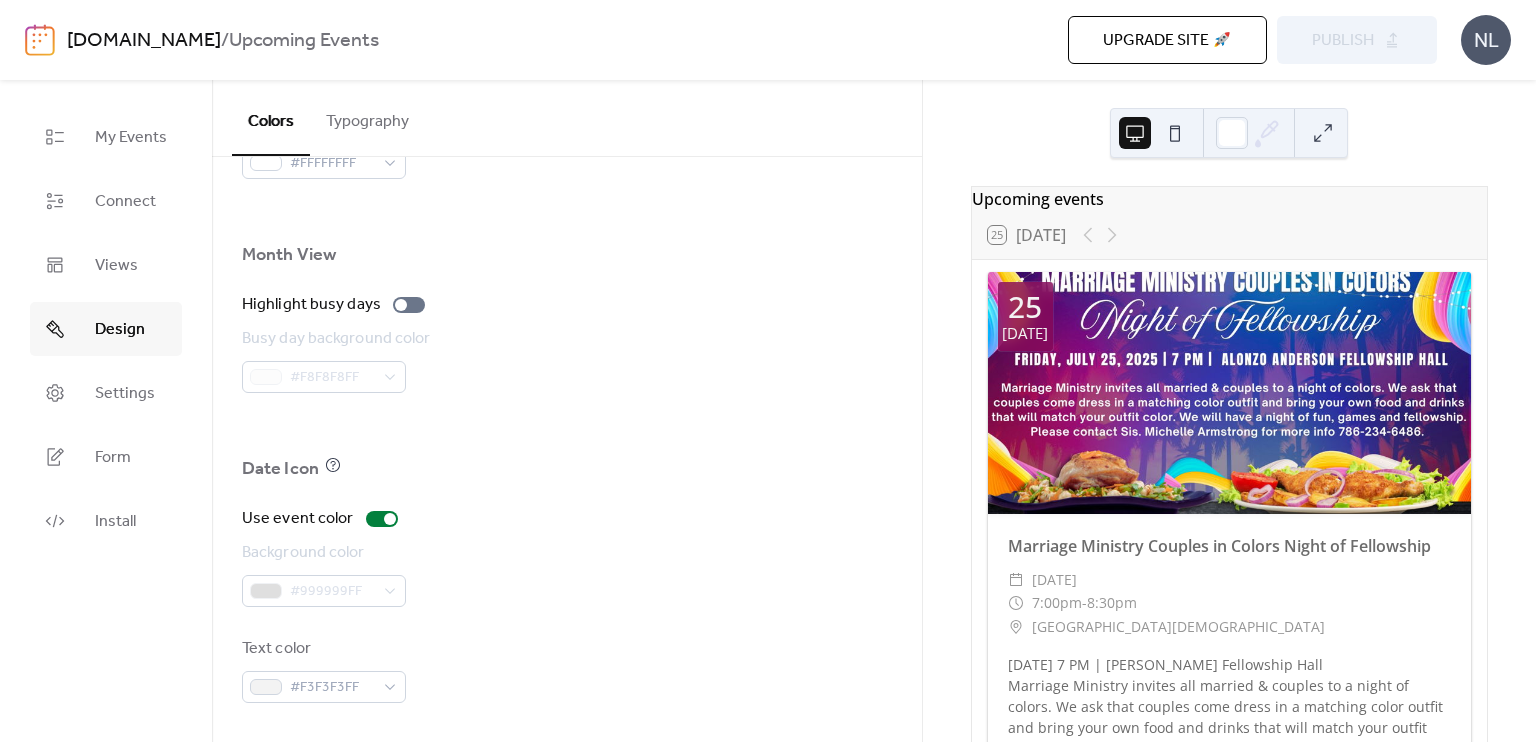 click on "Typography" at bounding box center [367, 117] 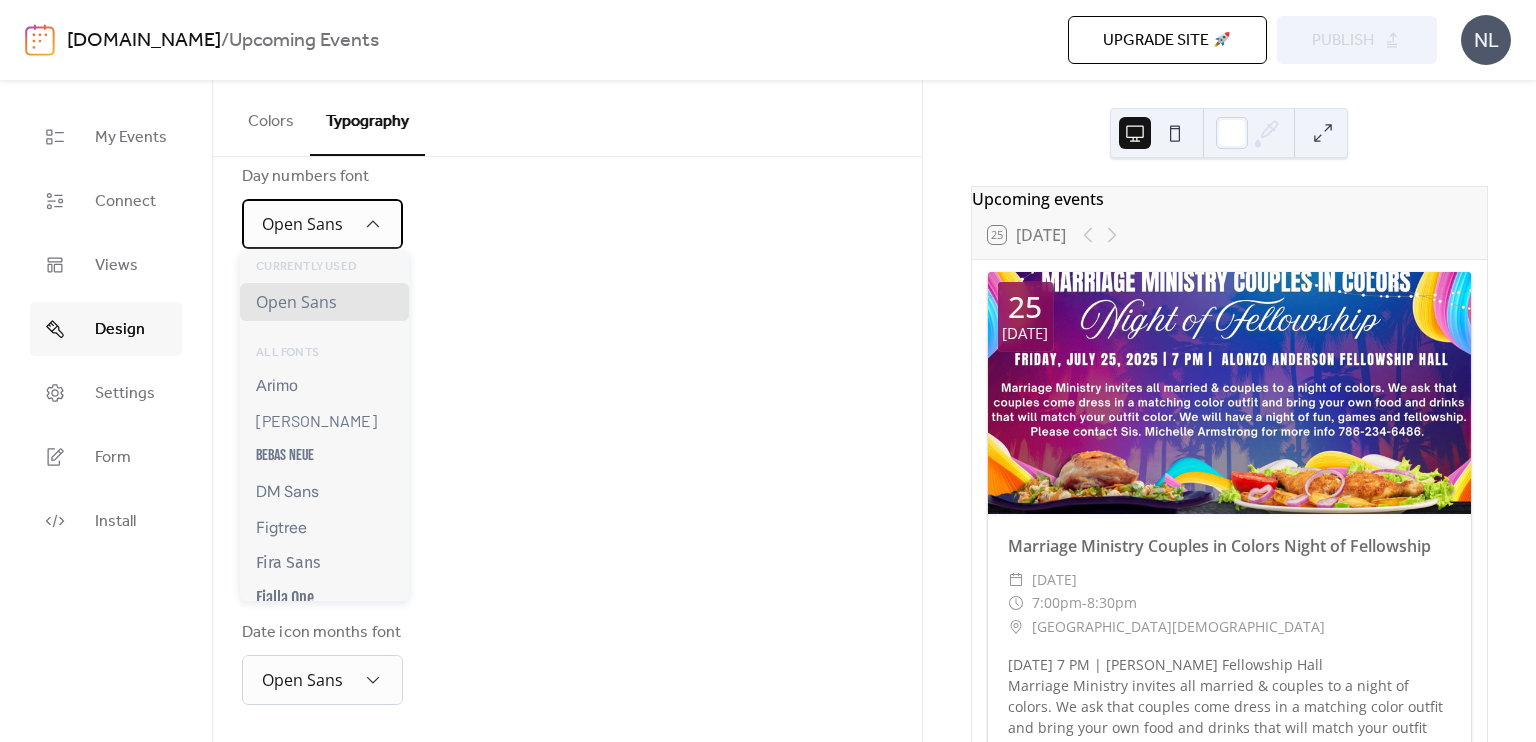 click 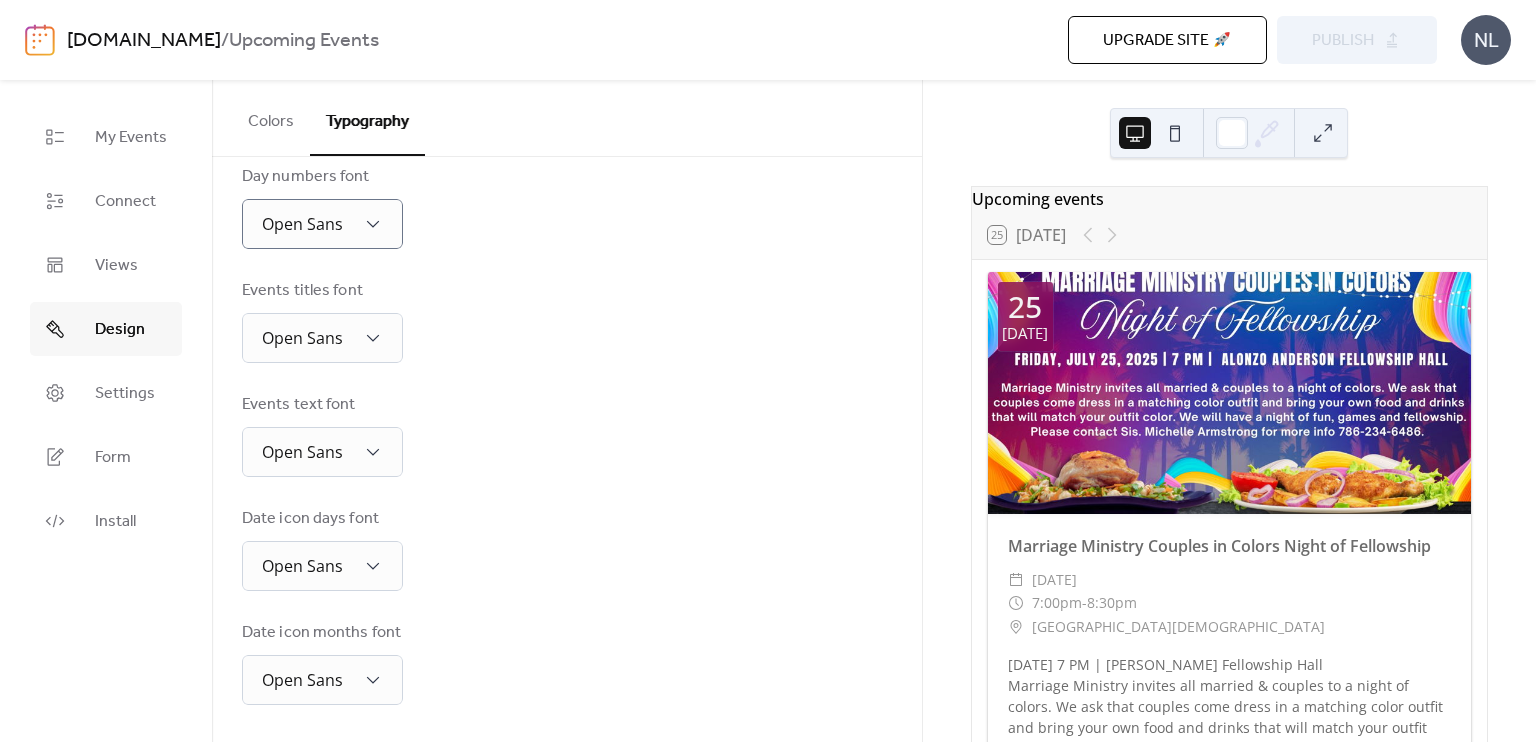 click on "Base Font Size * px Font Families Header font Open Sans Week days font Open Sans Day numbers font Open Sans Events titles font Open Sans Events text font Open Sans Date icon days font Open Sans Date icon months font Open Sans" at bounding box center (567, 227) 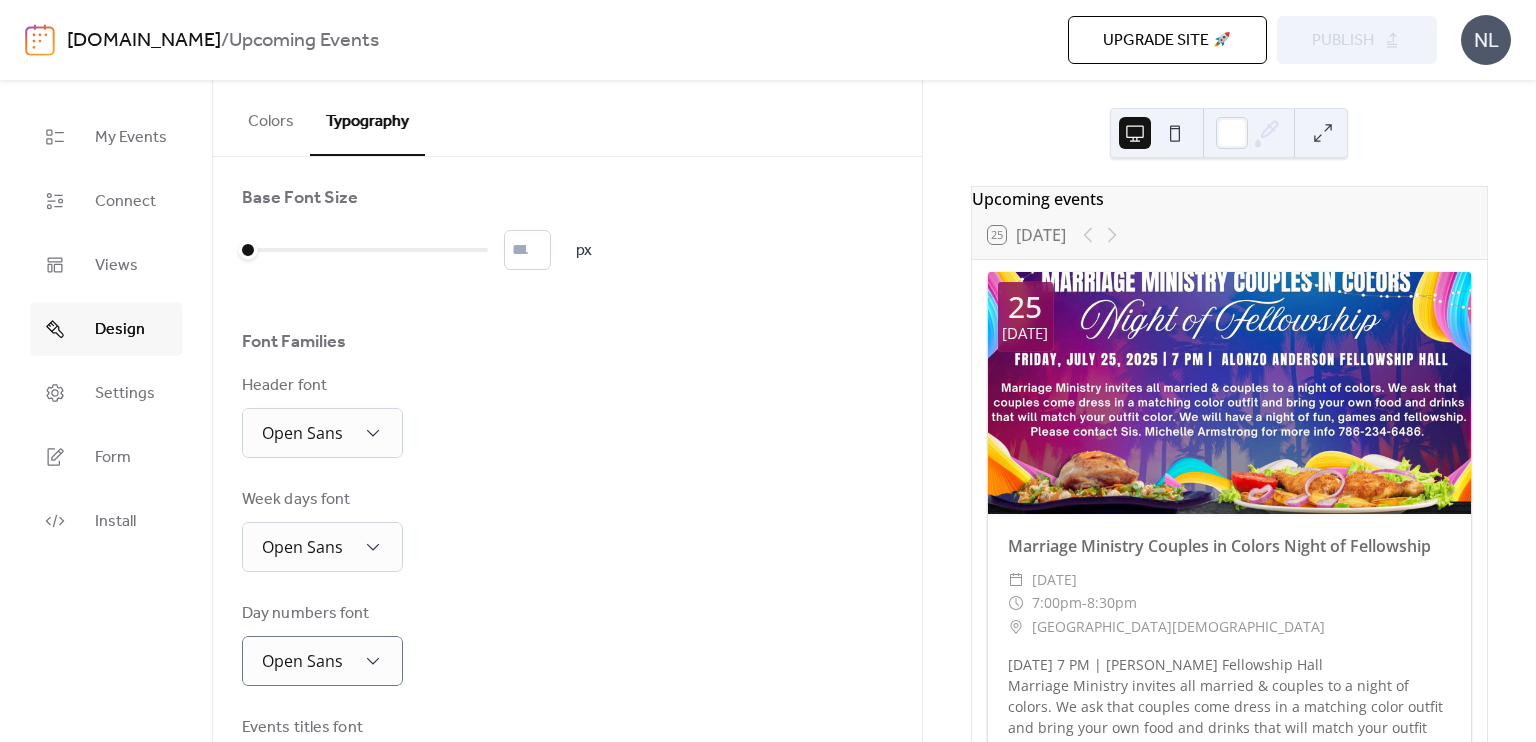 scroll, scrollTop: 0, scrollLeft: 0, axis: both 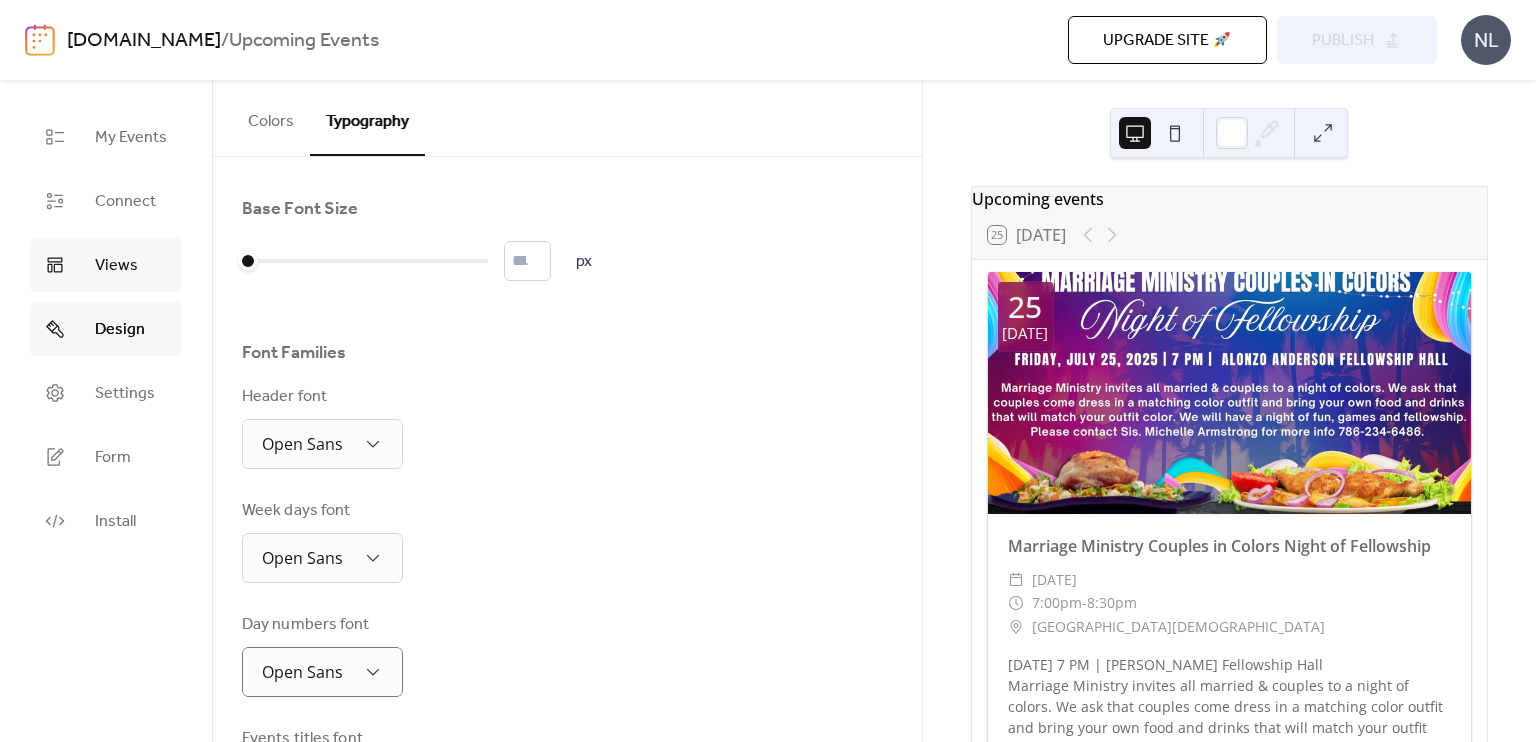 click on "Views" at bounding box center (106, 265) 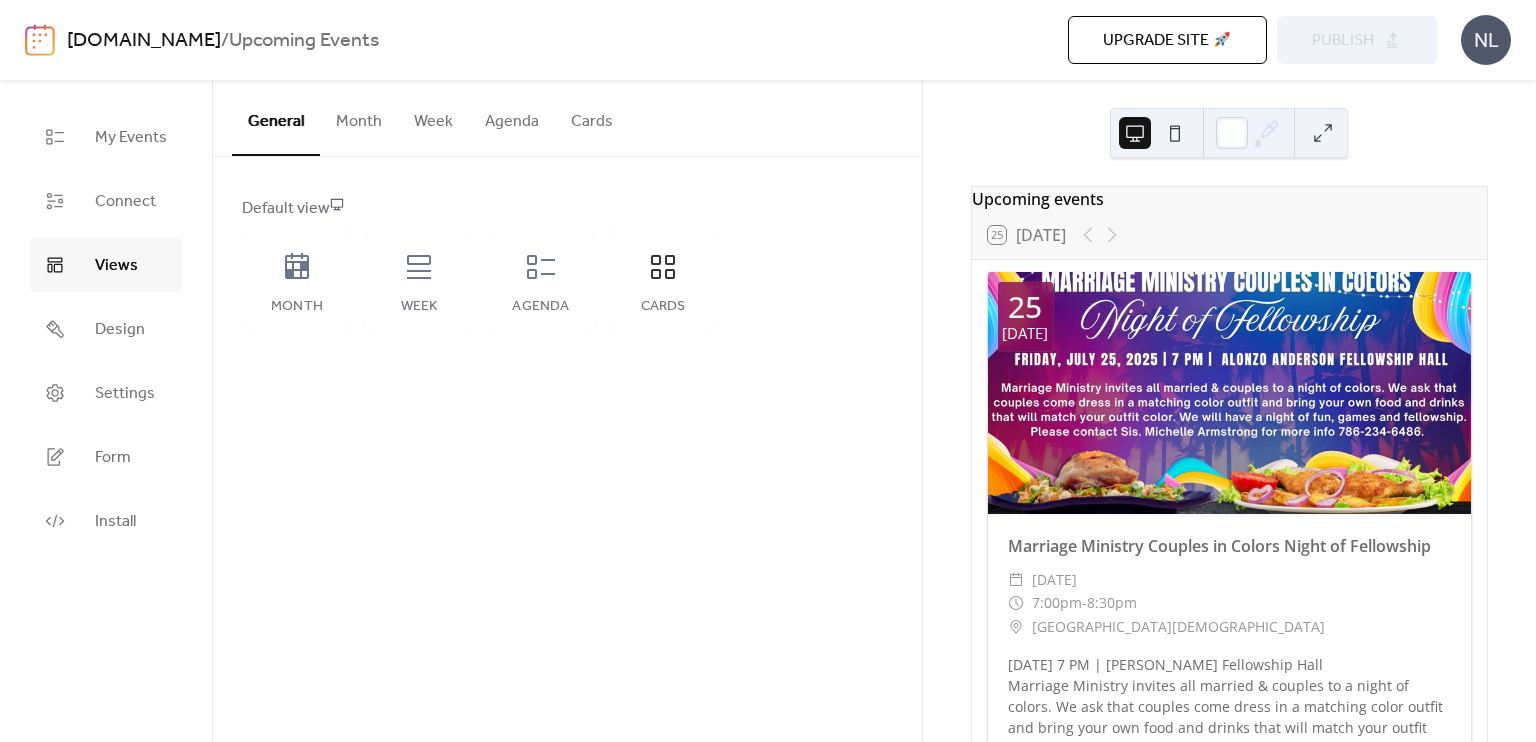 click on "Cards" at bounding box center (592, 117) 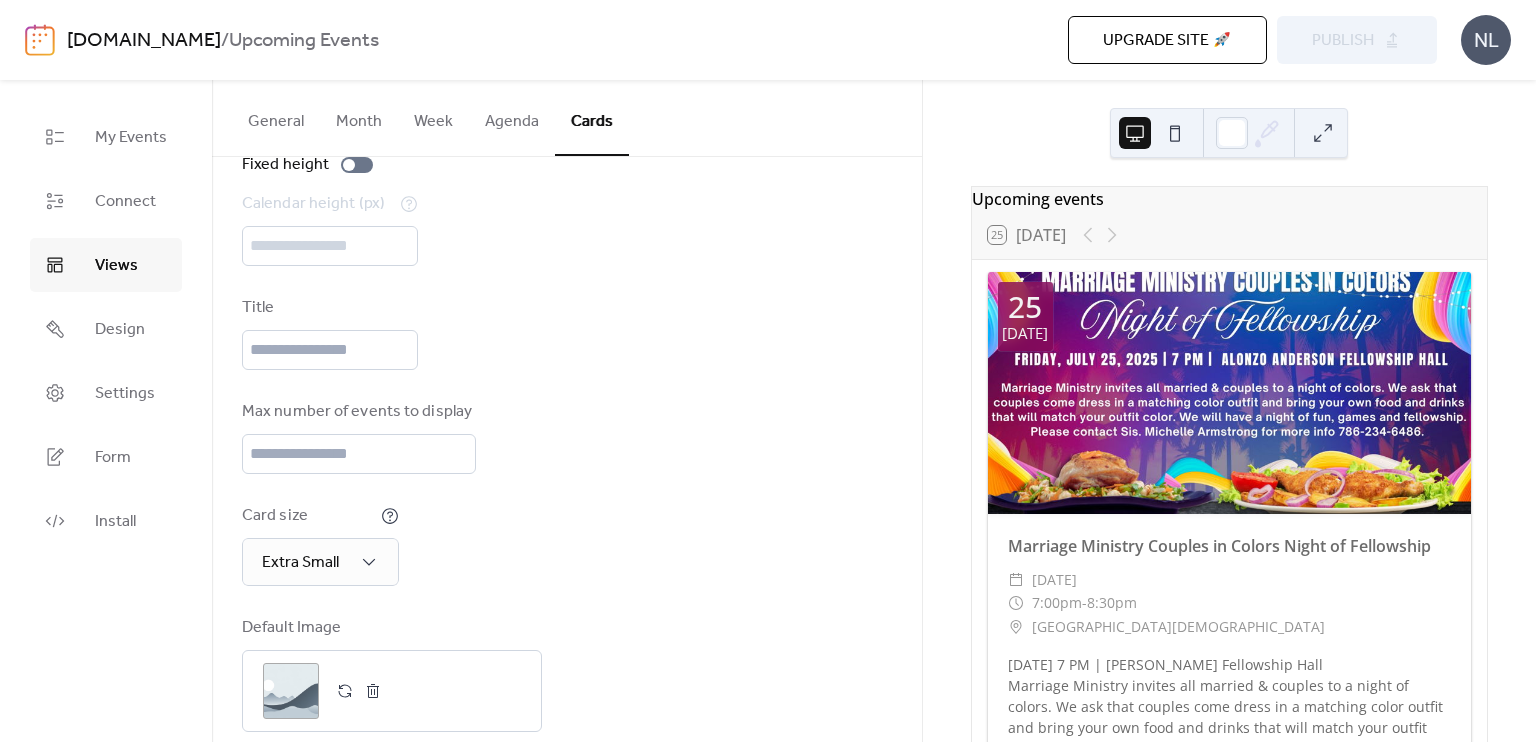 scroll, scrollTop: 148, scrollLeft: 0, axis: vertical 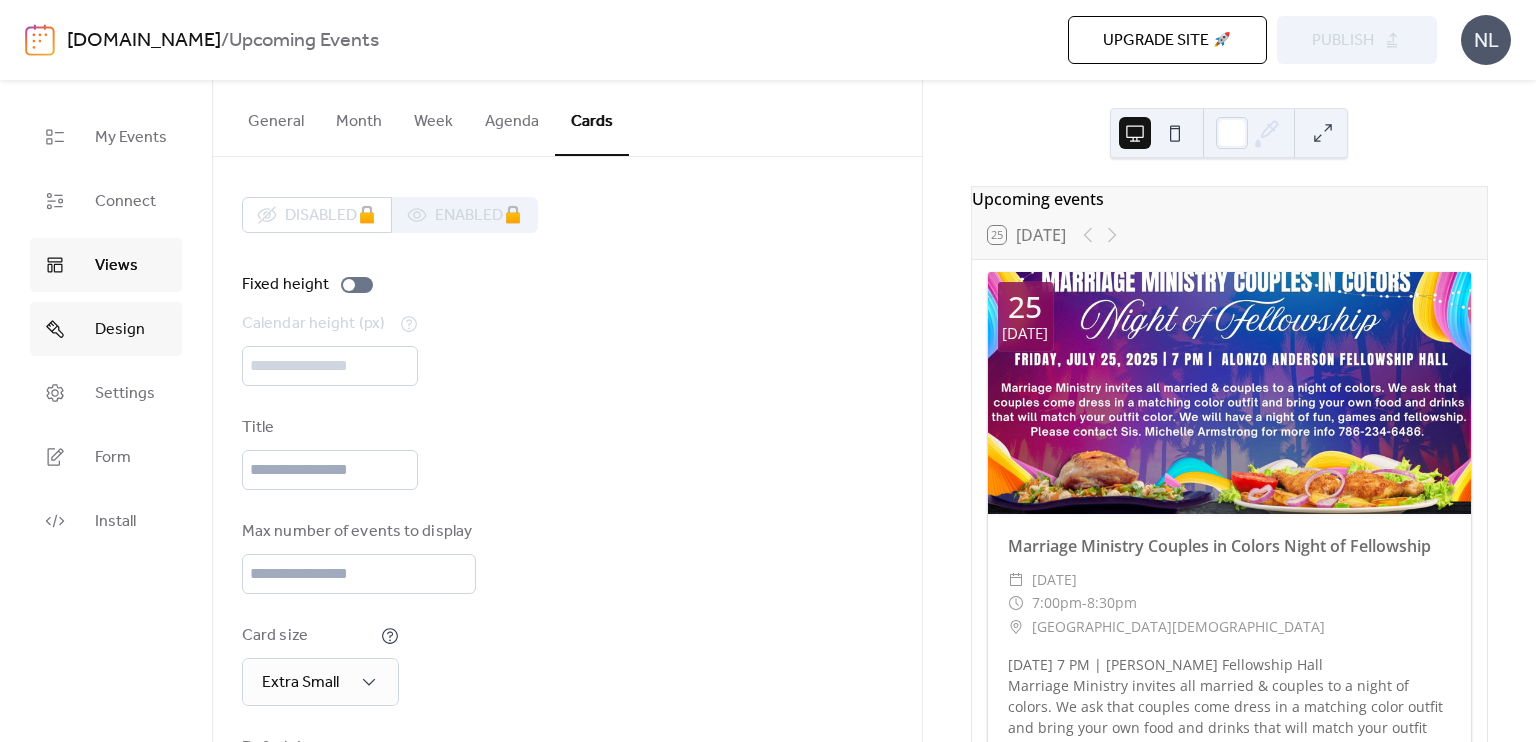 click on "Design" at bounding box center [120, 330] 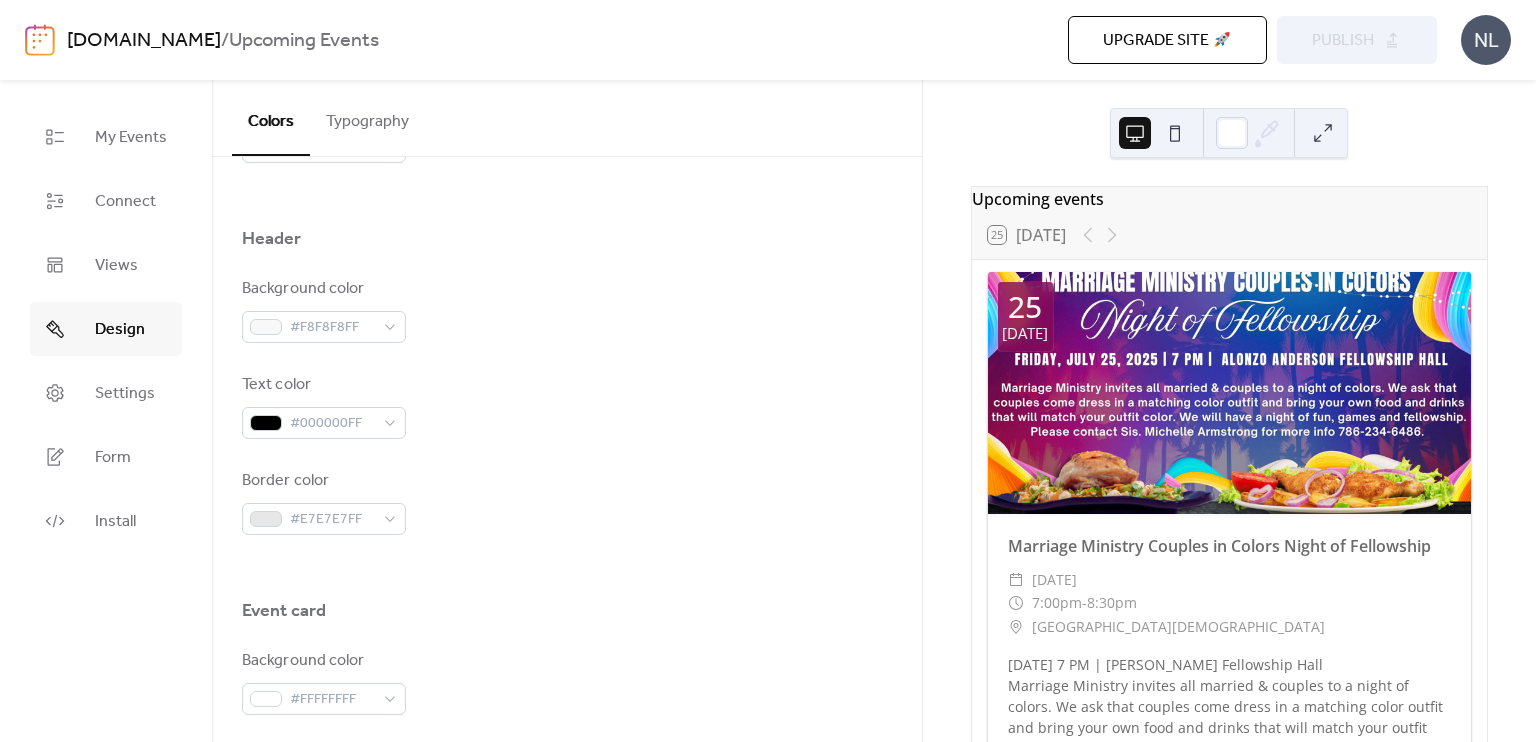 scroll, scrollTop: 0, scrollLeft: 0, axis: both 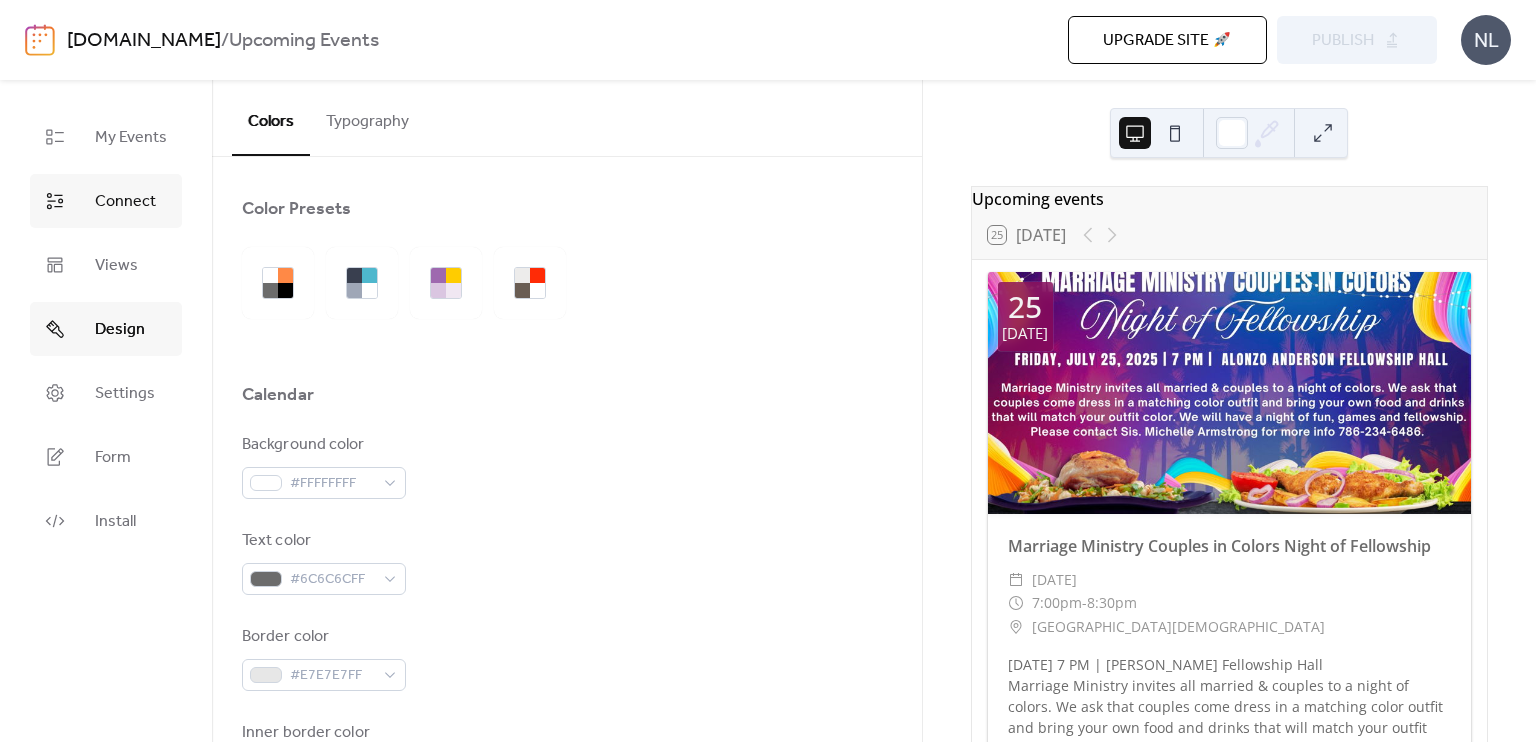 click on "Connect" at bounding box center (106, 201) 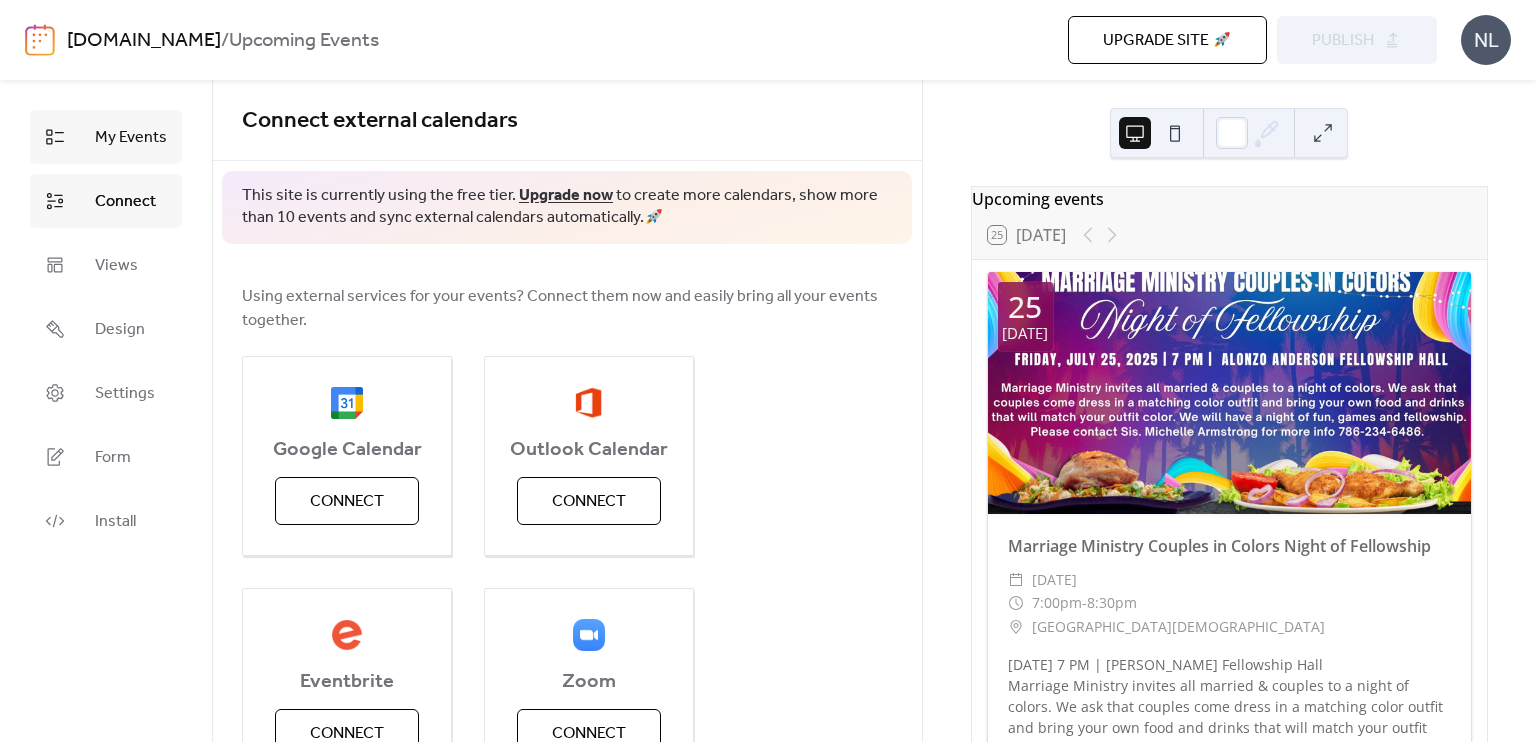 click on "My Events" at bounding box center (131, 138) 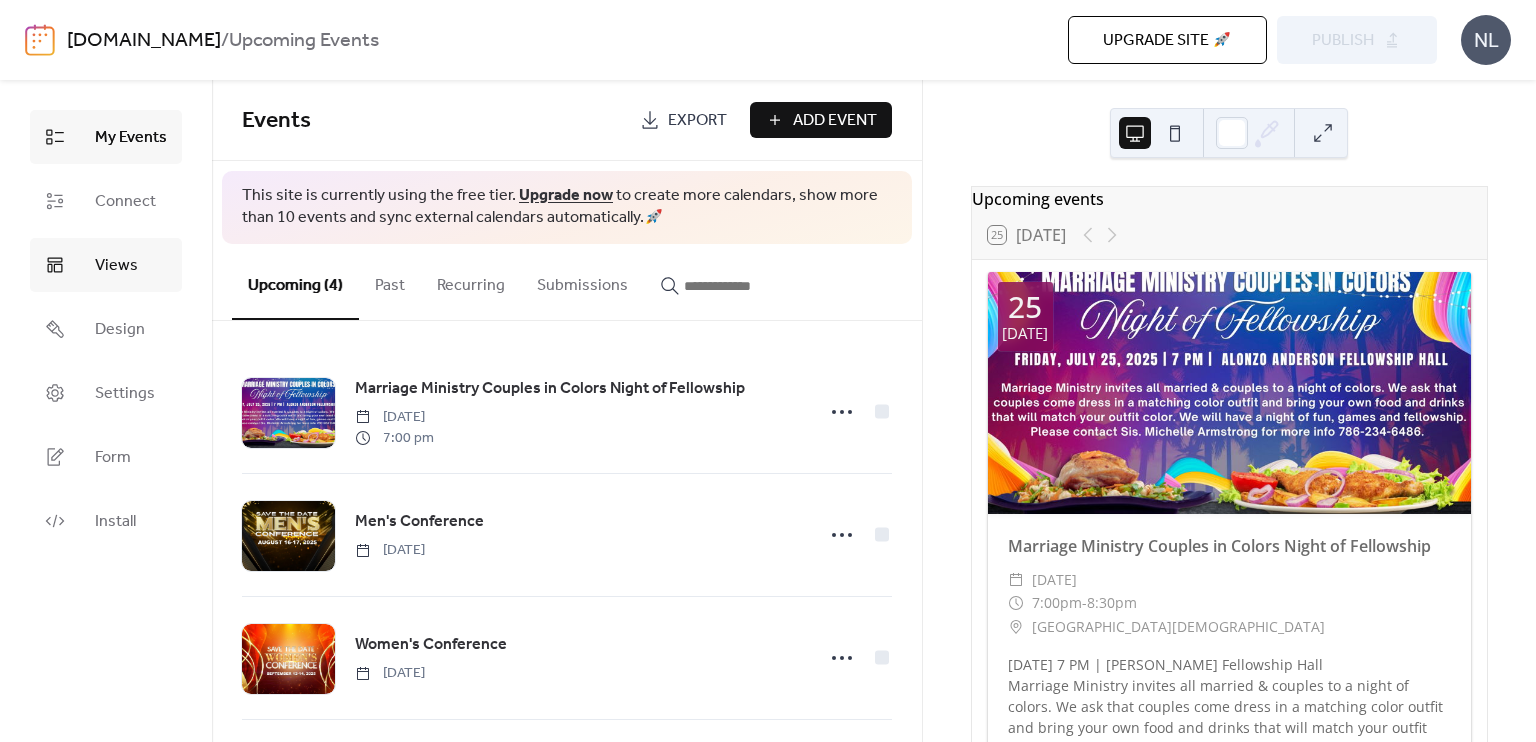 click on "Views" at bounding box center (106, 265) 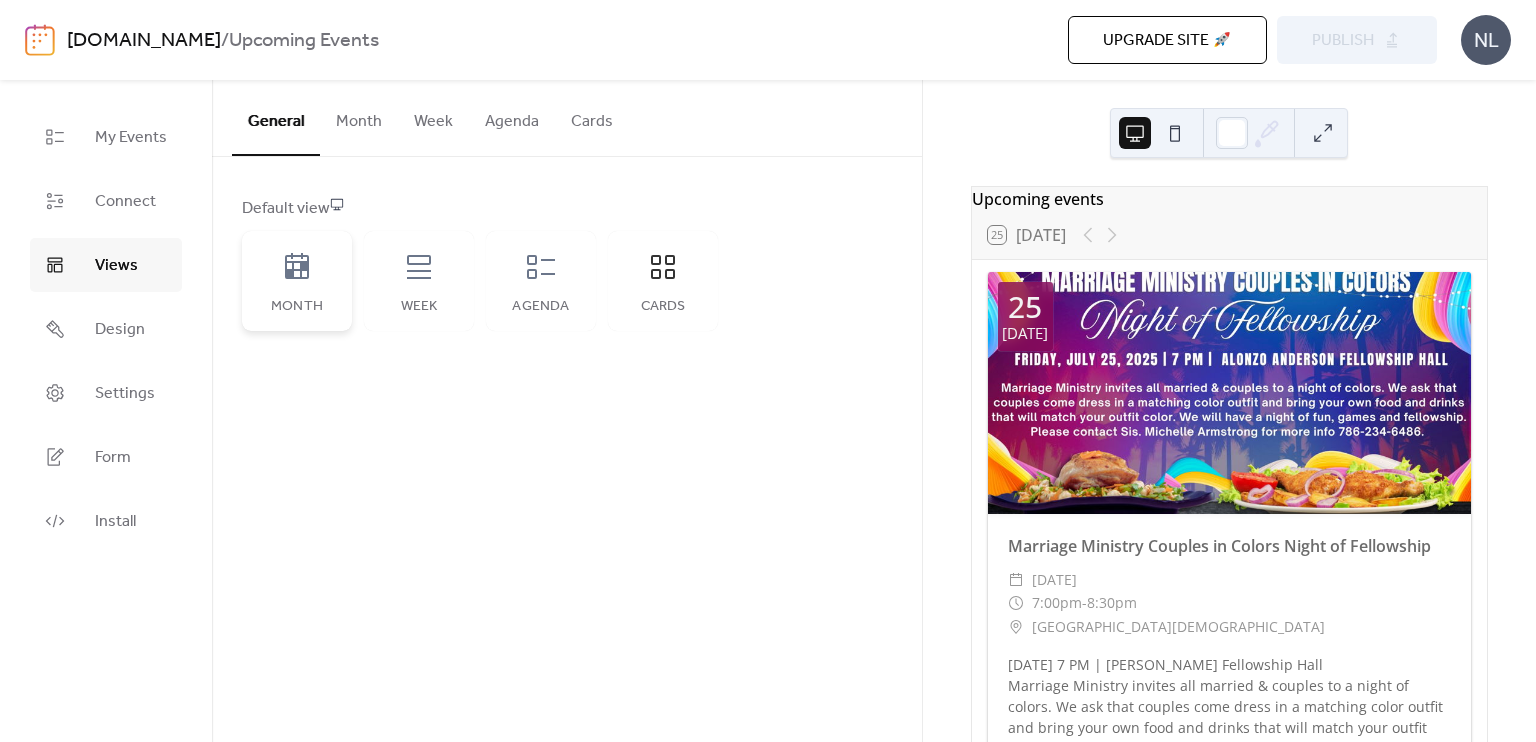 click on "Month" at bounding box center (297, 281) 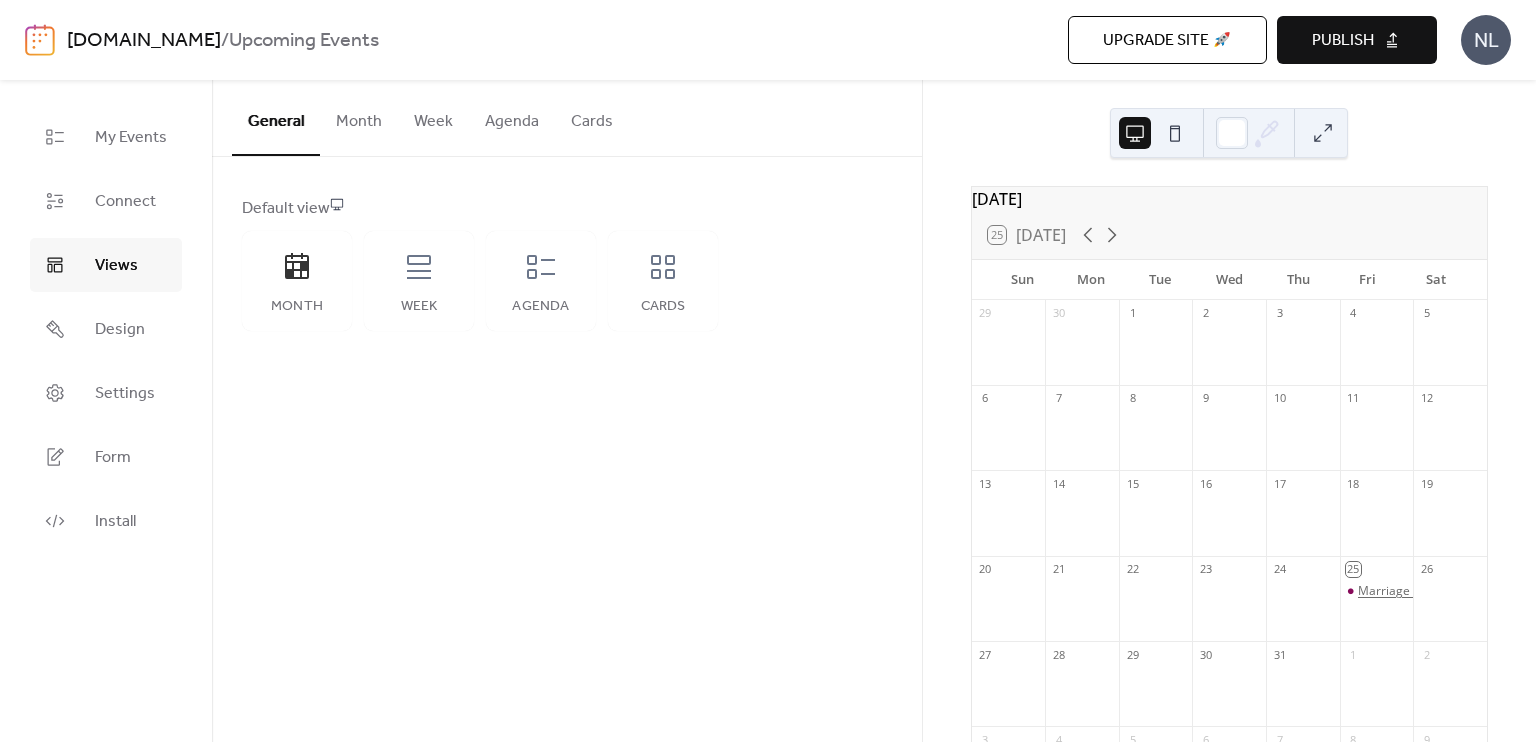 click on "Marriage Ministry Couples in Colors Night of Fellowship" at bounding box center (1512, 591) 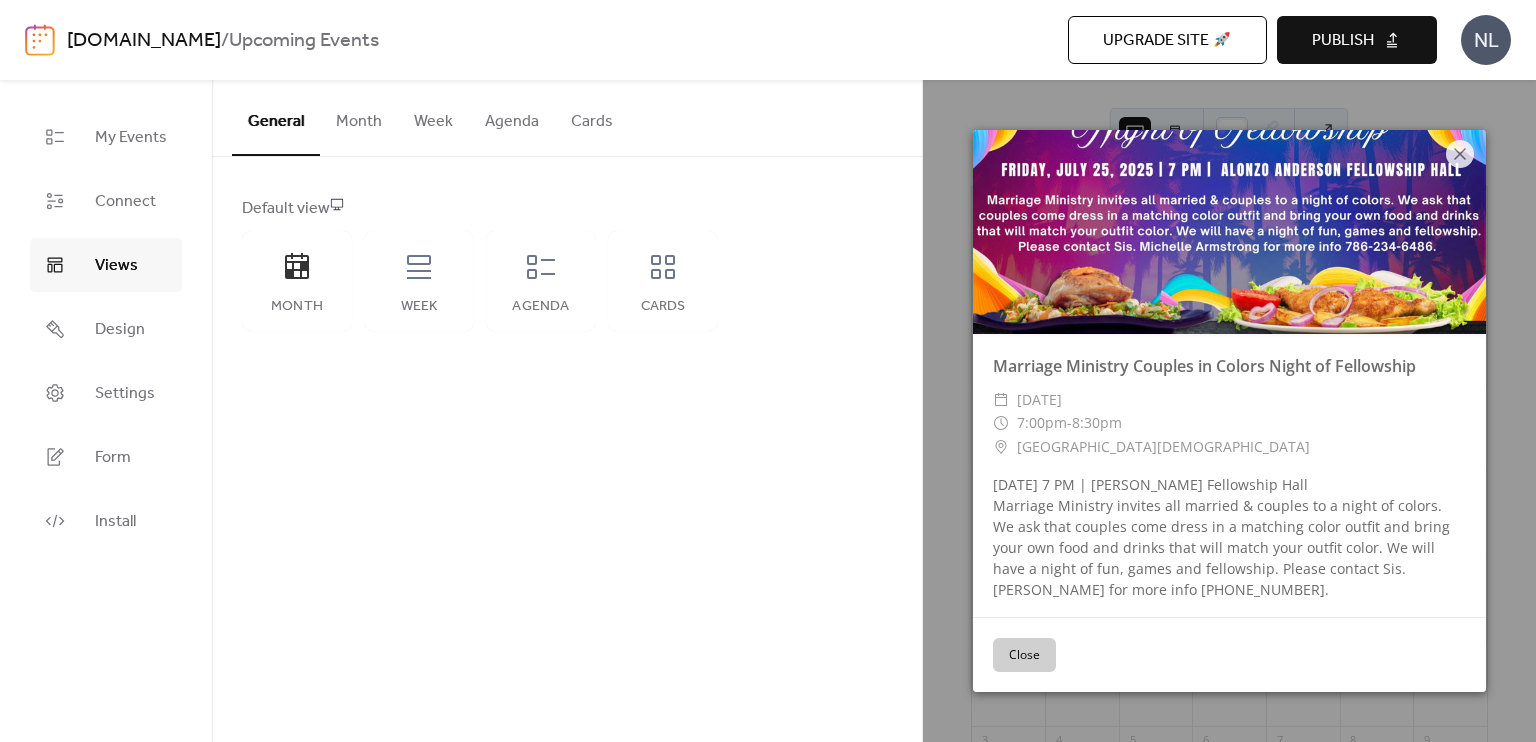 scroll, scrollTop: 0, scrollLeft: 0, axis: both 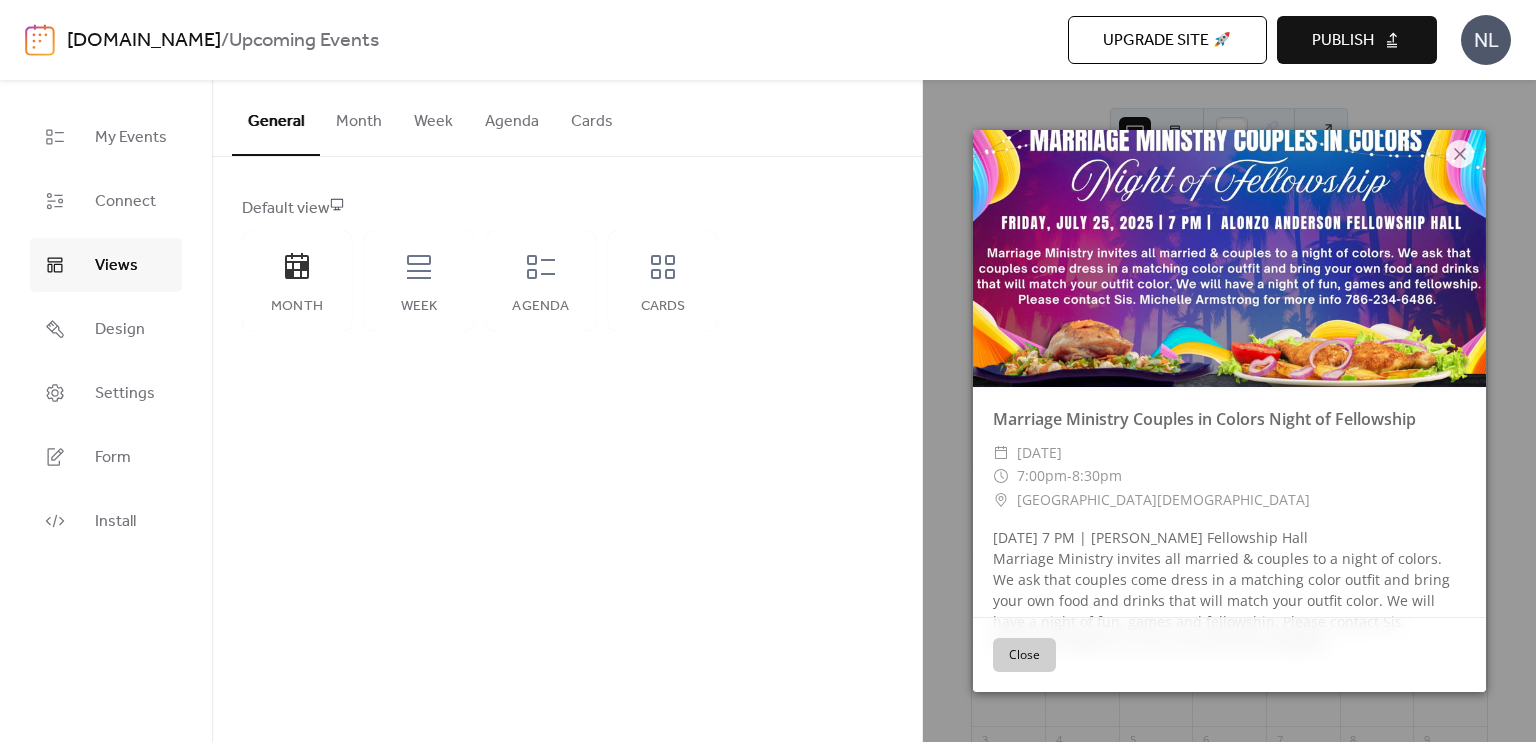 click at bounding box center [1229, 258] 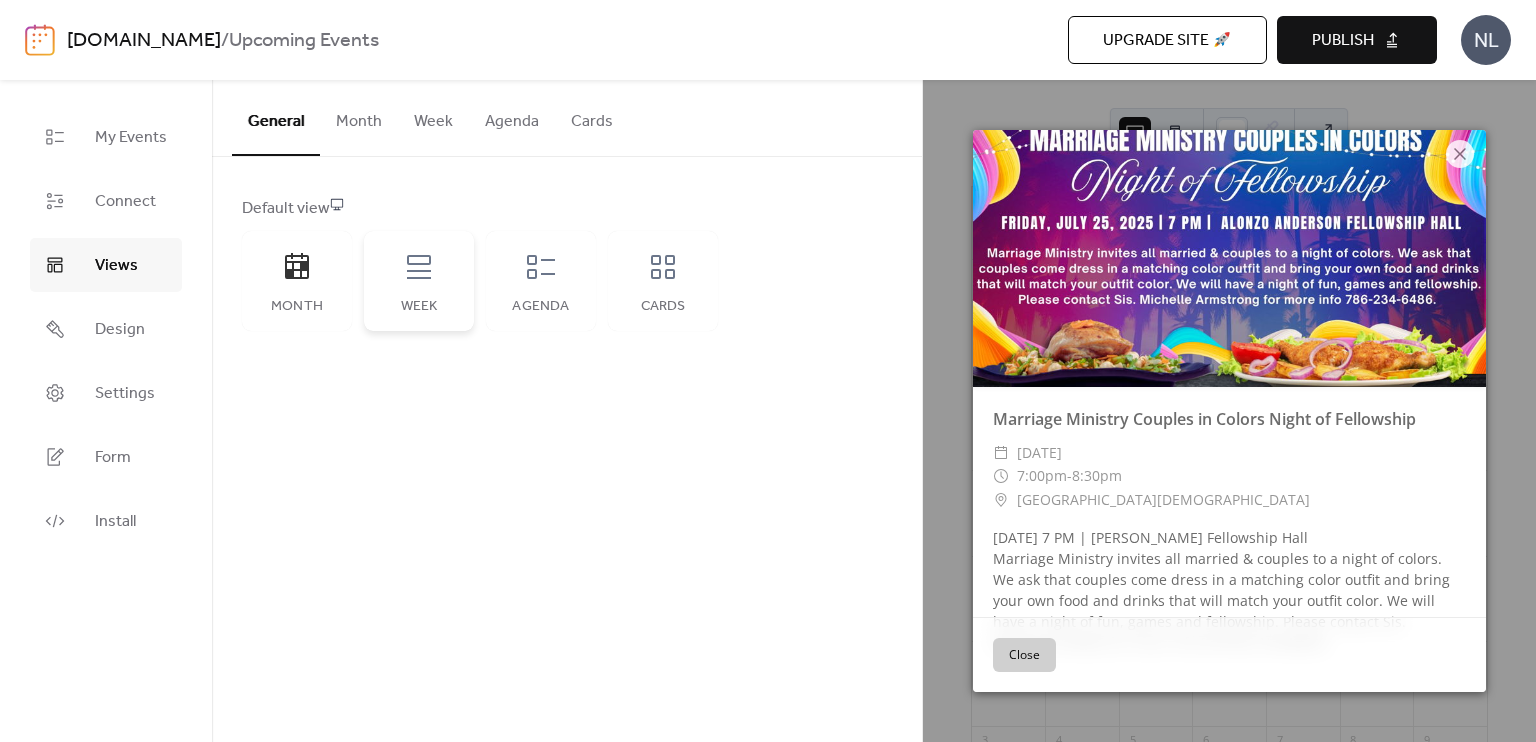 click on "Week" at bounding box center (419, 307) 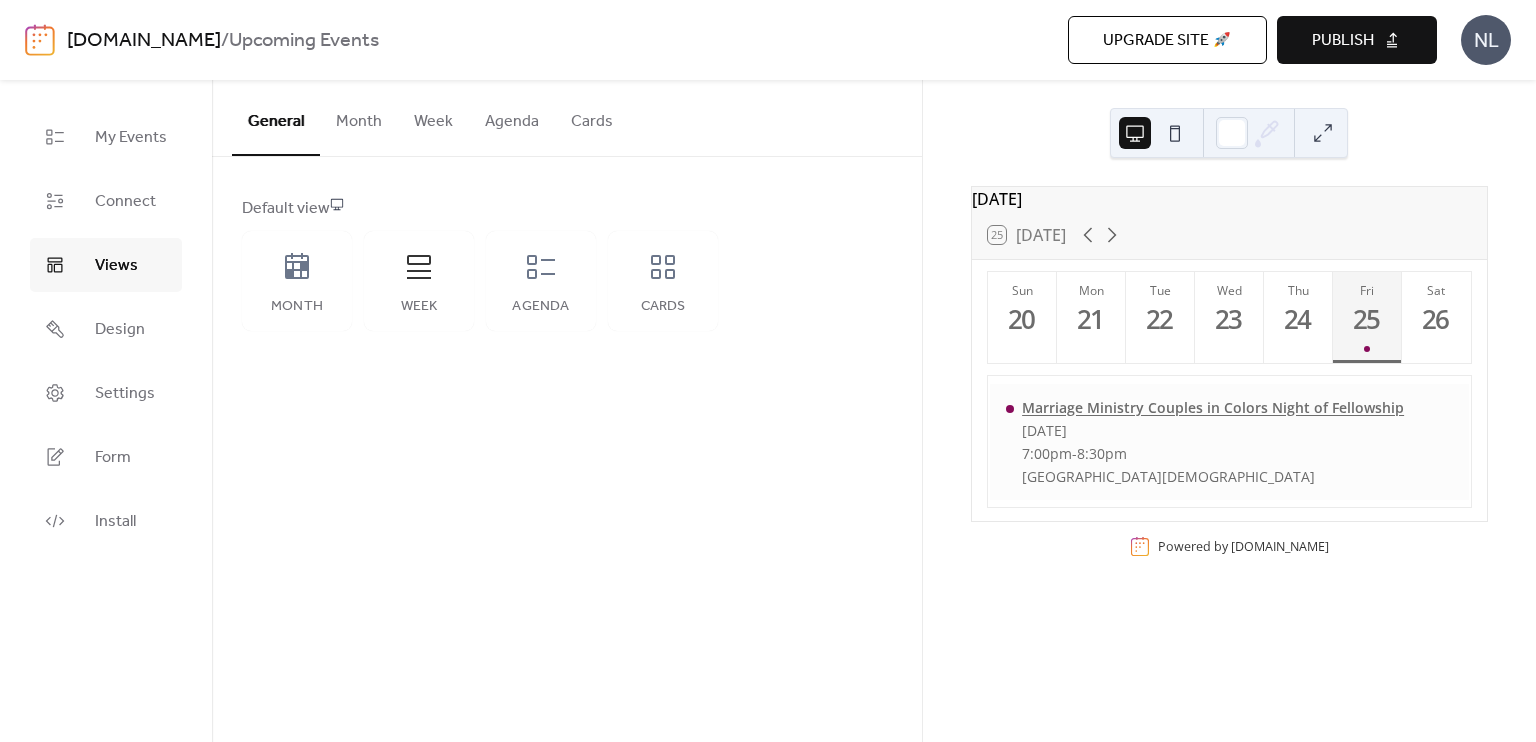click on "Marriage Ministry Couples in Colors Night of Fellowship" at bounding box center (1213, 407) 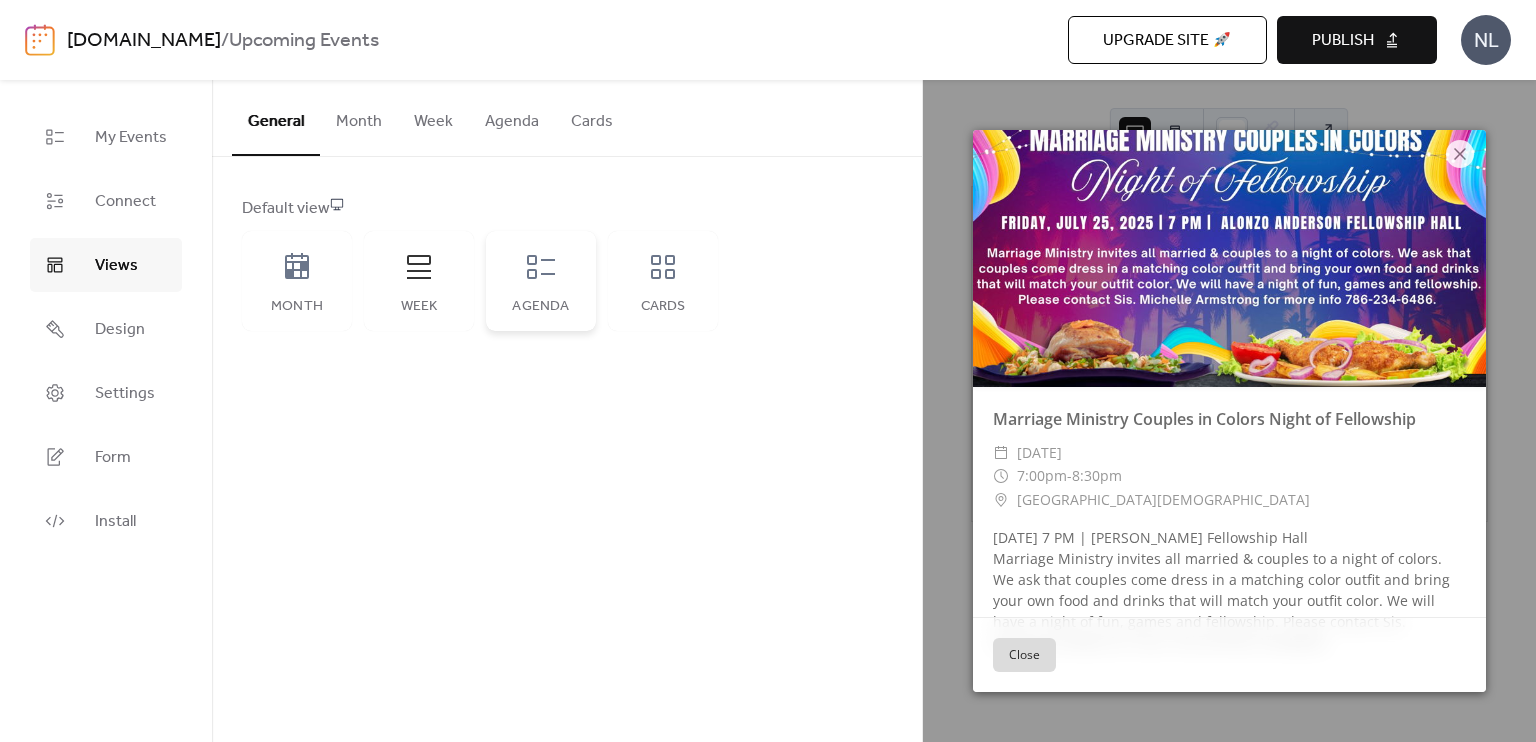 click on "Agenda" at bounding box center (541, 307) 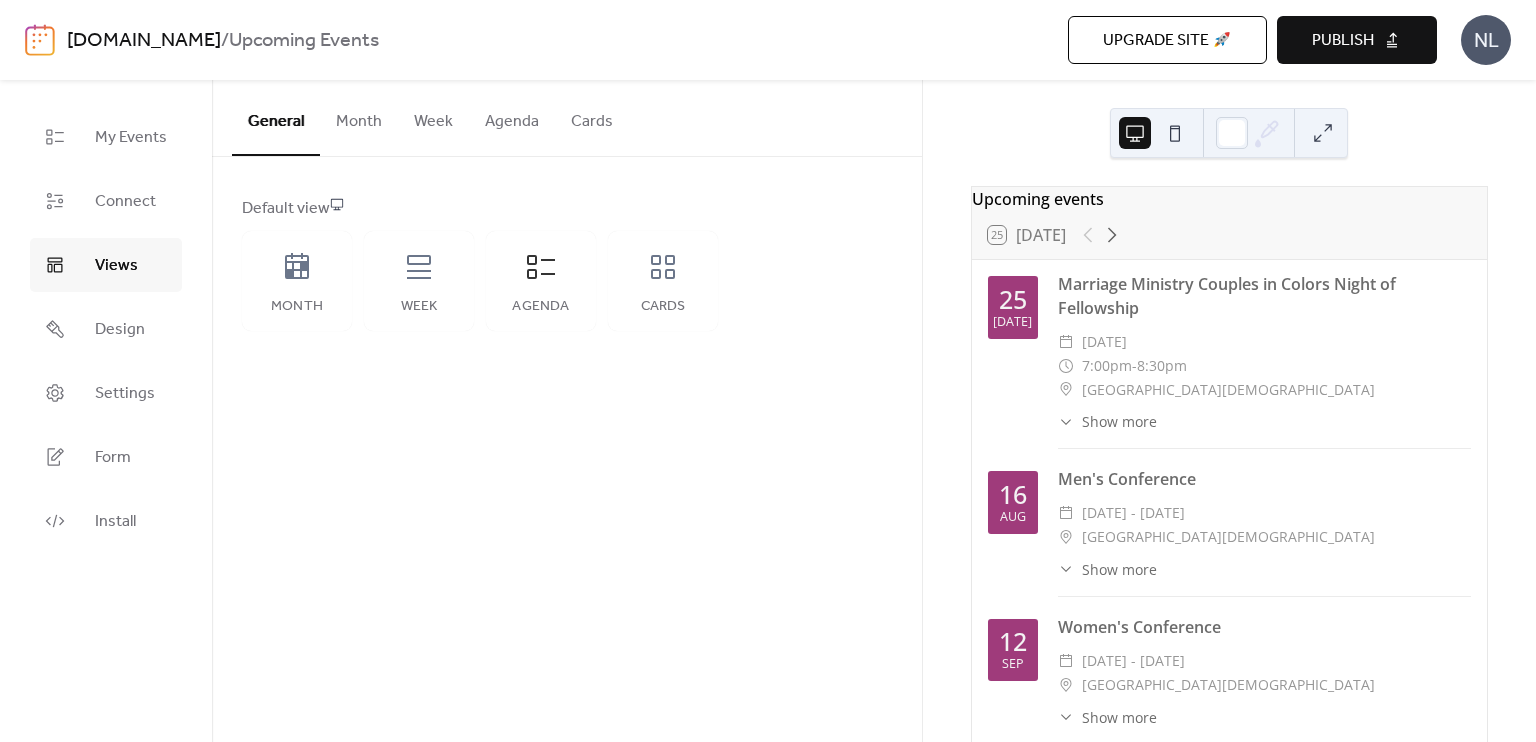 click on "Show more" at bounding box center (1119, 421) 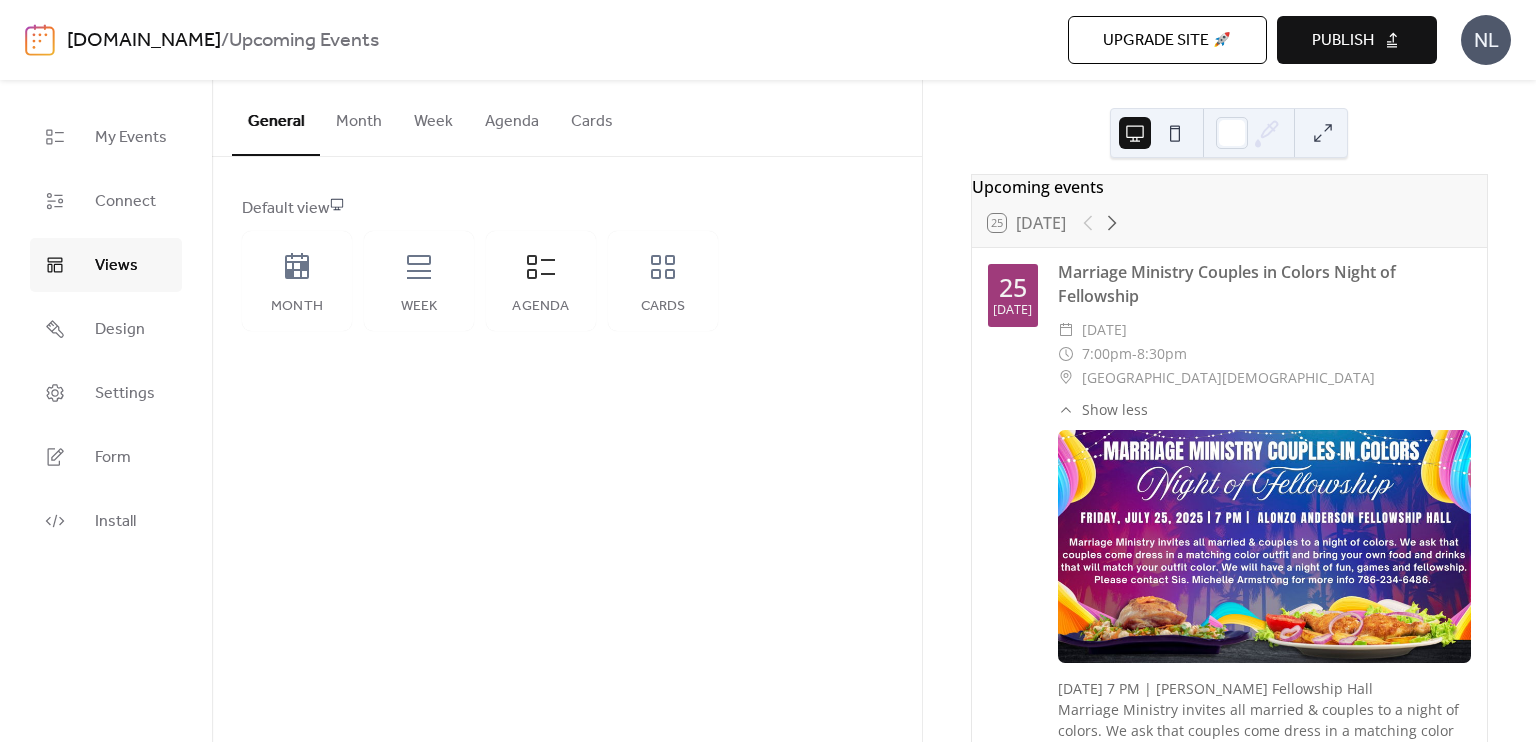 scroll, scrollTop: 0, scrollLeft: 0, axis: both 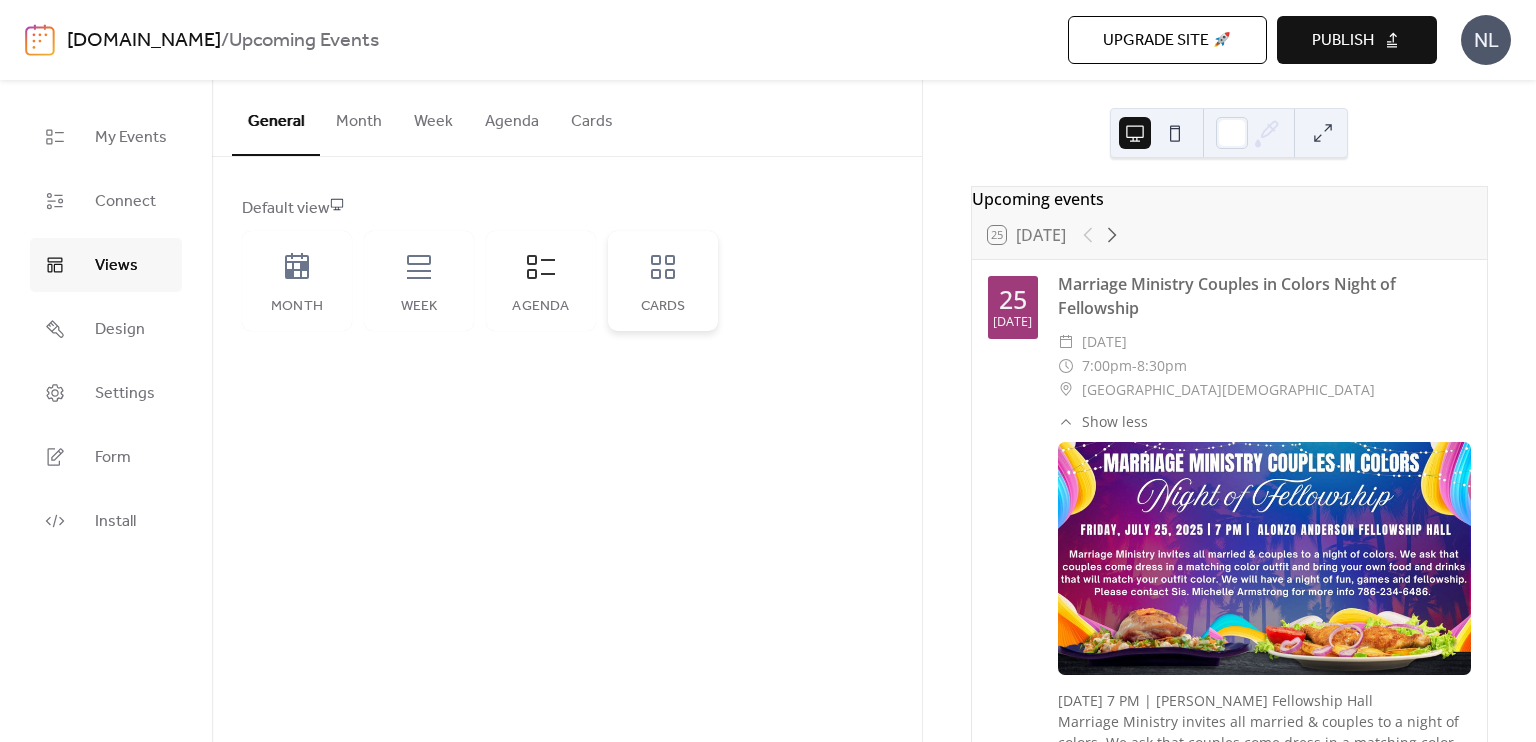 click 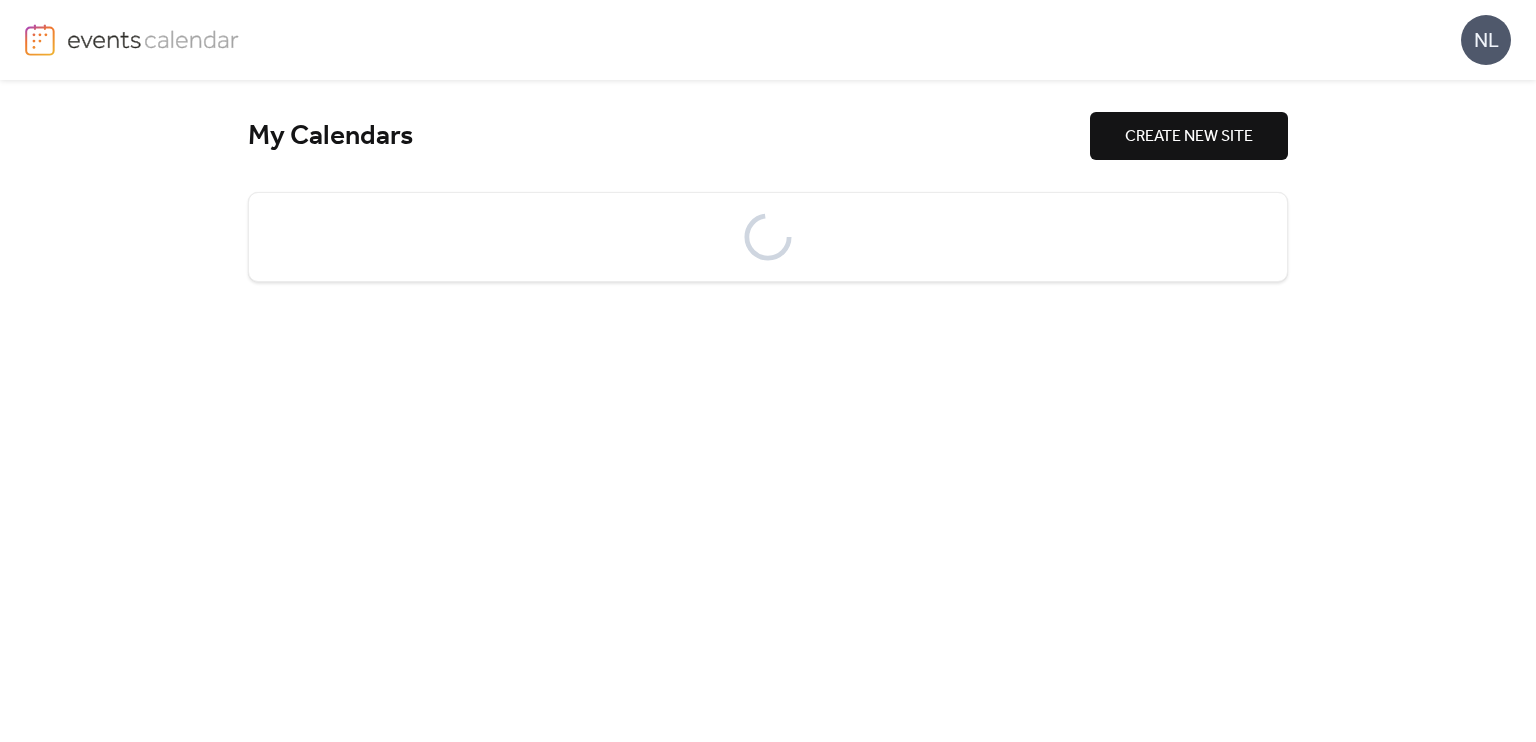 scroll, scrollTop: 0, scrollLeft: 0, axis: both 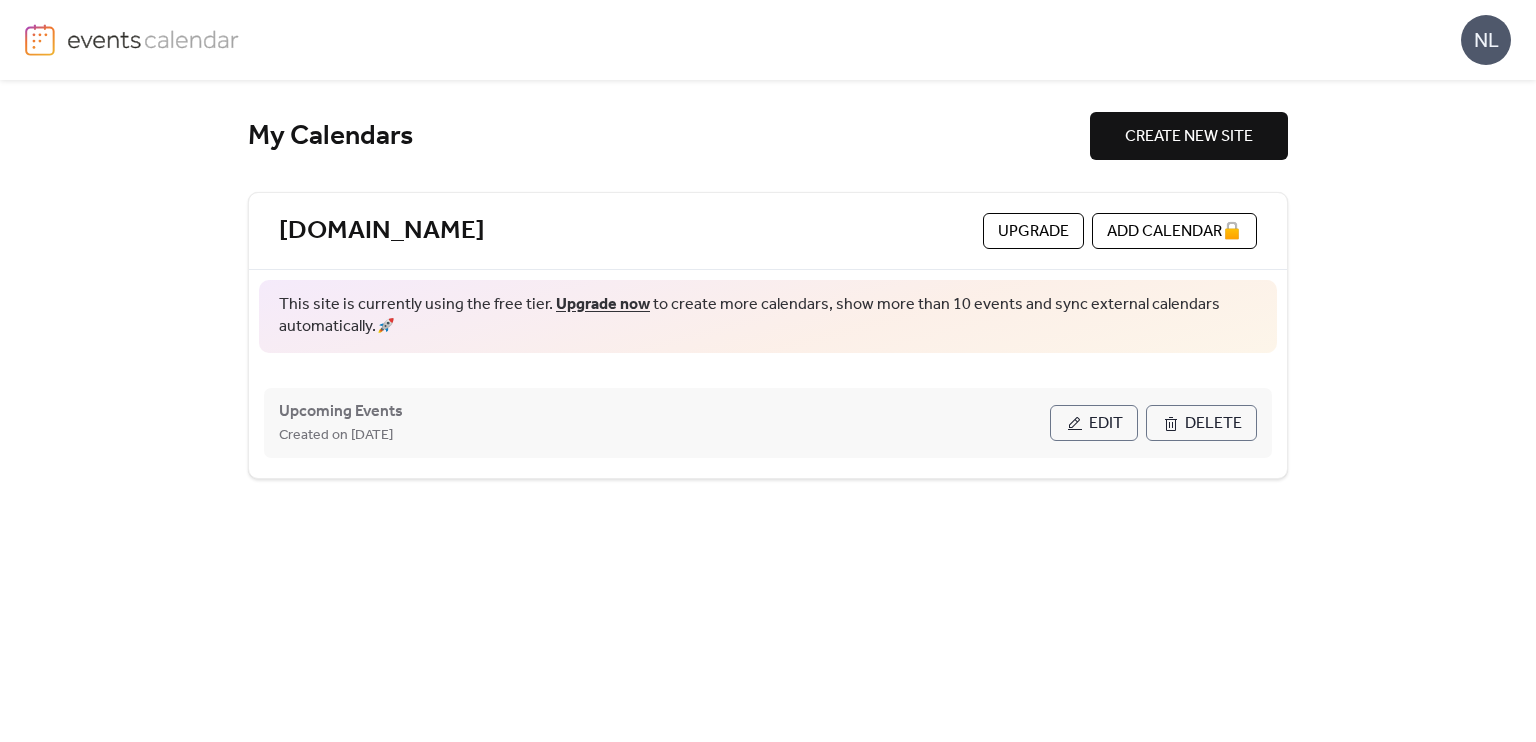 click on "Edit" at bounding box center (1094, 423) 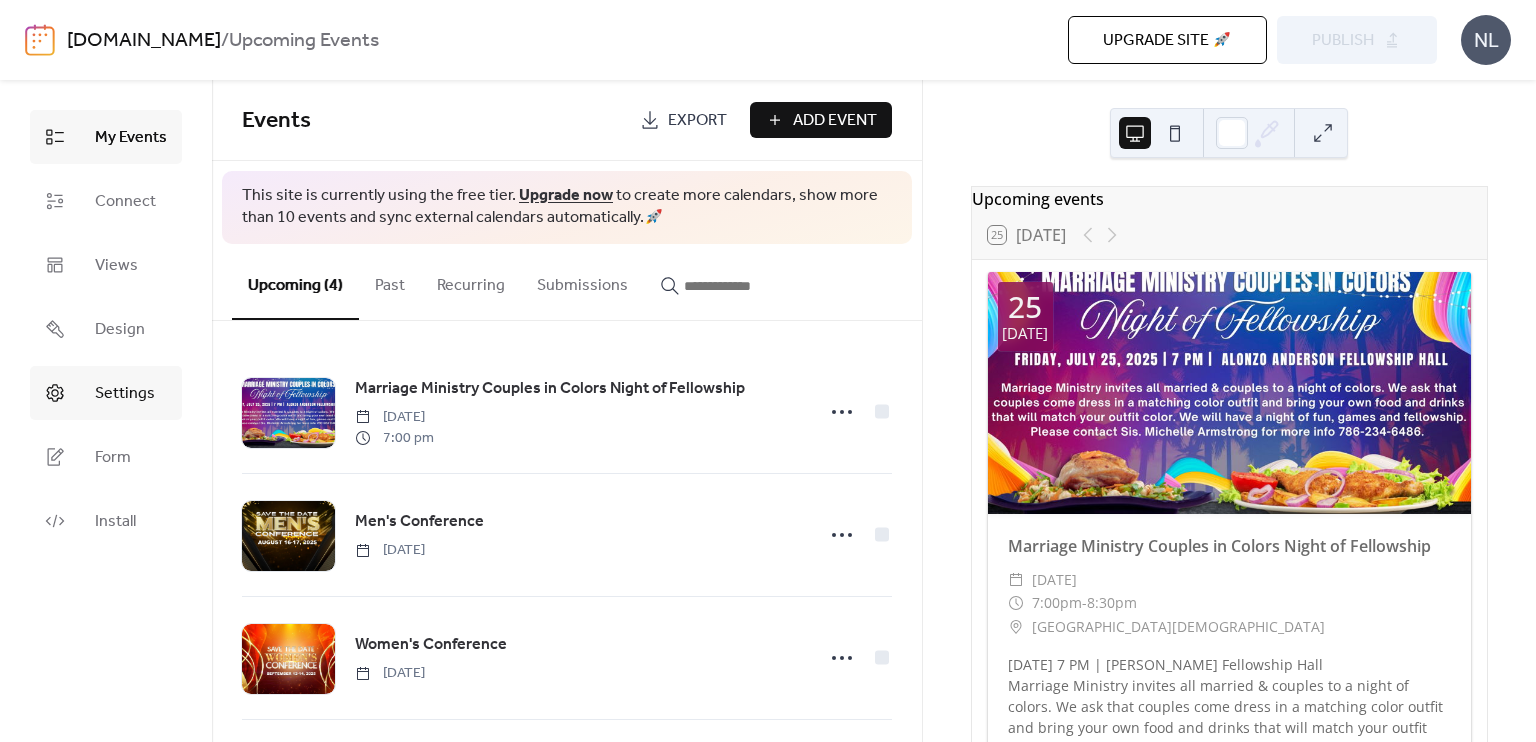 click on "Settings" at bounding box center [106, 393] 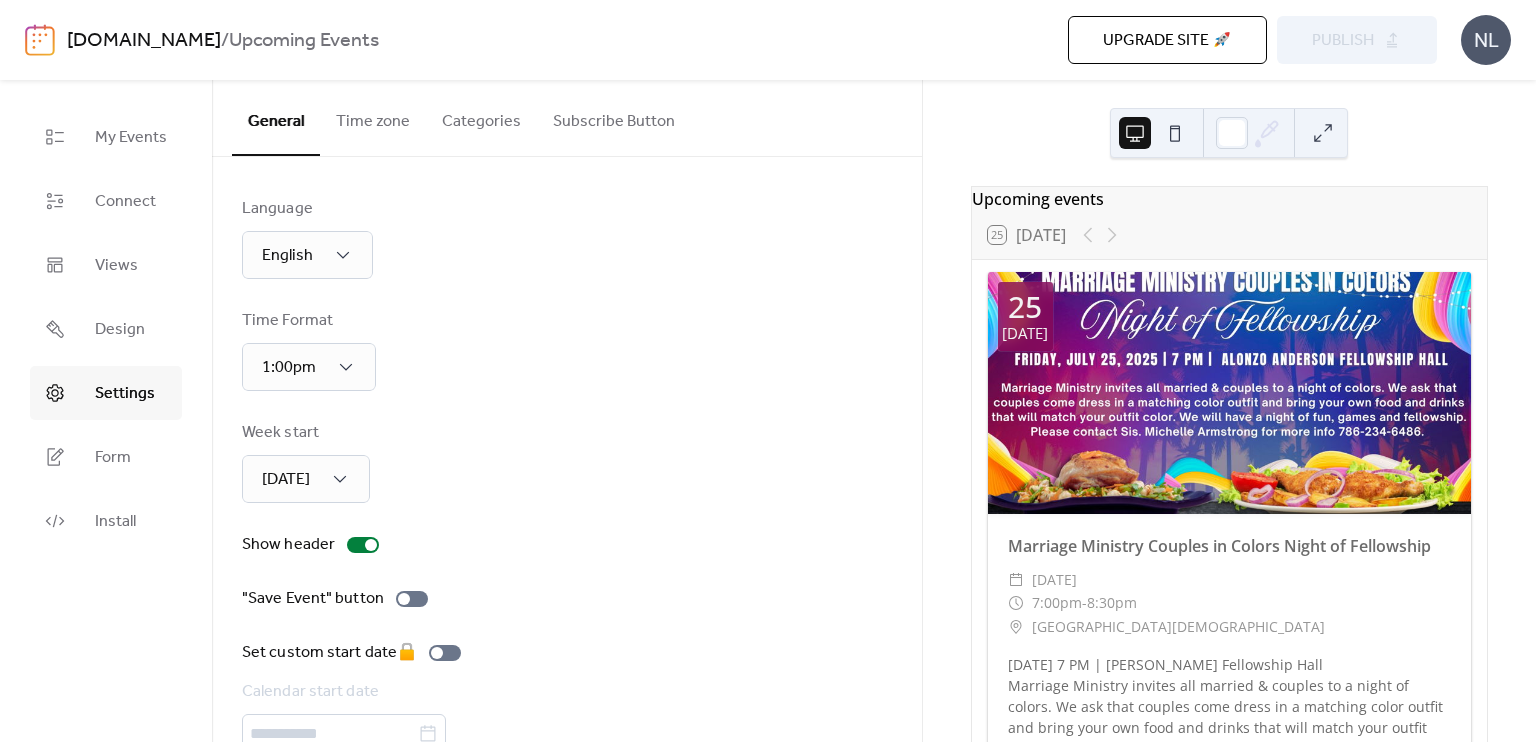 scroll, scrollTop: 105, scrollLeft: 0, axis: vertical 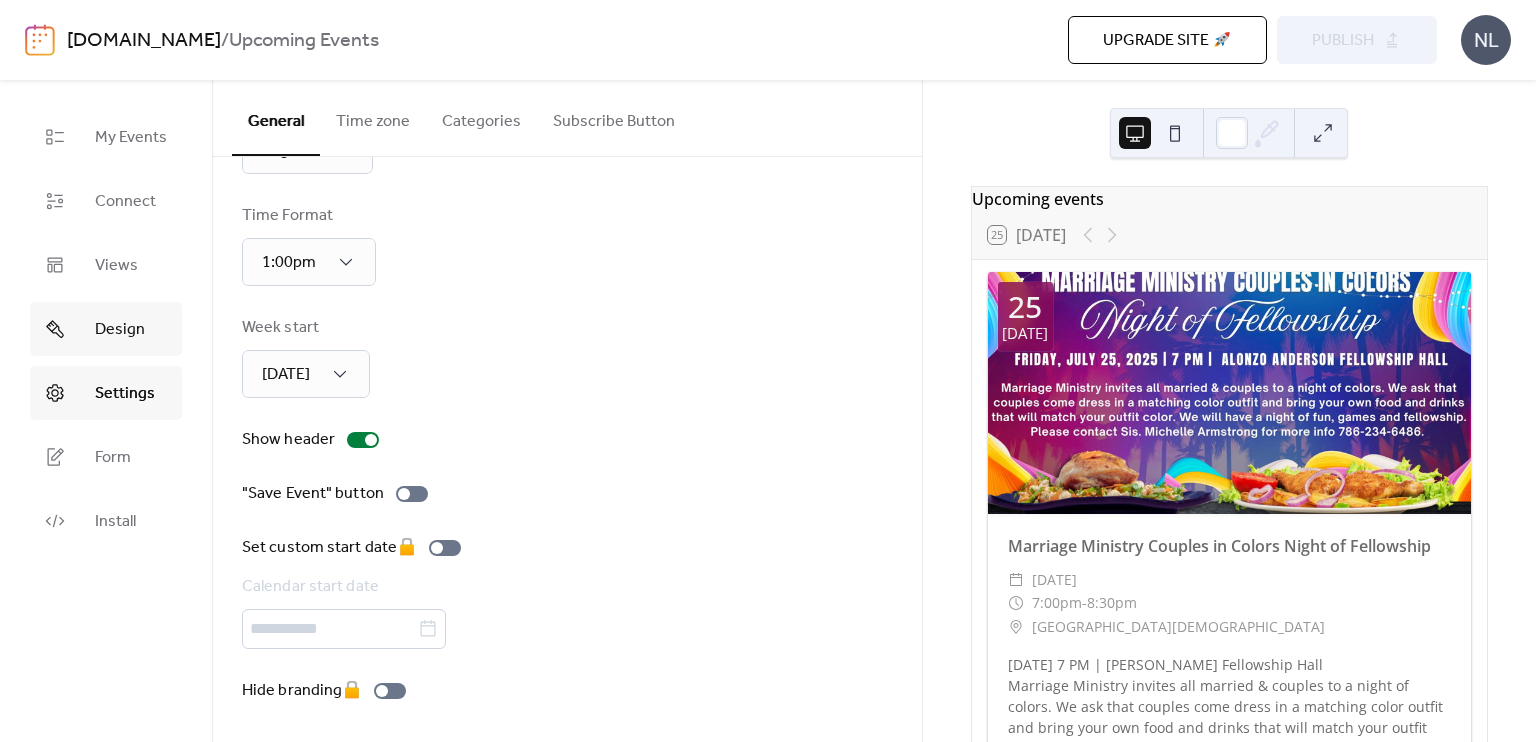 click on "Design" at bounding box center [120, 330] 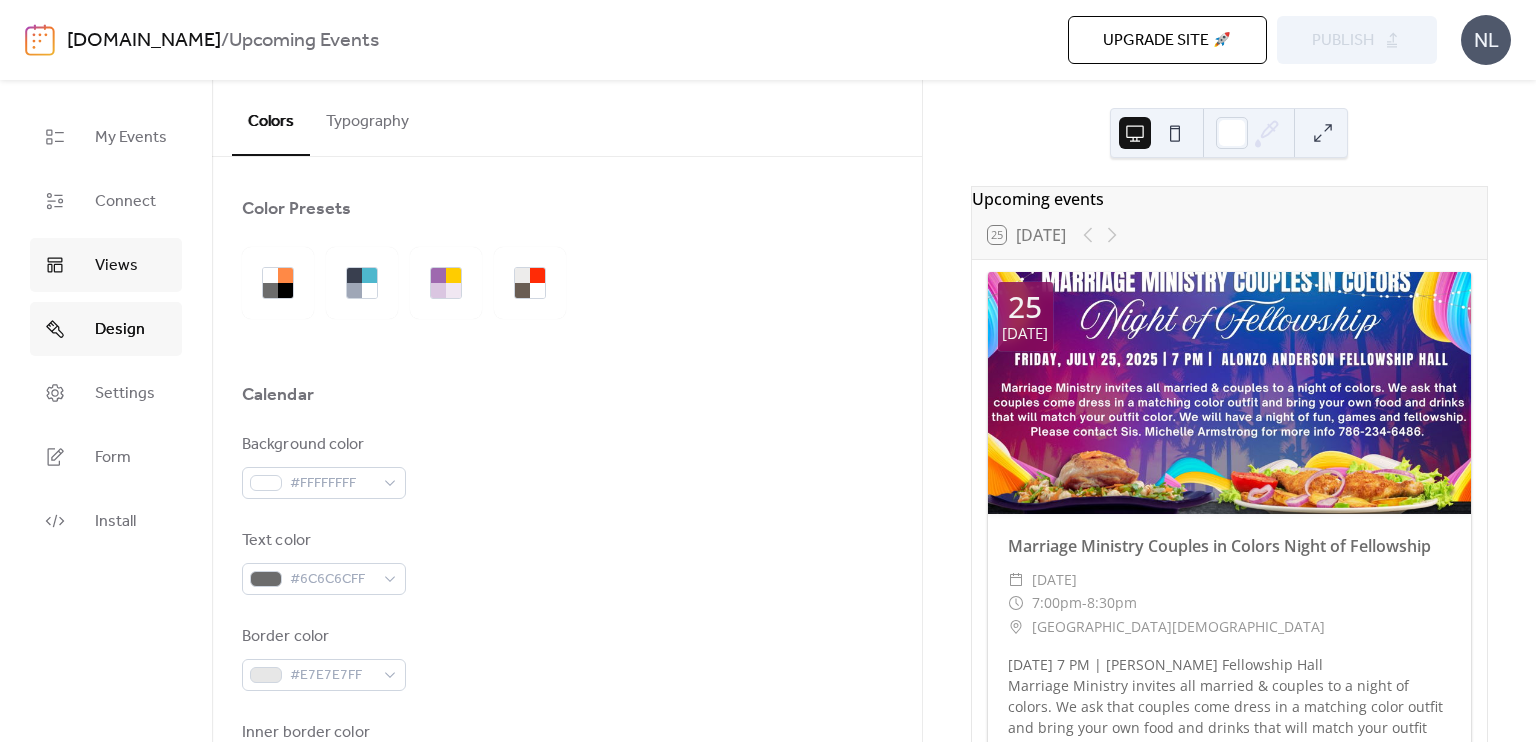 click on "Views" at bounding box center [116, 266] 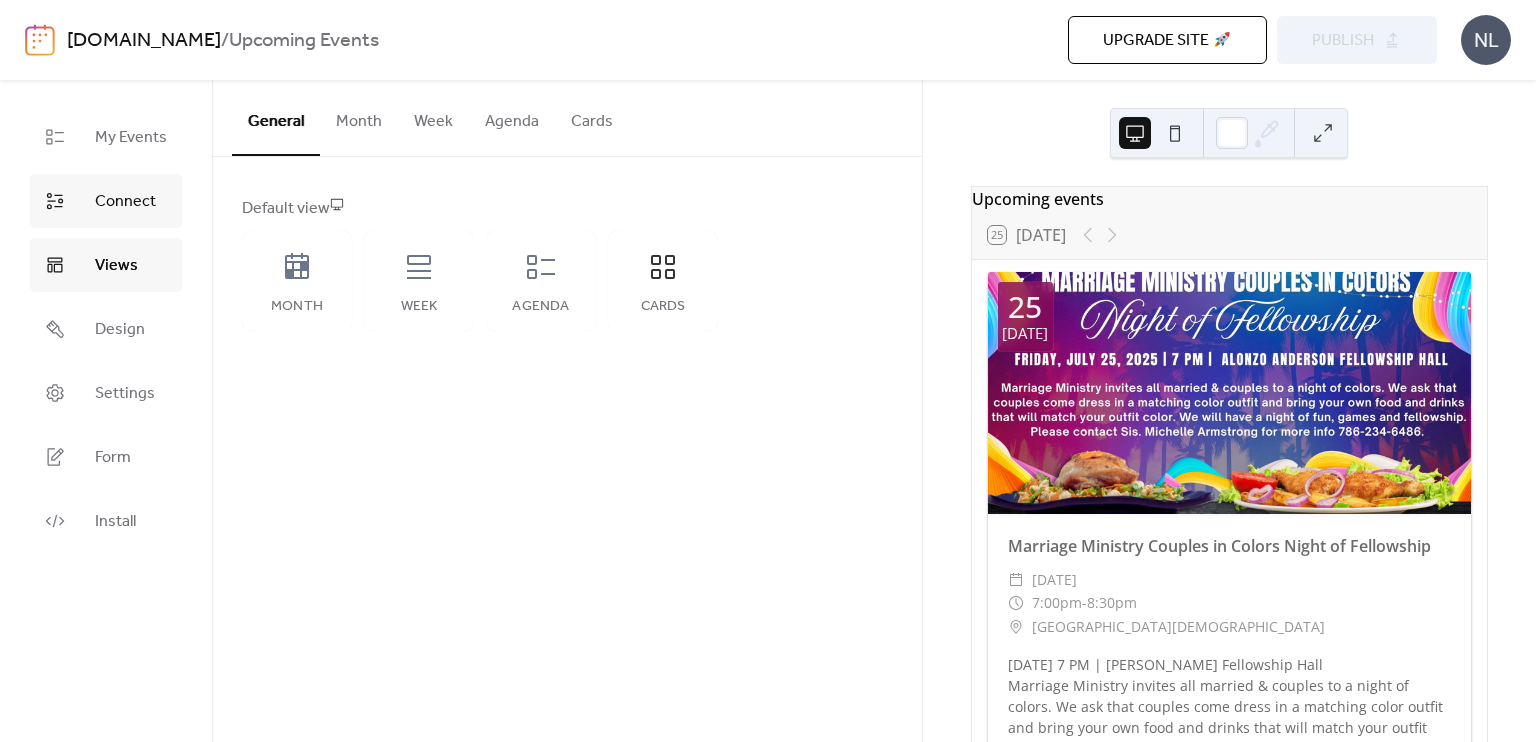 click on "Connect" at bounding box center (125, 202) 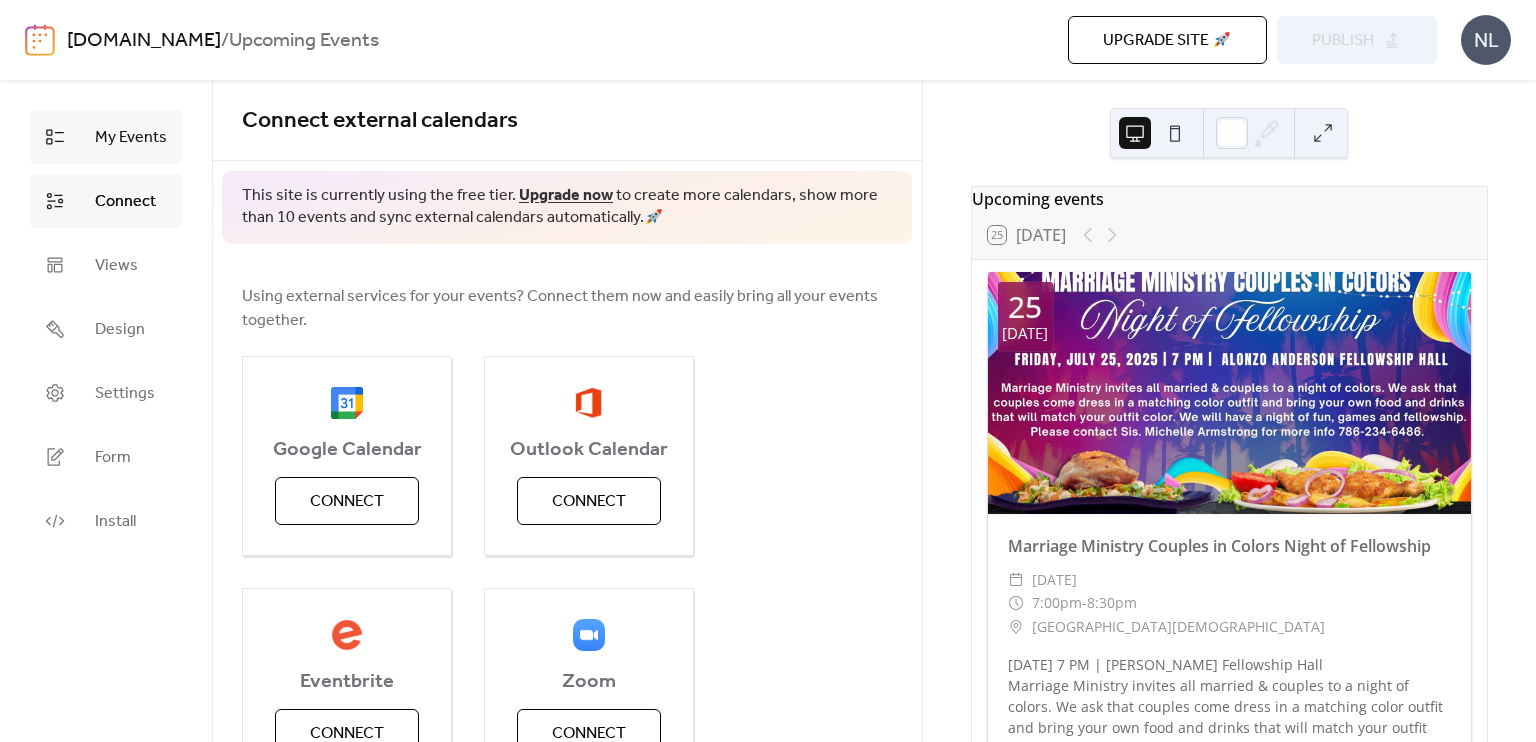click on "My Events" at bounding box center (131, 138) 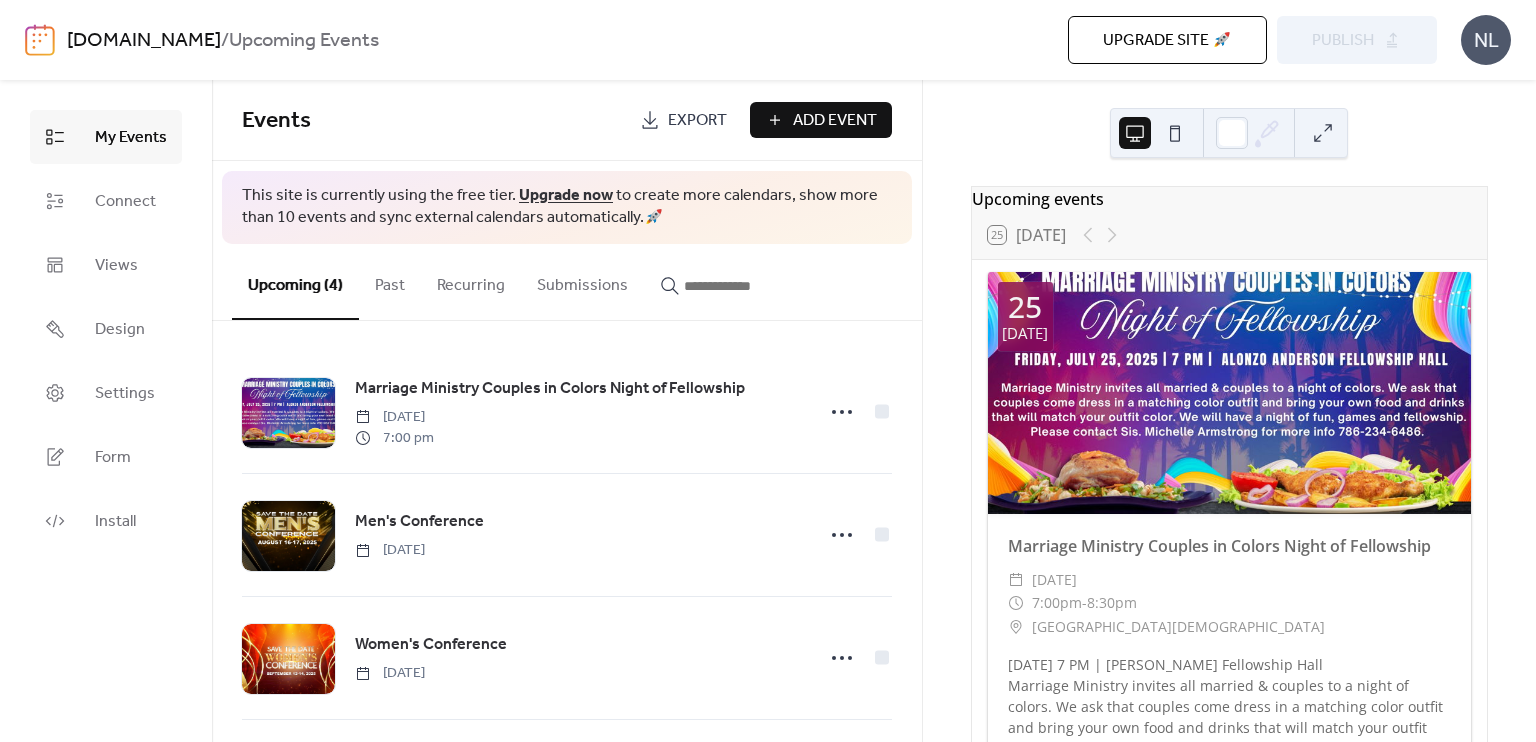 click on "Past" at bounding box center (390, 281) 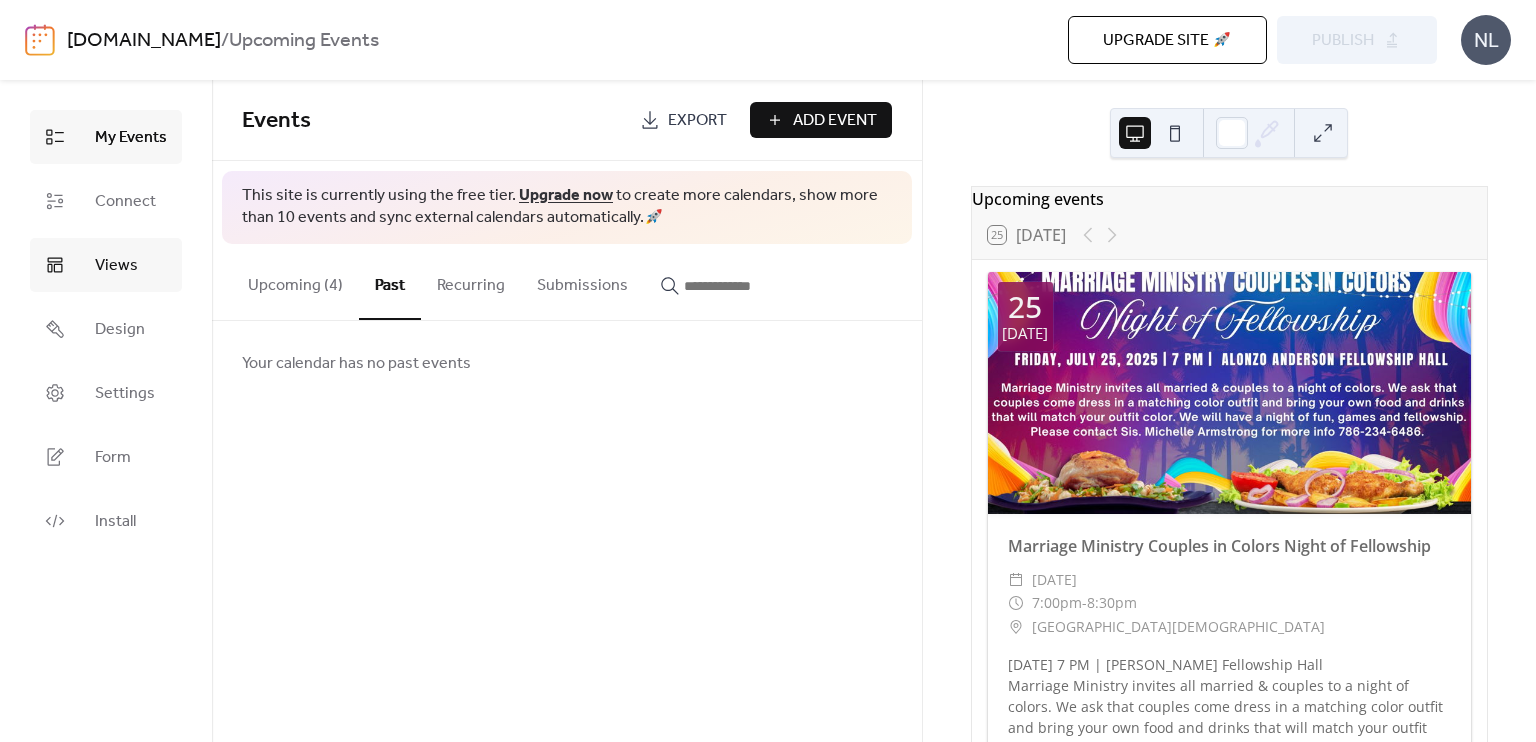 click on "Views" at bounding box center (116, 266) 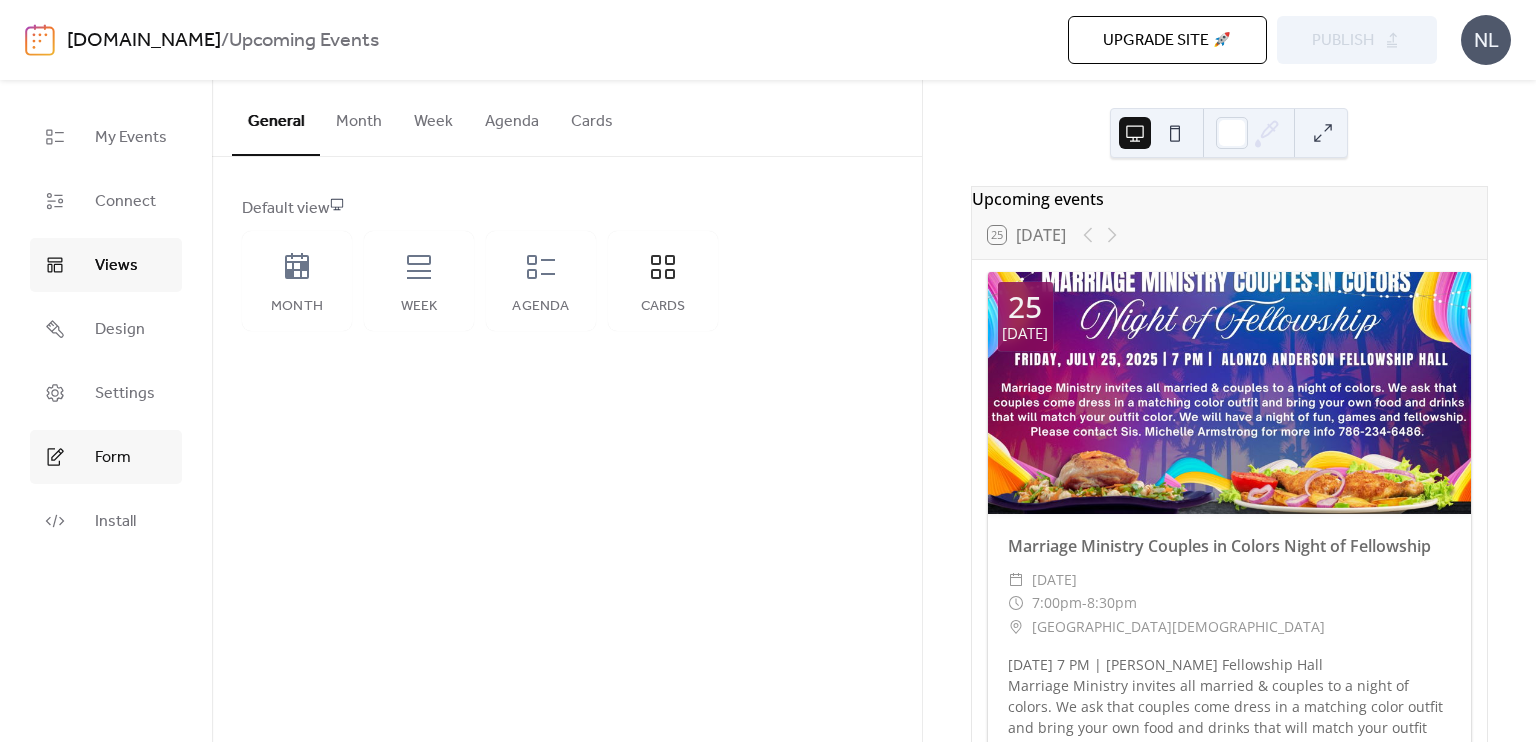 click on "Form" at bounding box center [106, 457] 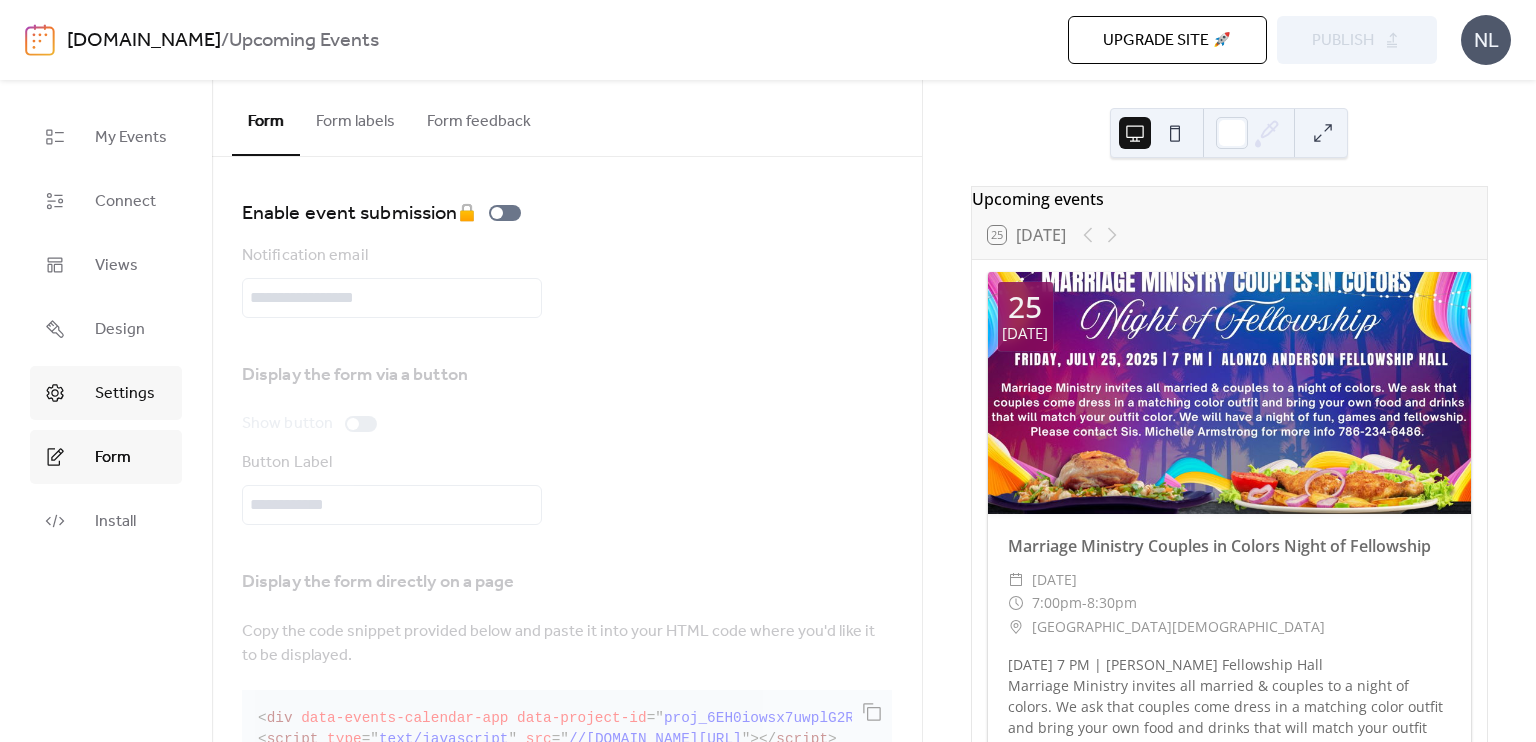click on "Settings" at bounding box center (106, 393) 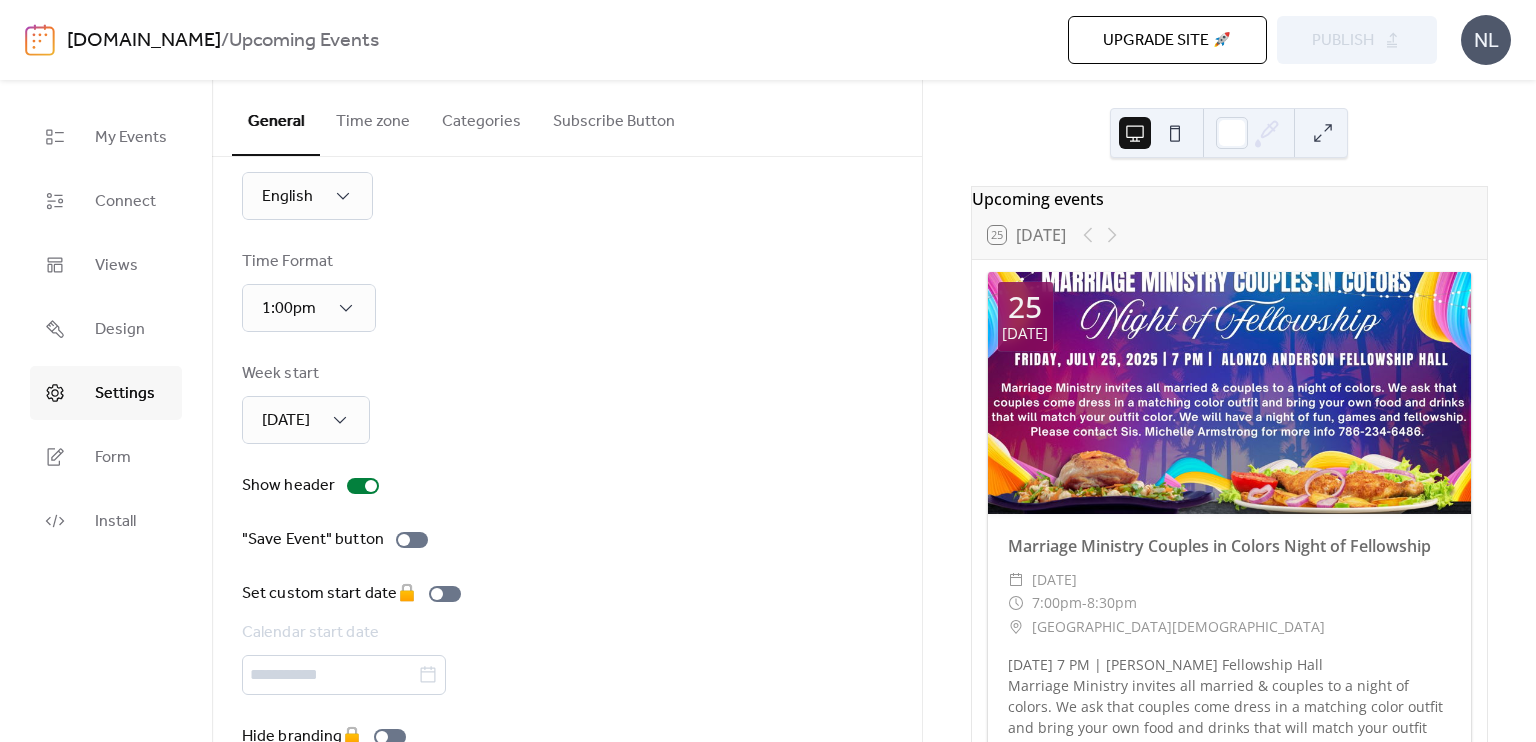 scroll, scrollTop: 105, scrollLeft: 0, axis: vertical 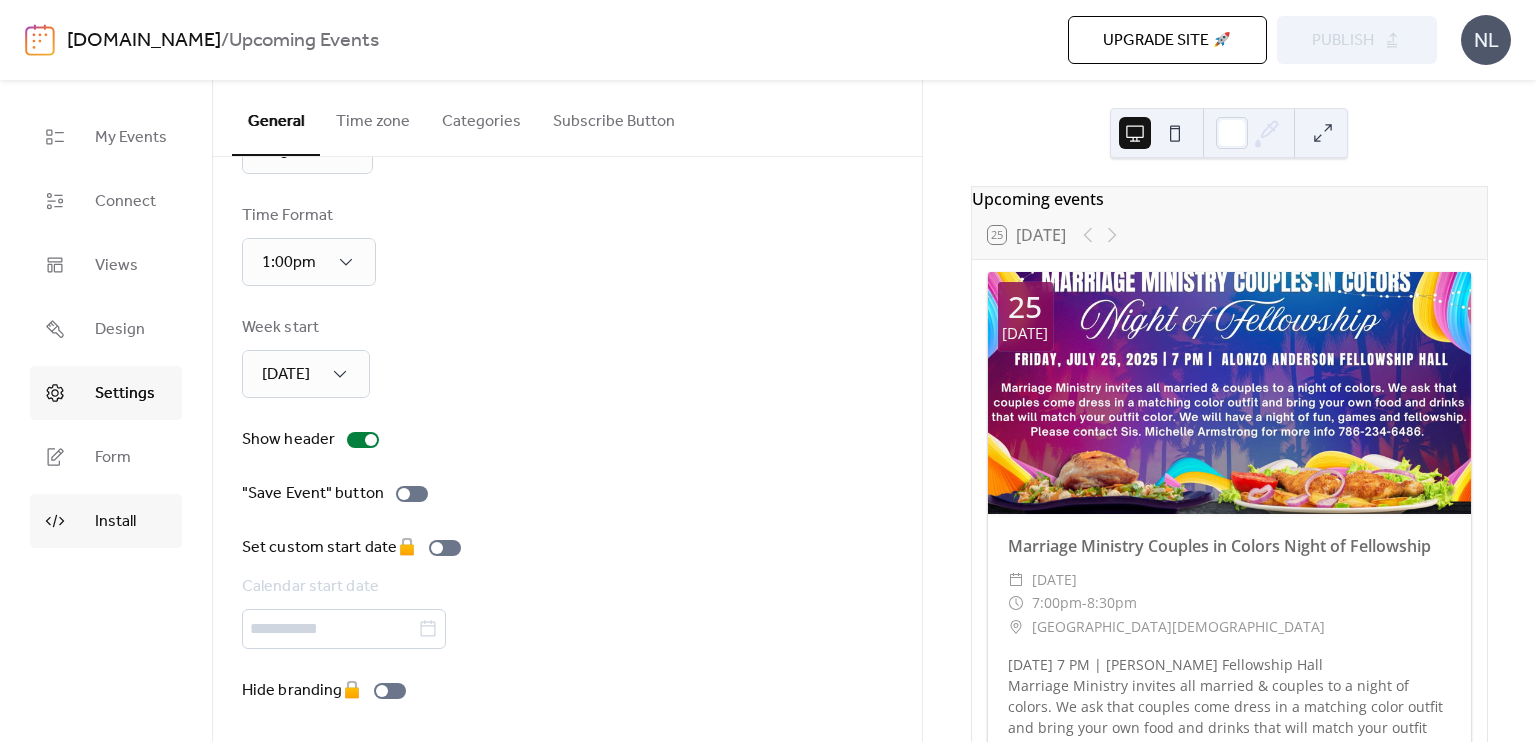 click on "Install" at bounding box center [115, 522] 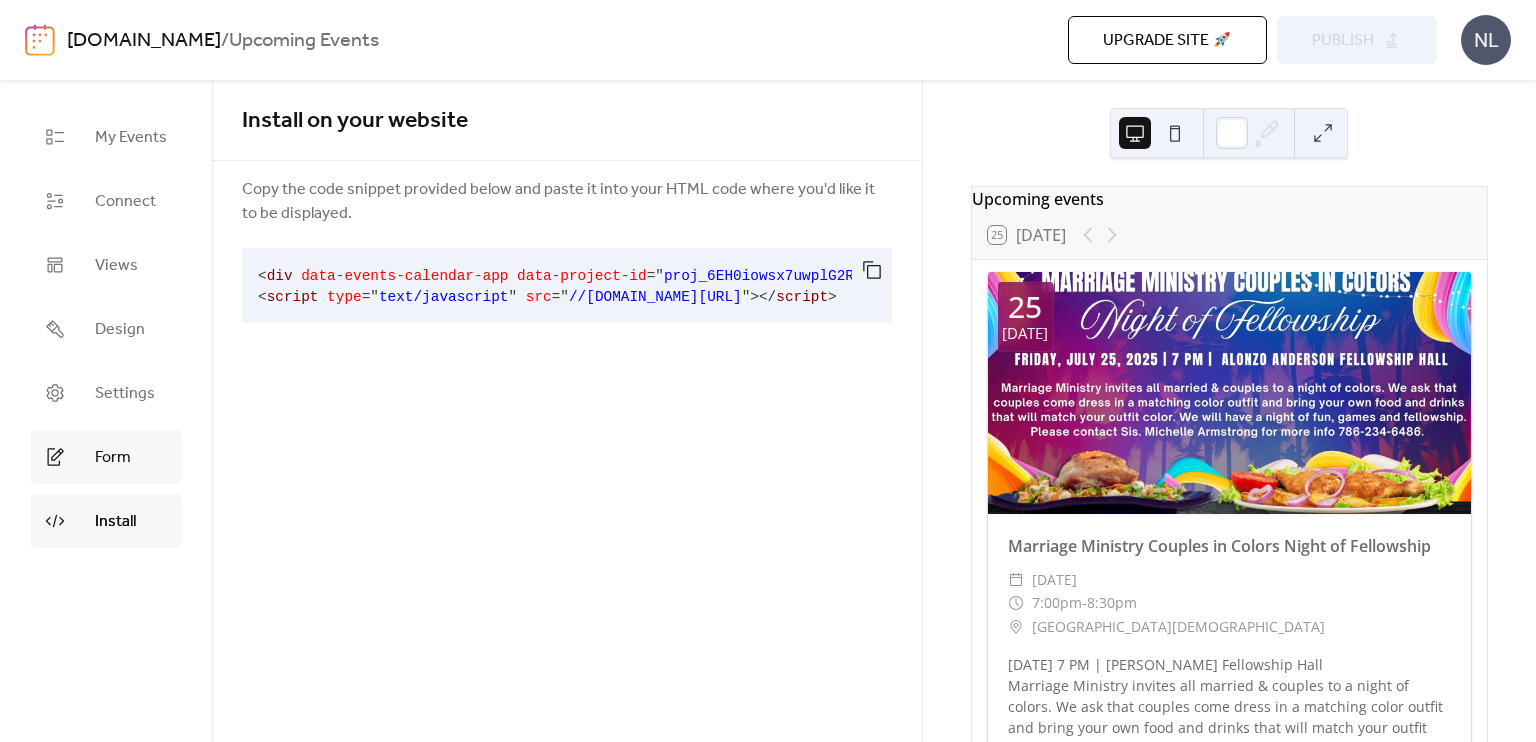 click on "Form" at bounding box center [113, 458] 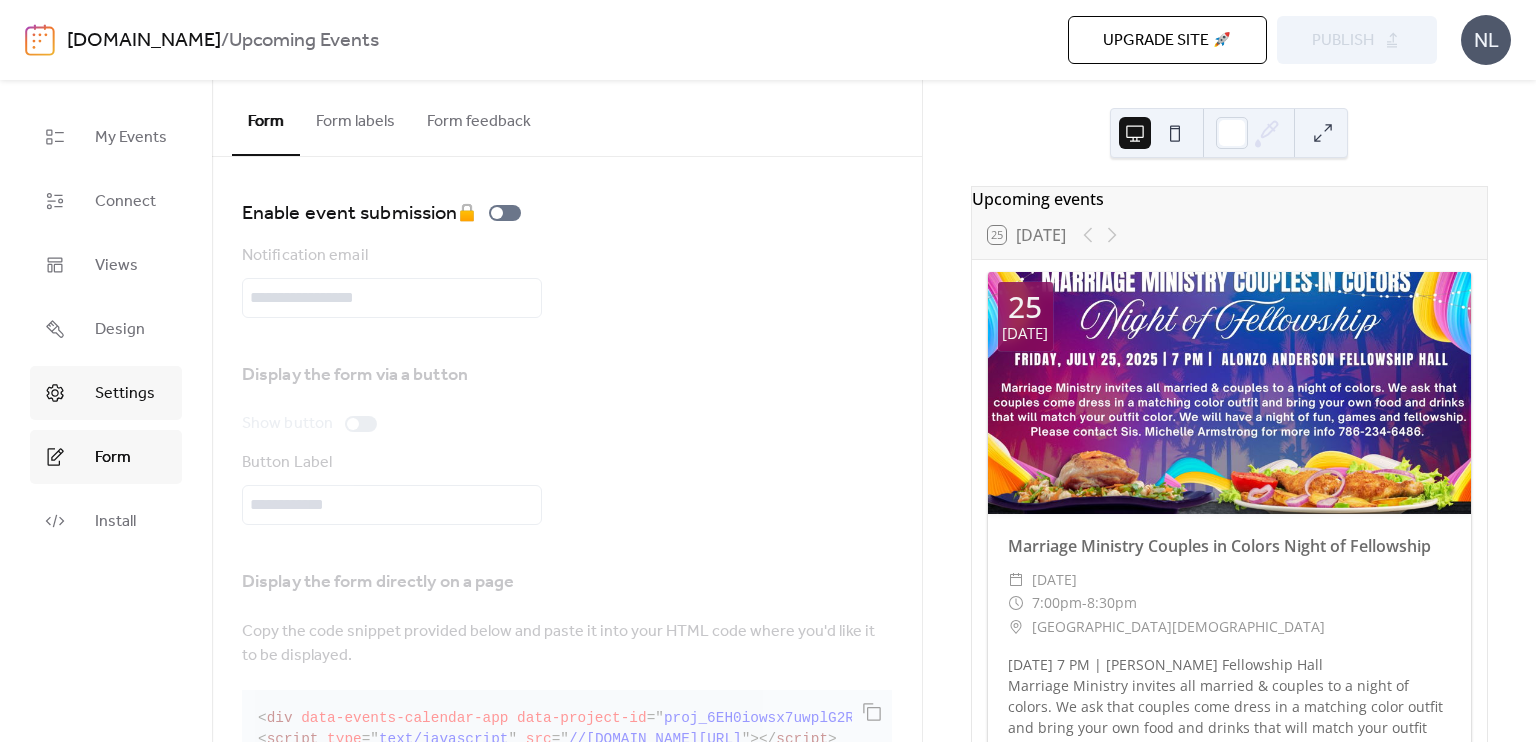 click on "Settings" at bounding box center [125, 394] 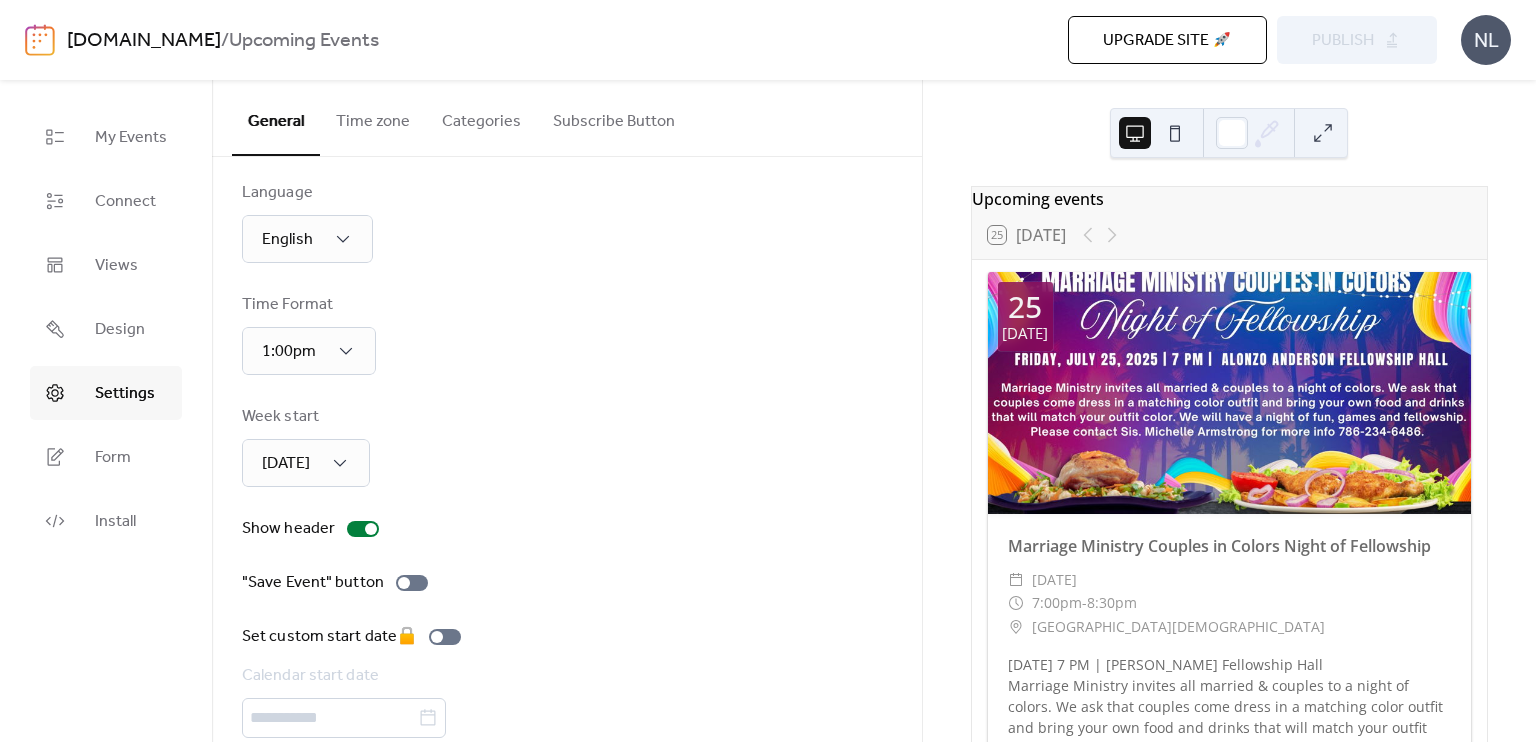 scroll, scrollTop: 0, scrollLeft: 0, axis: both 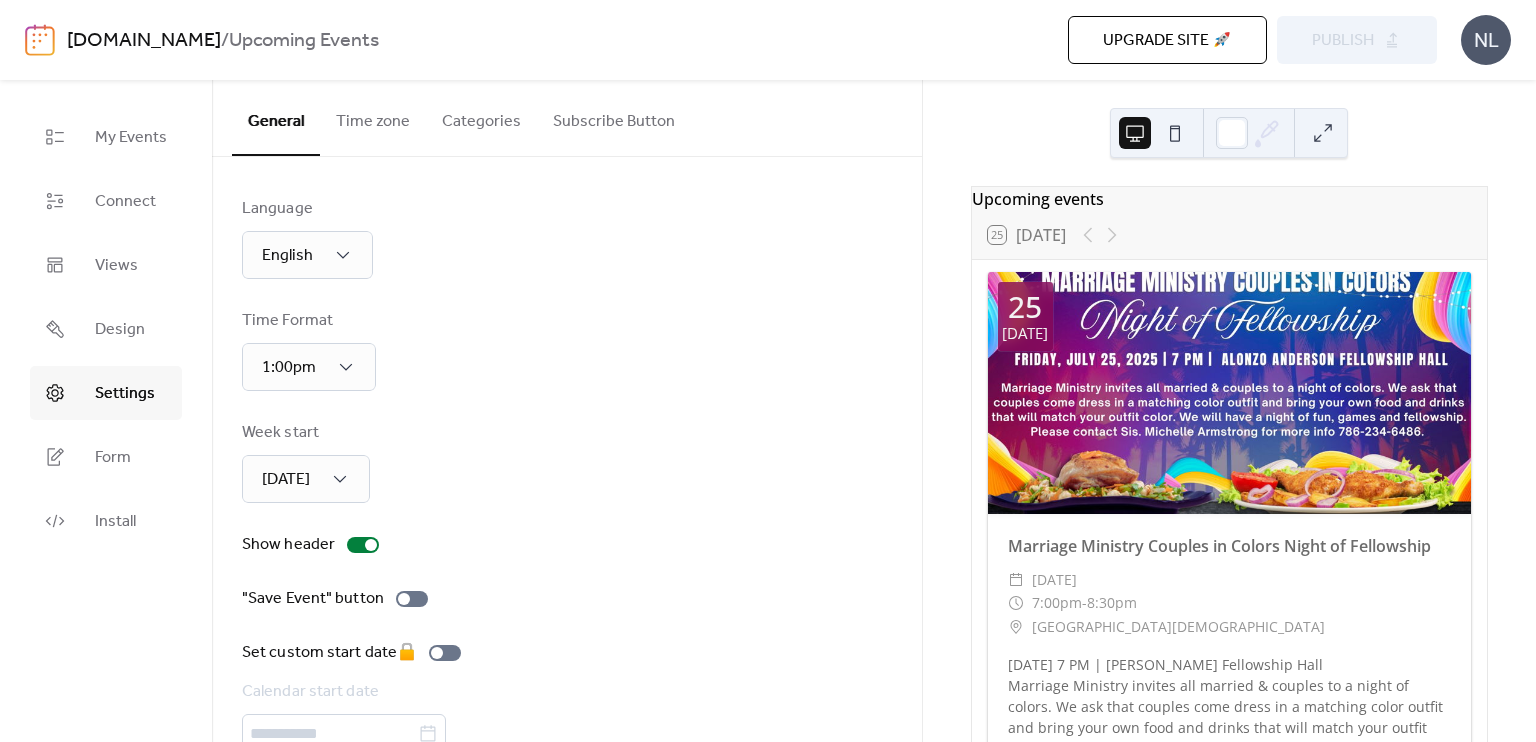 click on "Time zone" at bounding box center [373, 117] 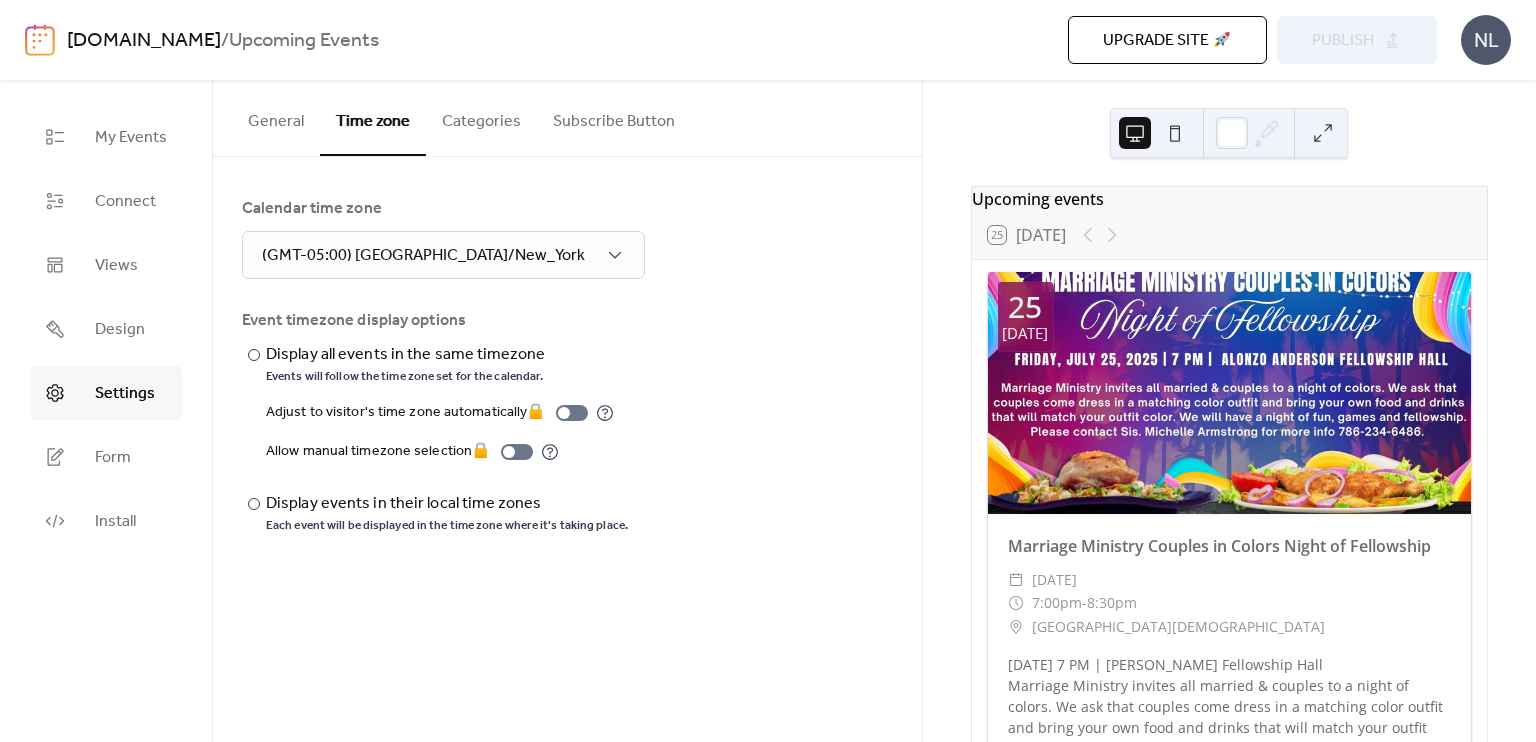 click on "Categories" at bounding box center [481, 117] 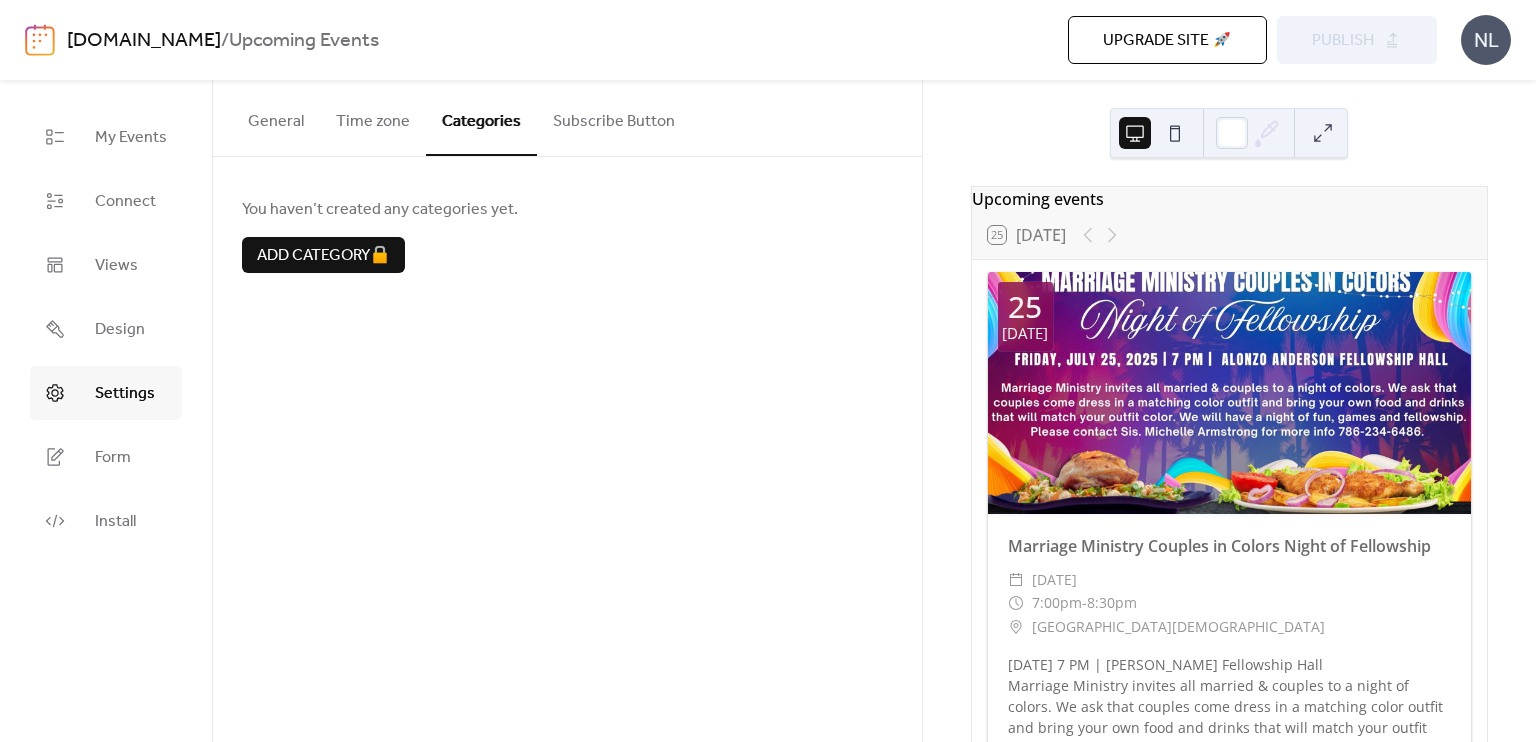 click on "Subscribe Button" at bounding box center [614, 117] 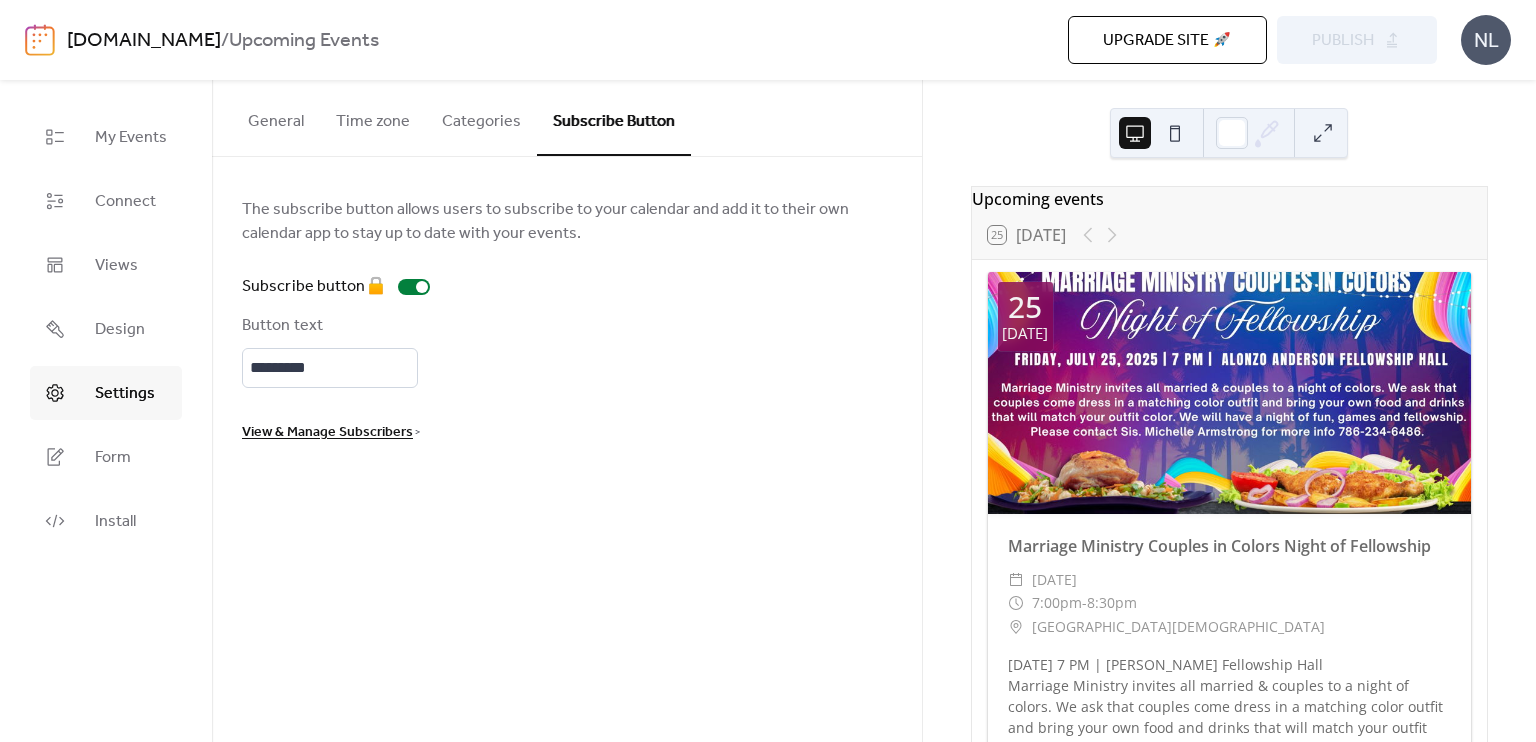 click on "General" at bounding box center [276, 117] 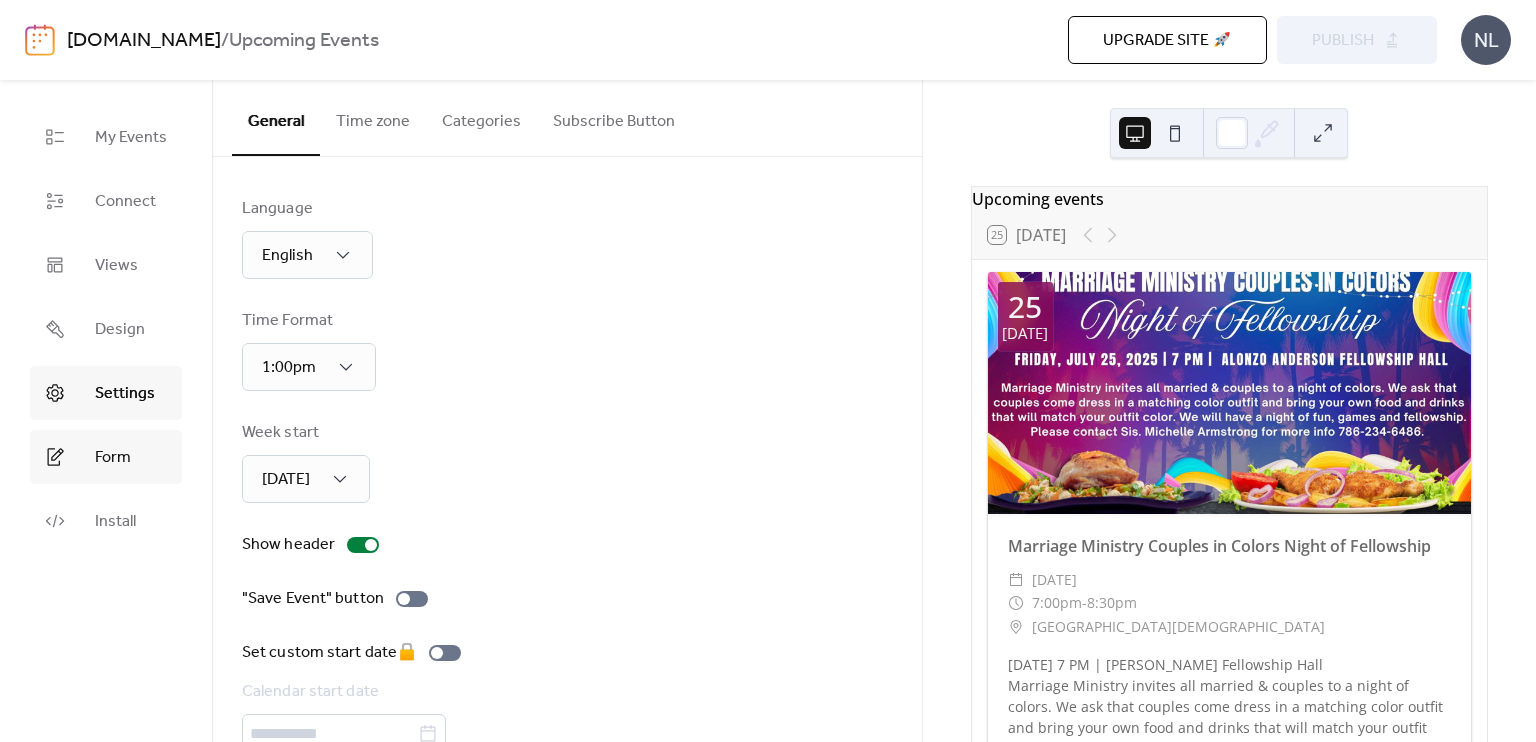 click on "Form" at bounding box center [106, 457] 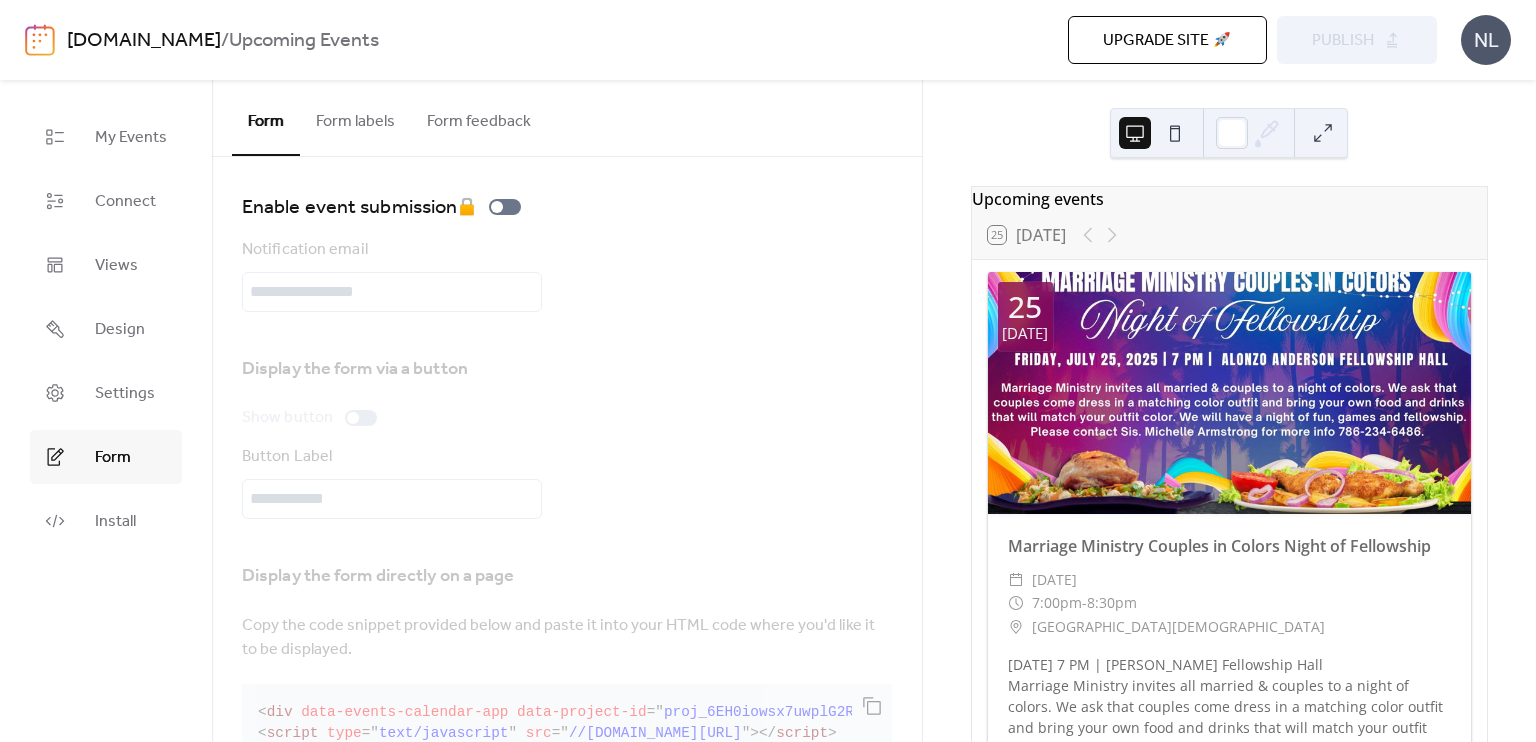 scroll, scrollTop: 0, scrollLeft: 0, axis: both 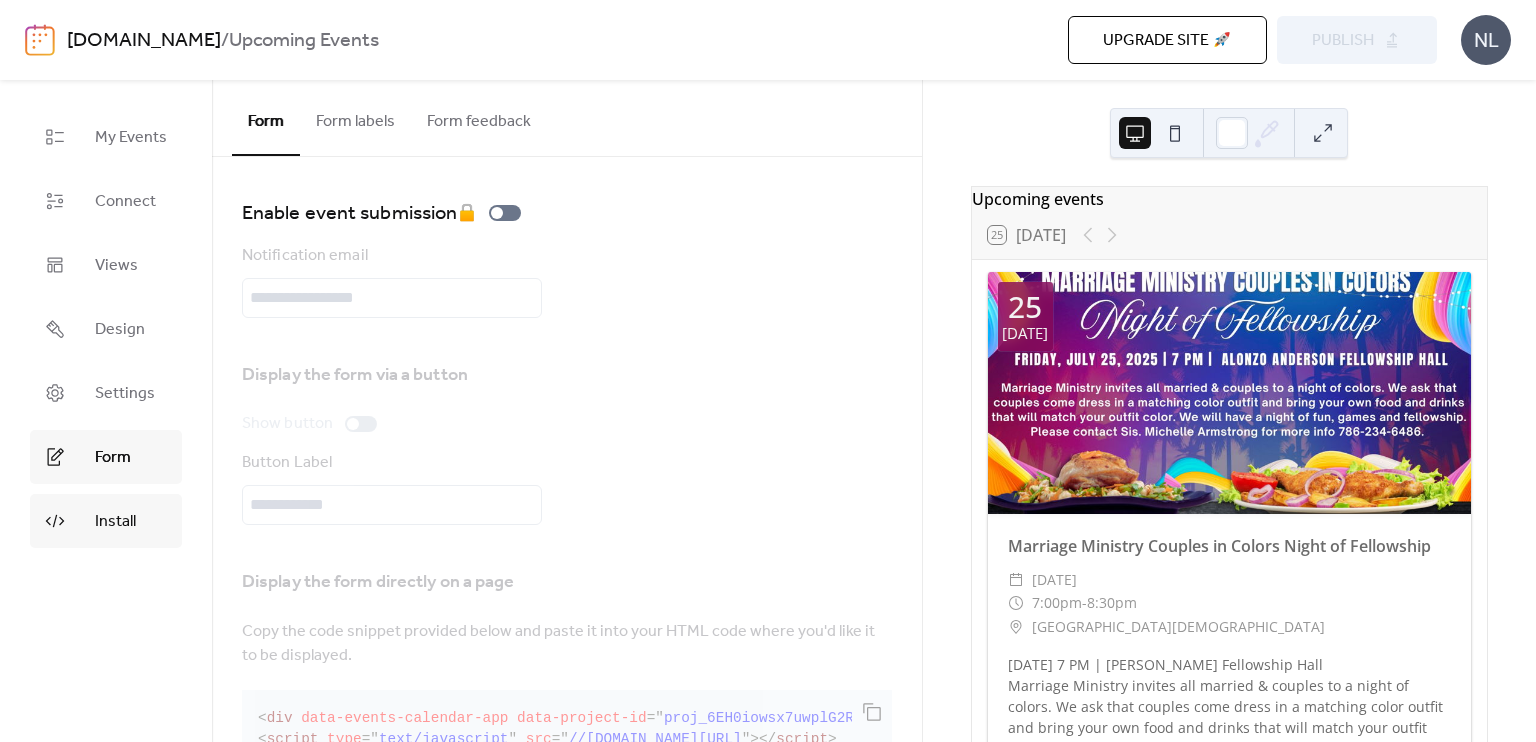 click on "Install" at bounding box center (106, 521) 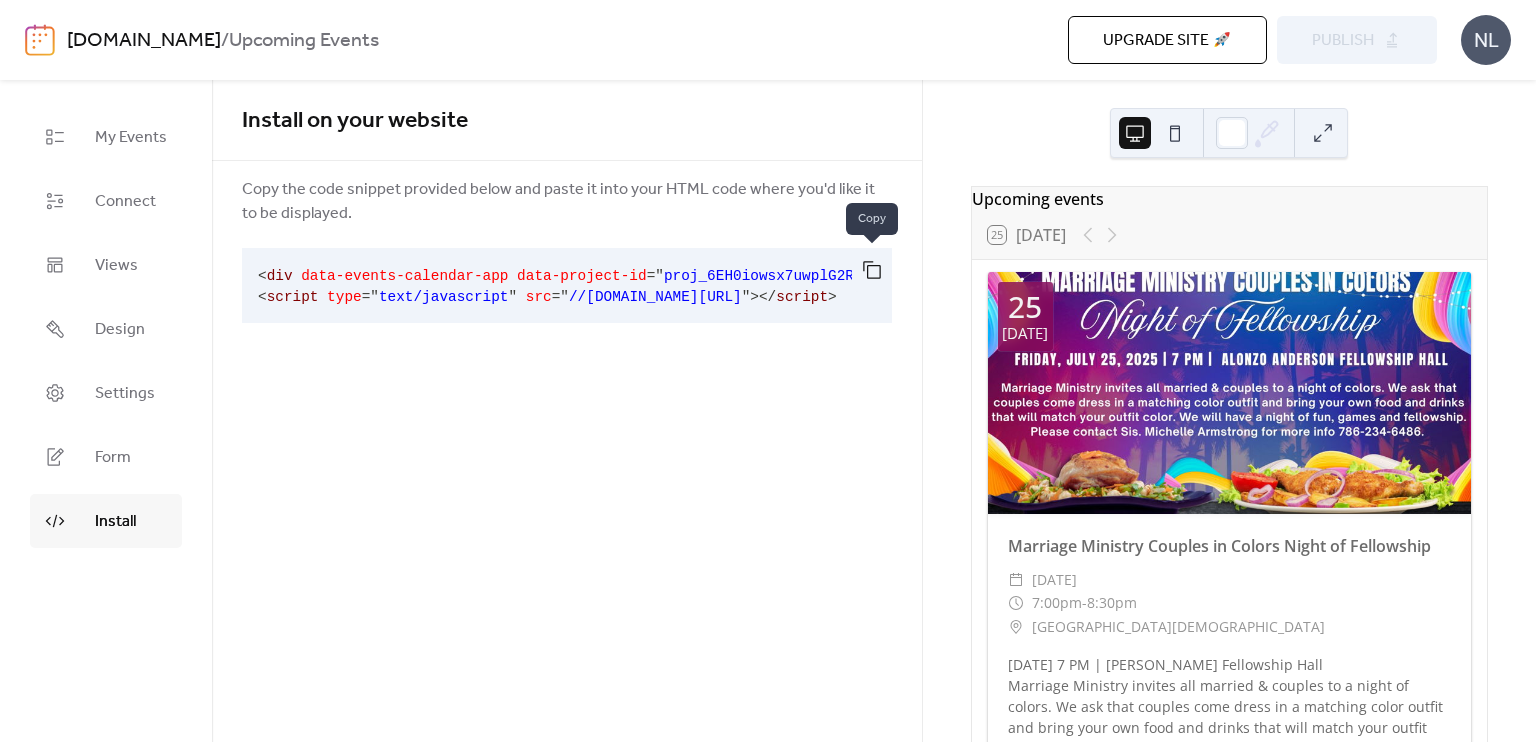 click at bounding box center [872, 270] 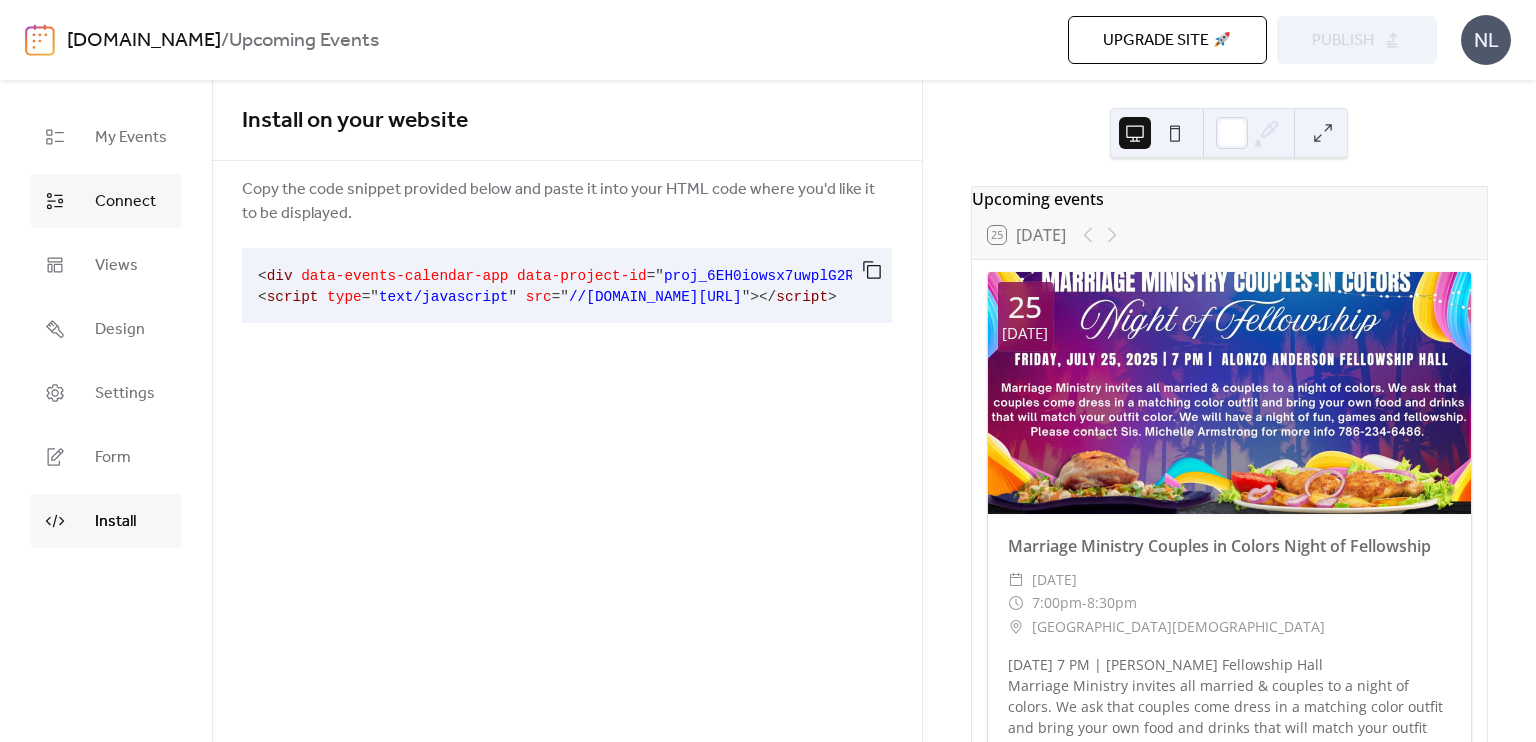 click on "Connect" at bounding box center (125, 202) 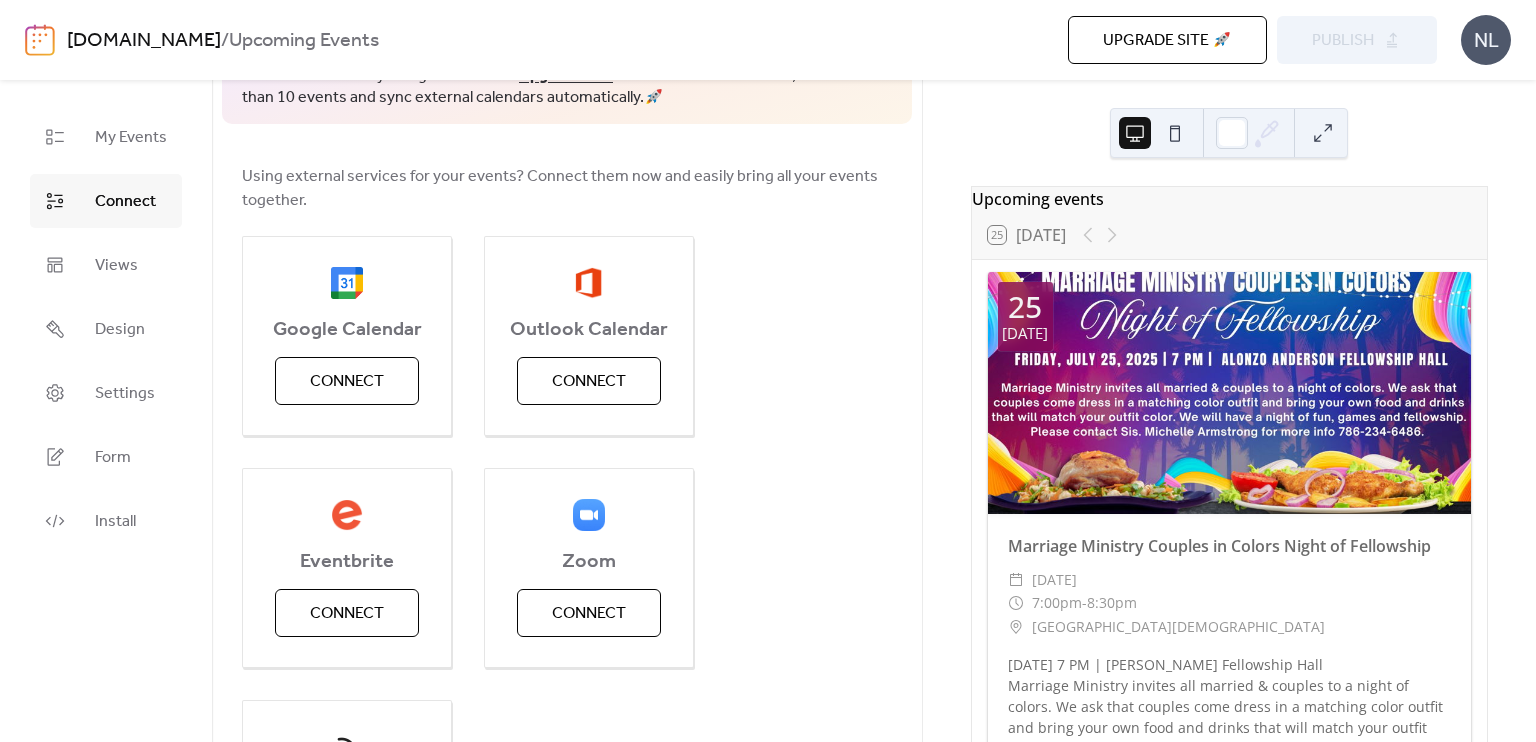 scroll, scrollTop: 0, scrollLeft: 0, axis: both 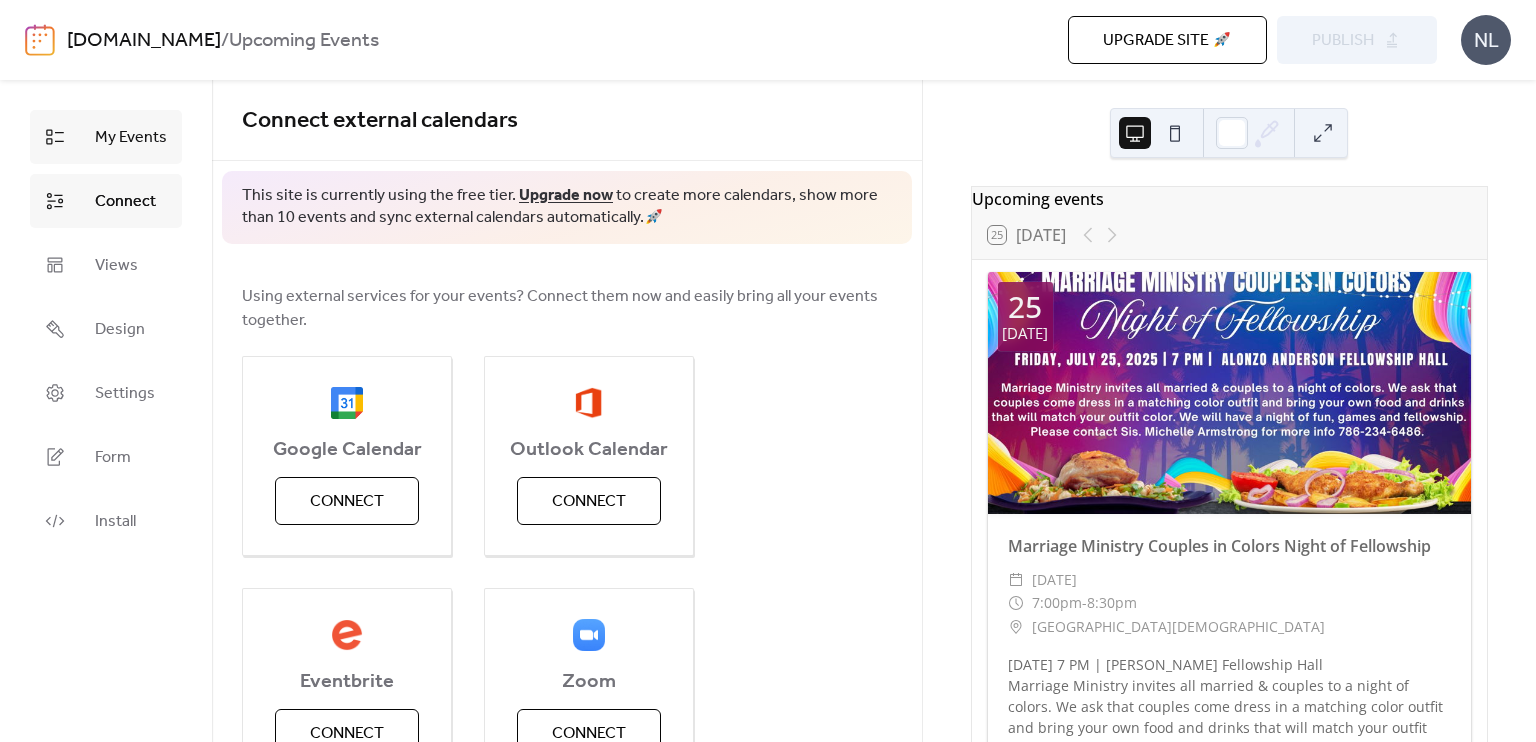 click on "My Events" at bounding box center (131, 138) 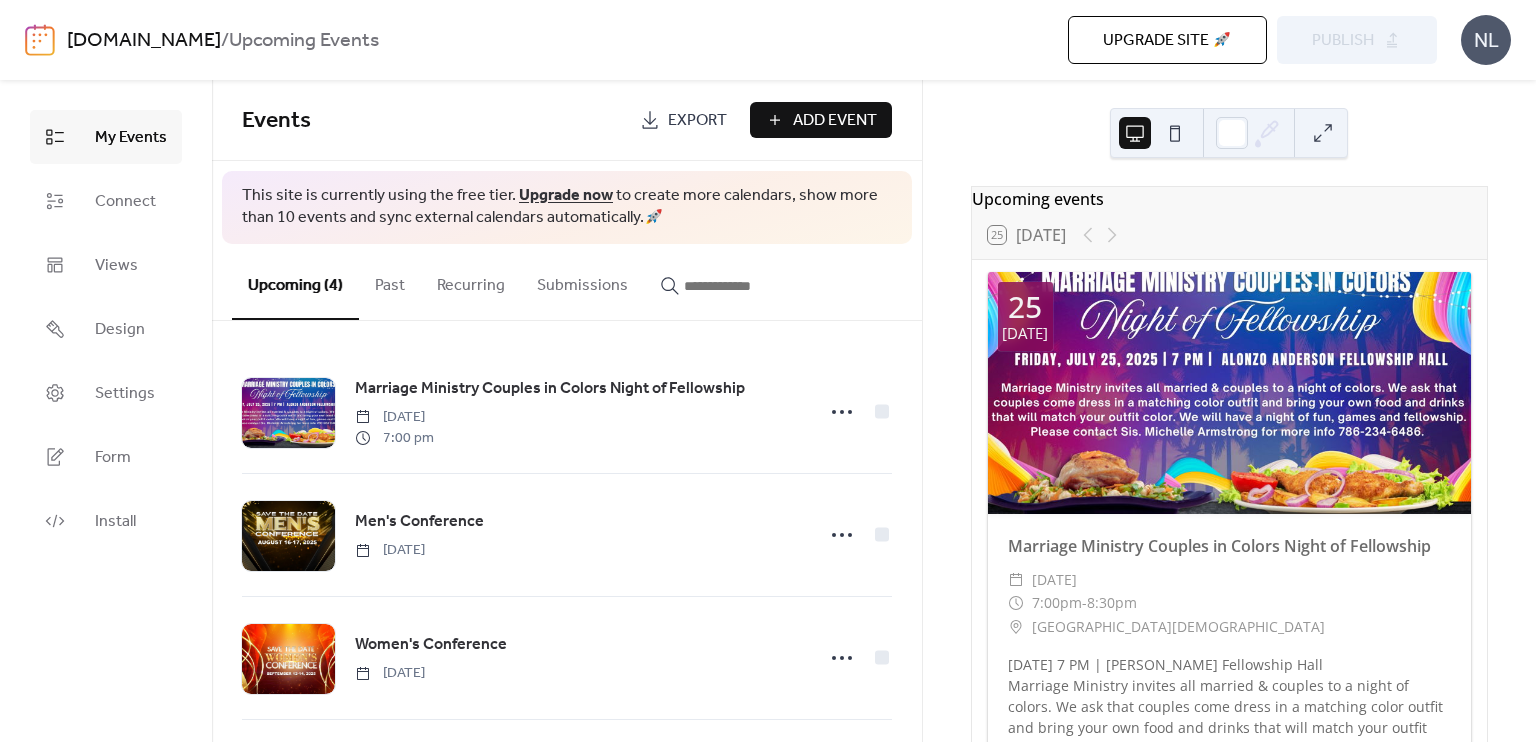 click on "Past" at bounding box center (390, 281) 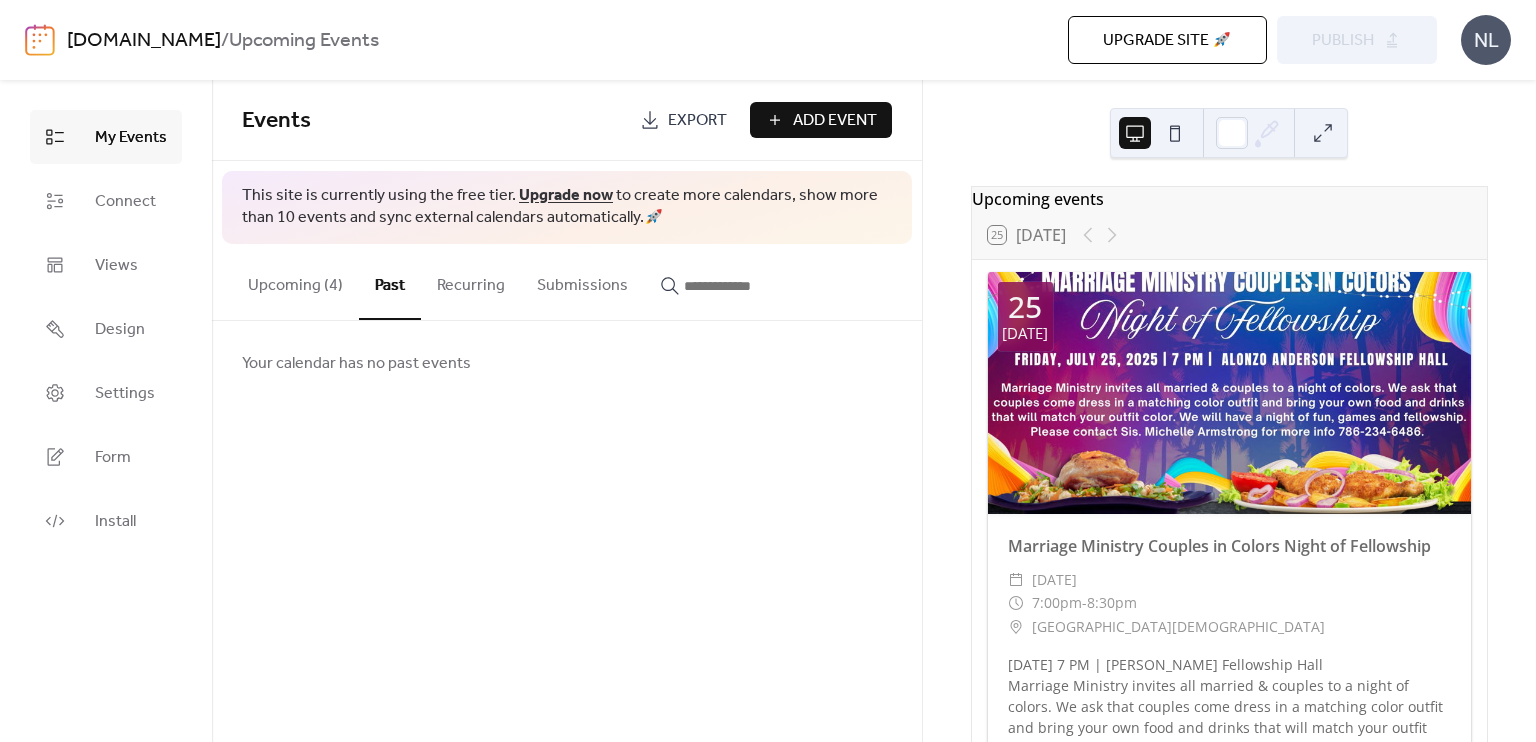 click on "Upcoming (4)" at bounding box center [295, 281] 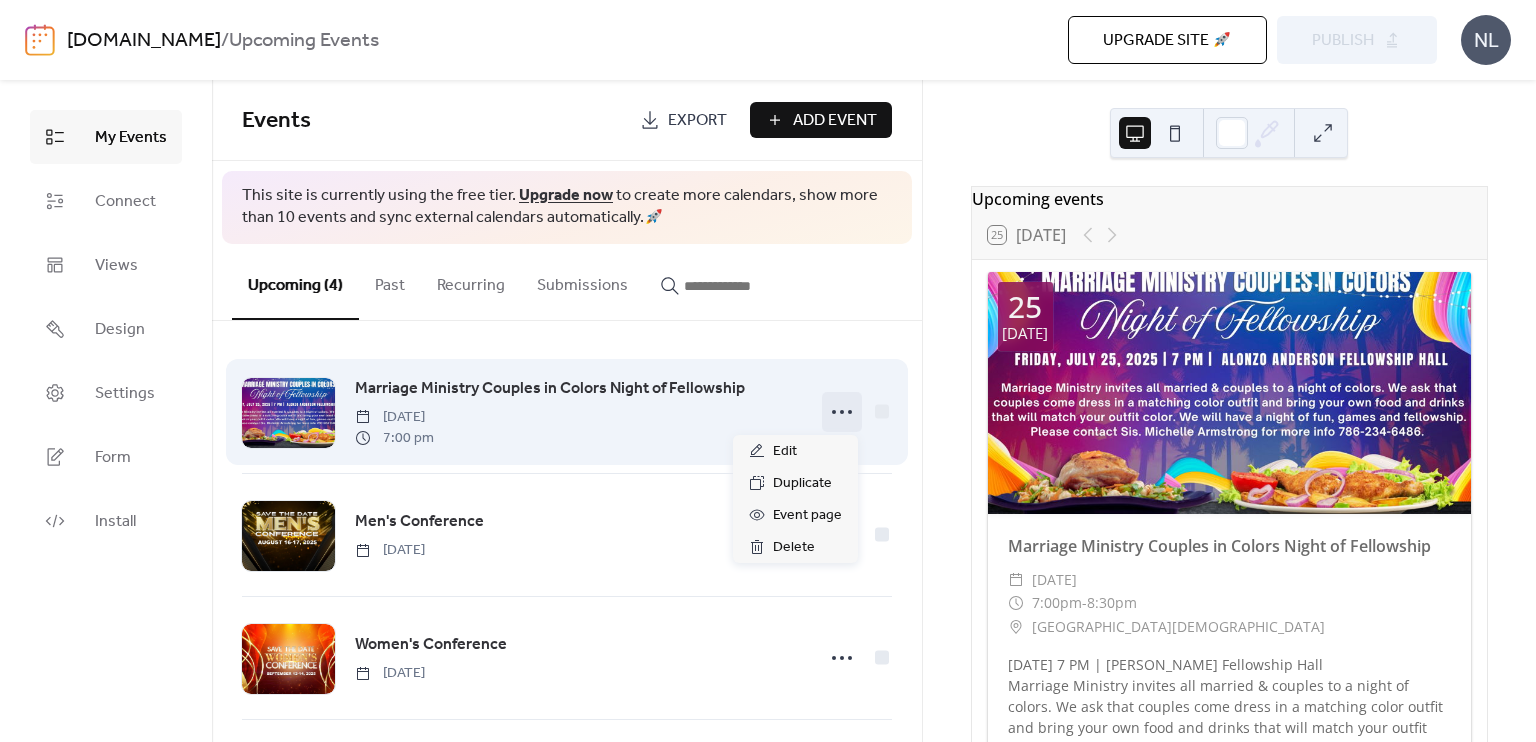 click 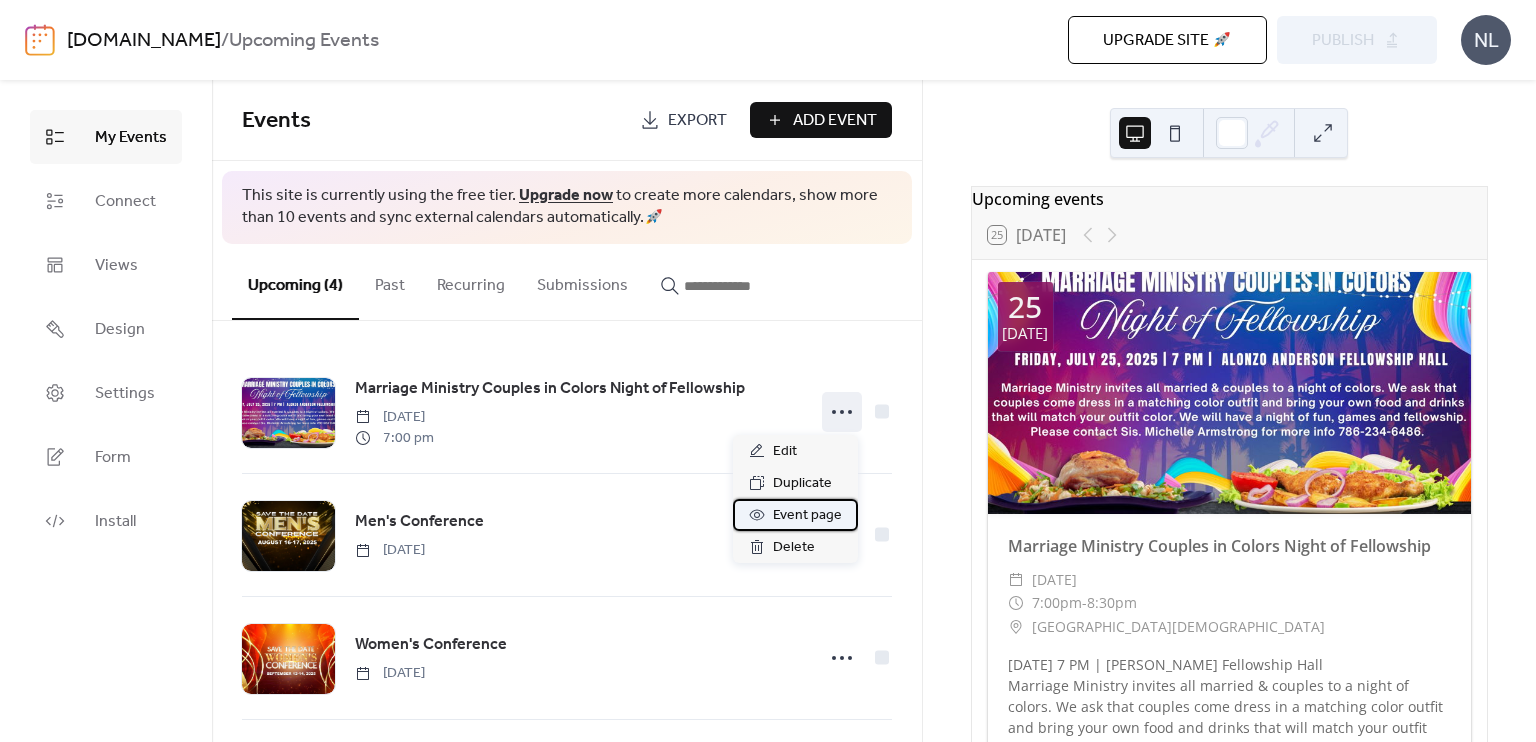 click on "Event page" at bounding box center [807, 516] 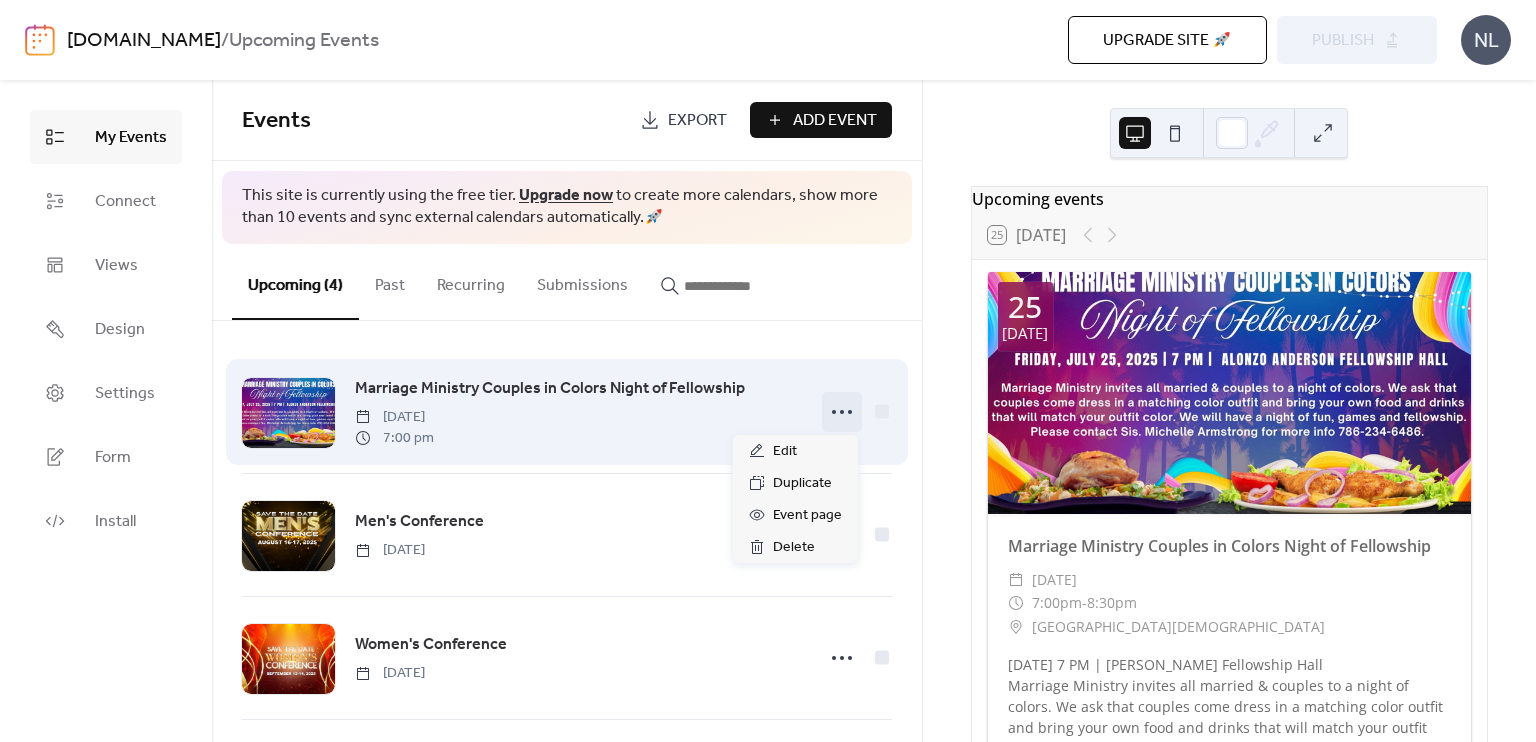 click 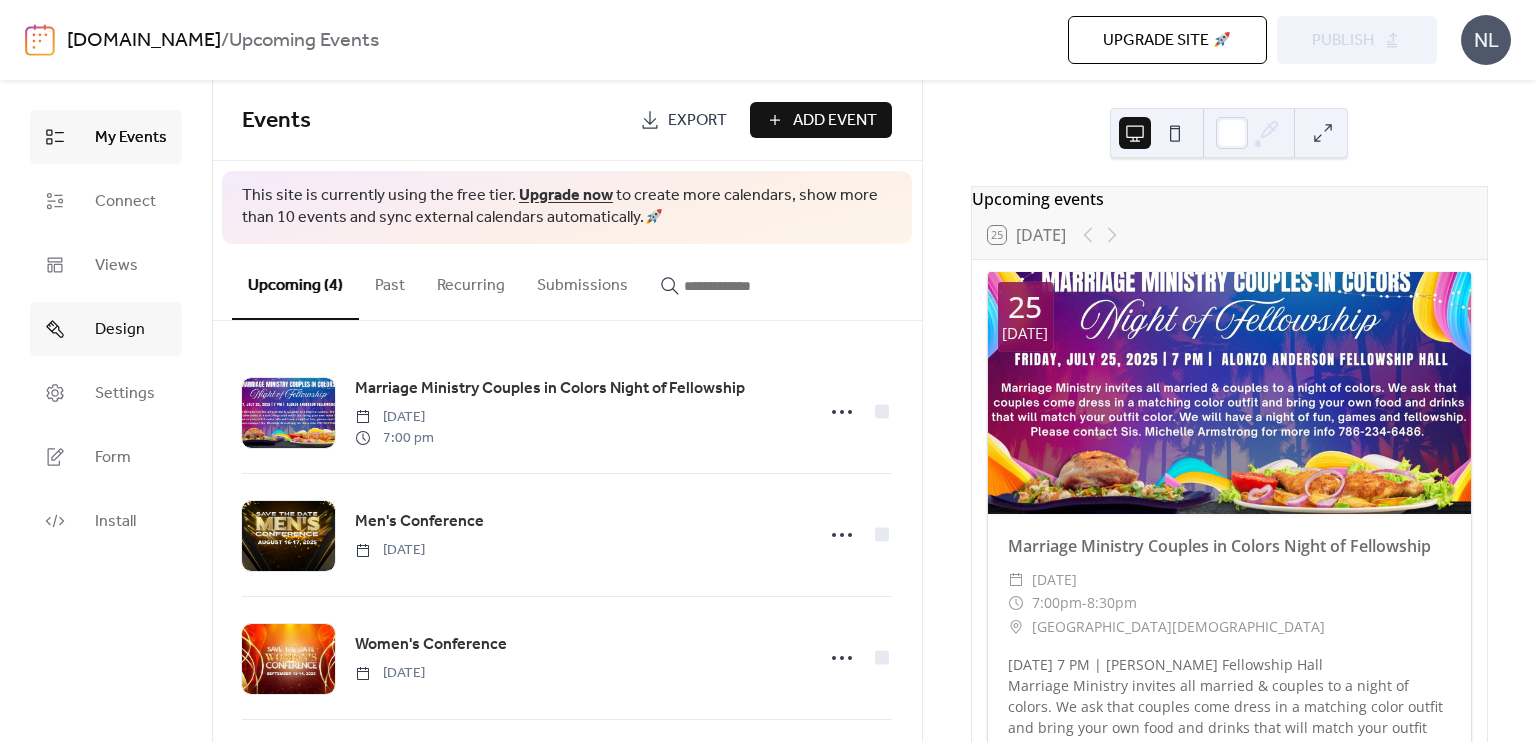 click on "Design" at bounding box center (120, 330) 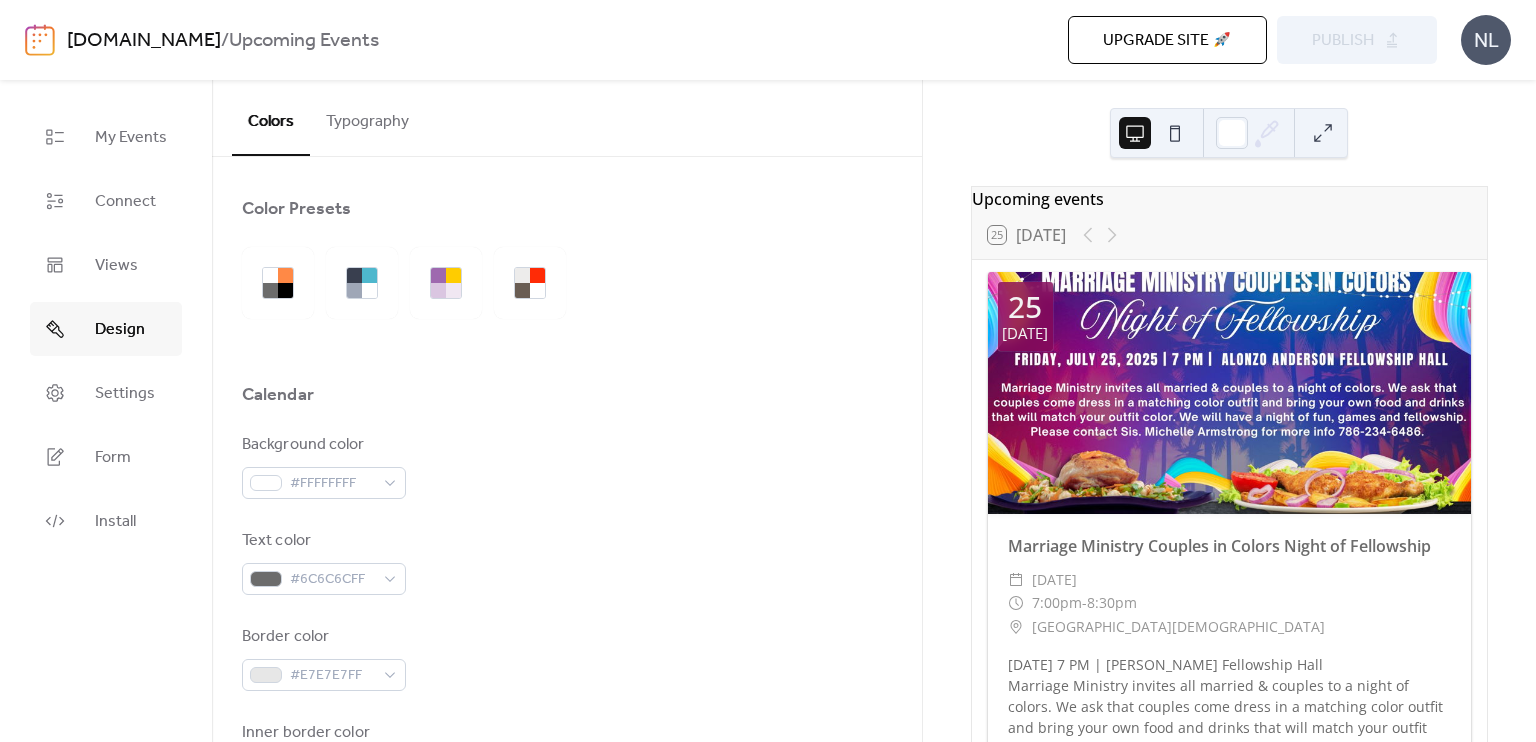 scroll, scrollTop: 579, scrollLeft: 0, axis: vertical 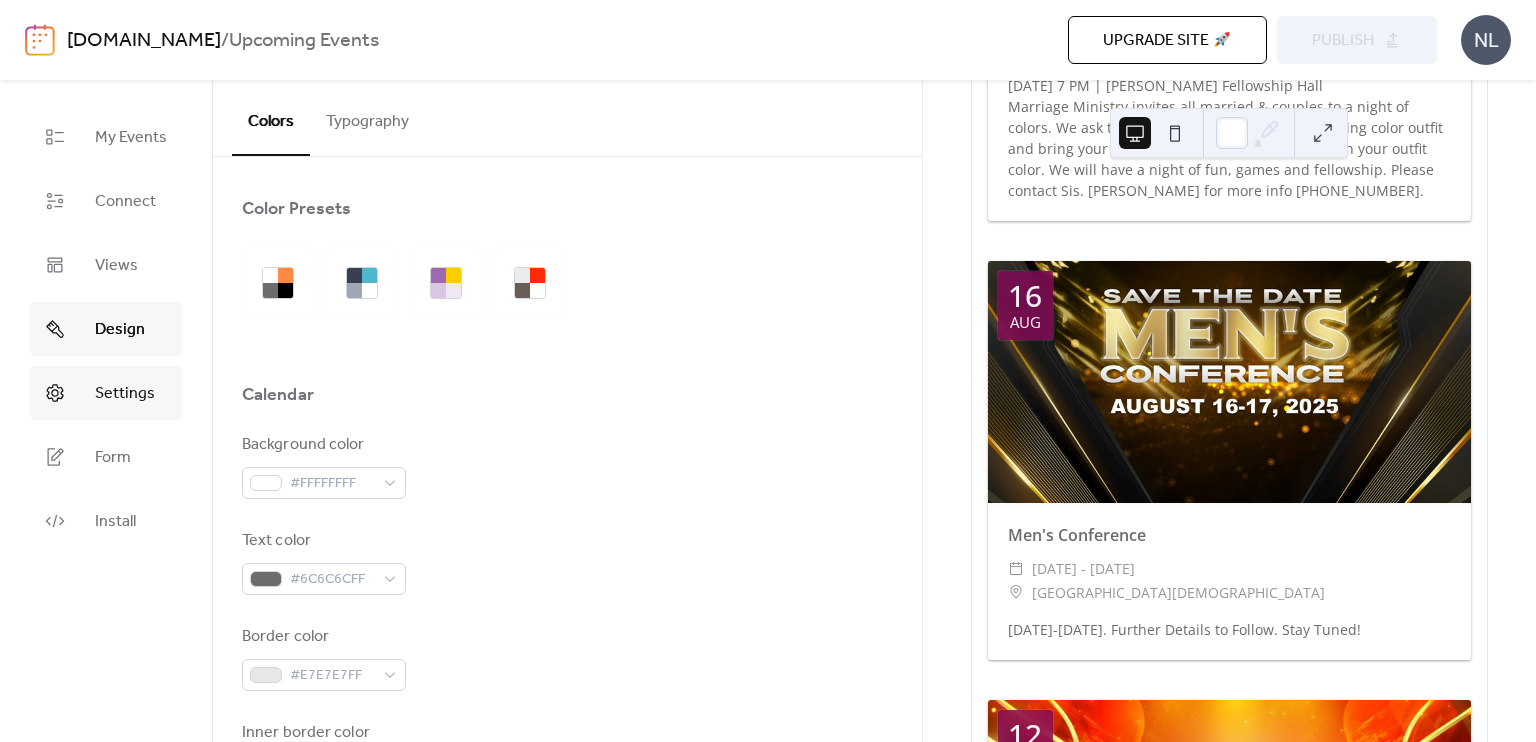 click on "Settings" at bounding box center (125, 394) 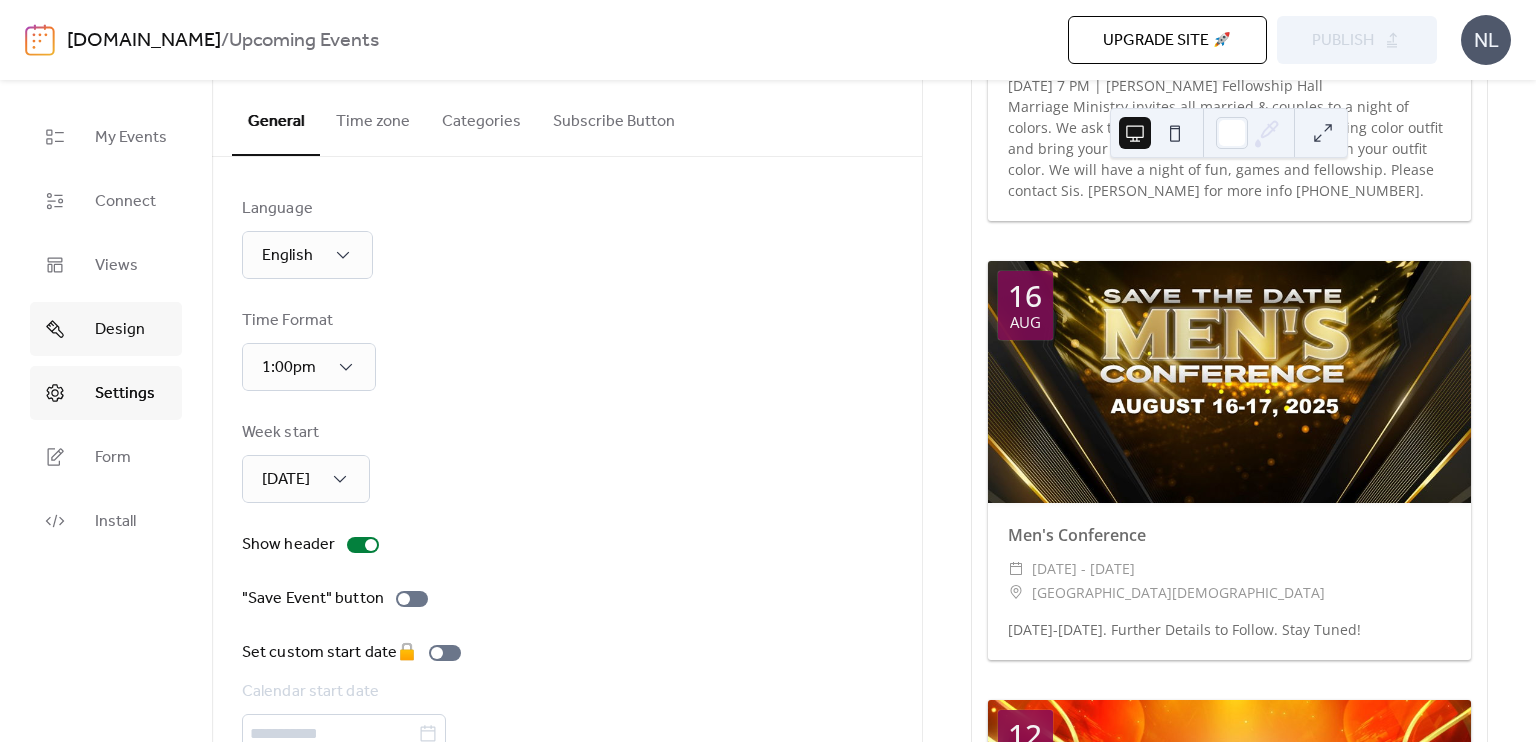 click on "Design" at bounding box center (120, 330) 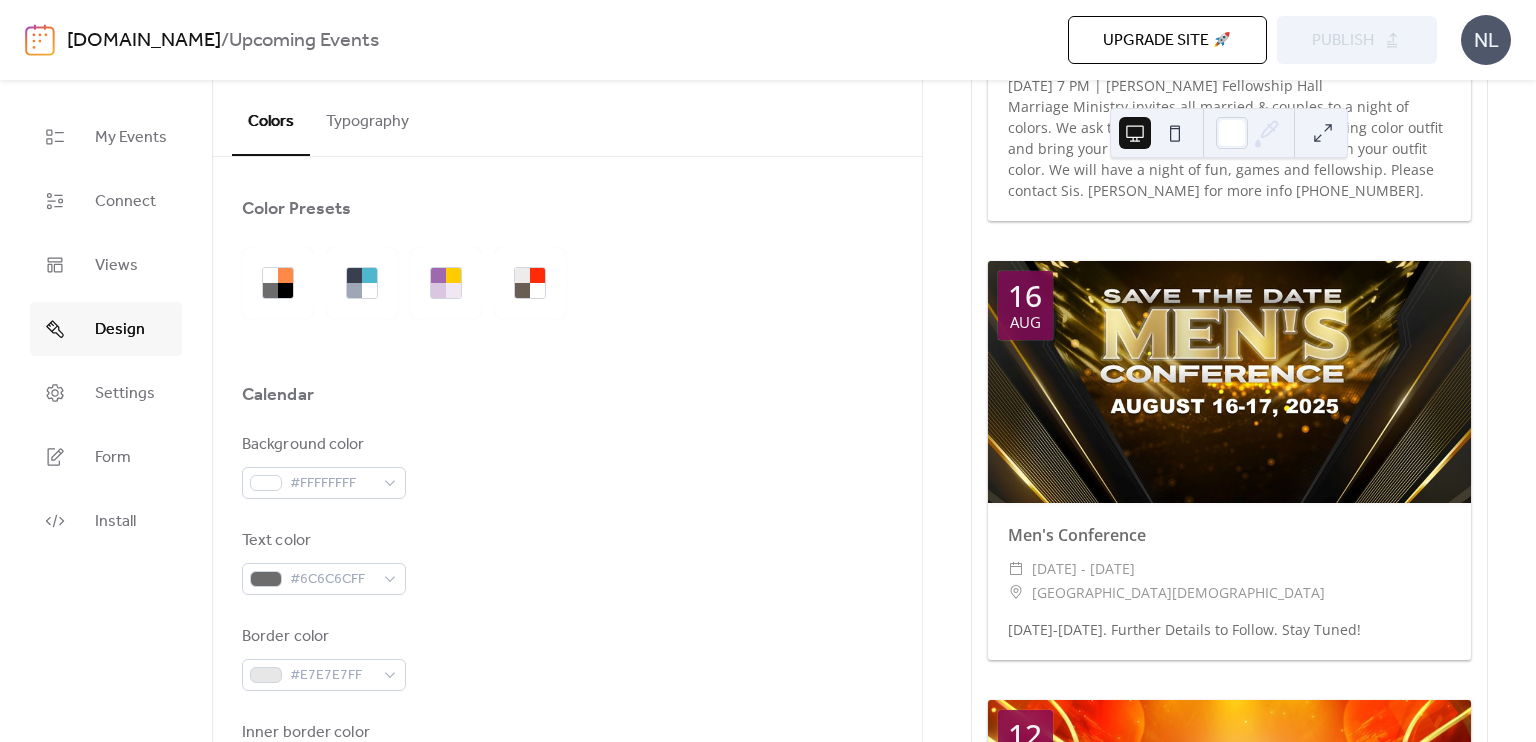 click on "Background color #FFFFFFFF Text color #6C6C6CFF Border color #E7E7E7FF Inner border color #EBEBEBFF Inner background color #FFFFFFFF Default event color #870B5AFF" at bounding box center [567, 706] 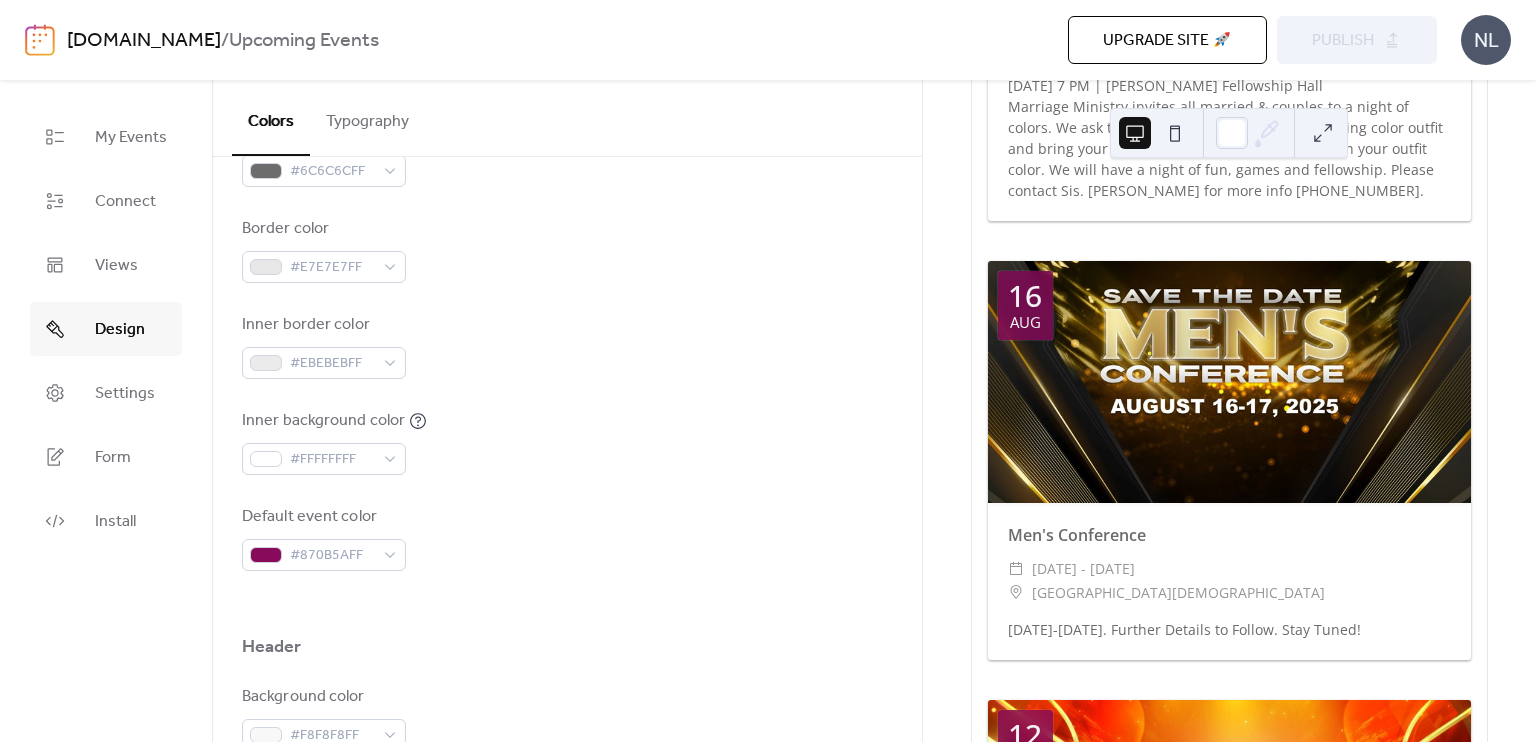 scroll, scrollTop: 485, scrollLeft: 0, axis: vertical 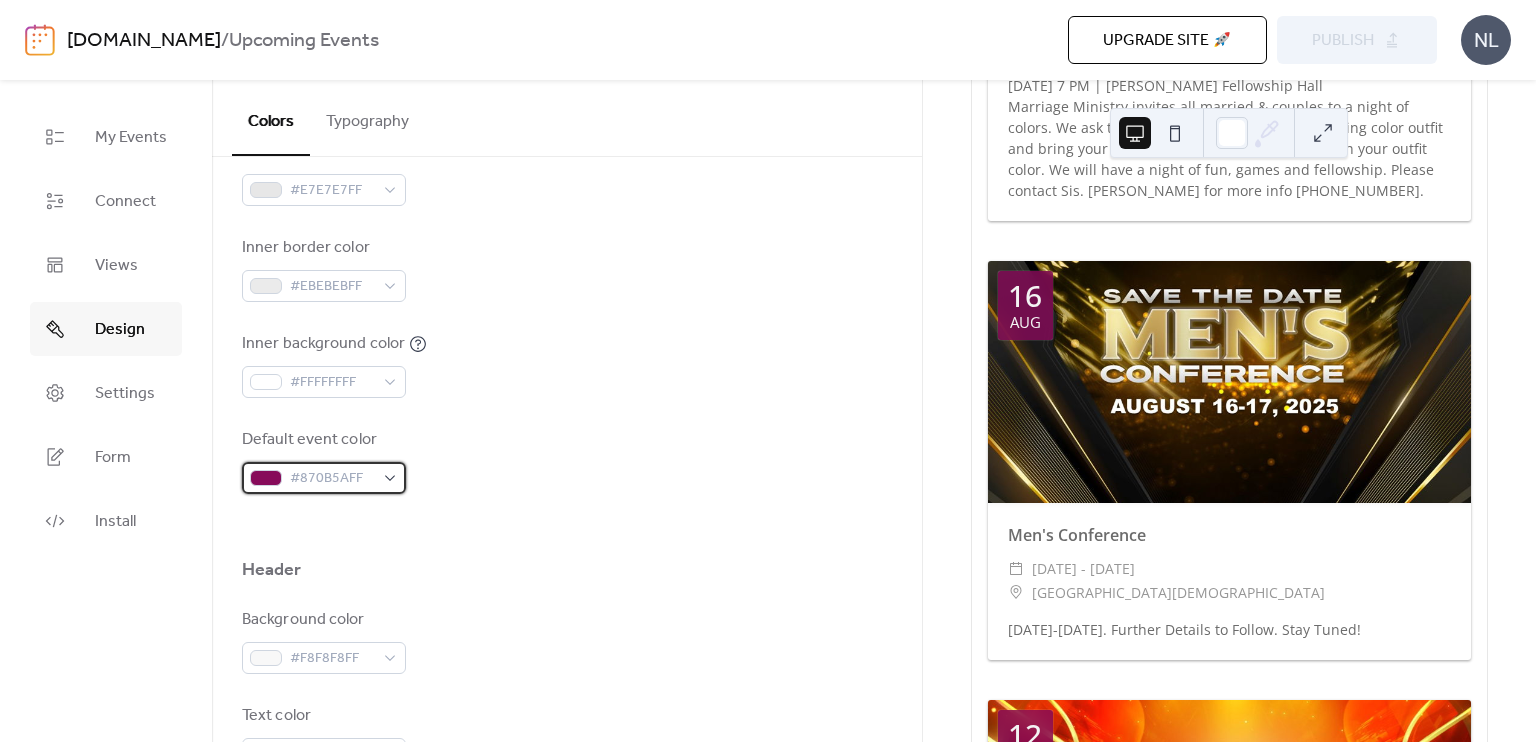 click on "#870B5AFF" at bounding box center [324, 478] 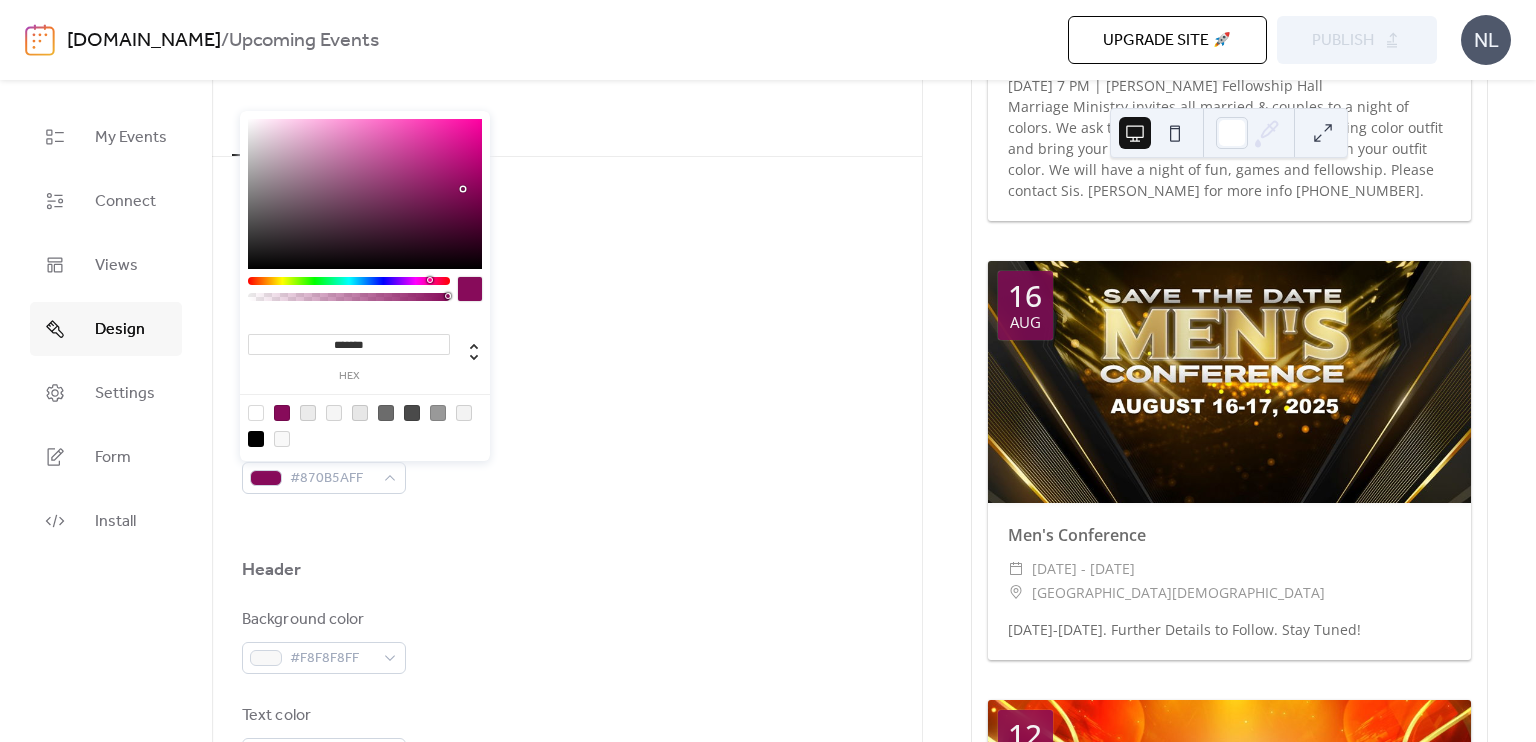 click at bounding box center [256, 439] 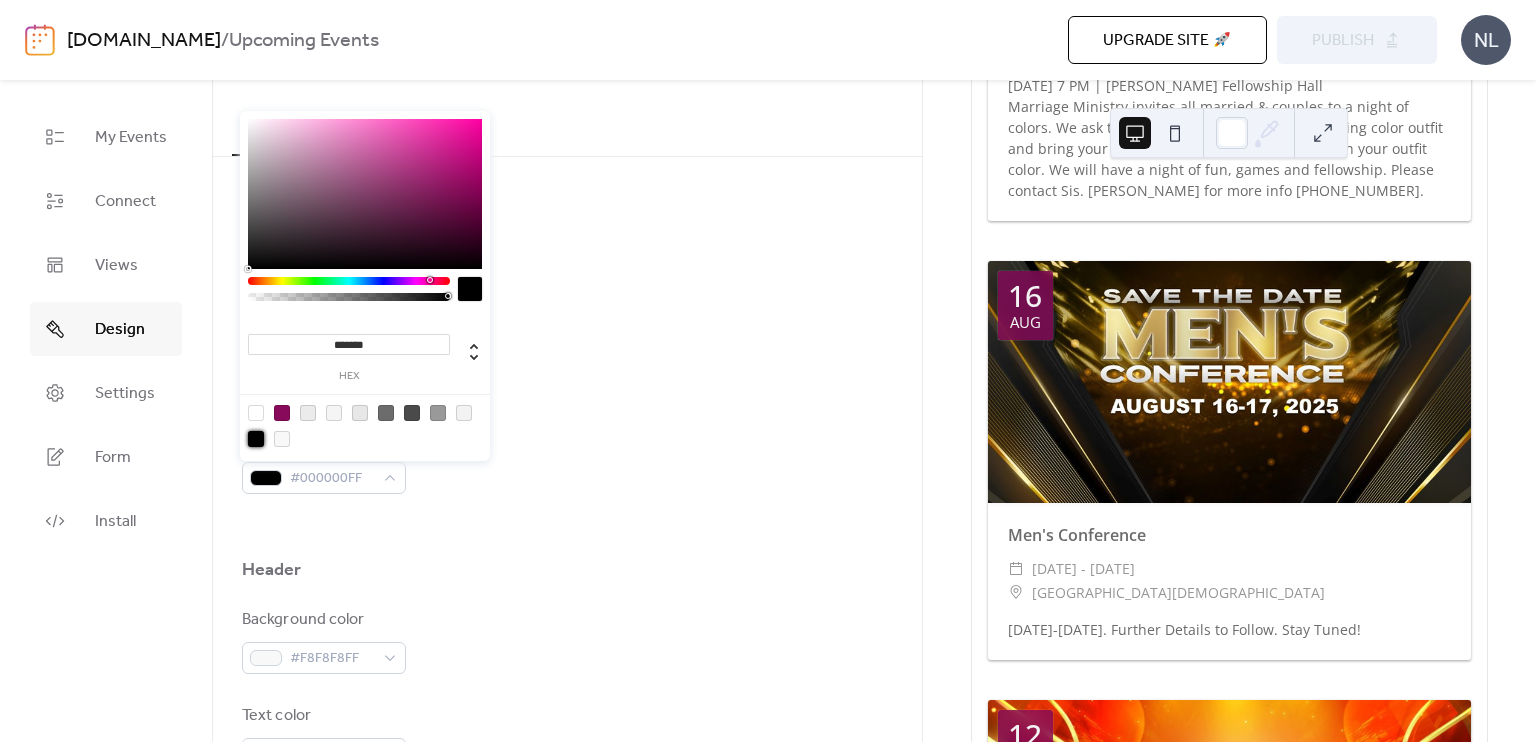 click on "Default event color #000000FF" at bounding box center (567, 461) 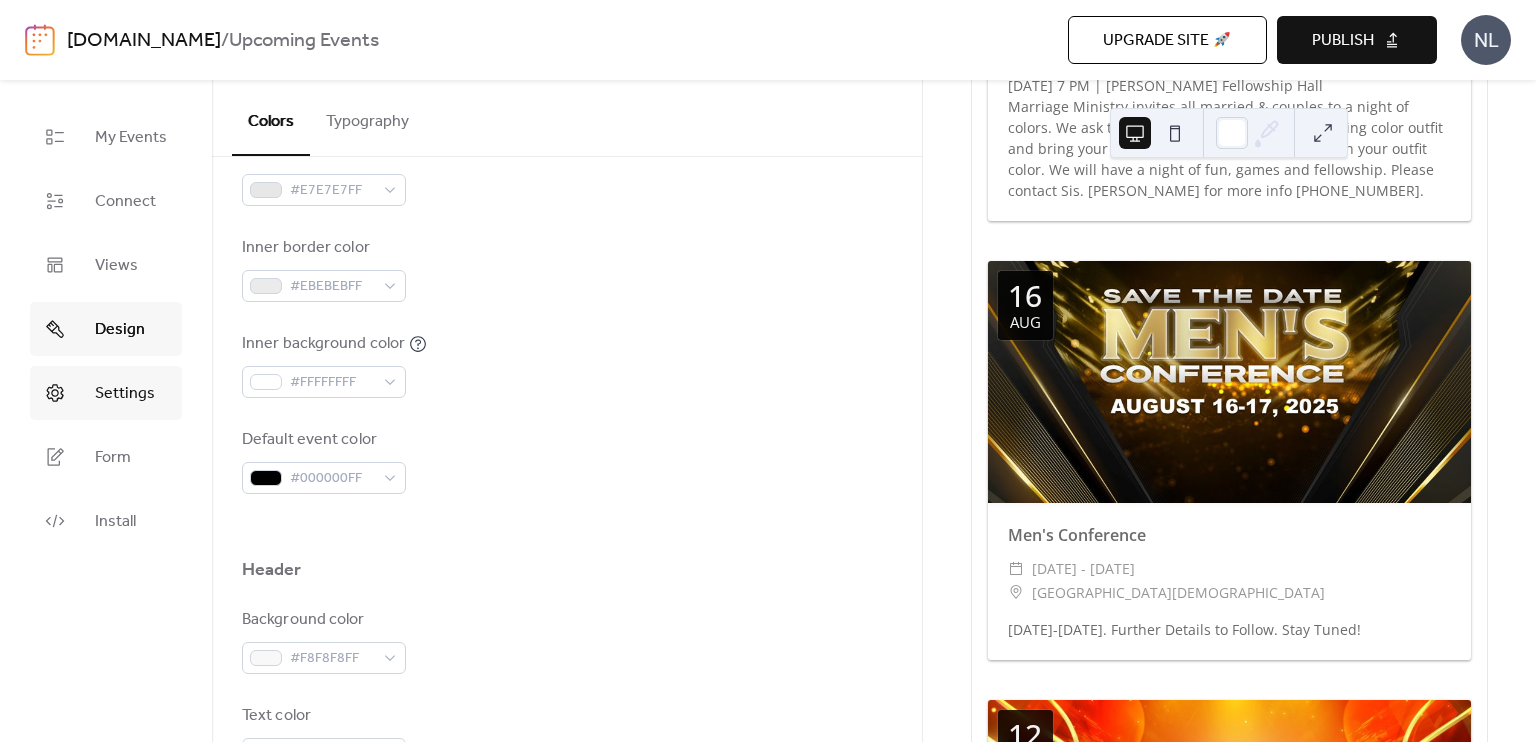 click on "Settings" at bounding box center (125, 394) 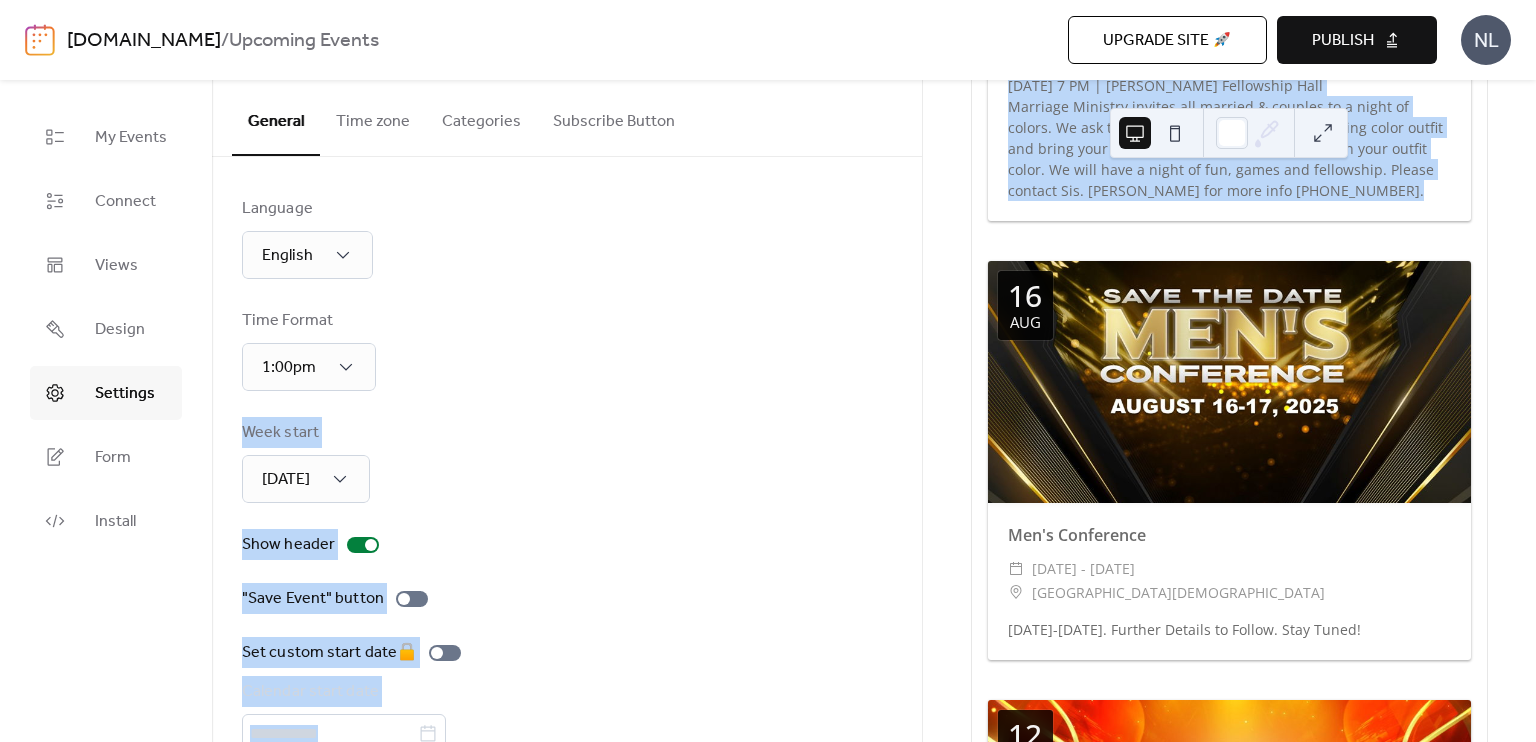 drag, startPoint x: 915, startPoint y: 297, endPoint x: 929, endPoint y: 373, distance: 77.27872 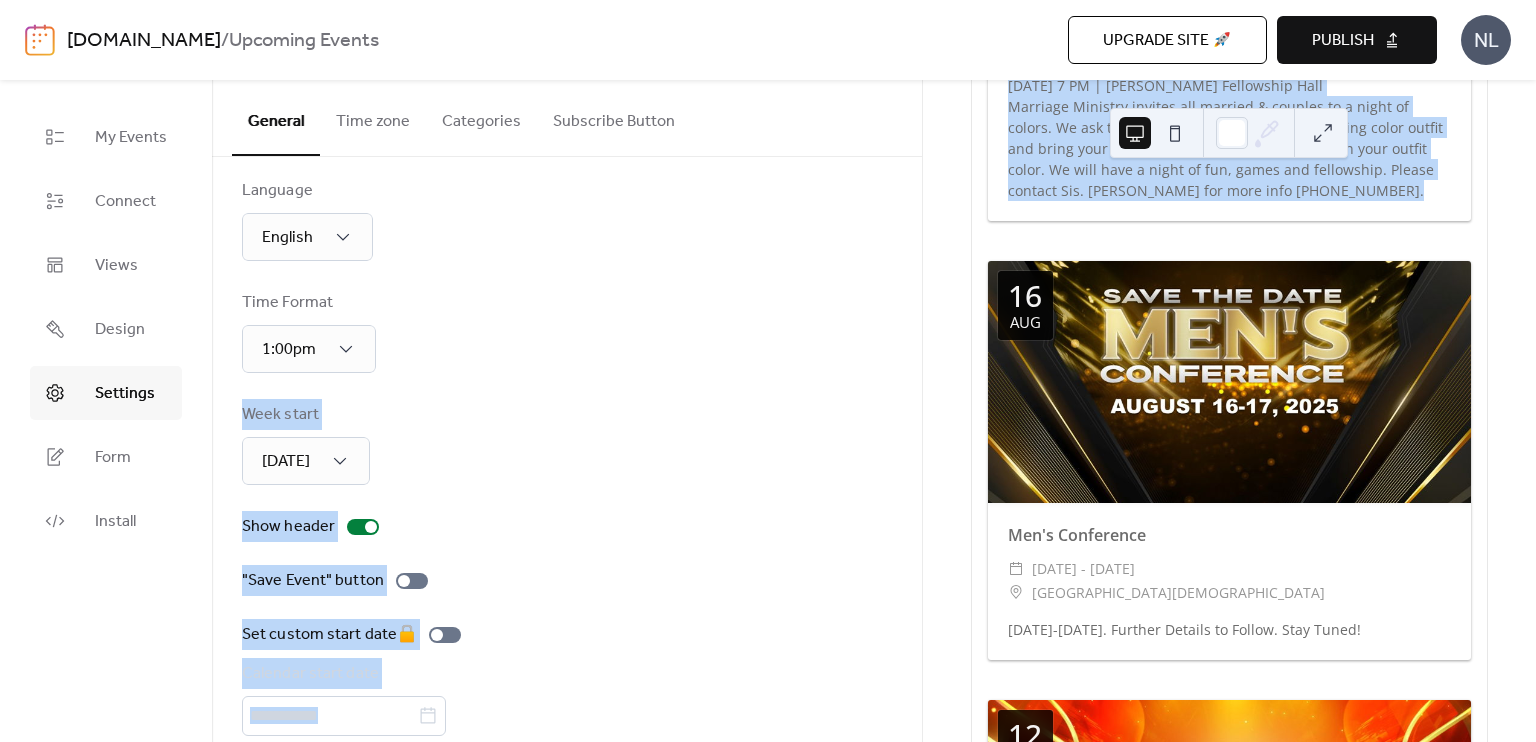click on "Language English Time Format 1:00pm Week start Sunday Show header "Save Event" button Set custom start date  🔒 Calendar start date Hide branding  🔒" at bounding box center (567, 484) 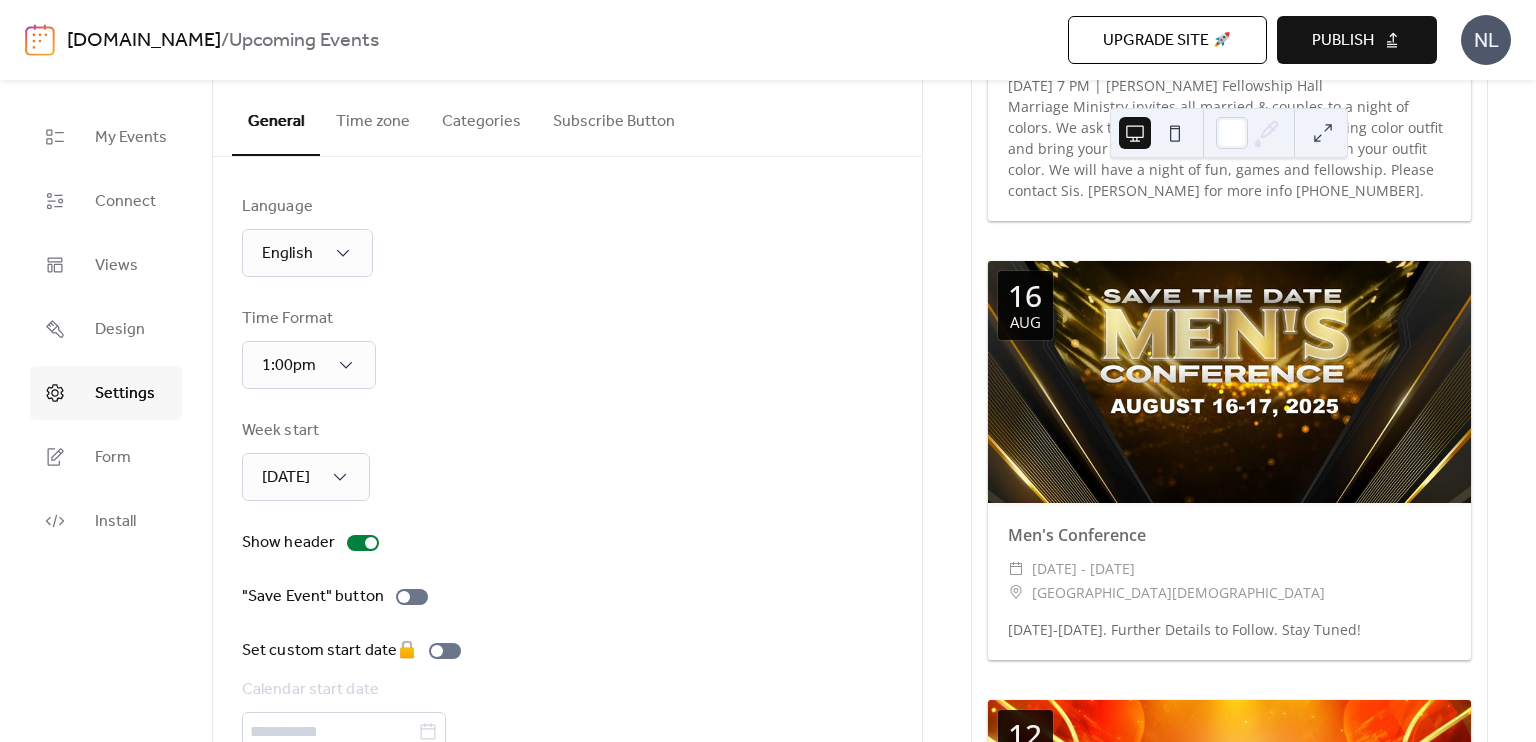 scroll, scrollTop: 0, scrollLeft: 0, axis: both 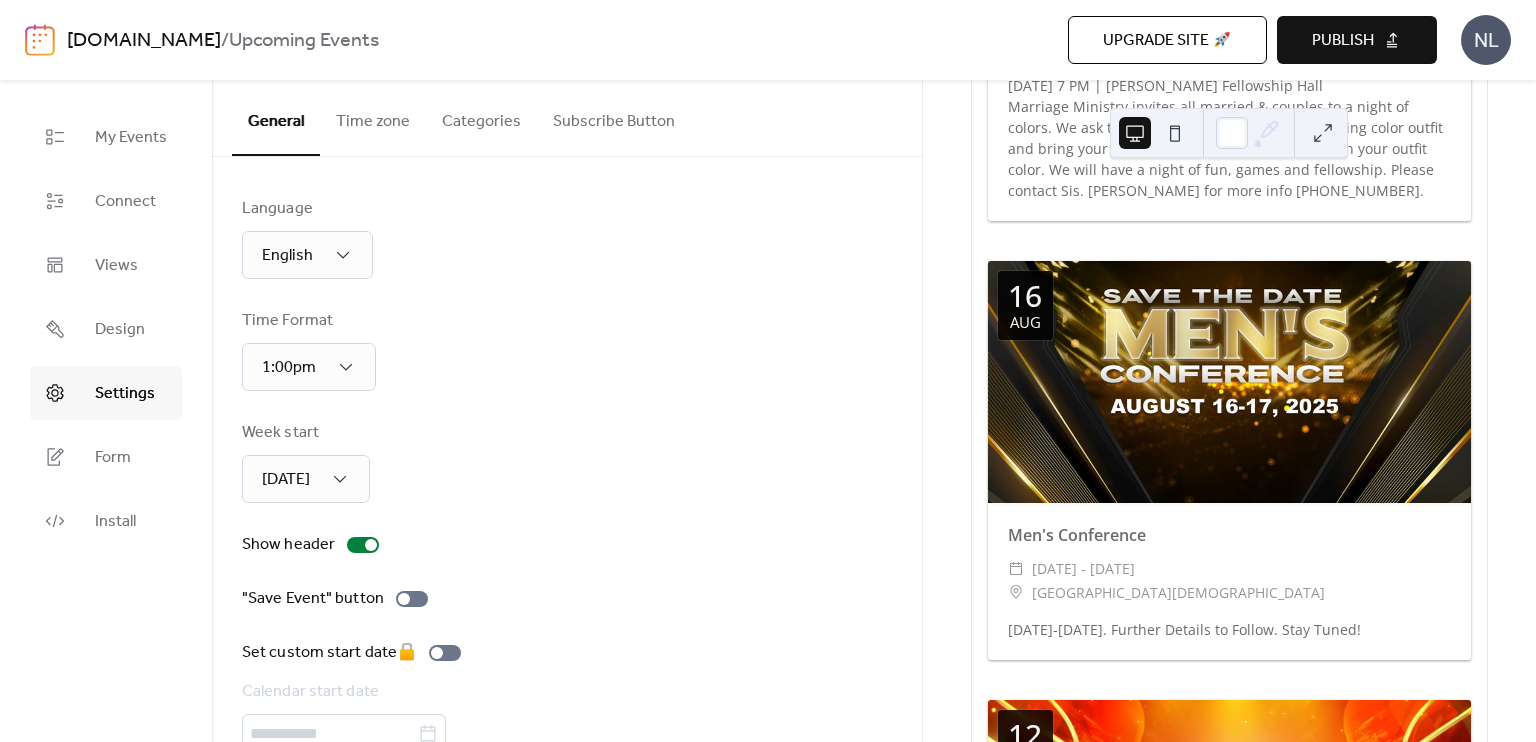 click on "Time zone" at bounding box center [373, 117] 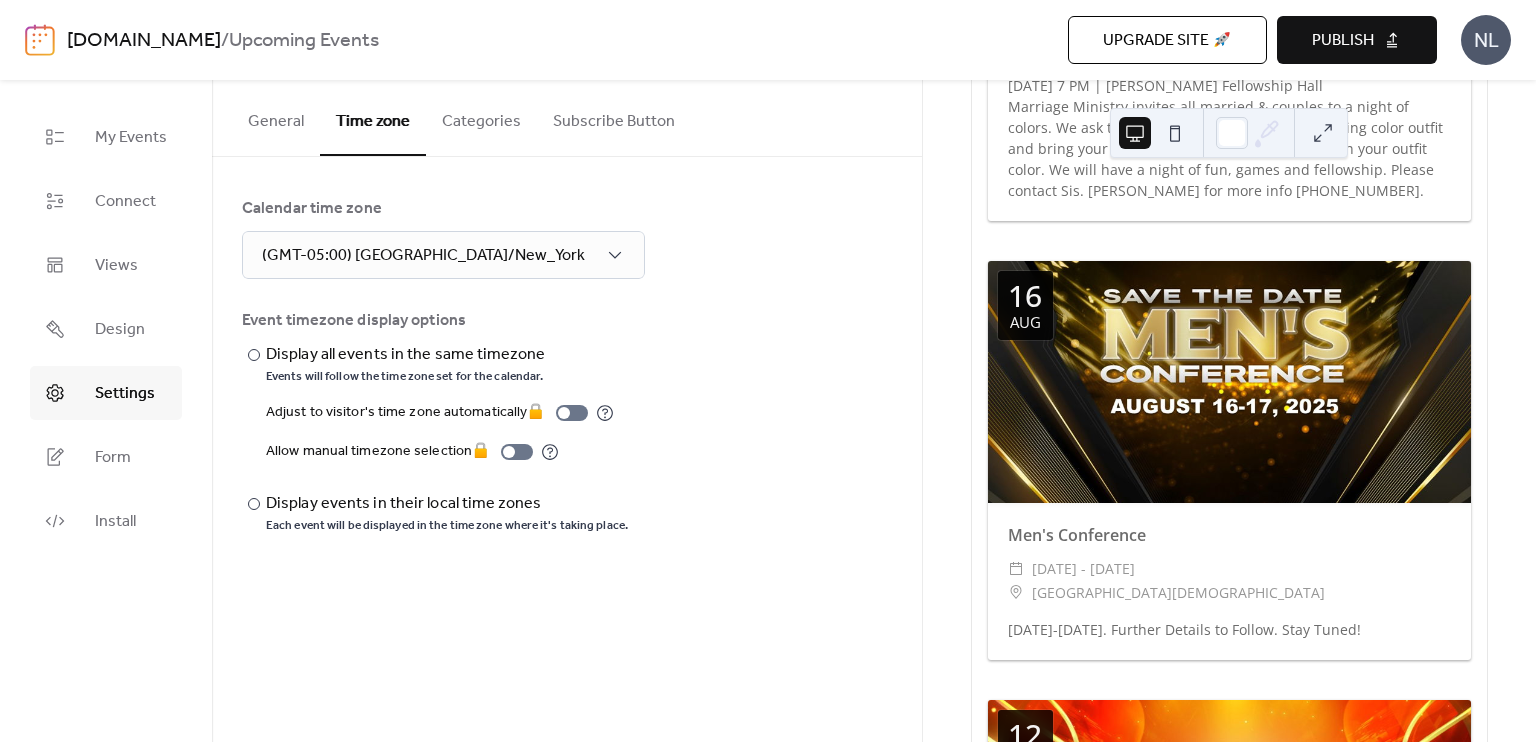 click on "Categories" at bounding box center (481, 117) 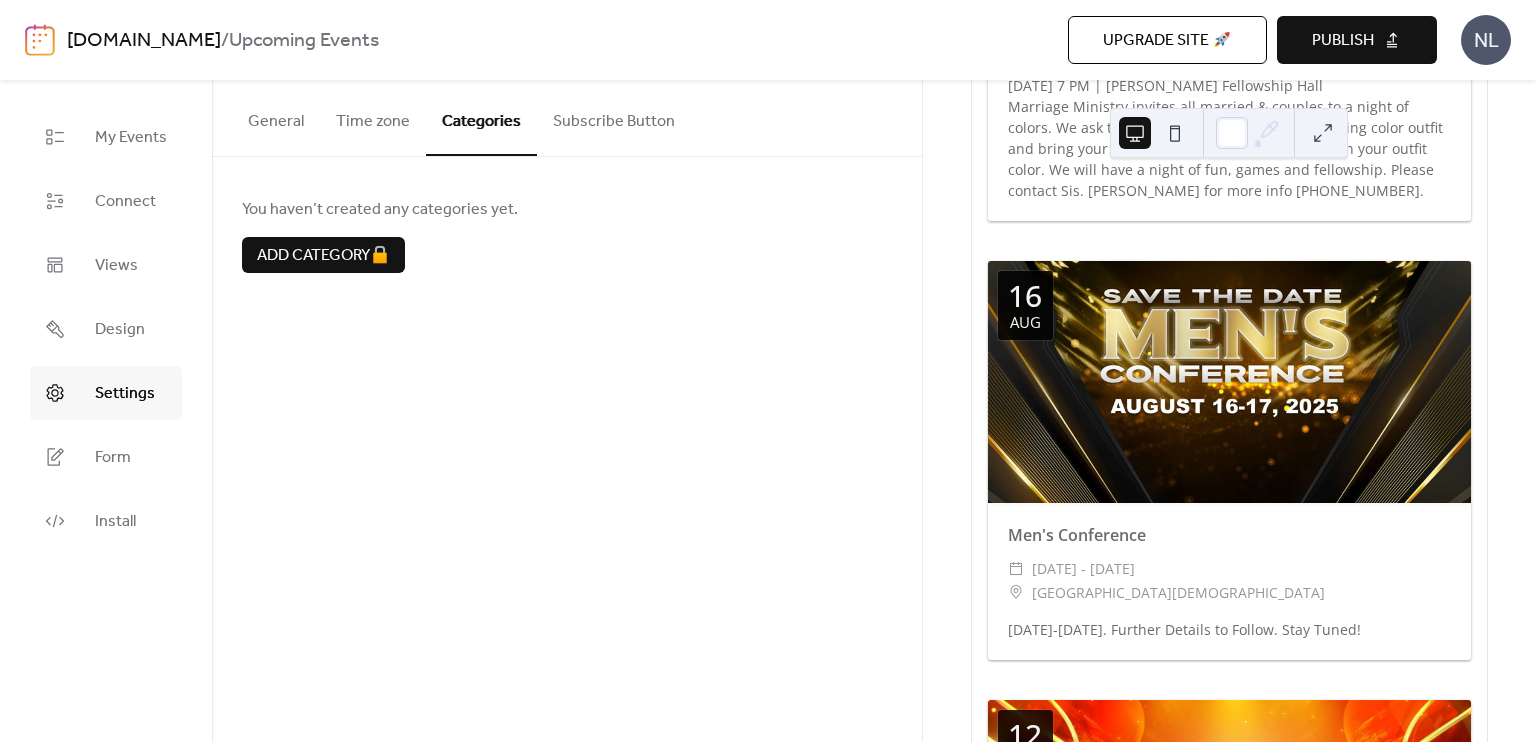 click on "Subscribe Button" at bounding box center (614, 117) 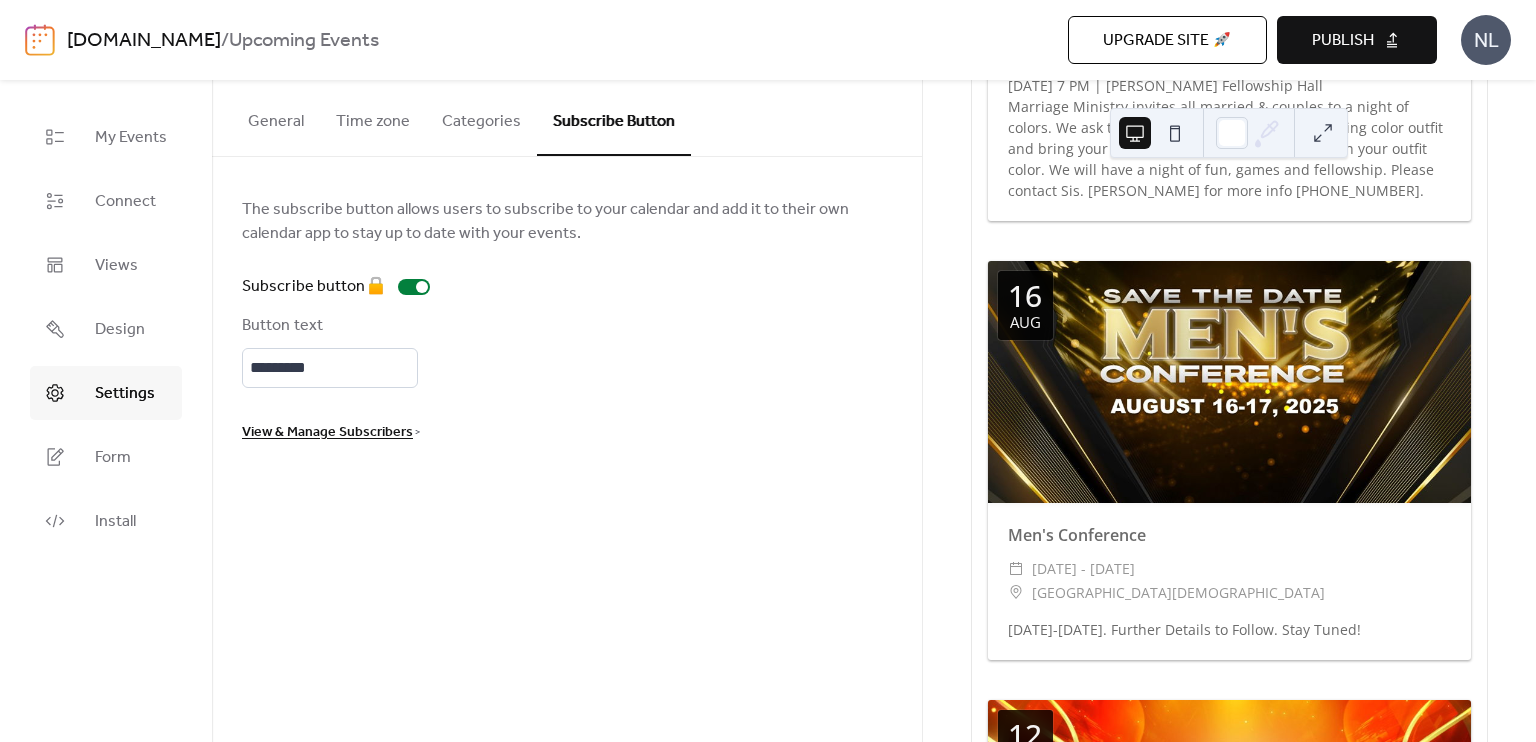 click on "General" at bounding box center (276, 117) 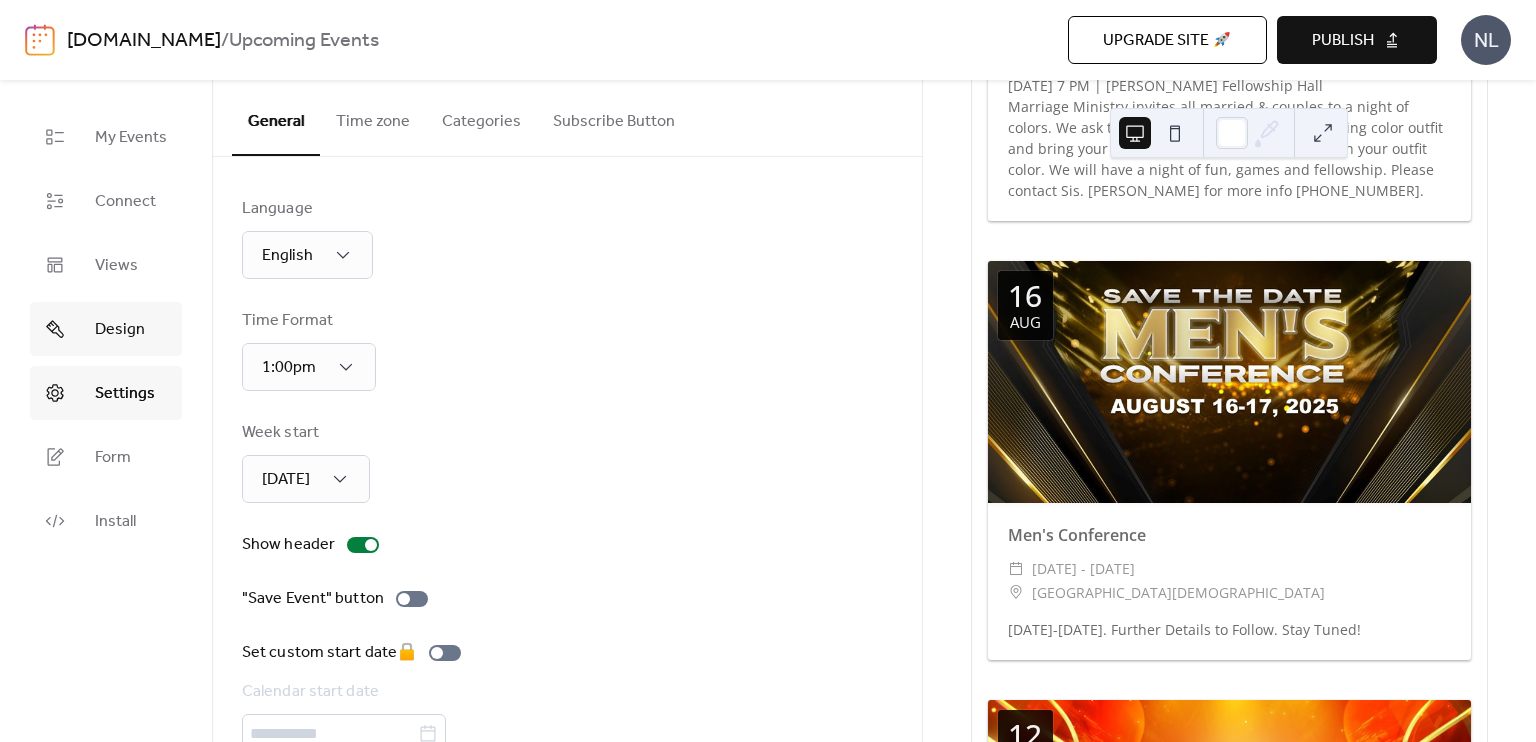 click on "Design" at bounding box center (106, 329) 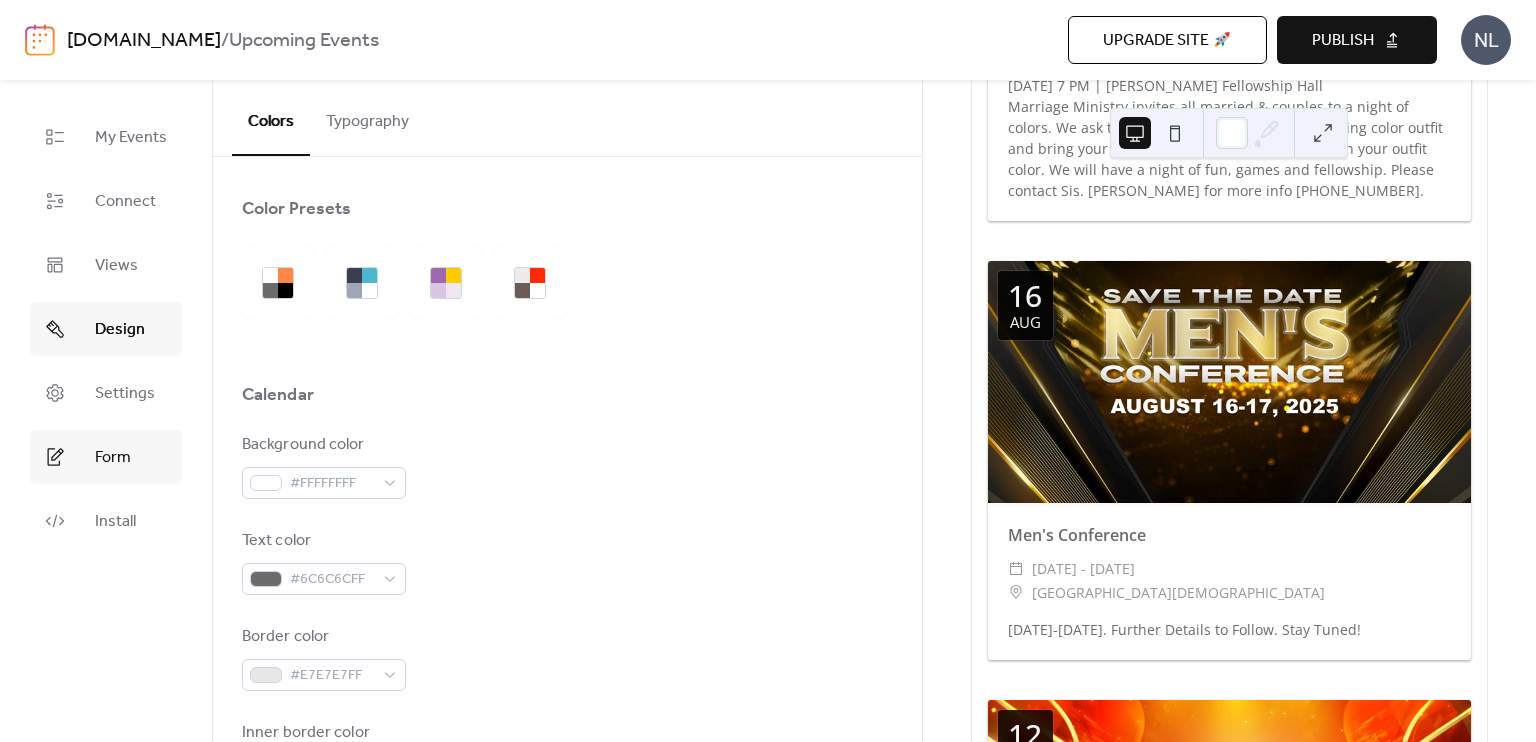 drag, startPoint x: 140, startPoint y: 488, endPoint x: 128, endPoint y: 460, distance: 30.463093 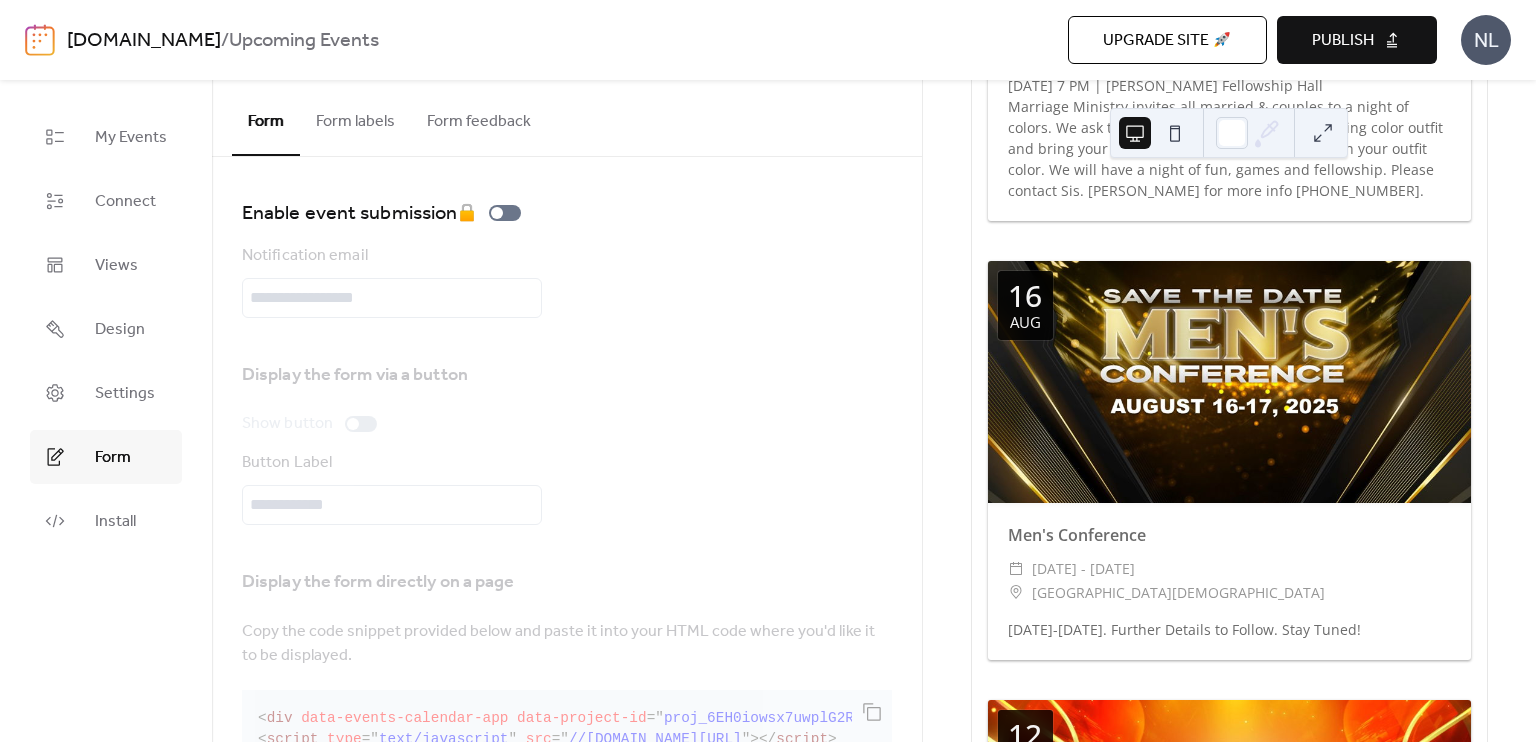 click on "Form feedback" at bounding box center (479, 117) 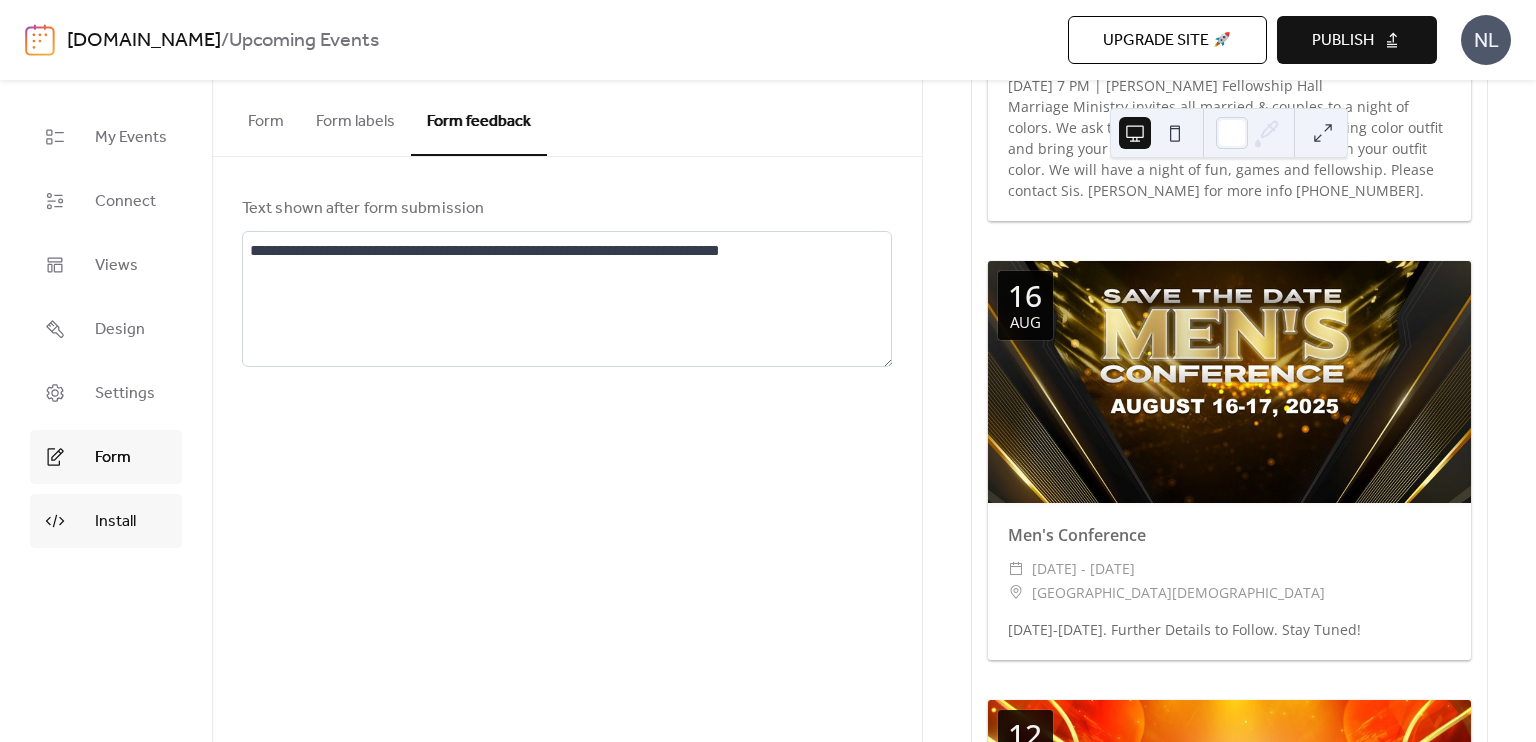 click on "Install" at bounding box center [115, 522] 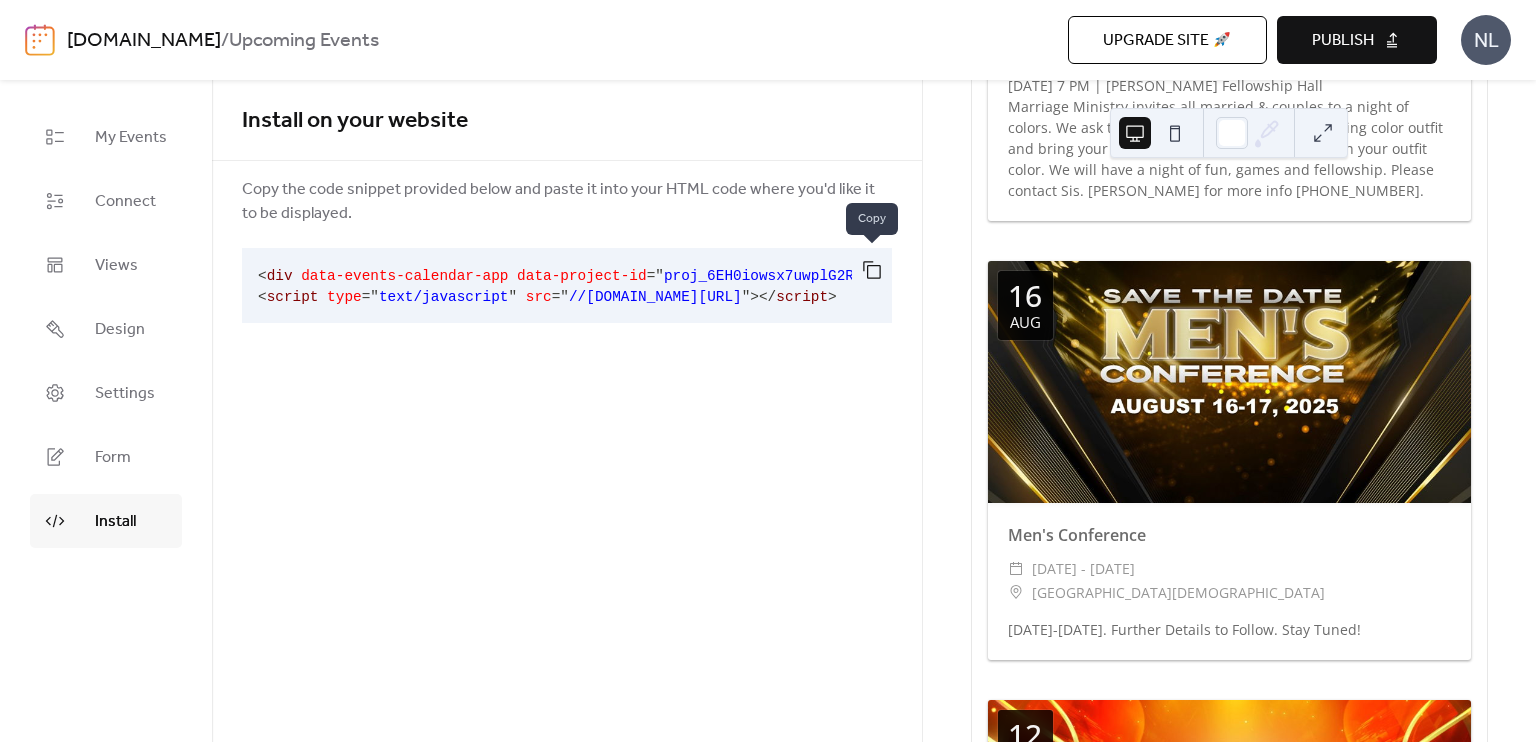 click at bounding box center (872, 270) 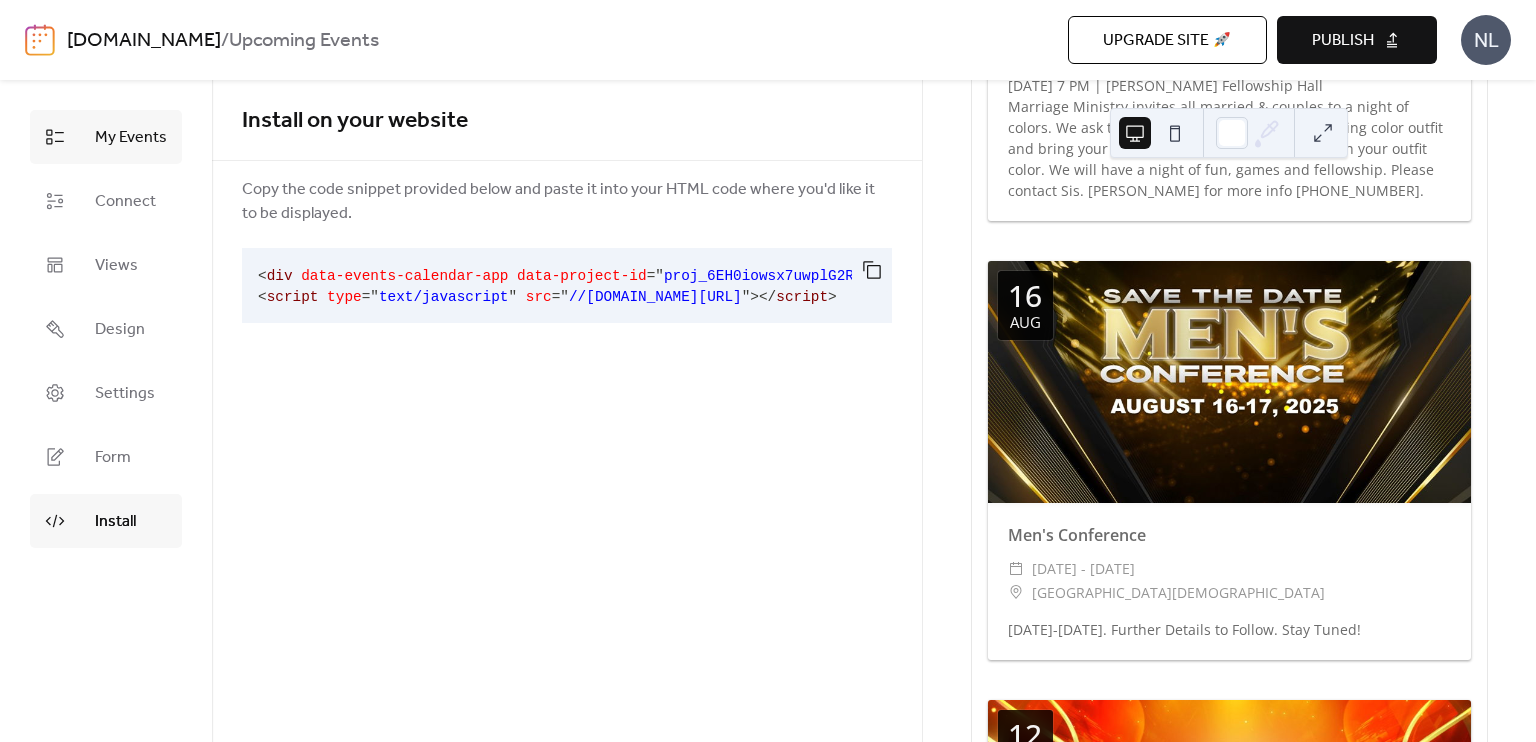 click on "My Events" at bounding box center [131, 138] 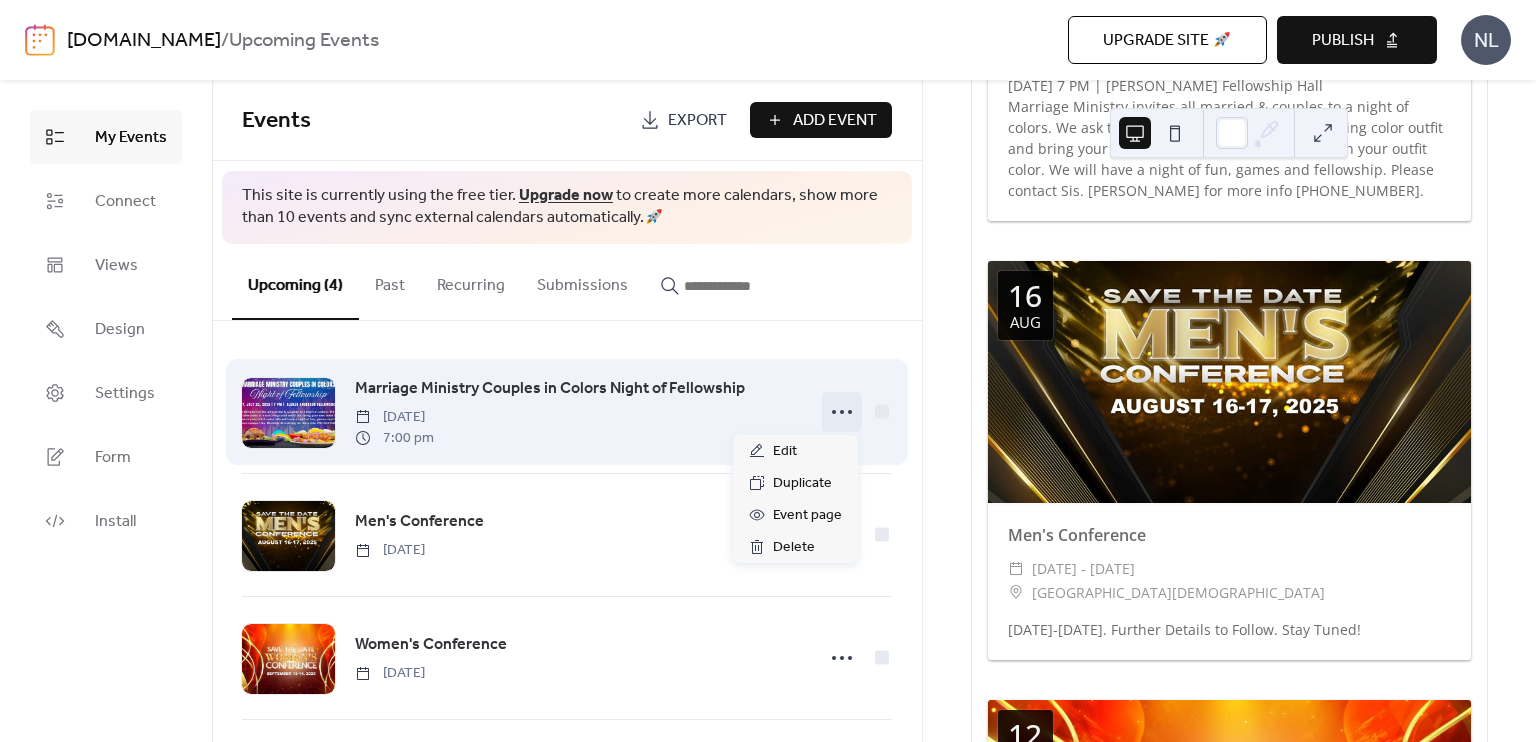 click 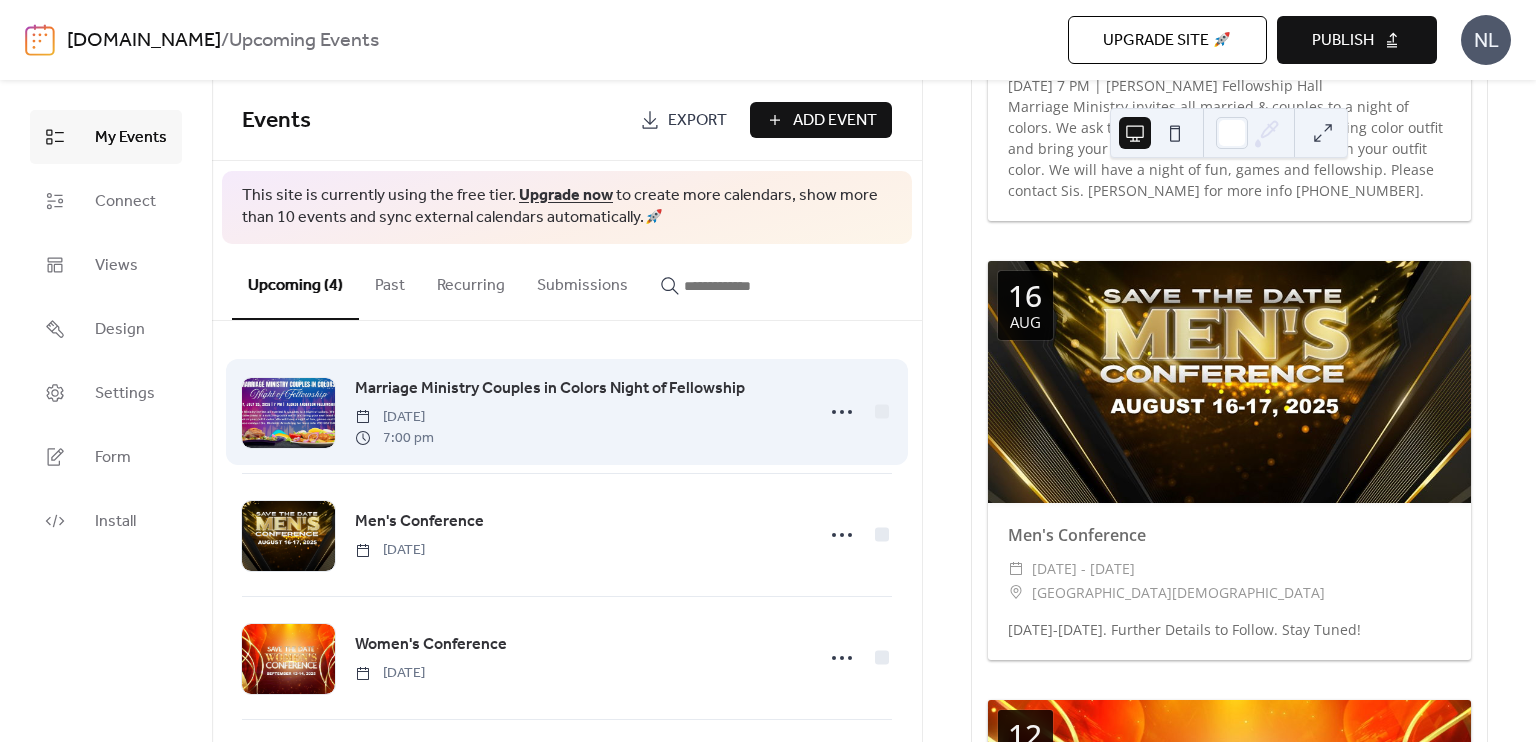 click on "Marriage Ministry Couples in Colors Night of Fellowship" at bounding box center (550, 389) 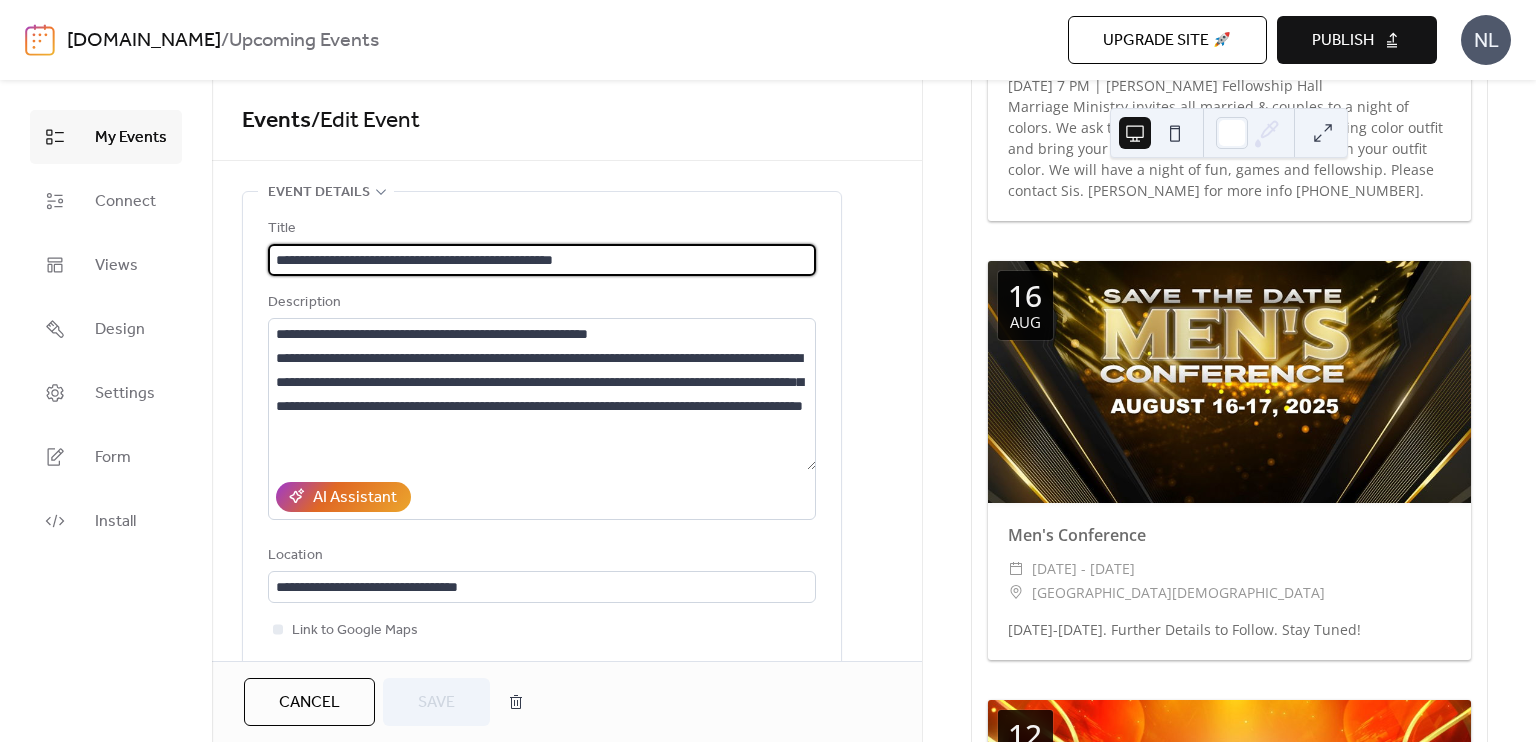 scroll, scrollTop: 508, scrollLeft: 0, axis: vertical 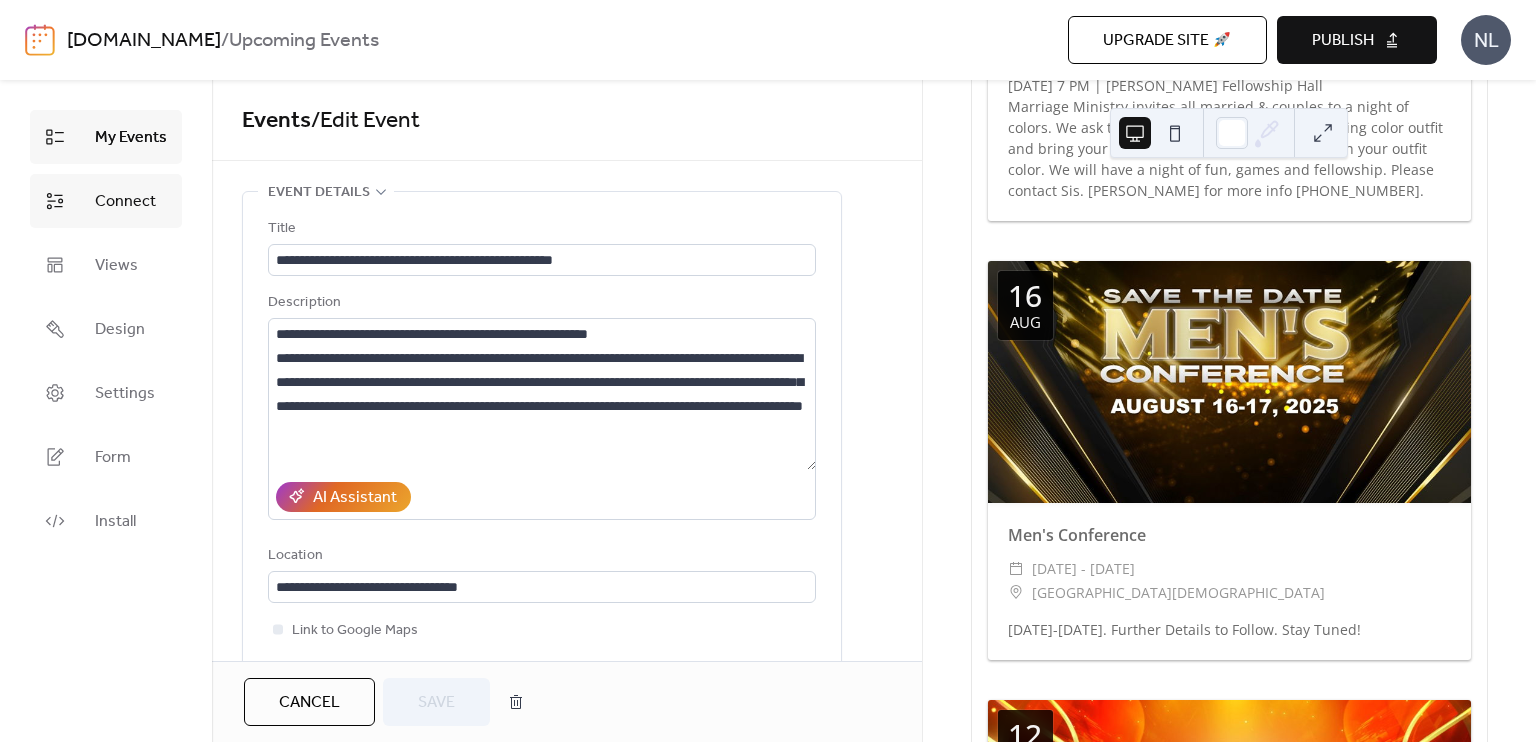 click on "Connect" at bounding box center [106, 201] 